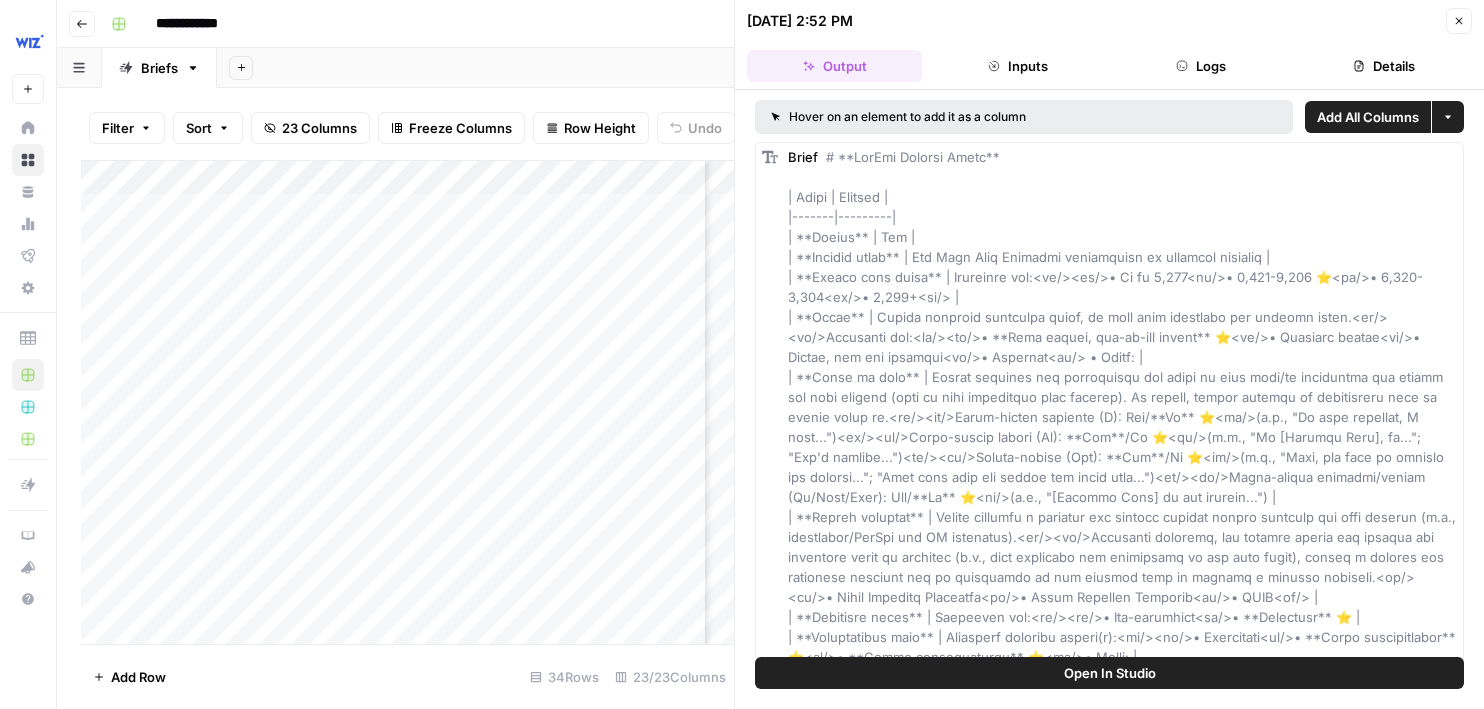scroll, scrollTop: 0, scrollLeft: 0, axis: both 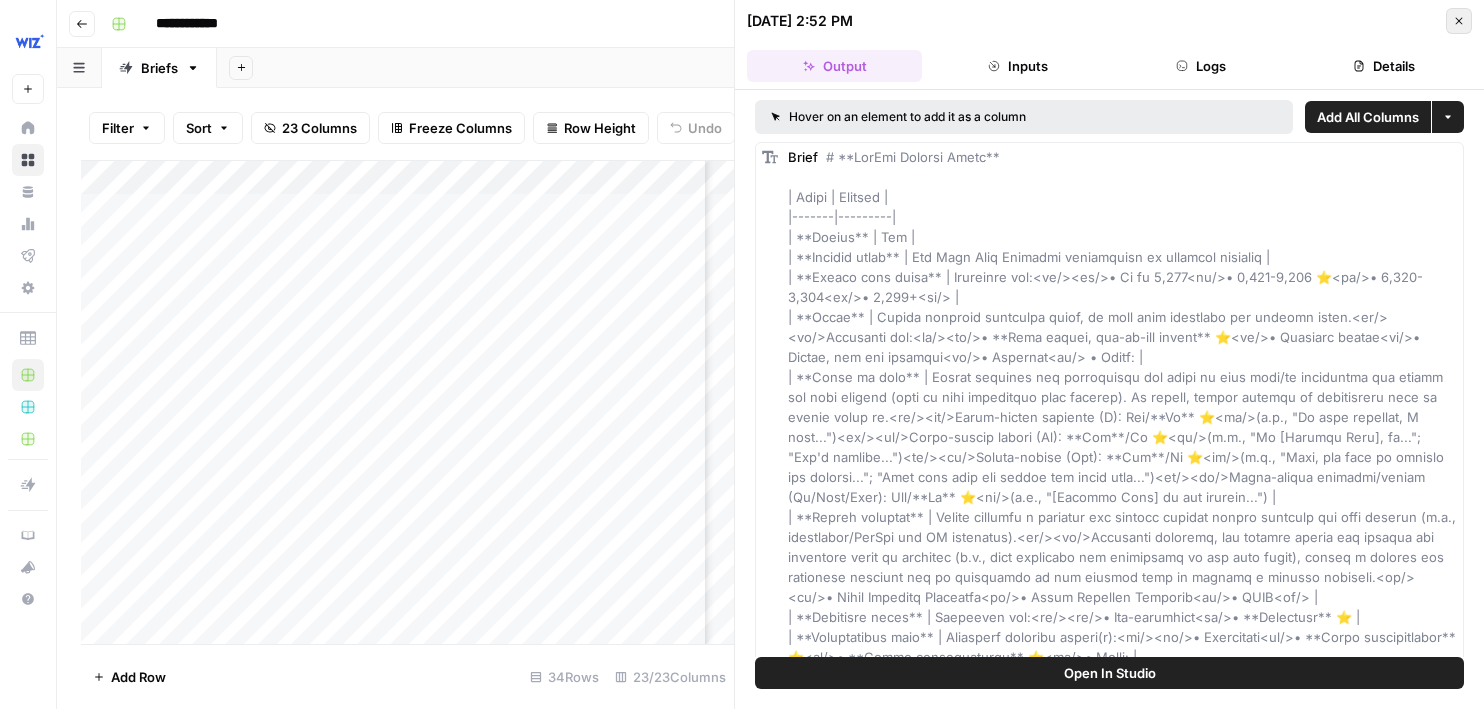 click on "Close" at bounding box center [1459, 21] 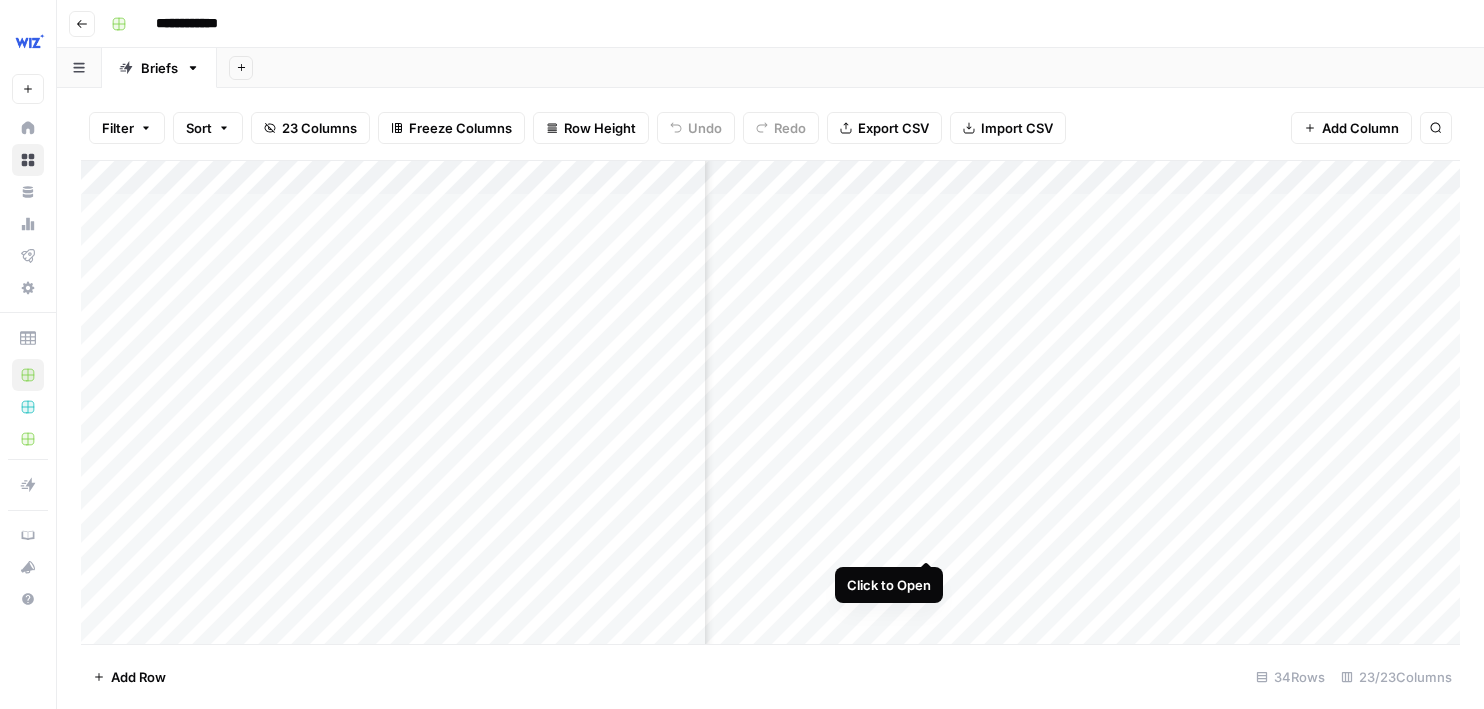 click on "Add Column" at bounding box center (770, 402) 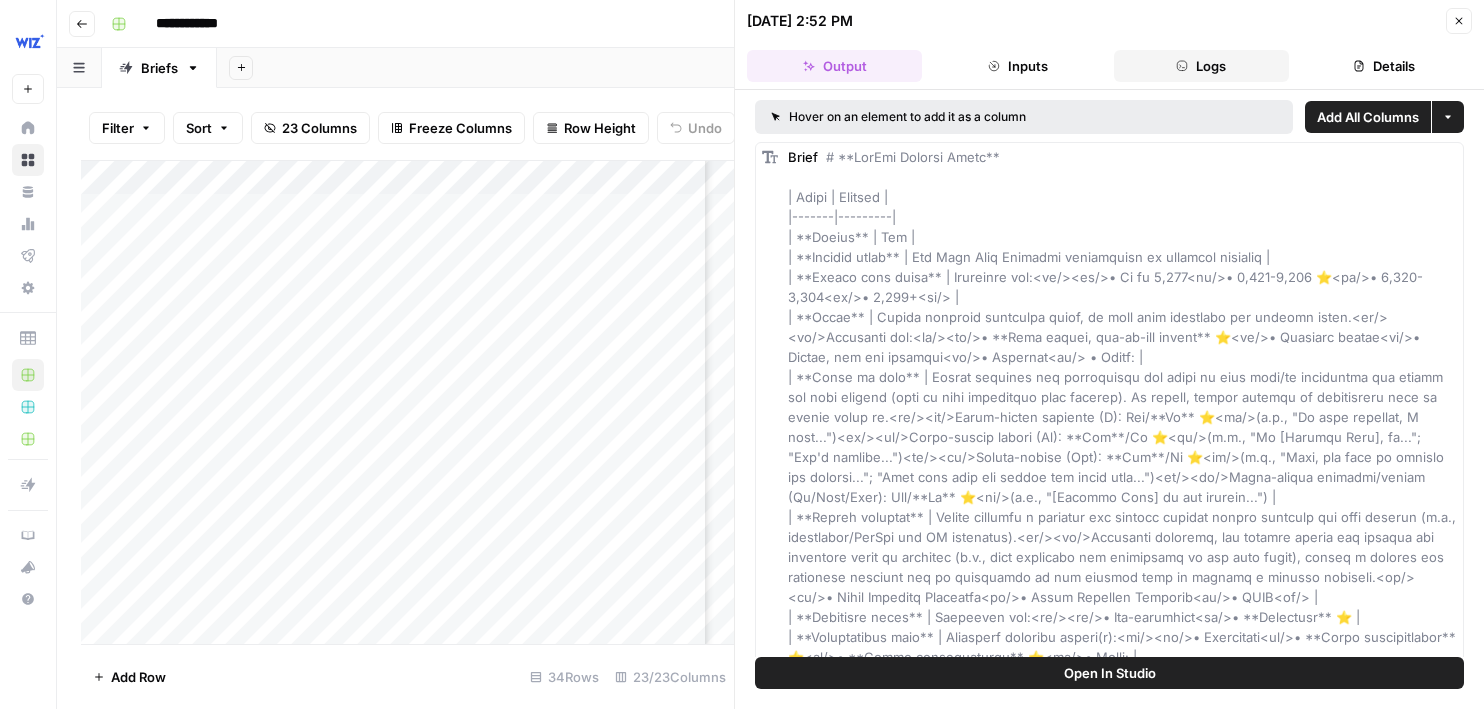 click on "Logs" at bounding box center (1201, 66) 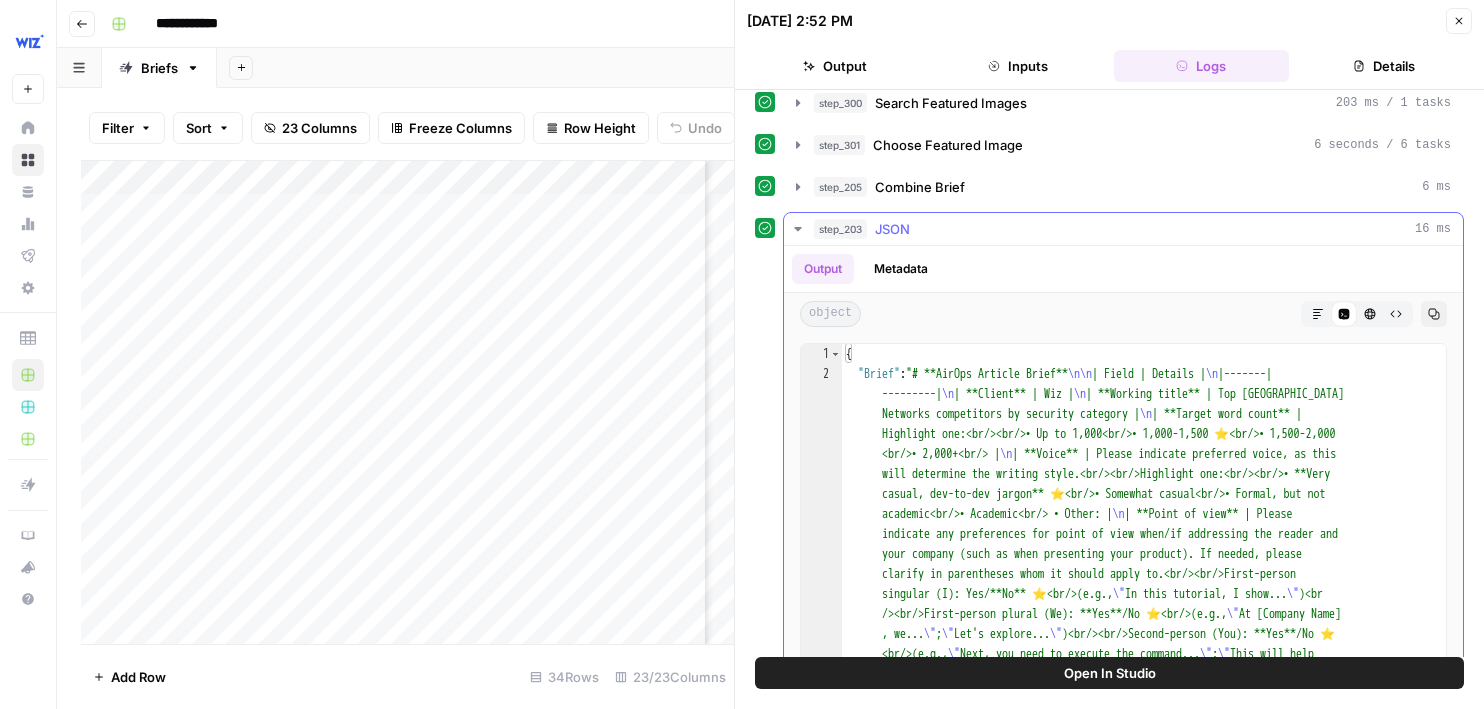 scroll, scrollTop: 444, scrollLeft: 0, axis: vertical 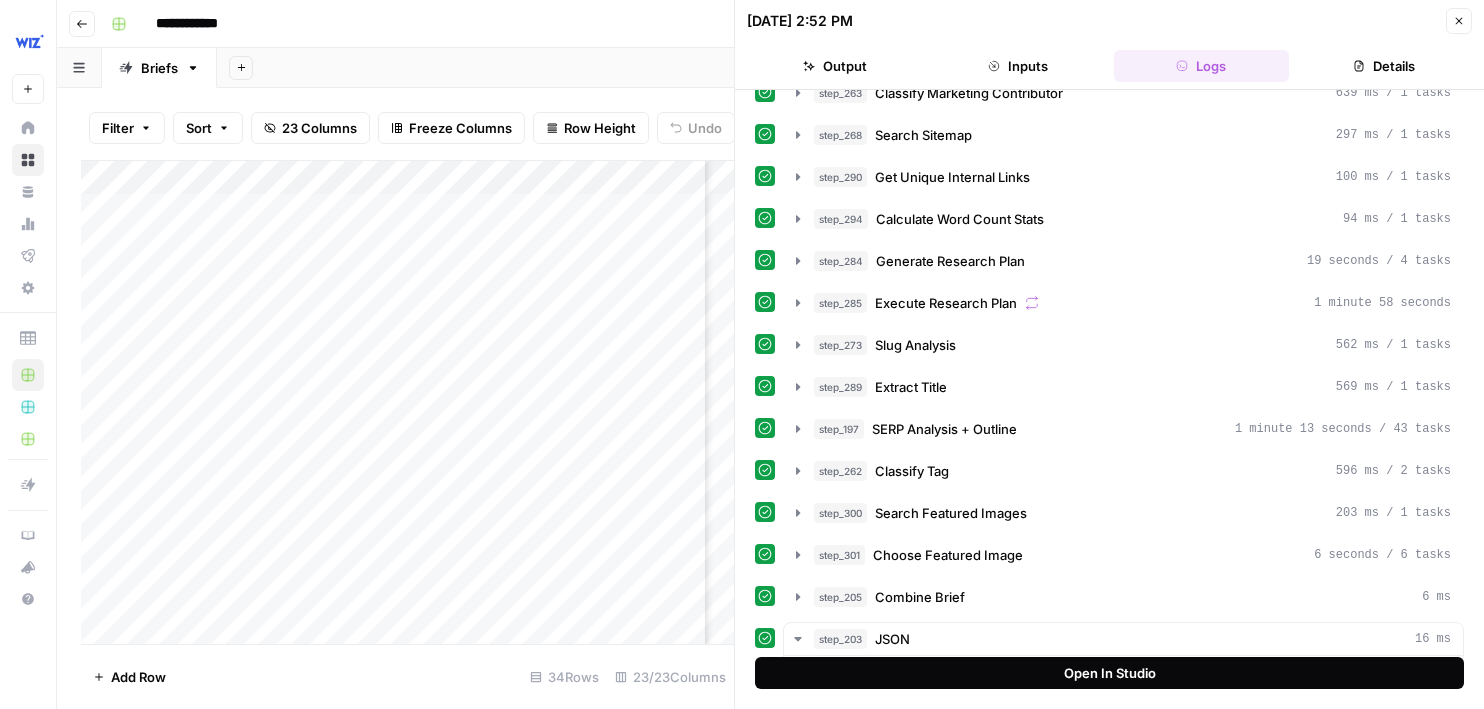 click on "Open In Studio" at bounding box center [1109, 673] 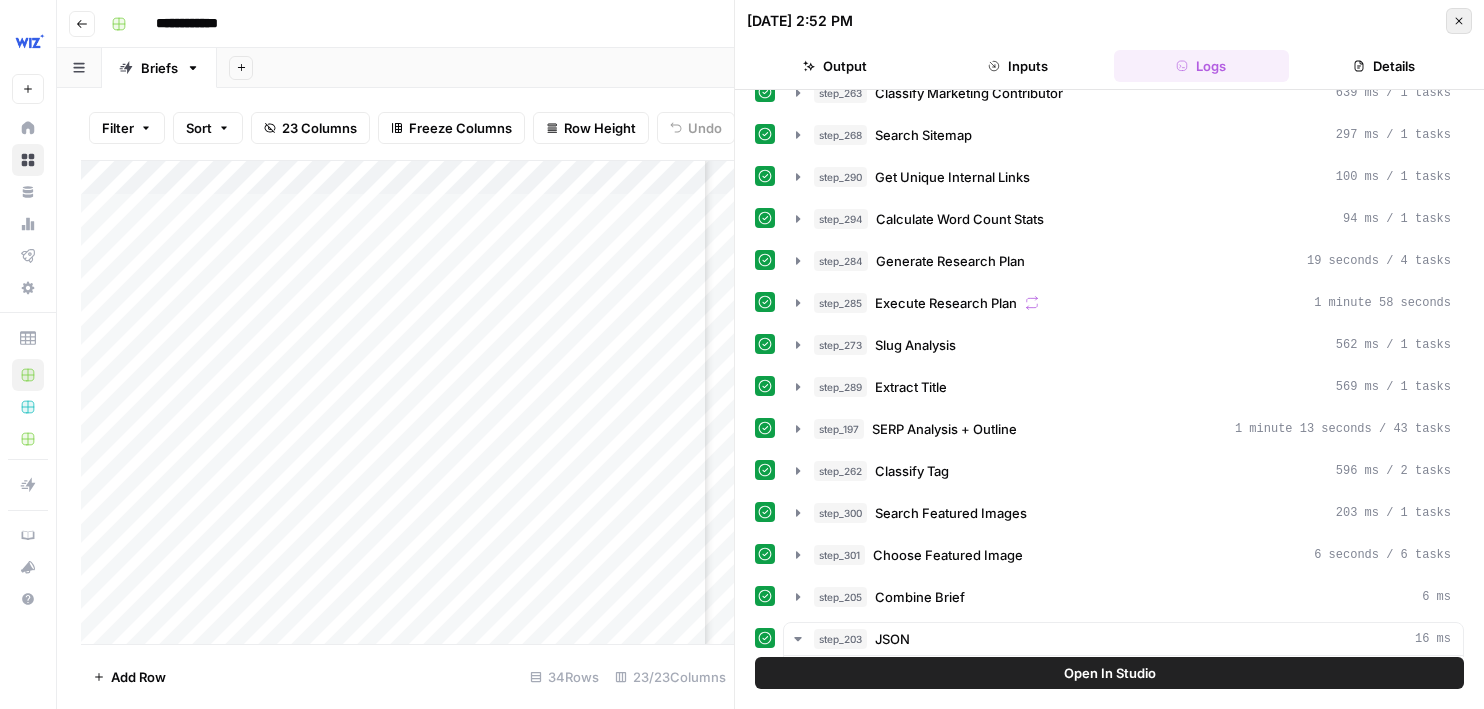 click 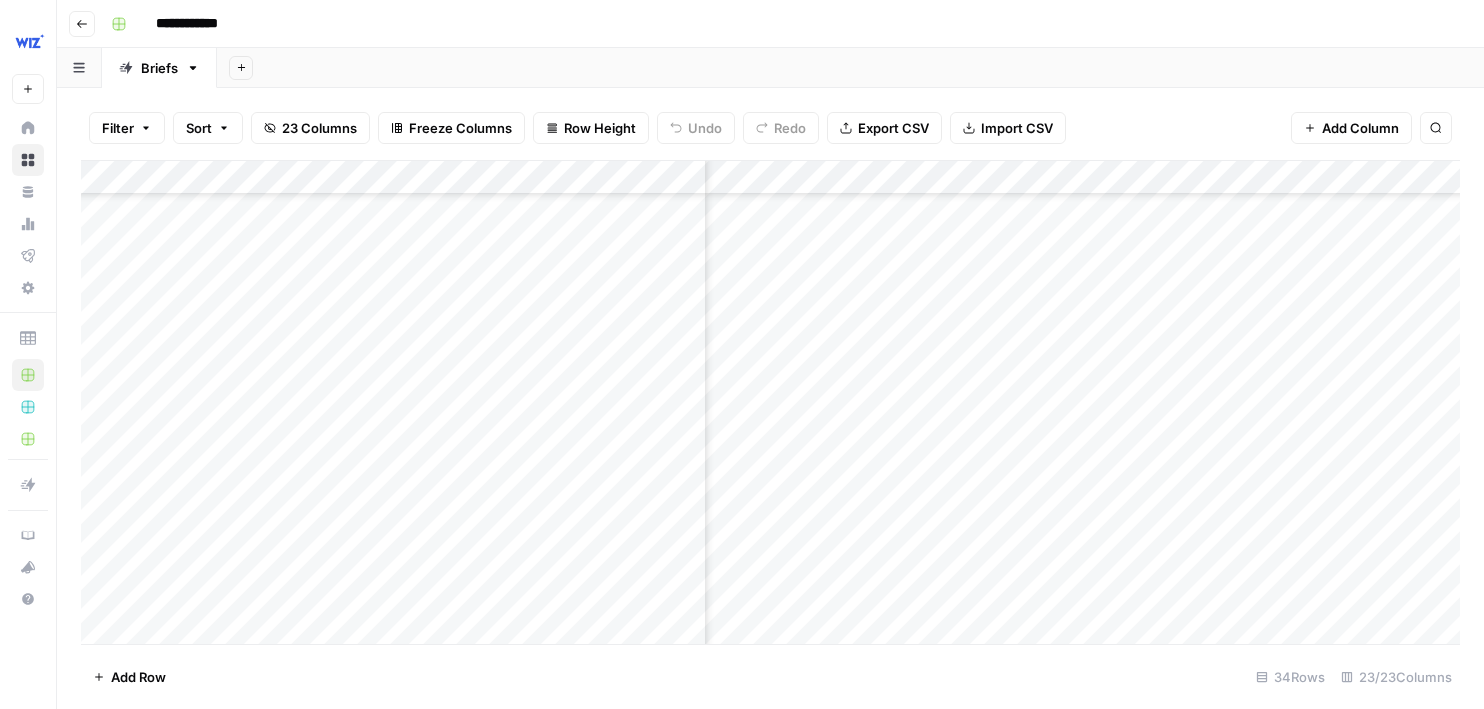 scroll, scrollTop: 1351, scrollLeft: 699, axis: both 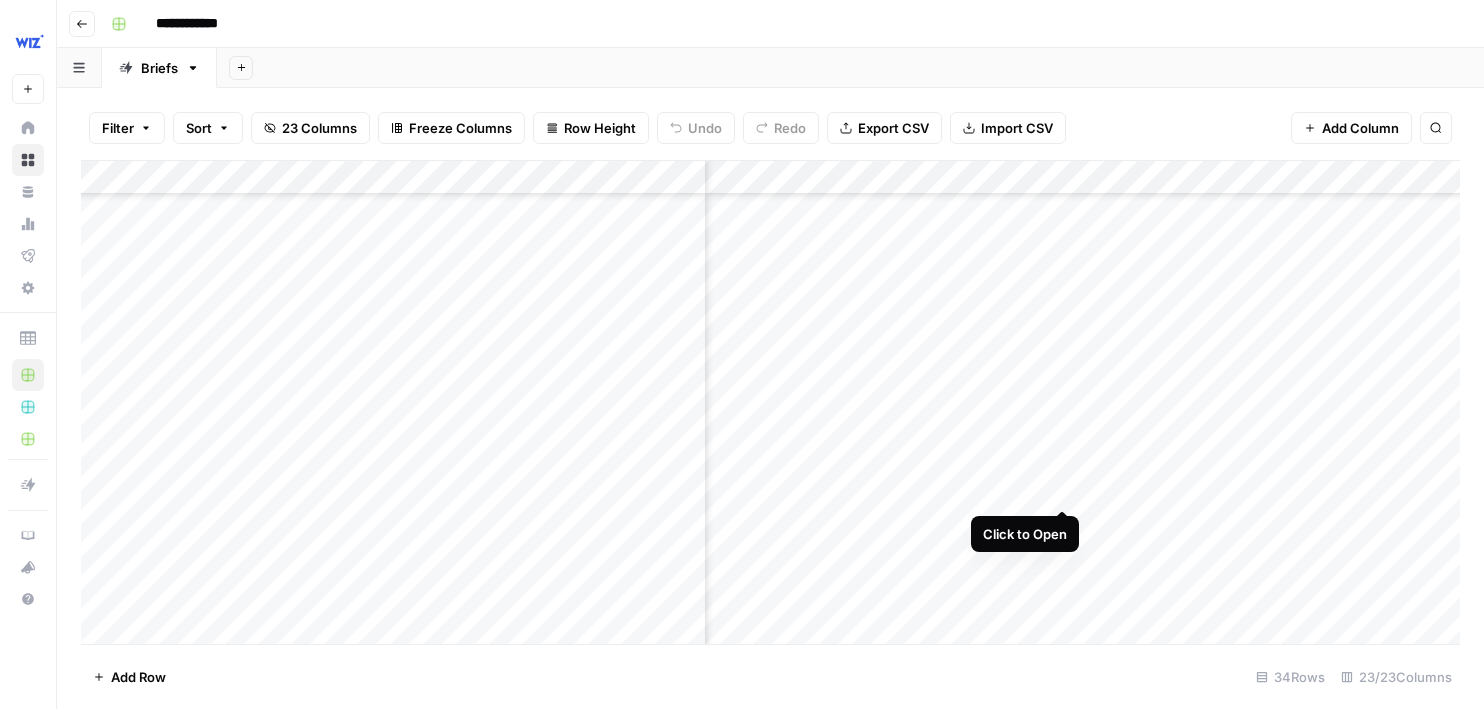 click on "Add Column" at bounding box center [770, 402] 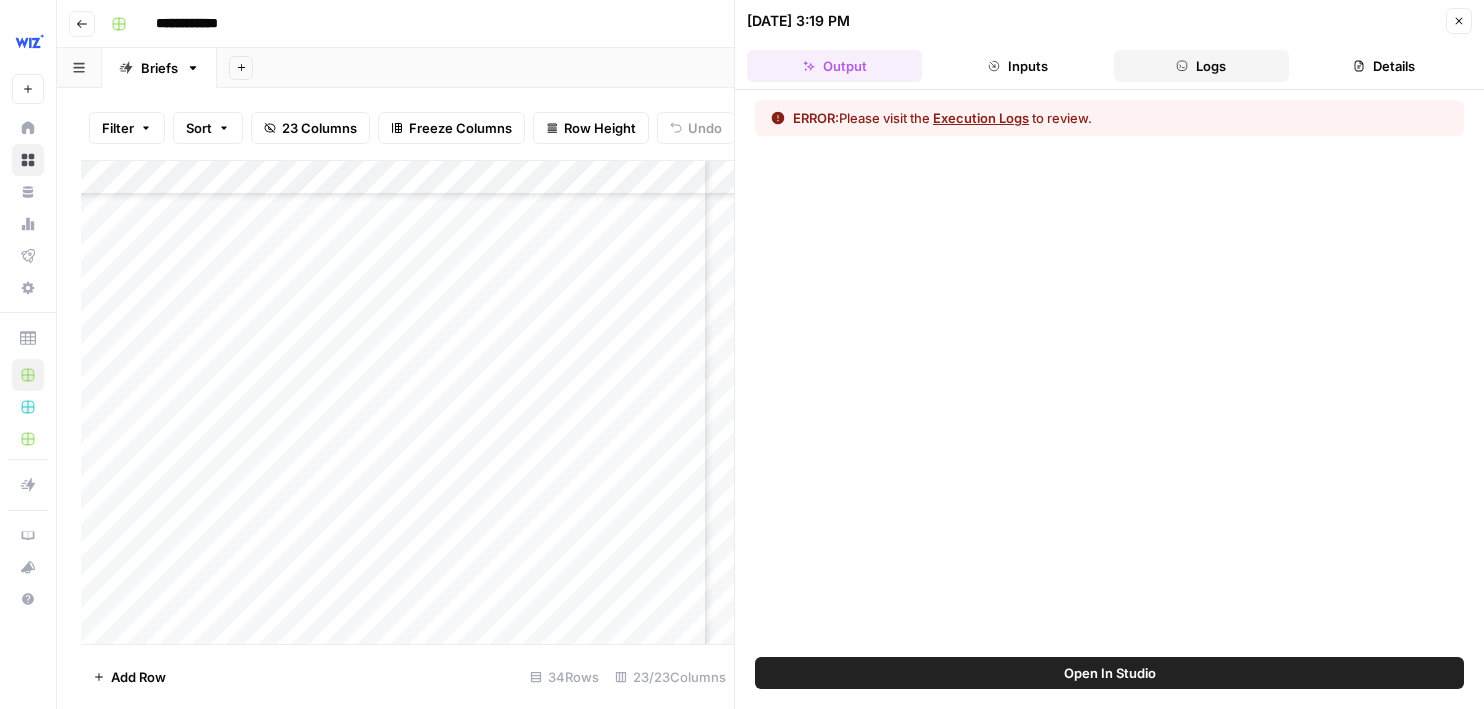click on "Logs" at bounding box center [1201, 66] 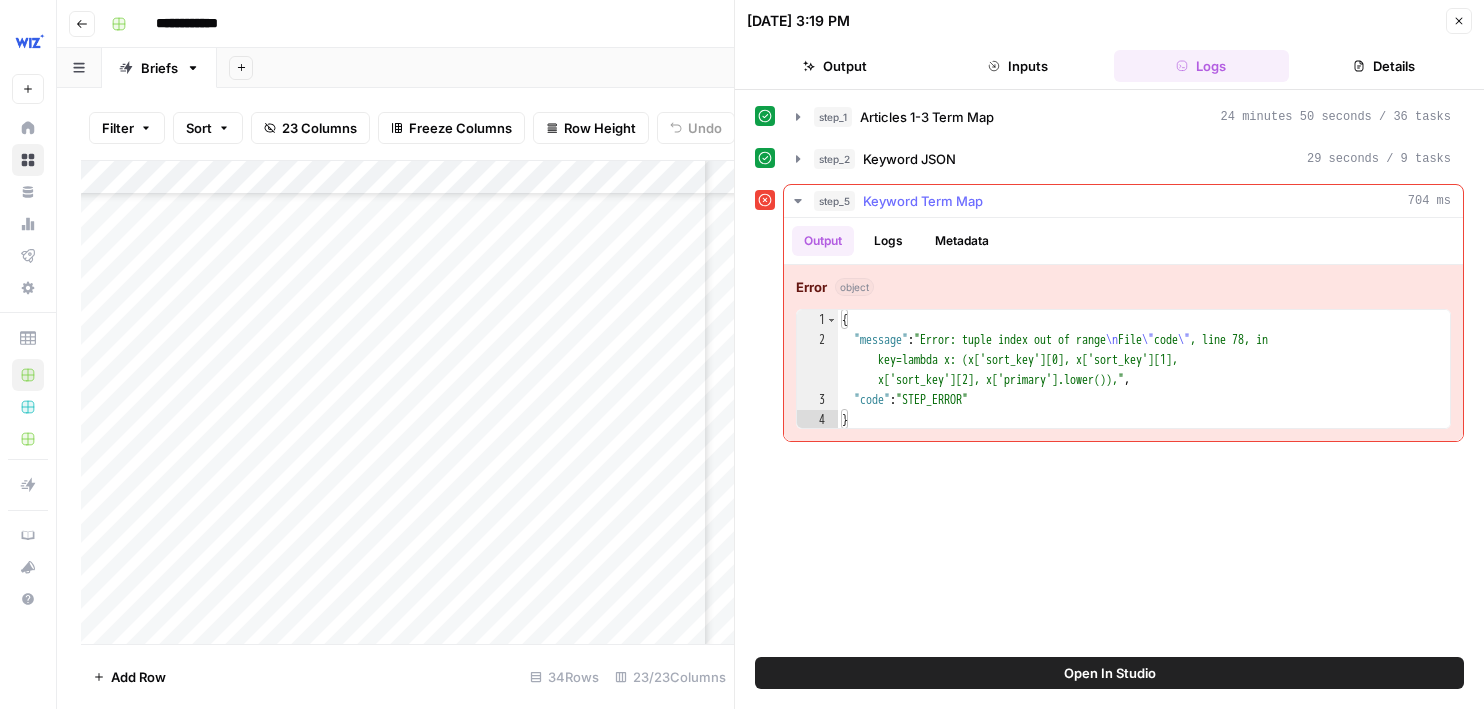 click on "Keyword JSON" at bounding box center (909, 159) 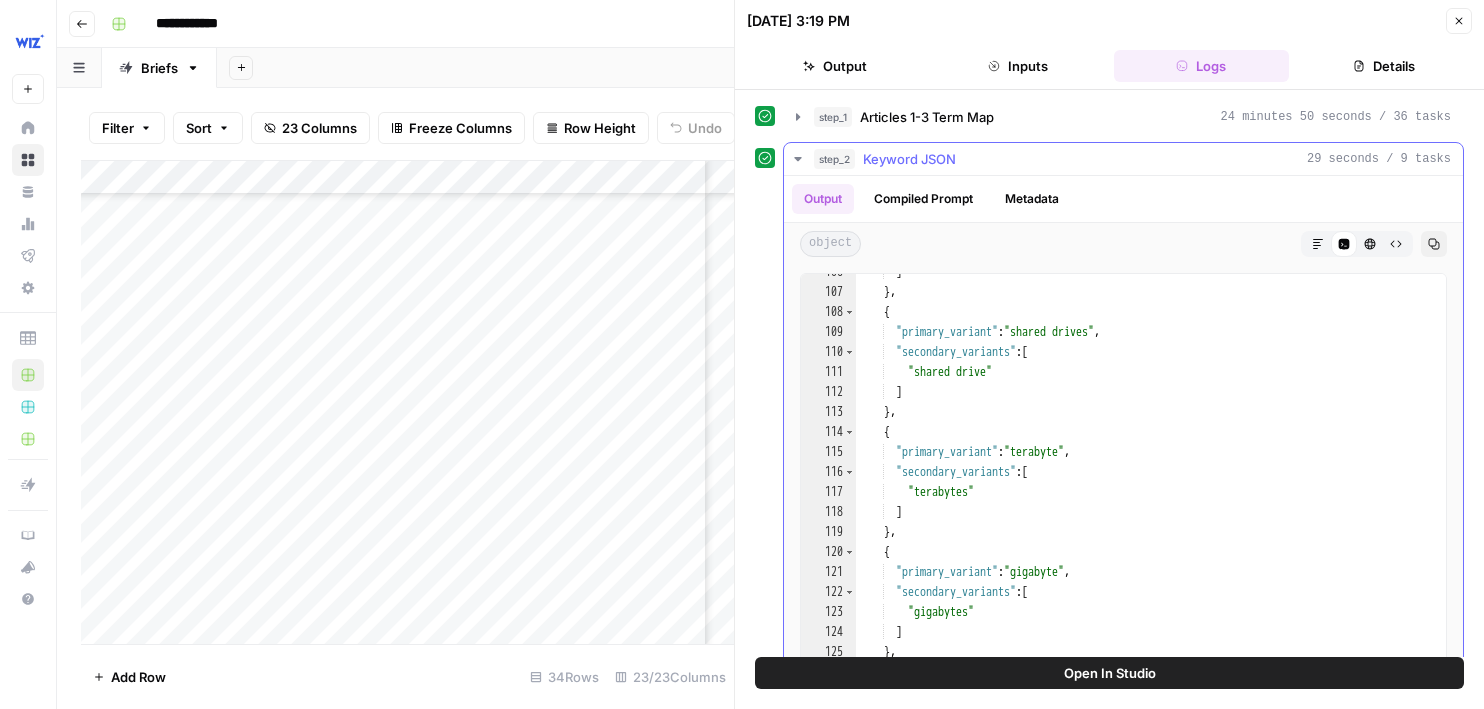 scroll, scrollTop: 2768, scrollLeft: 0, axis: vertical 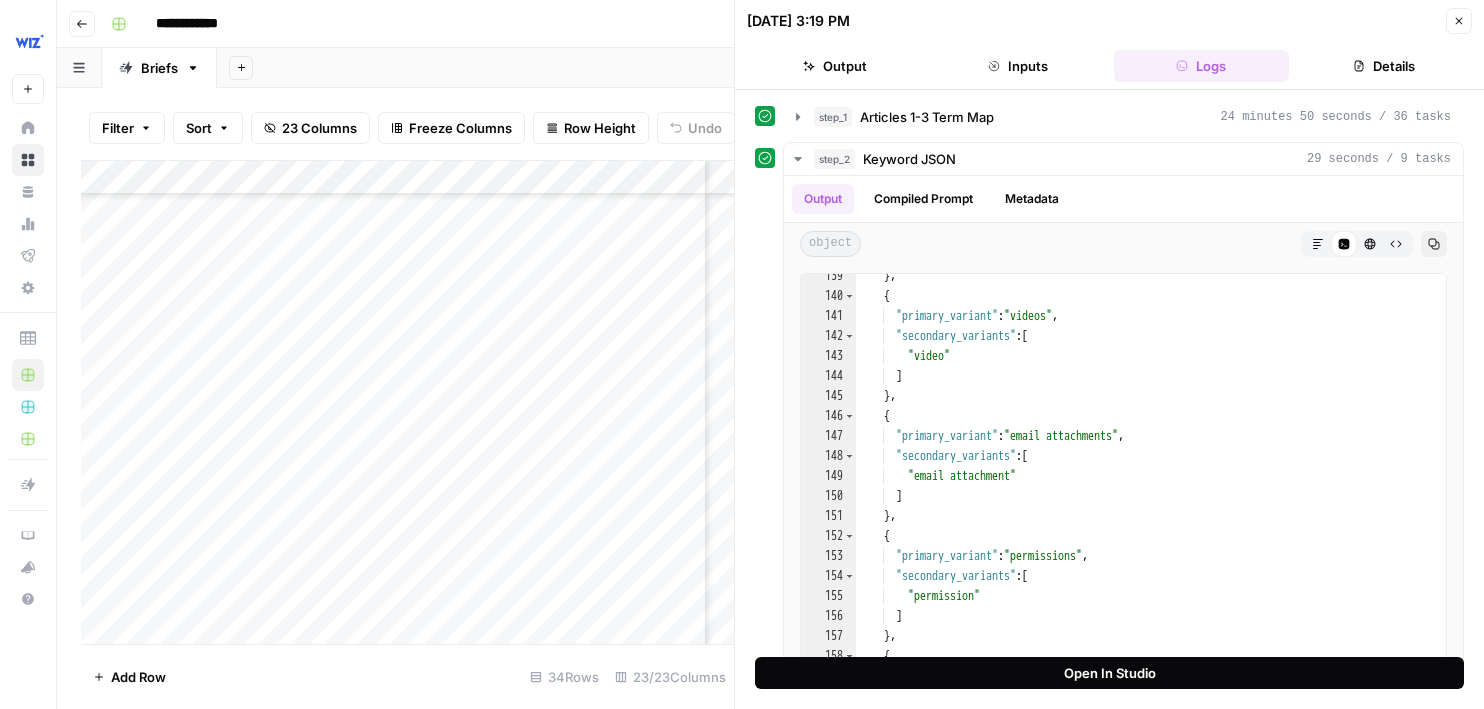 click on "Open In Studio" at bounding box center [1110, 673] 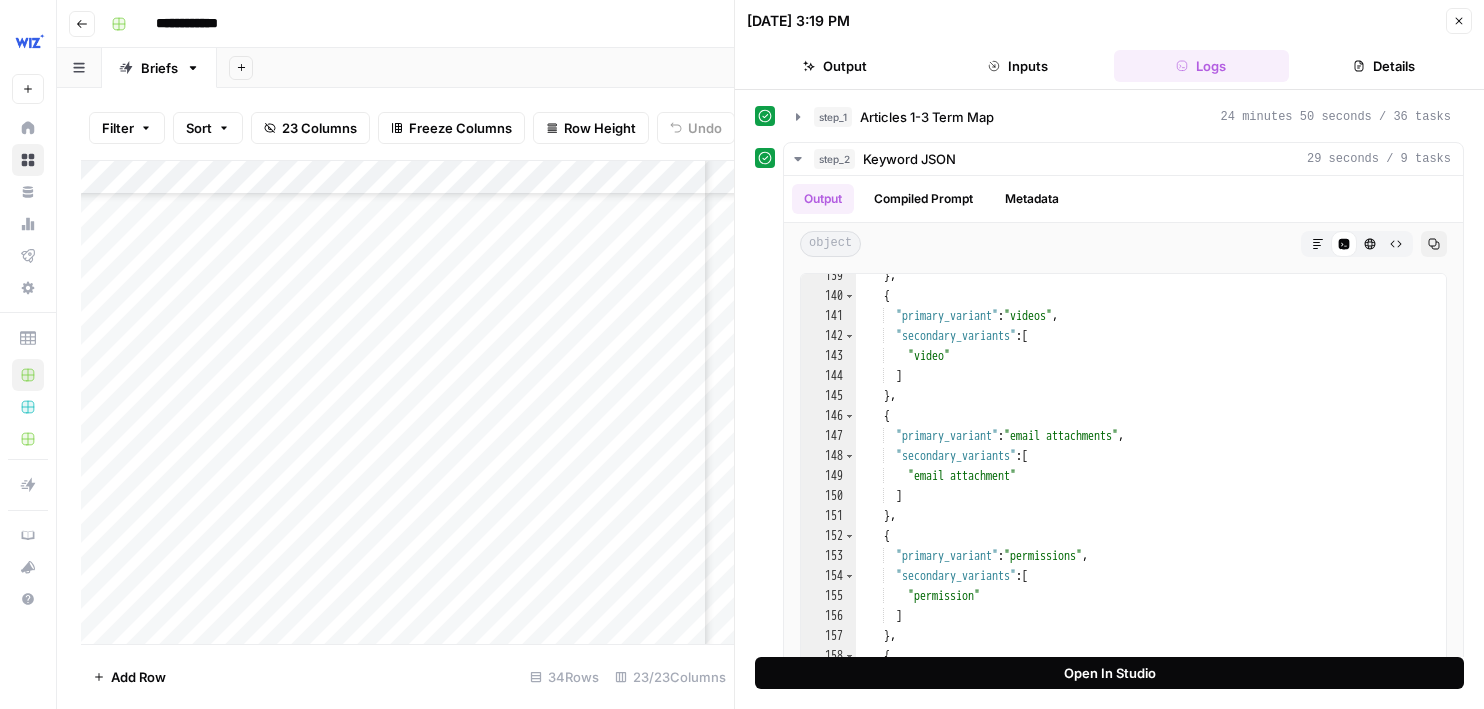 click on "Open In Studio" at bounding box center [1109, 673] 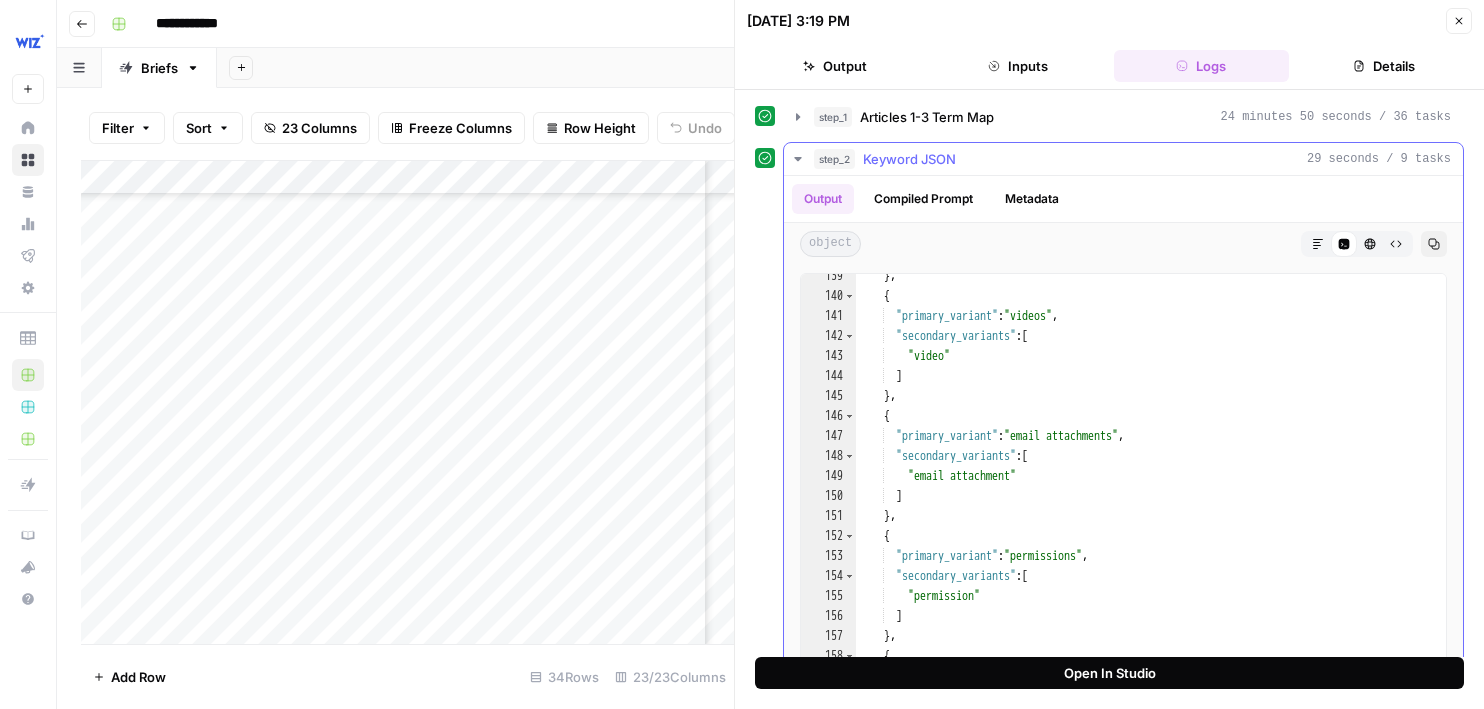 click on "Open In Studio" at bounding box center [1109, 673] 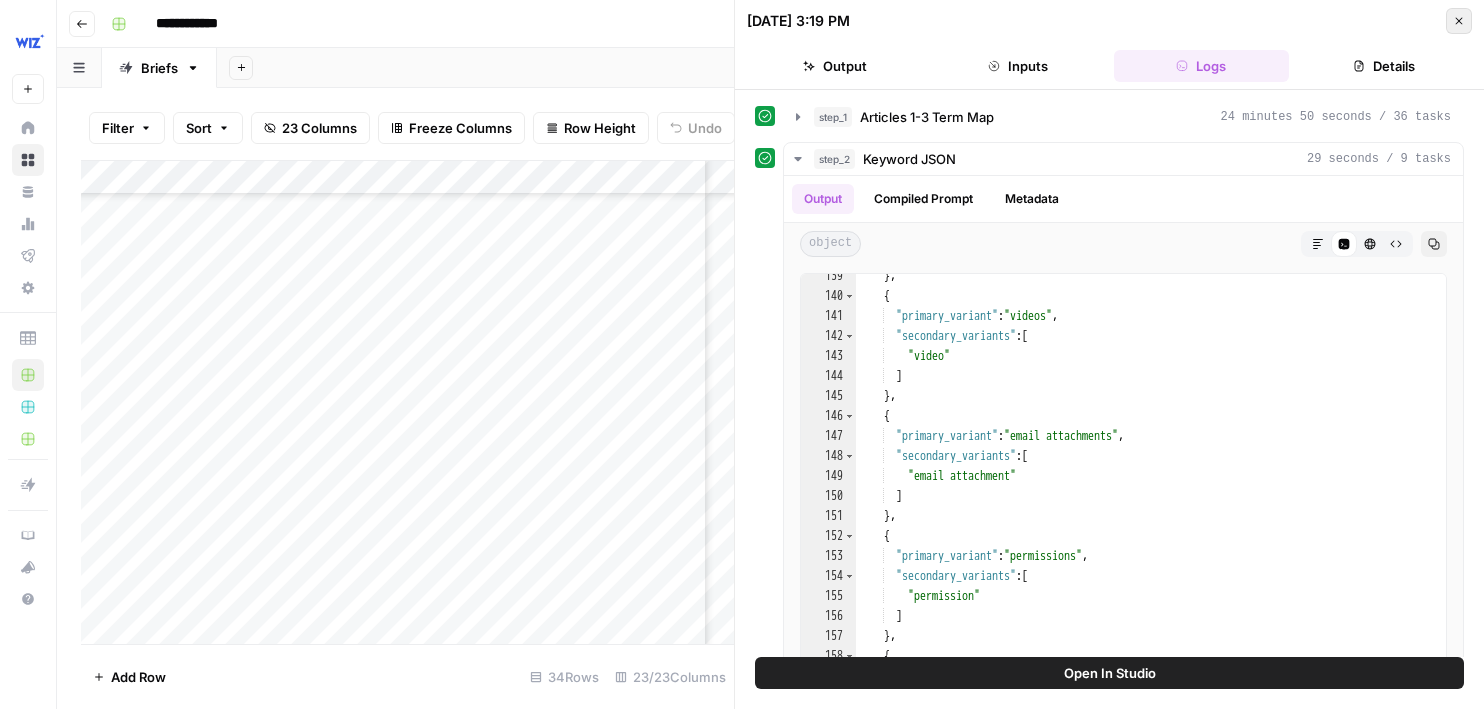 click 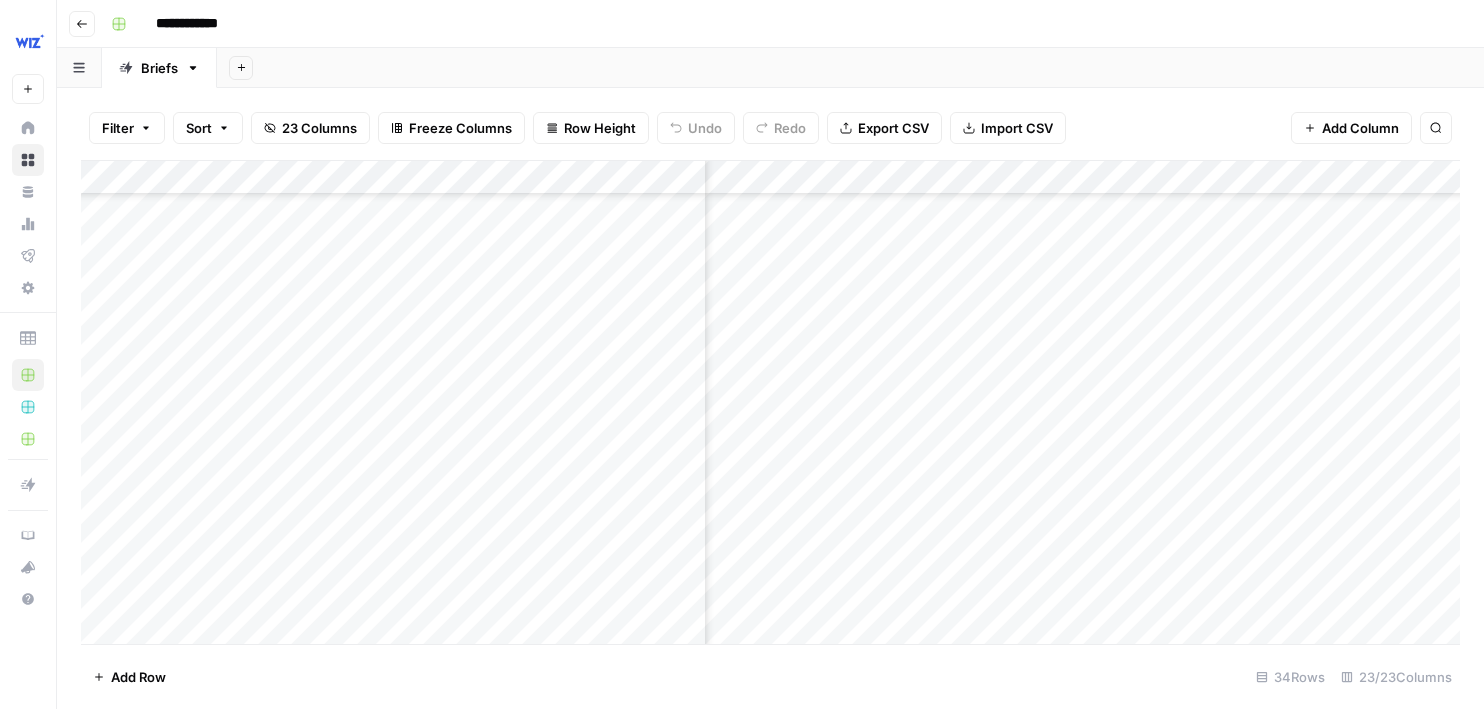 click on "Add Column" at bounding box center [770, 402] 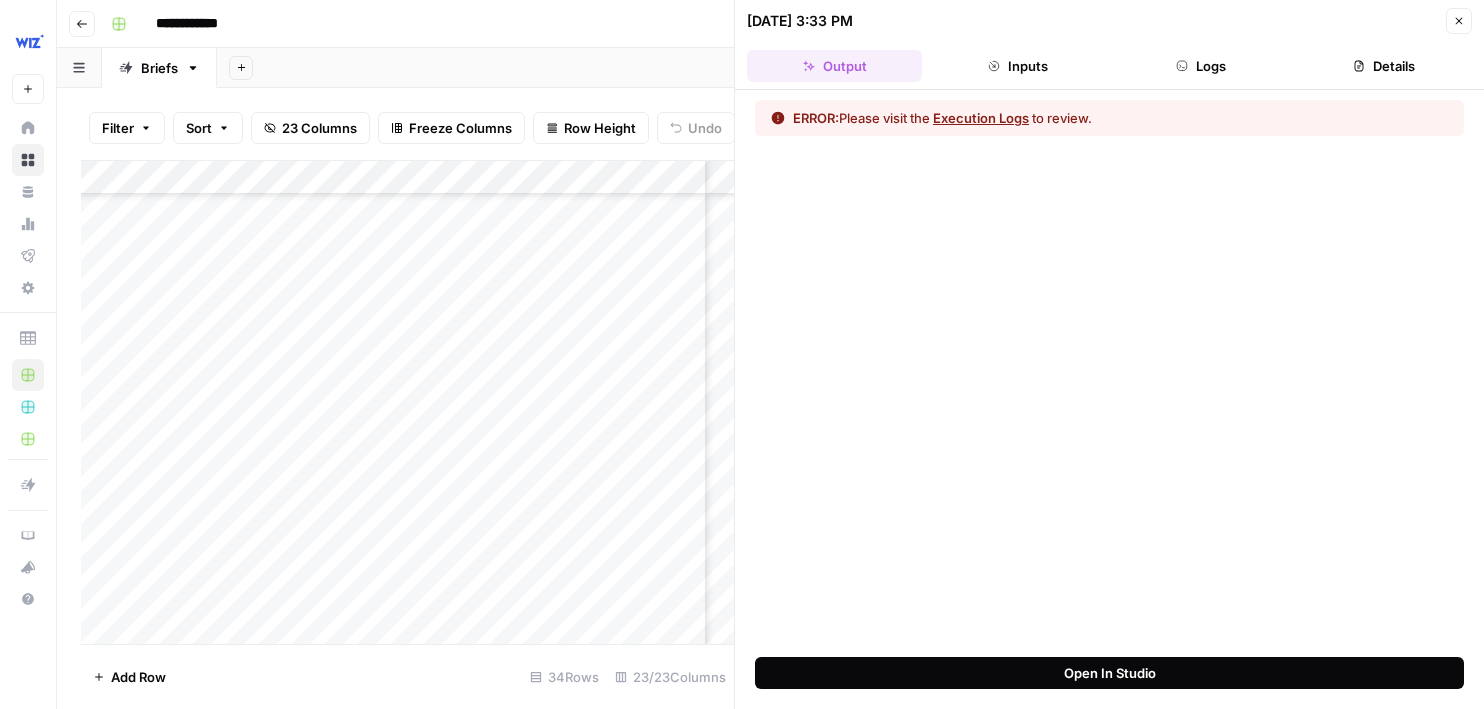 click on "Open In Studio" at bounding box center [1109, 673] 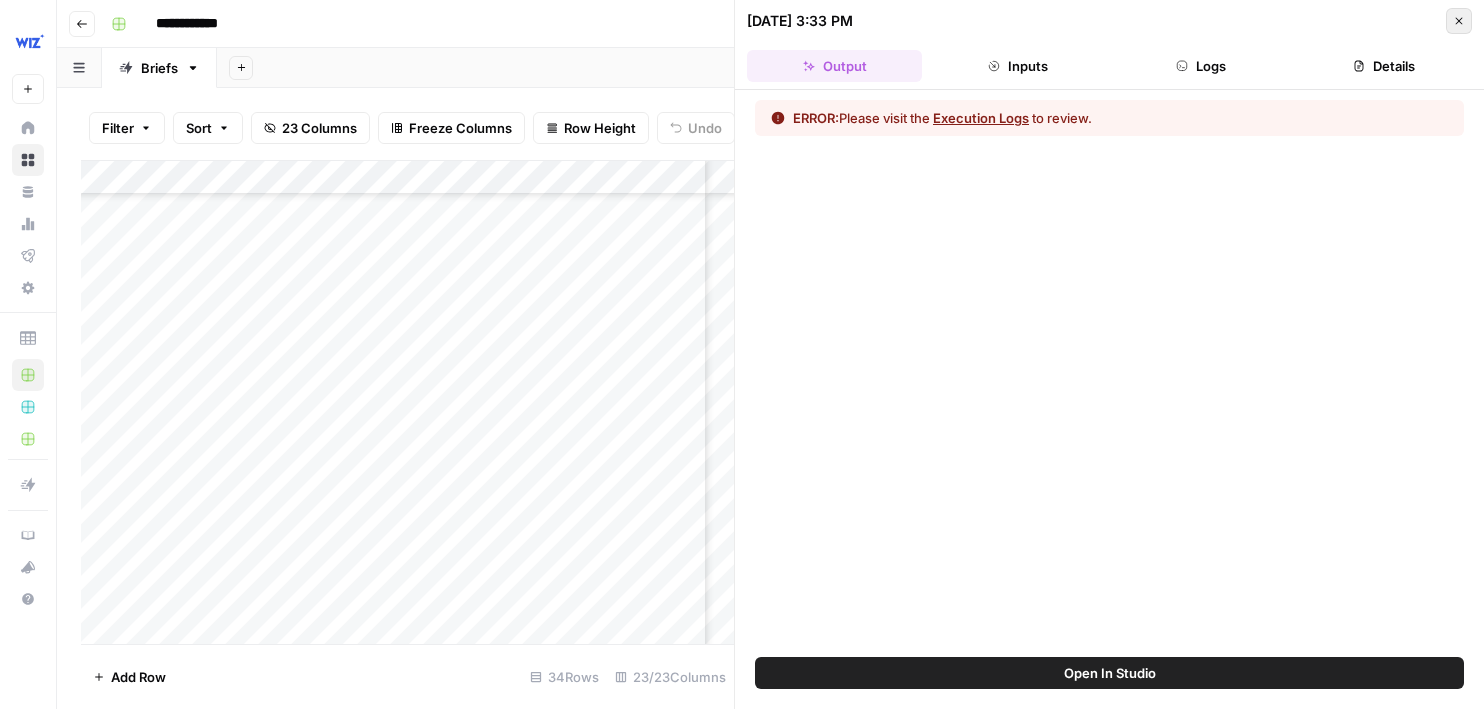 click on "Close" at bounding box center (1459, 21) 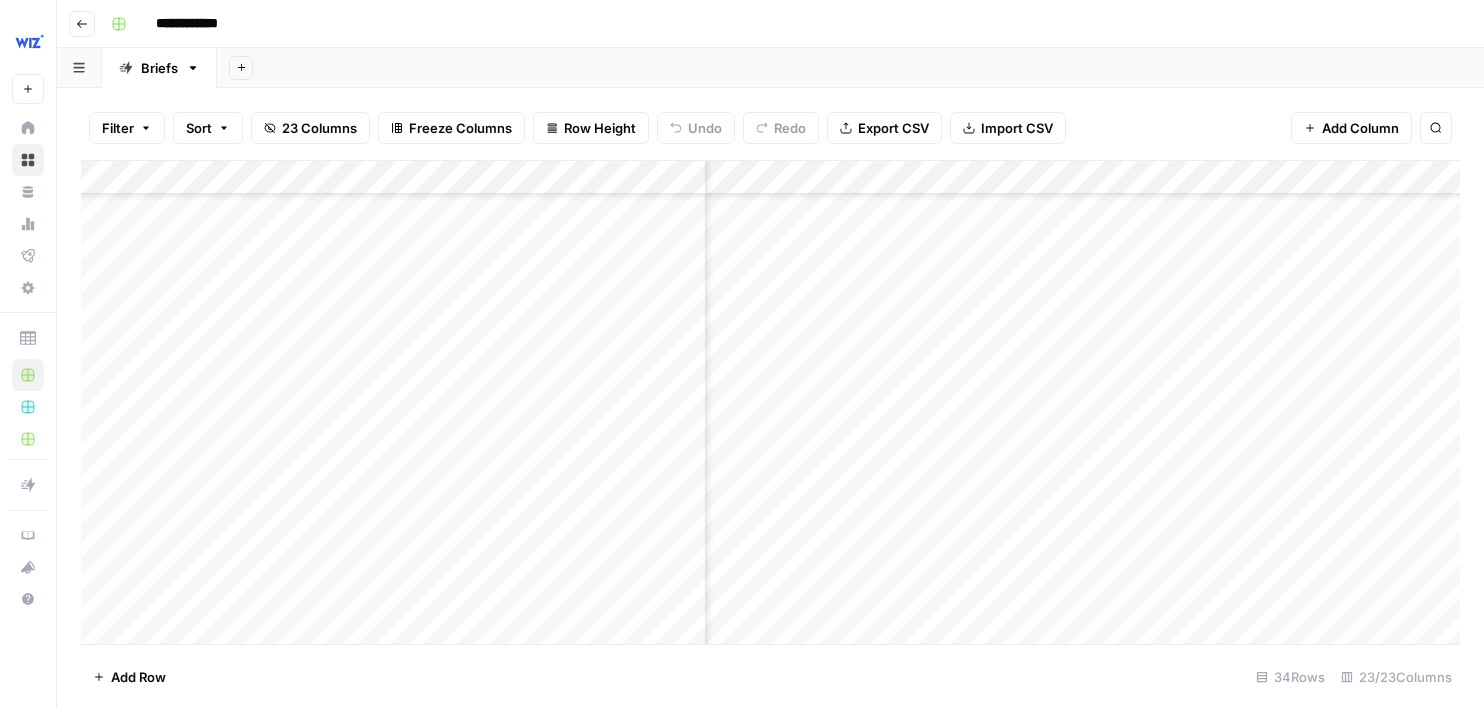 click on "Add Column" at bounding box center [770, 402] 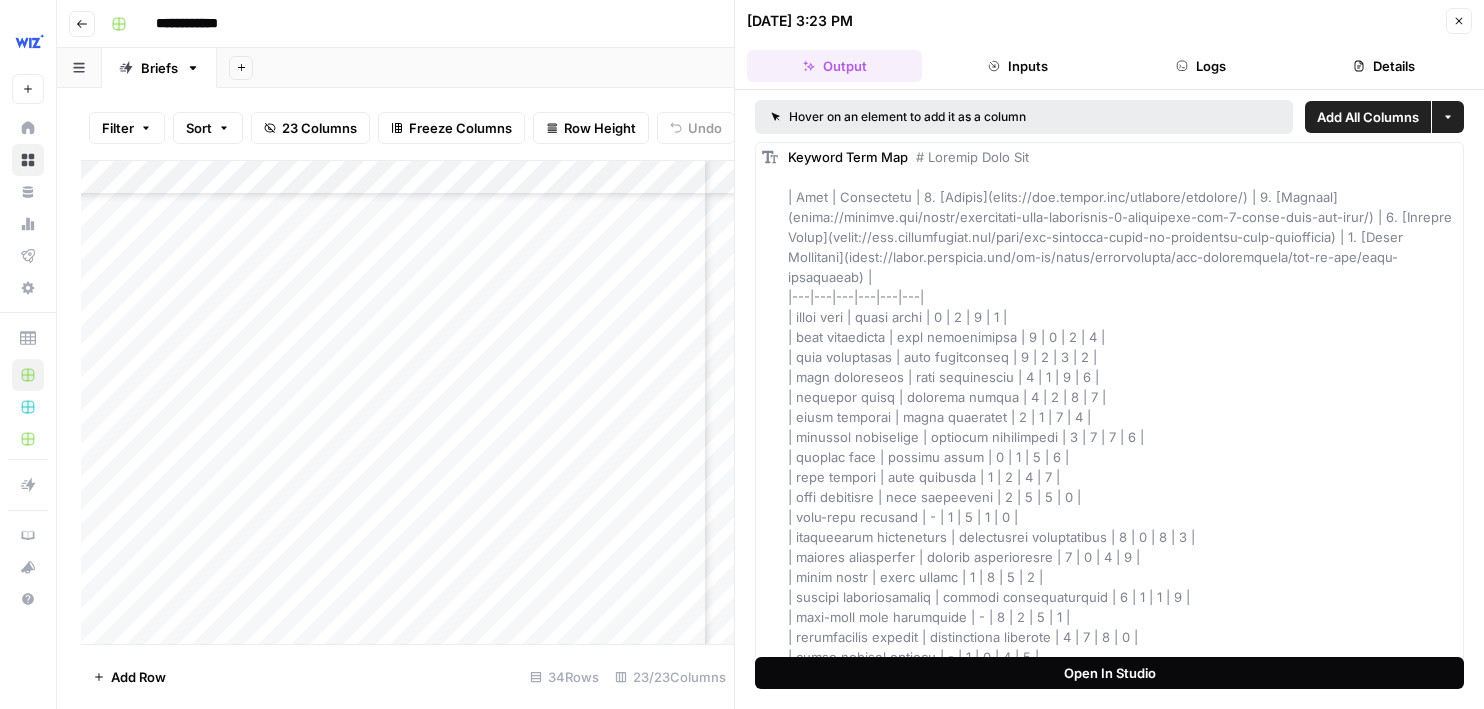 click on "Open In Studio" at bounding box center [1110, 673] 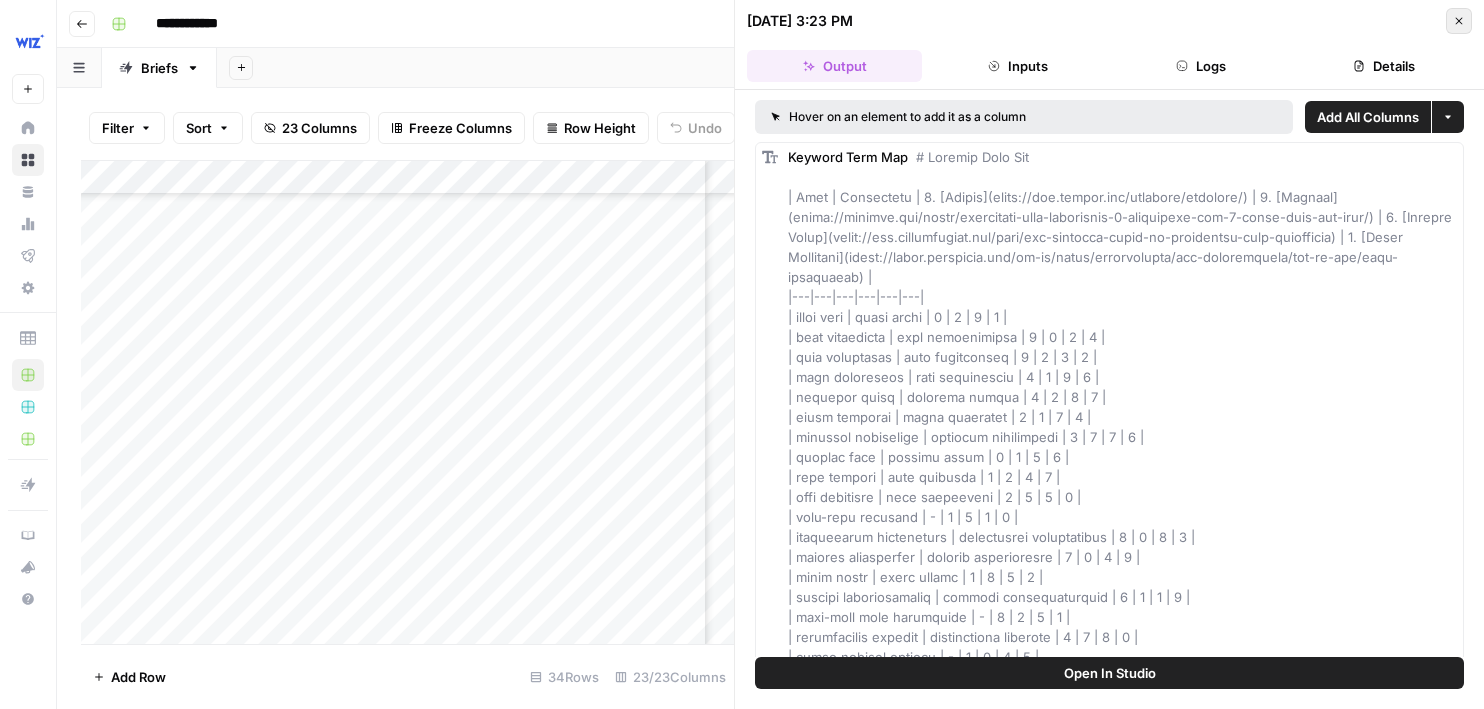 click 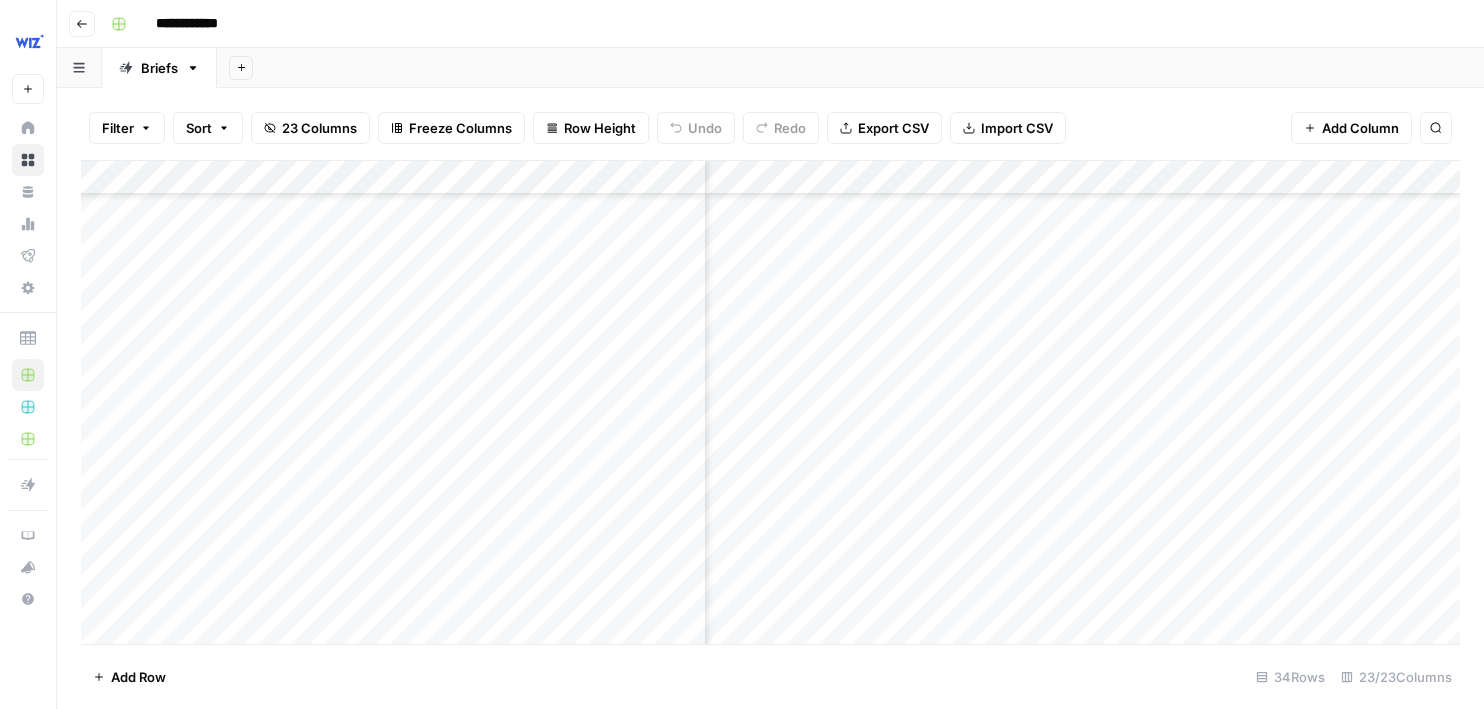 click on "Add Column" at bounding box center [770, 402] 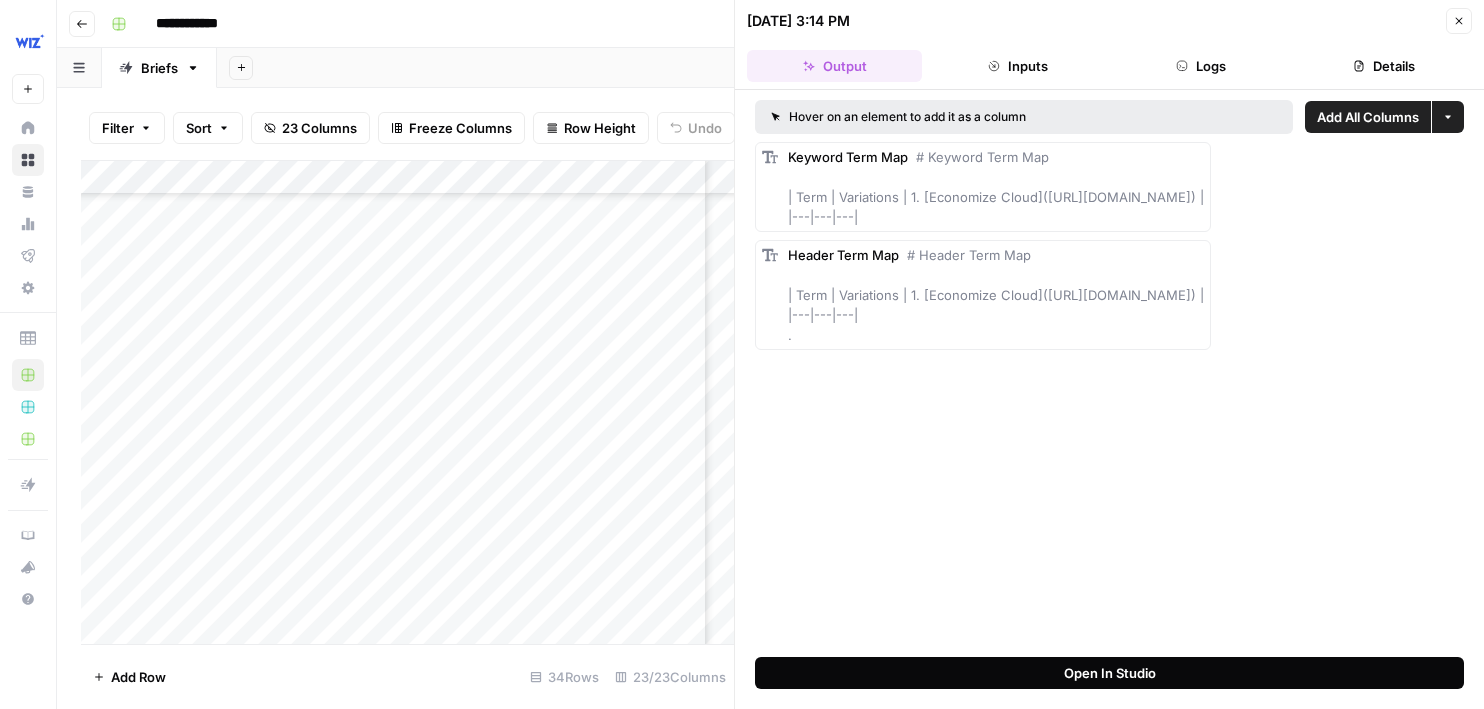 click on "Open In Studio" at bounding box center [1110, 673] 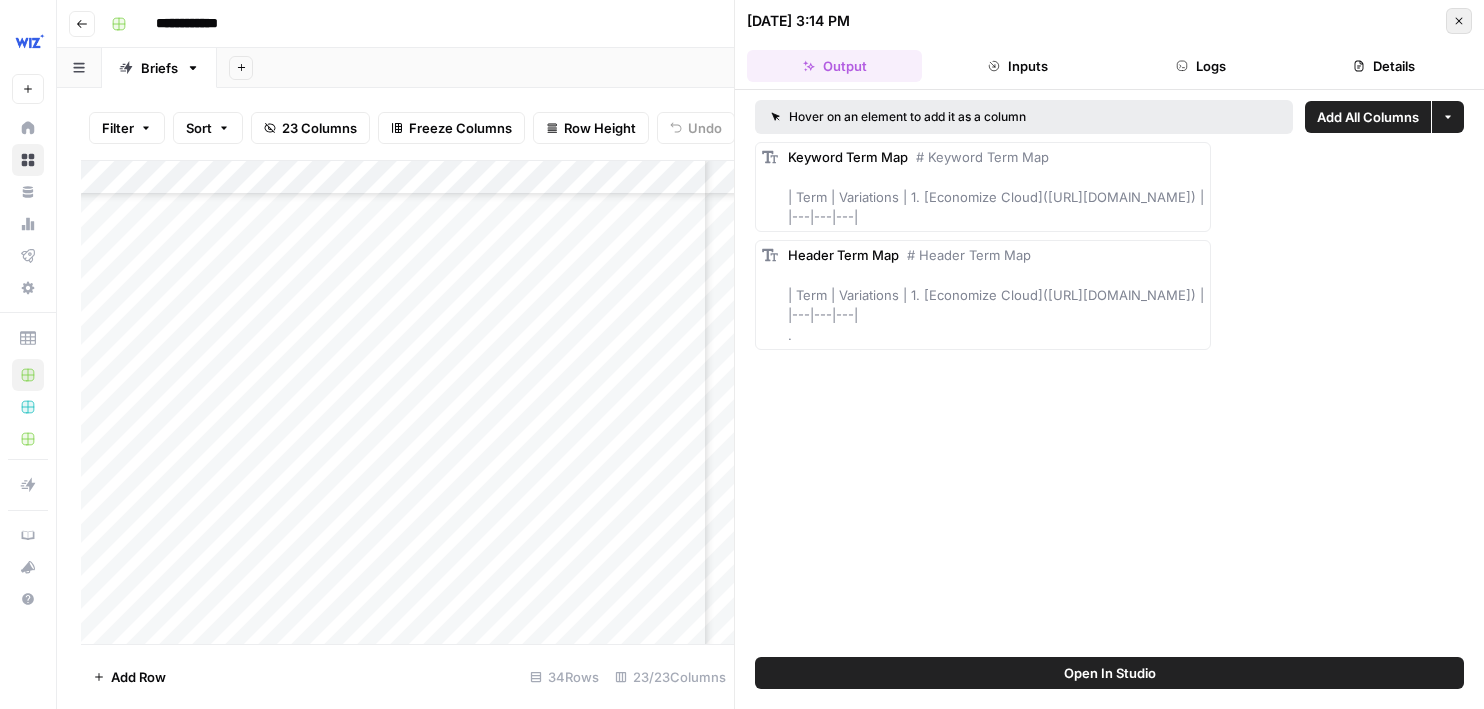 click 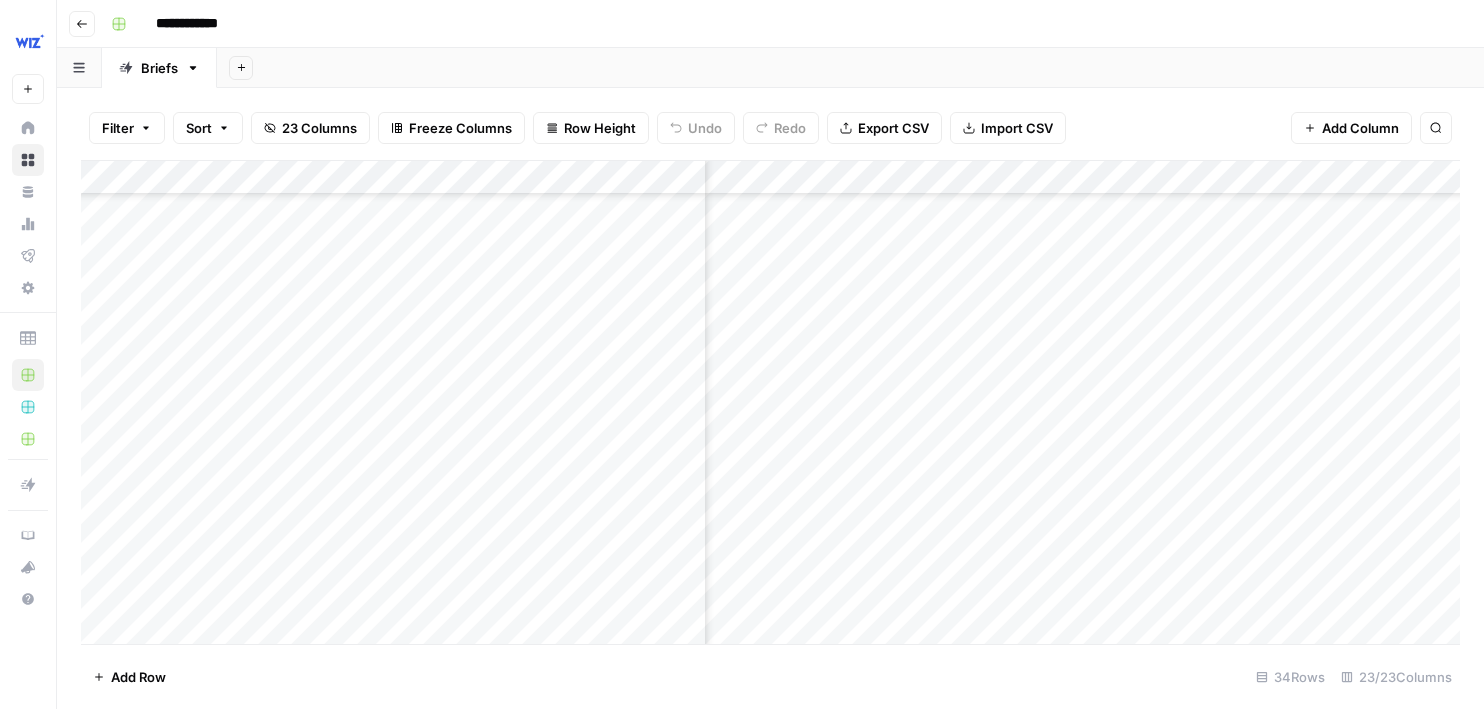 scroll, scrollTop: 1351, scrollLeft: 139, axis: both 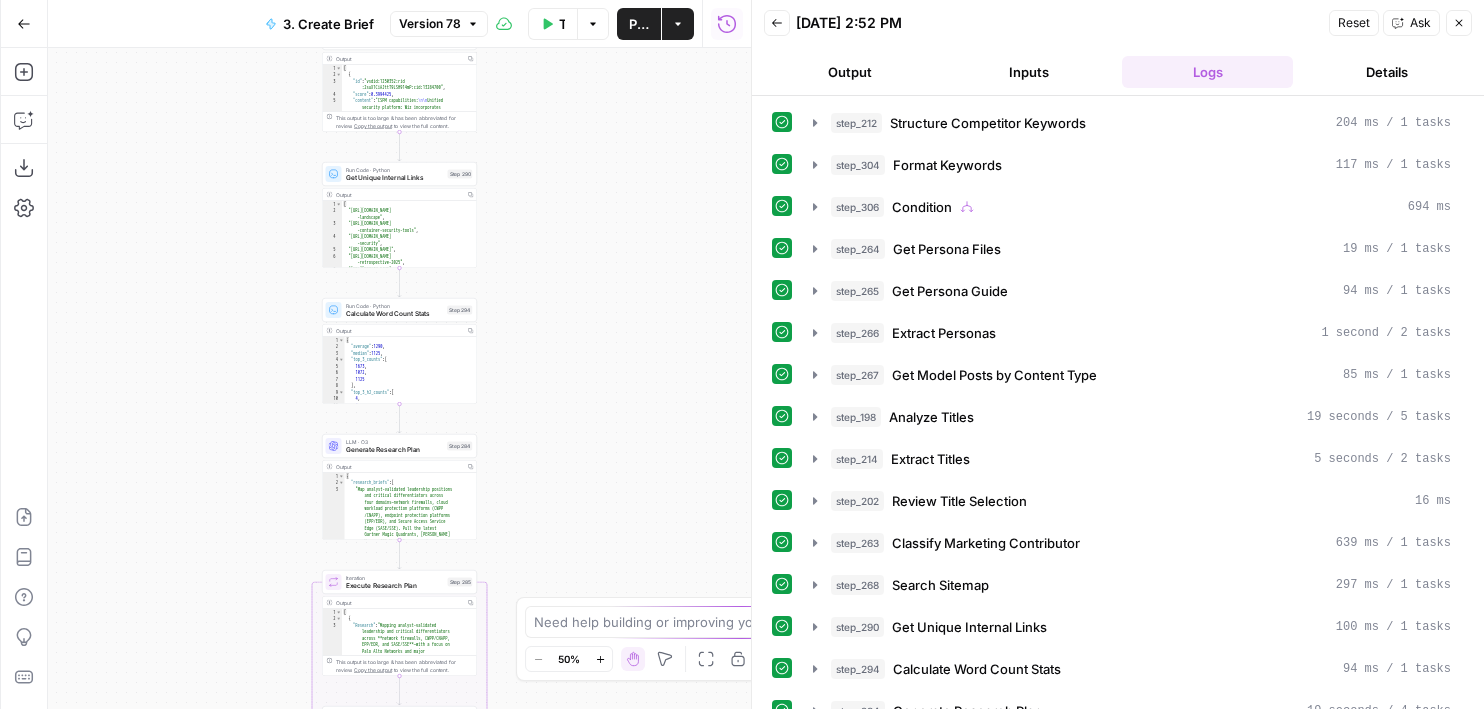 drag, startPoint x: 685, startPoint y: 245, endPoint x: 726, endPoint y: 245, distance: 41 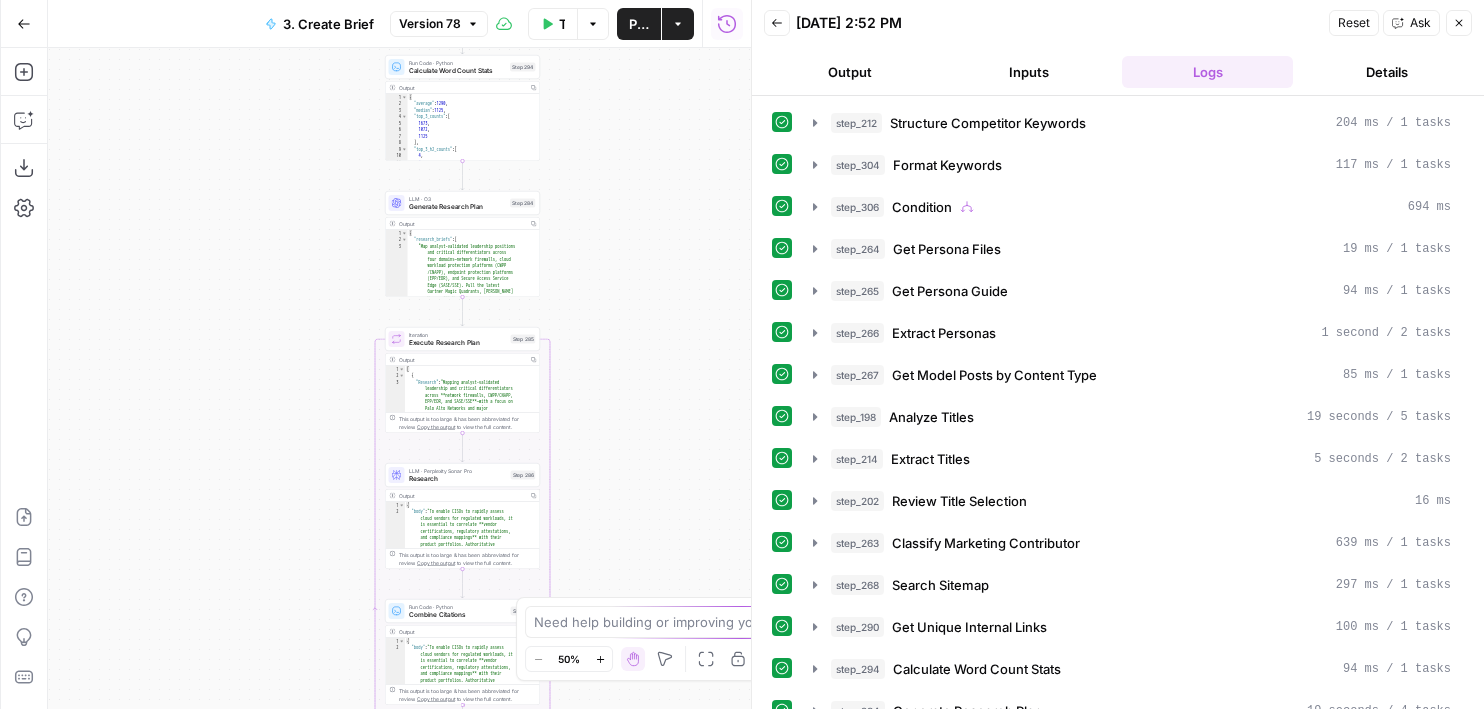 drag, startPoint x: 659, startPoint y: 378, endPoint x: 681, endPoint y: 137, distance: 242.00206 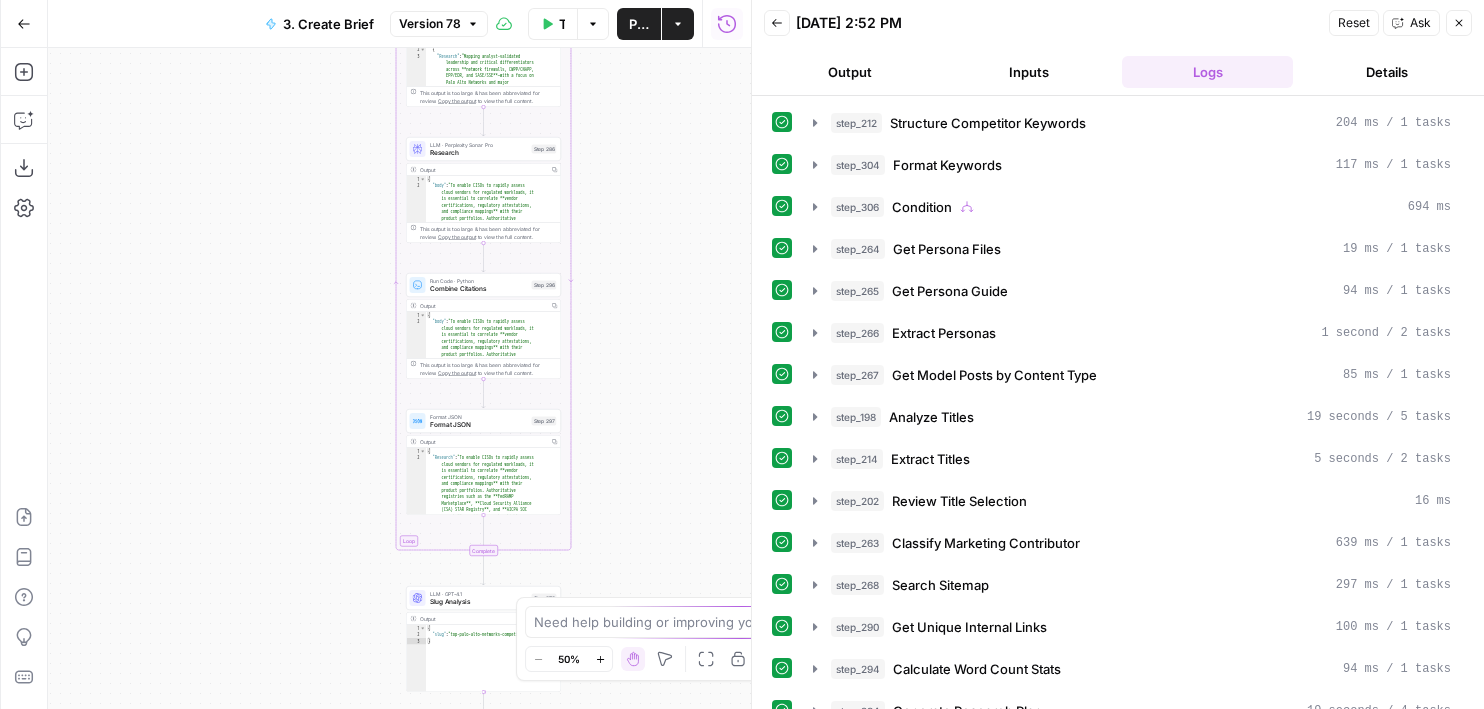 drag, startPoint x: 662, startPoint y: 177, endPoint x: 664, endPoint y: 140, distance: 37.054016 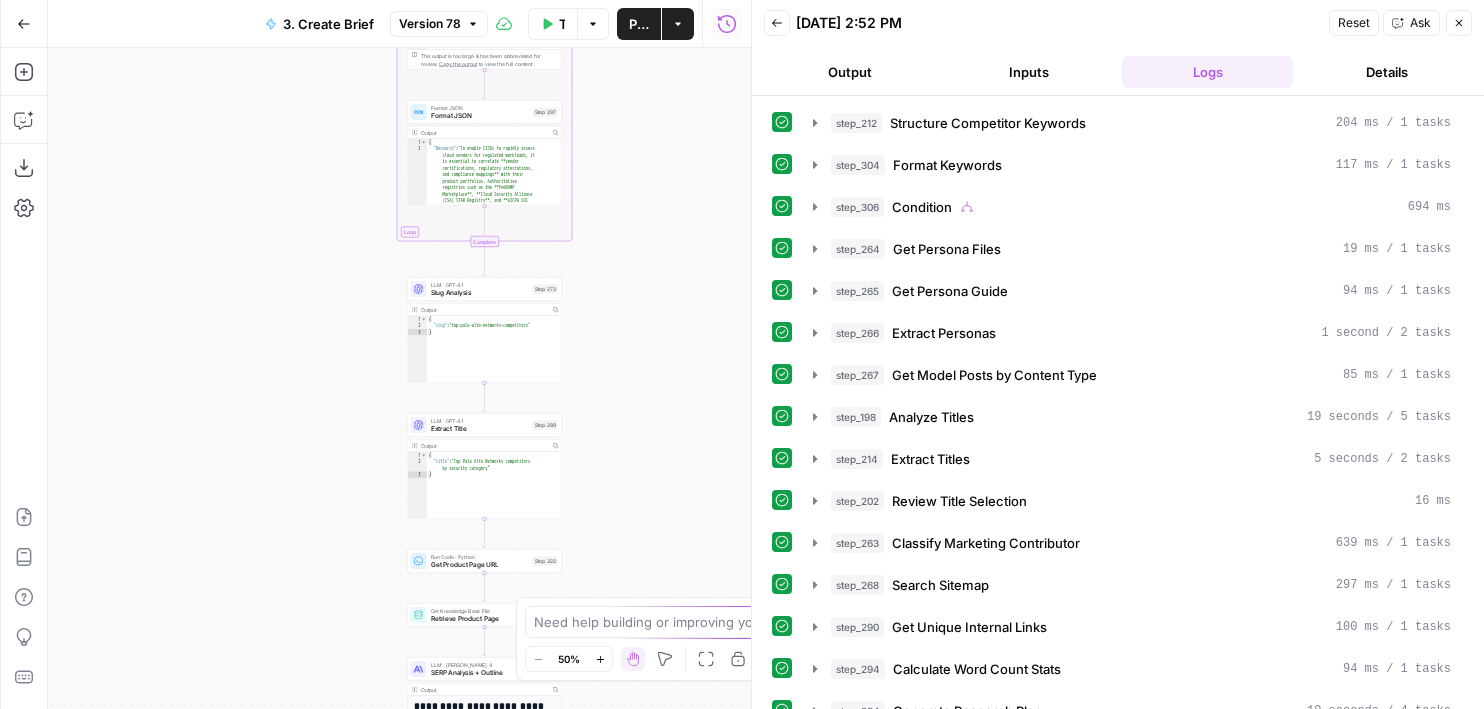drag, startPoint x: 665, startPoint y: 246, endPoint x: 665, endPoint y: 194, distance: 52 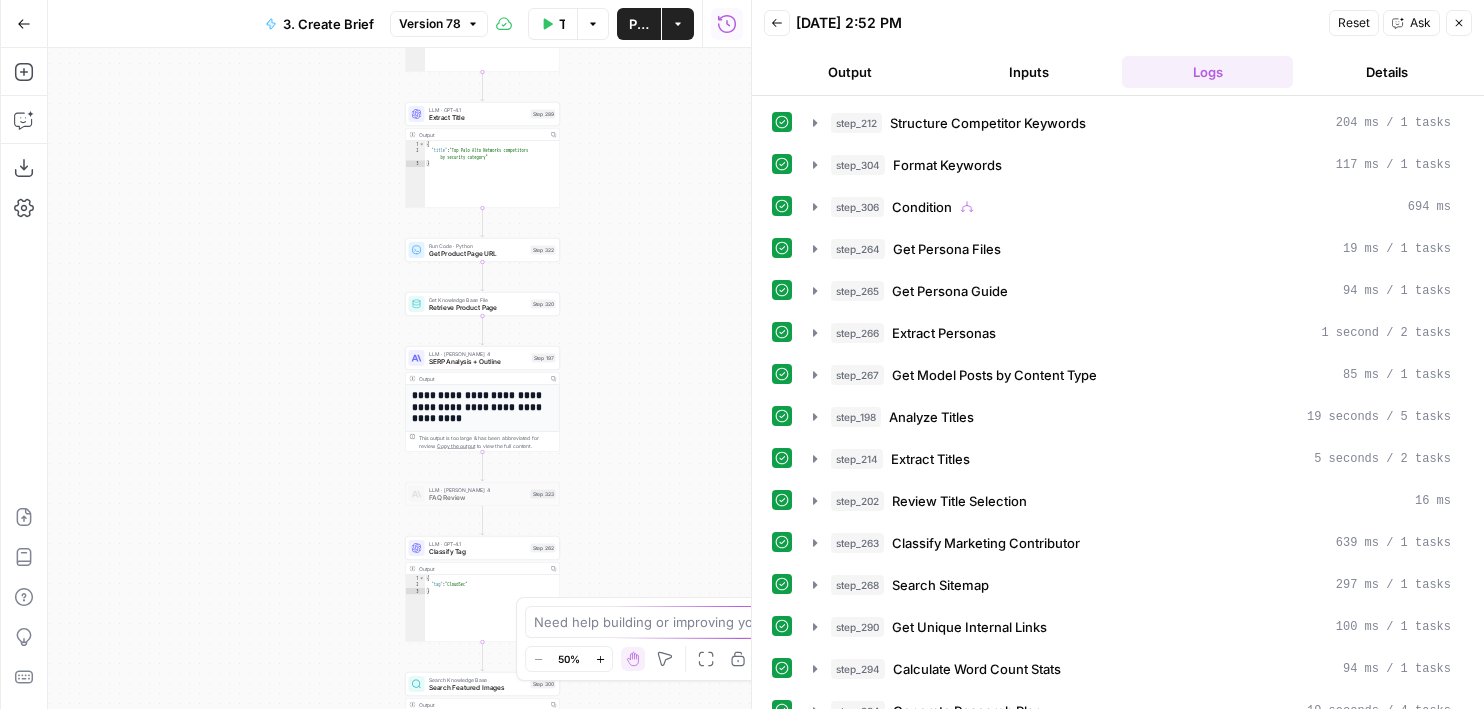 drag, startPoint x: 663, startPoint y: 310, endPoint x: 662, endPoint y: 241, distance: 69.00725 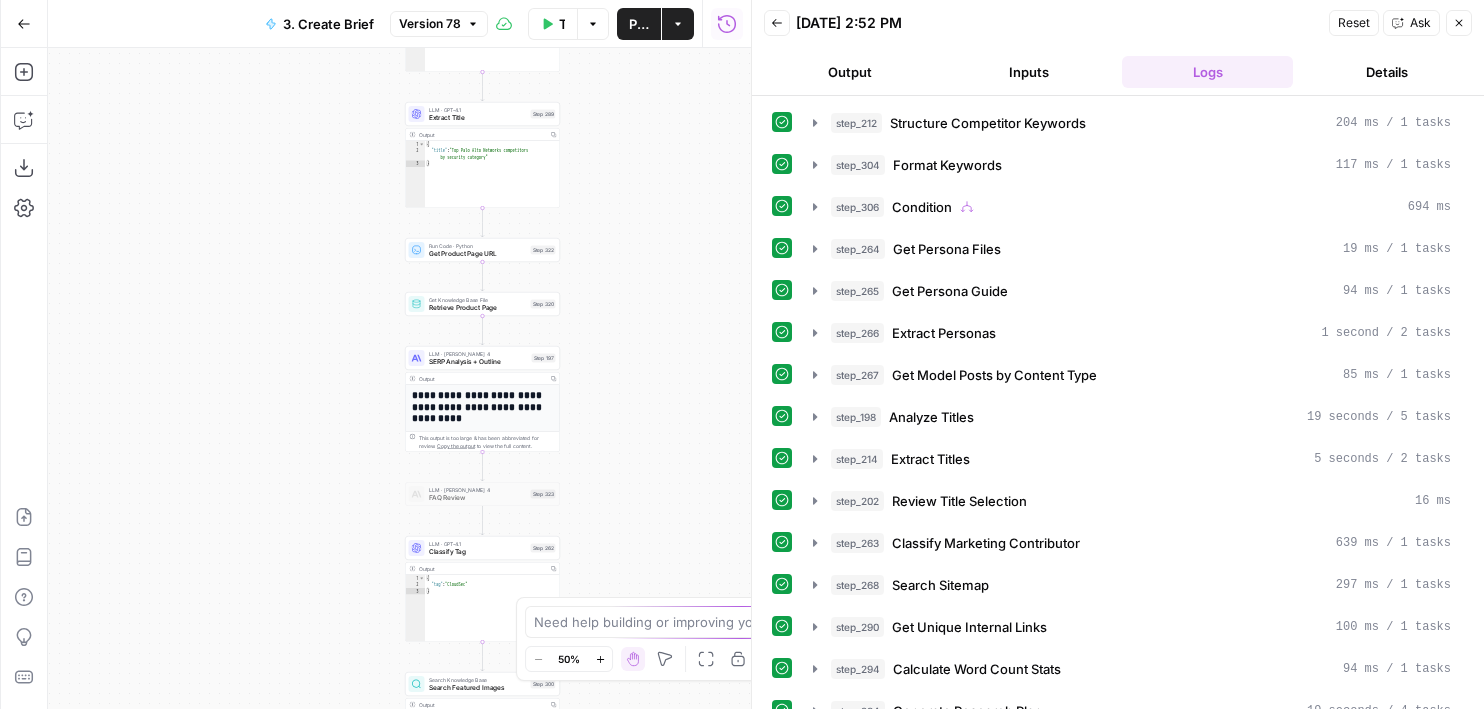 click on "true false Workflow Set Inputs Inputs Run Code · JavaScript Structure Competitor Keywords Step 212 Output Copy 1 2 3 4 5 6 7 8 9 10 11 12 [    {      "Keyword" :  "palo alto competitors" ,      "Search Volume" :  210 ,      "Keyword Difficulty" :  14 ,      "Article Count" :  5    } ,    {      "Keyword" :  "panw competitors" ,      "Search Volume" :  40 ,      "Keyword Difficulty" :  13 ,      "Article Count" :  3     XXXXXXXXXXXXXXXXXXXXXXXXXXXXXXXXXXXXXXXXXXXXXXXXXXXXXXXXXXXXXXXXXXXXXXXXXXXXXXXXXXXXXXXXXXXXXXXXXXXXXXXXXXXXXXXXXXXXXXXXXXXXXXXXXXXXXXXXXXXXXXXXXXXXXXXXXXXXXXXXXXXXXXXXXXXXXXXXXXXXXXXXXXXXXXXXXXXXXXXXXXXXXXXXXXXXXXXXXXXXXXXXXXXXXXXXXXXXXXXXXXXXXXXXXXXXXXXXXXXXXXXXXXXXXXXXXXXXXXXXXXXXXXXXXXXXXXXXXXXXXXXXXXXXXXXXXXXXXXXXXXXXXXXXXXXXXXXXXXXXXXXXXXXXXXXXXXXXXXXXXXXXXXXXXXXXXXXXXXXXXXXXXXXXXXXXXXXXXXXXXXXXXXXXXXXXXXXXXXXXXXXXXXXXXXXXXXXXXXXXXXXXXXXXXXXXXXXXXXXXXXXXXXXXXXXXXXXXXXXXXXXXXXXXXXXXXXXXXXXXXXXXXXXXXXXX Run Code · Python Format Keywords Step 304 Output Copy 1 2 3 4 [    ,    ]     1 2" at bounding box center (399, 378) 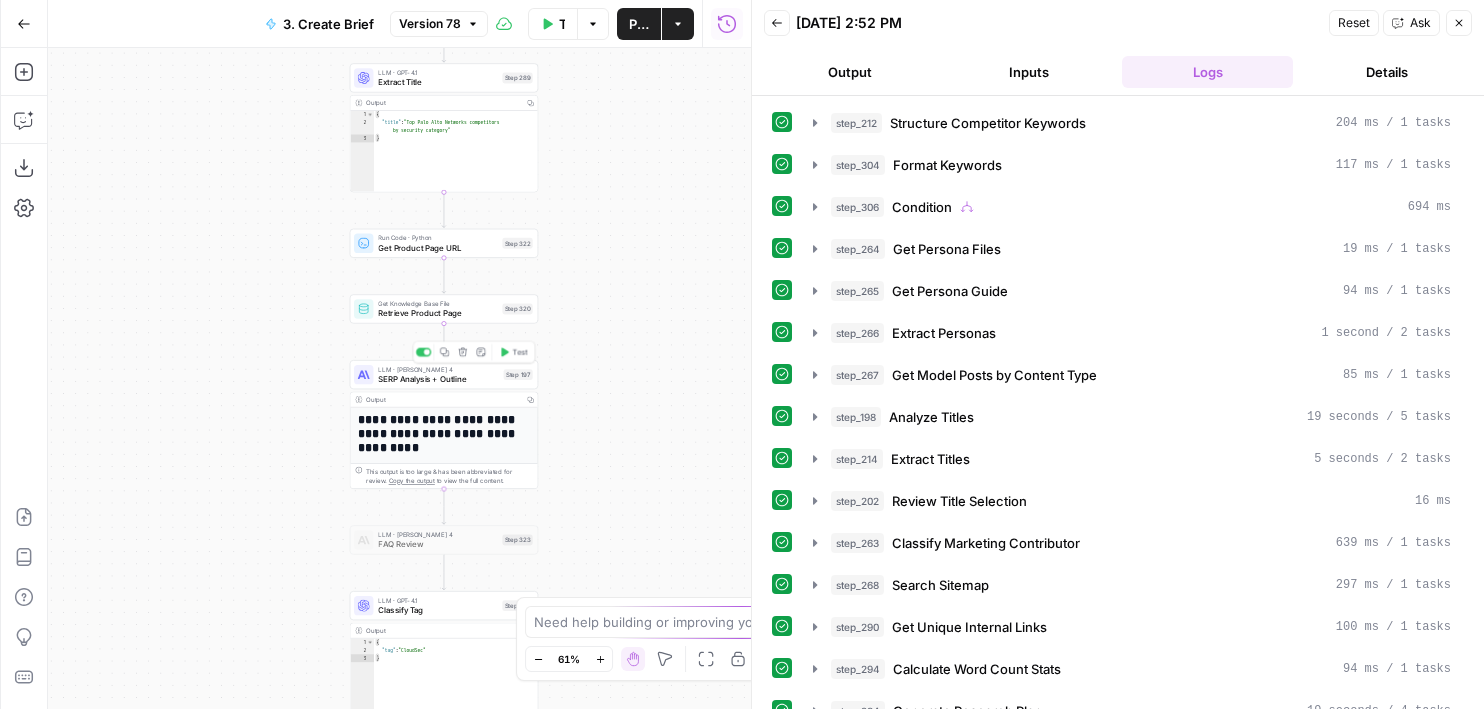 click on "LLM · Claude Sonnet 4 SERP Analysis + Outline Step 197 Copy step Delete step Edit Note Test" at bounding box center (444, 374) 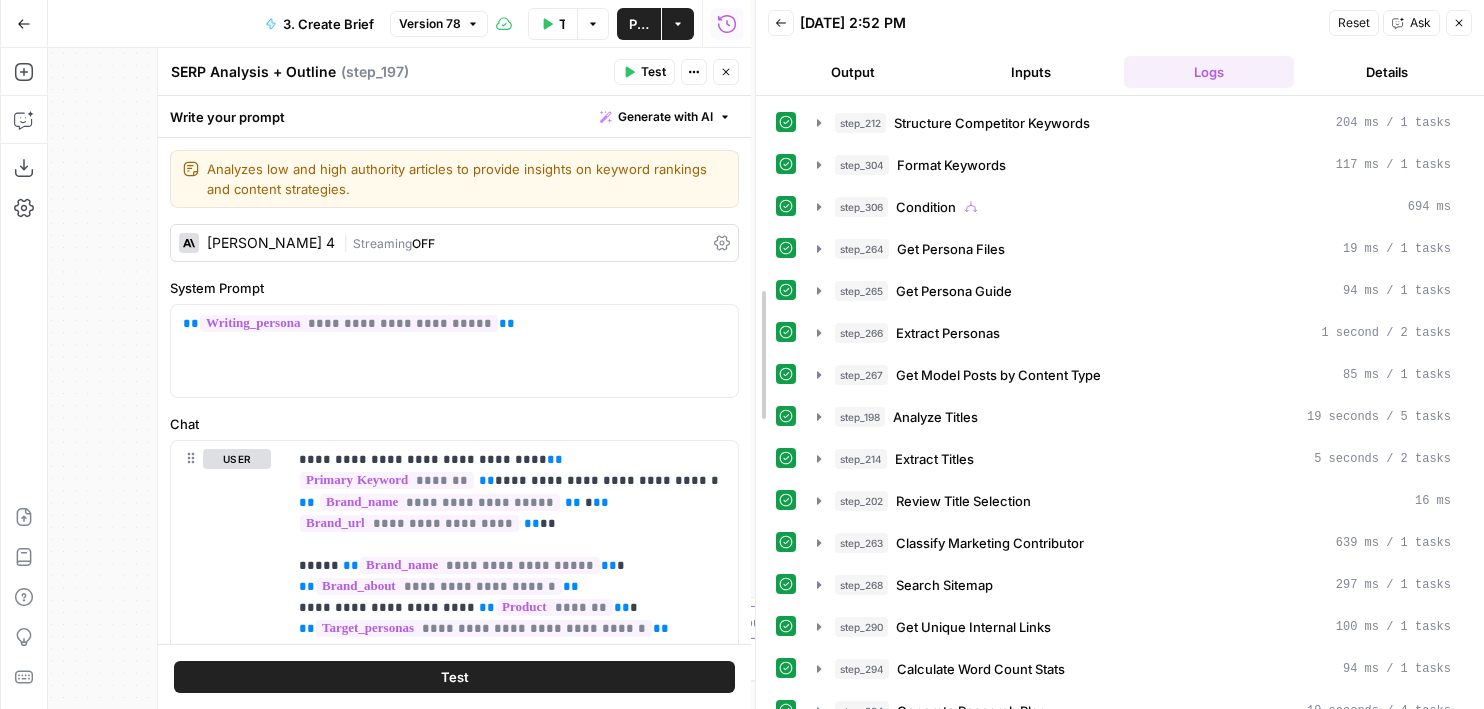 drag, startPoint x: 750, startPoint y: 386, endPoint x: 912, endPoint y: 386, distance: 162 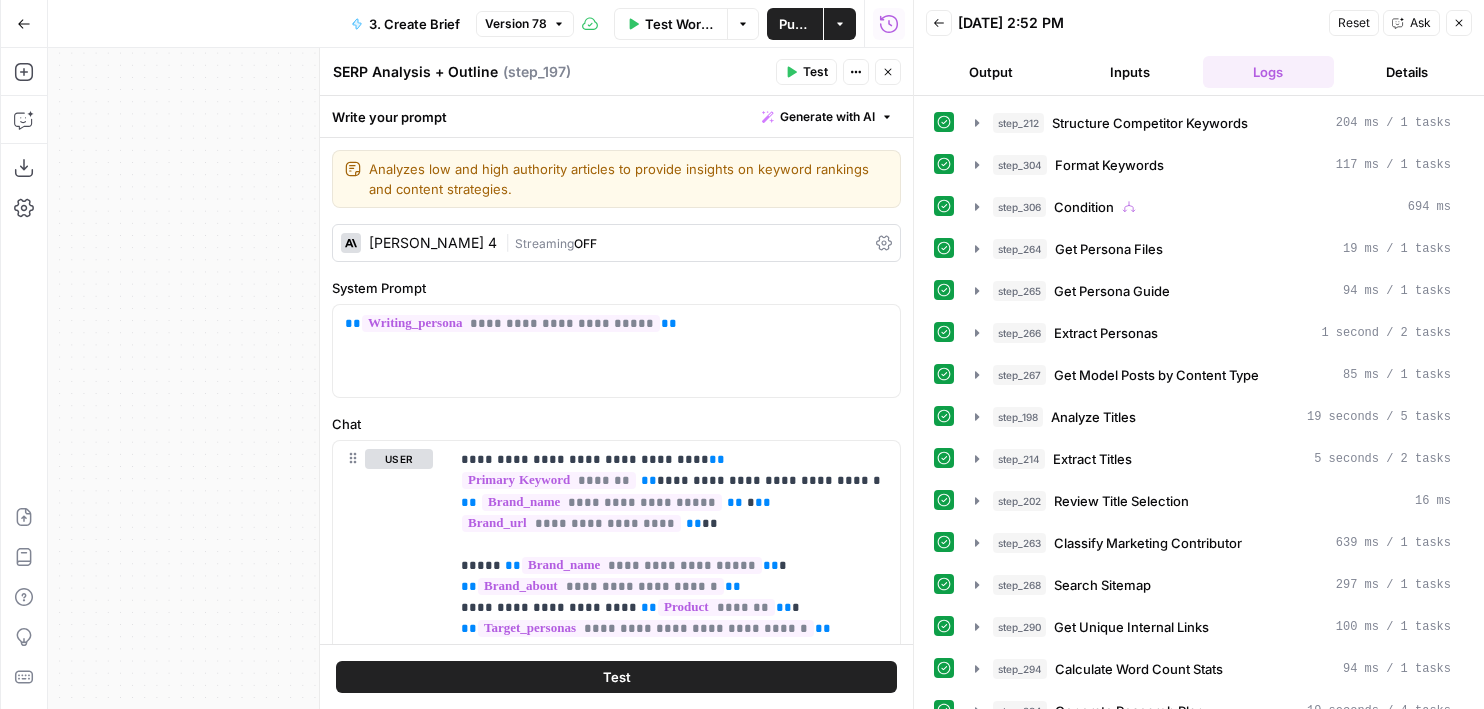 drag, startPoint x: 263, startPoint y: 474, endPoint x: 45, endPoint y: 474, distance: 218 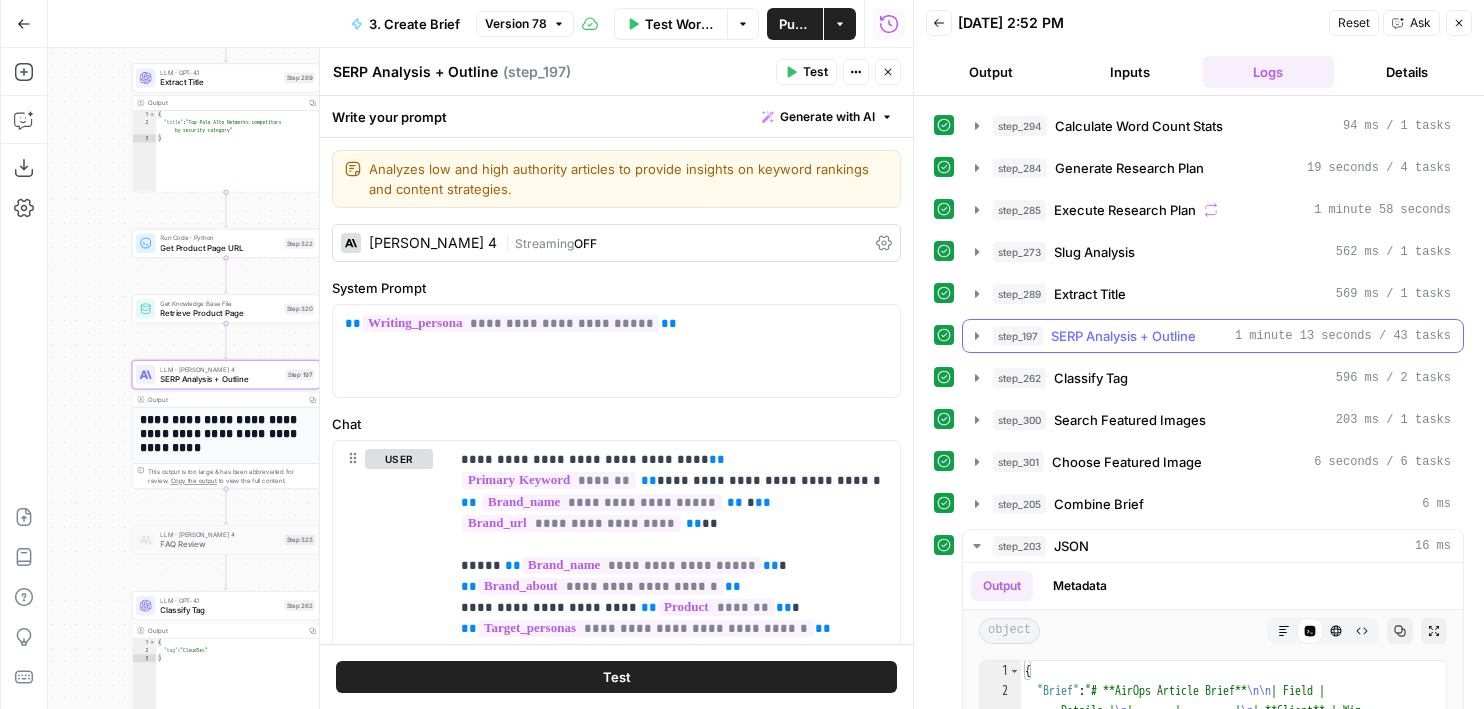 click on "step_197" at bounding box center [1018, 336] 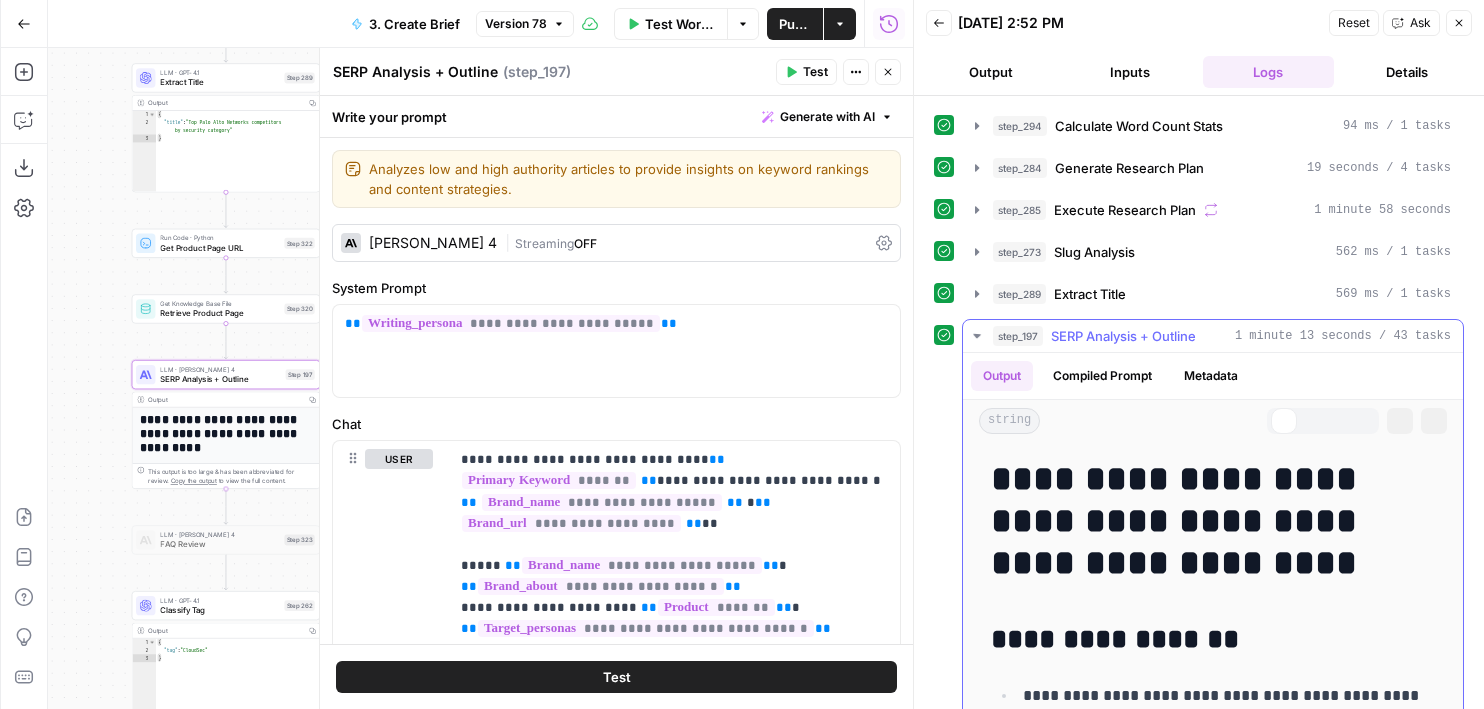 scroll, scrollTop: 898, scrollLeft: 0, axis: vertical 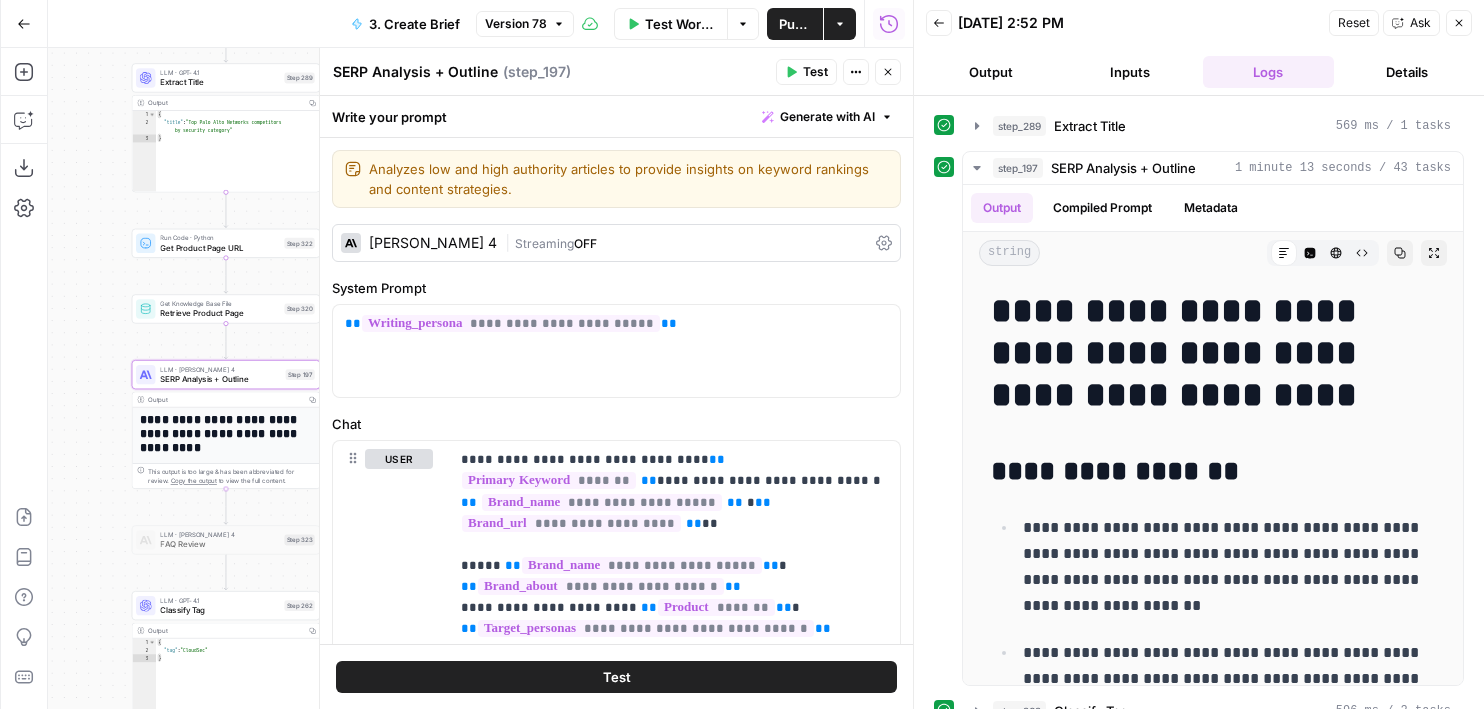 click on "Claude Sonnet 4" at bounding box center [419, 243] 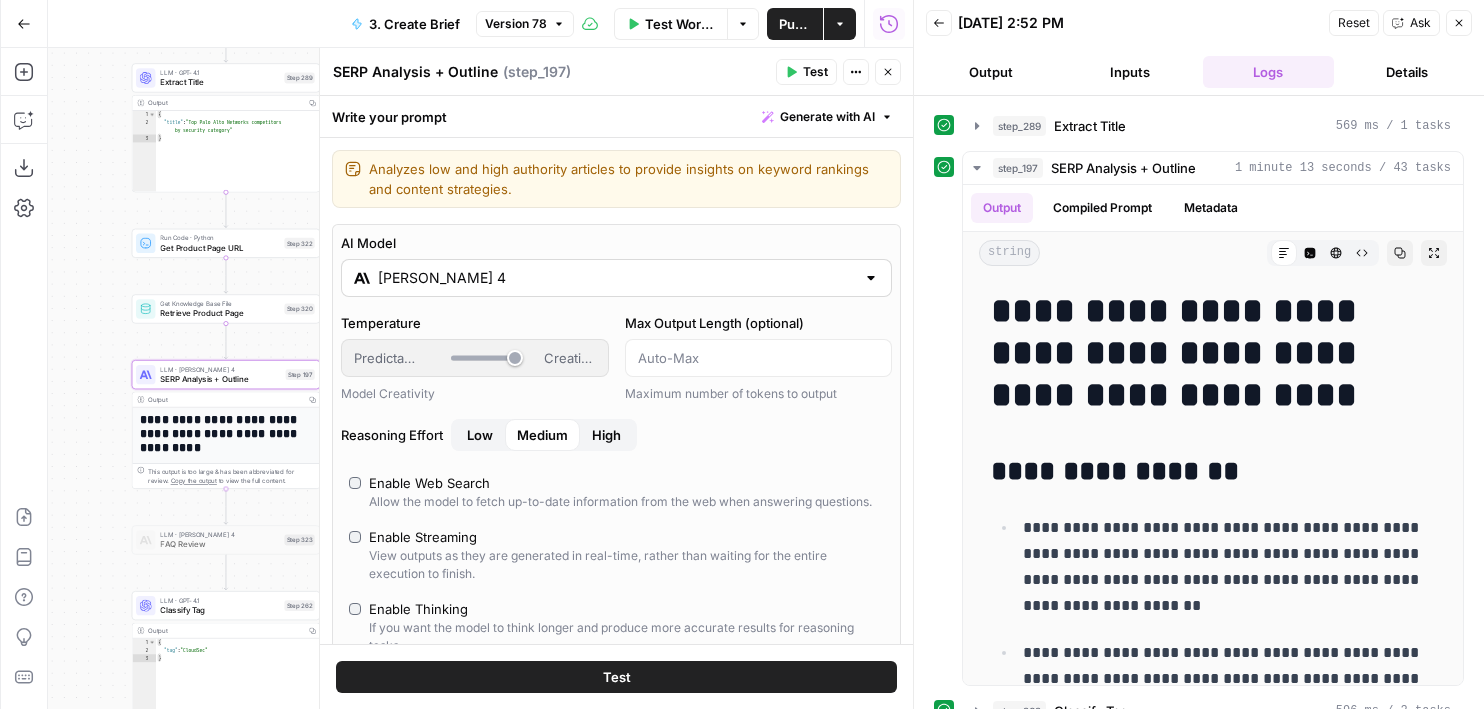 click on "Claude Sonnet 4" at bounding box center (616, 278) 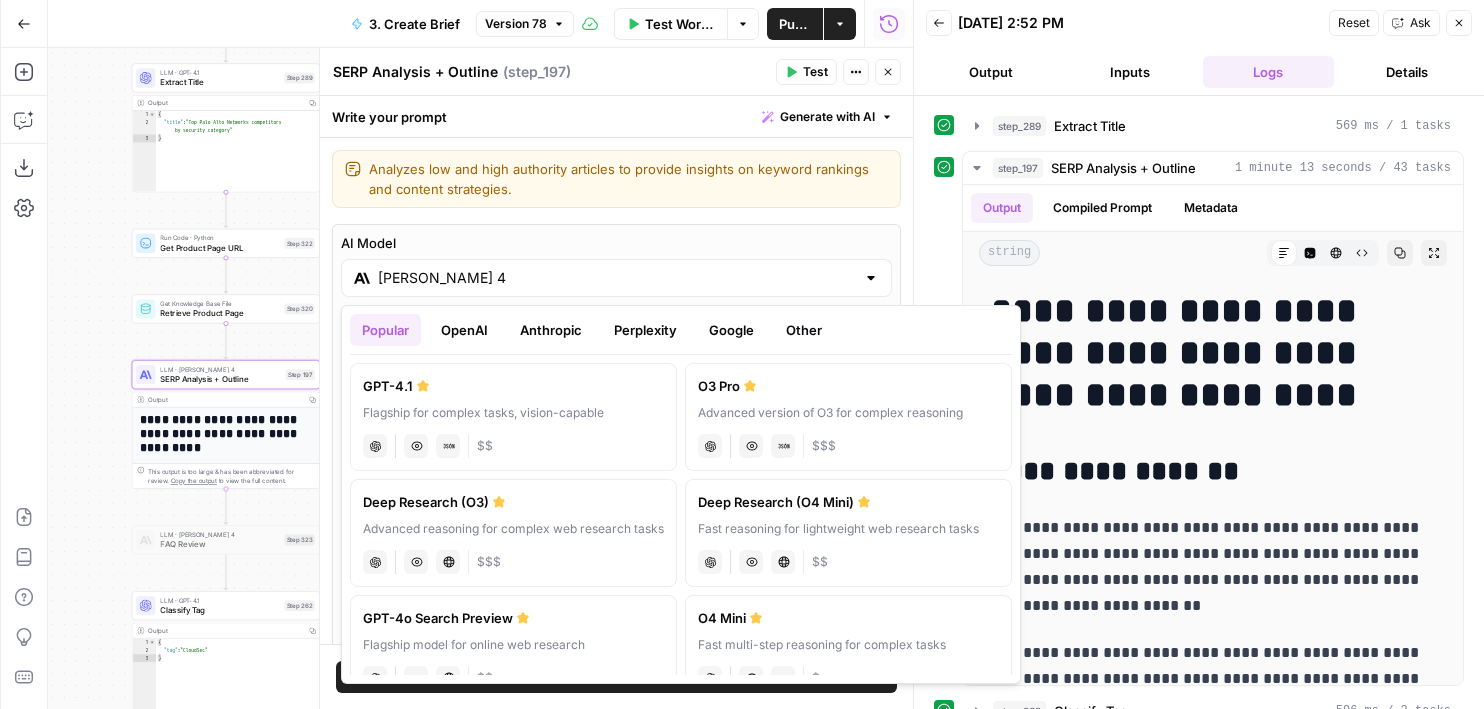 click on "AI Model" at bounding box center (616, 243) 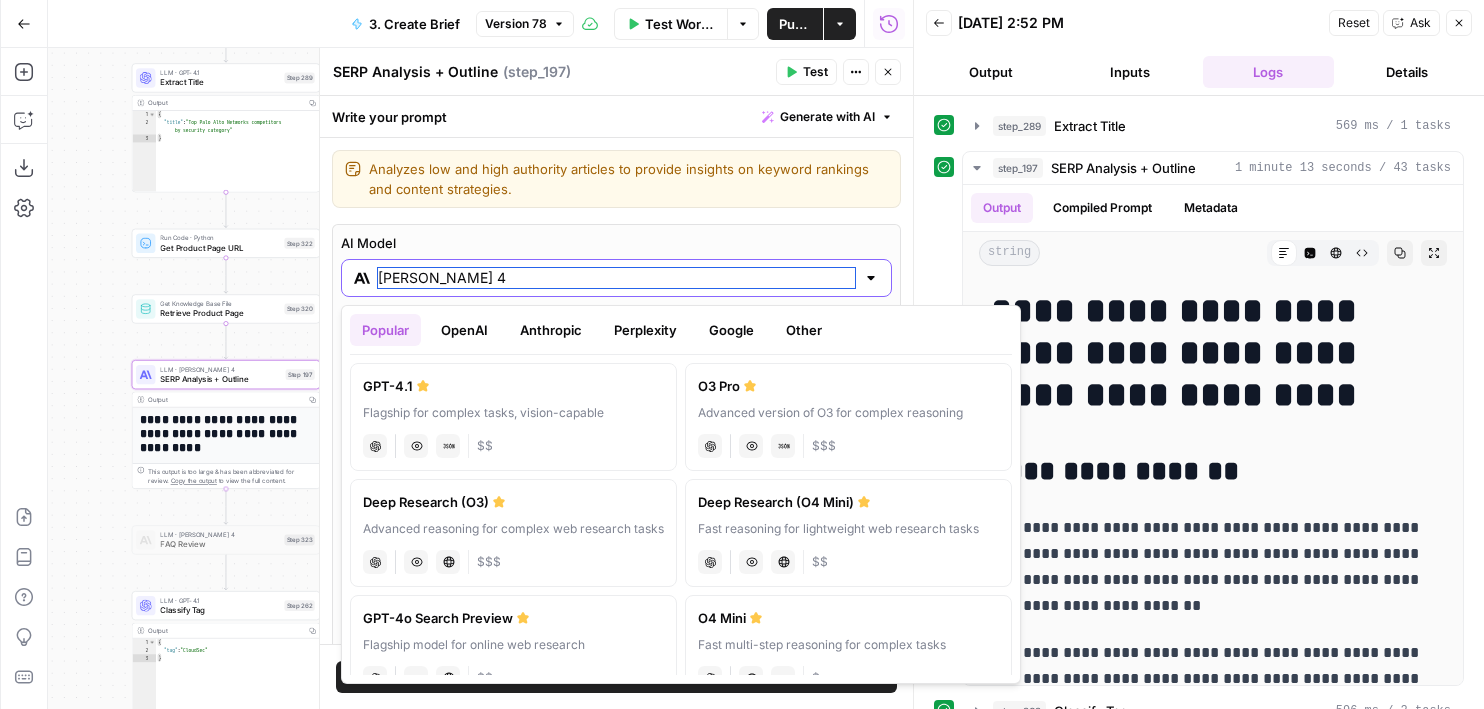 click on "Claude Sonnet 4" at bounding box center (616, 278) 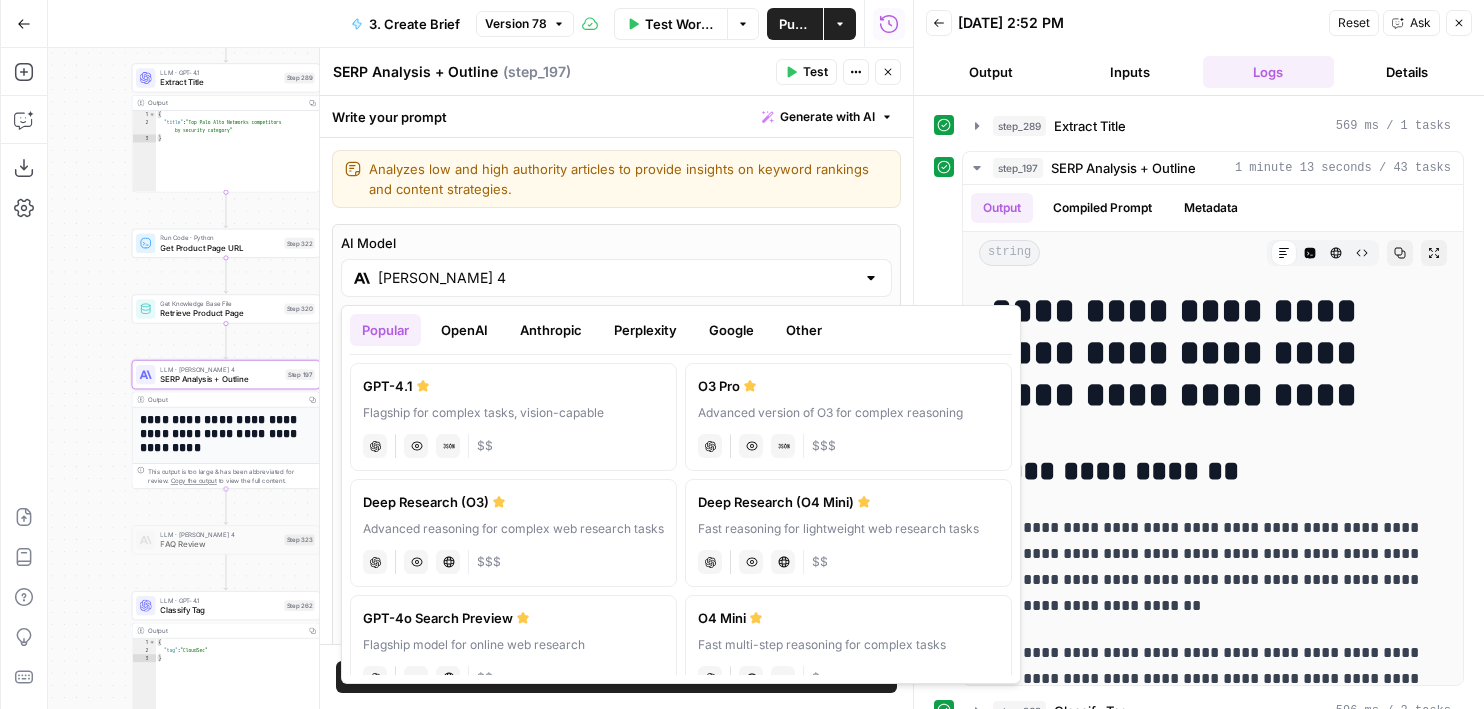 click on "**********" at bounding box center (616, 391) 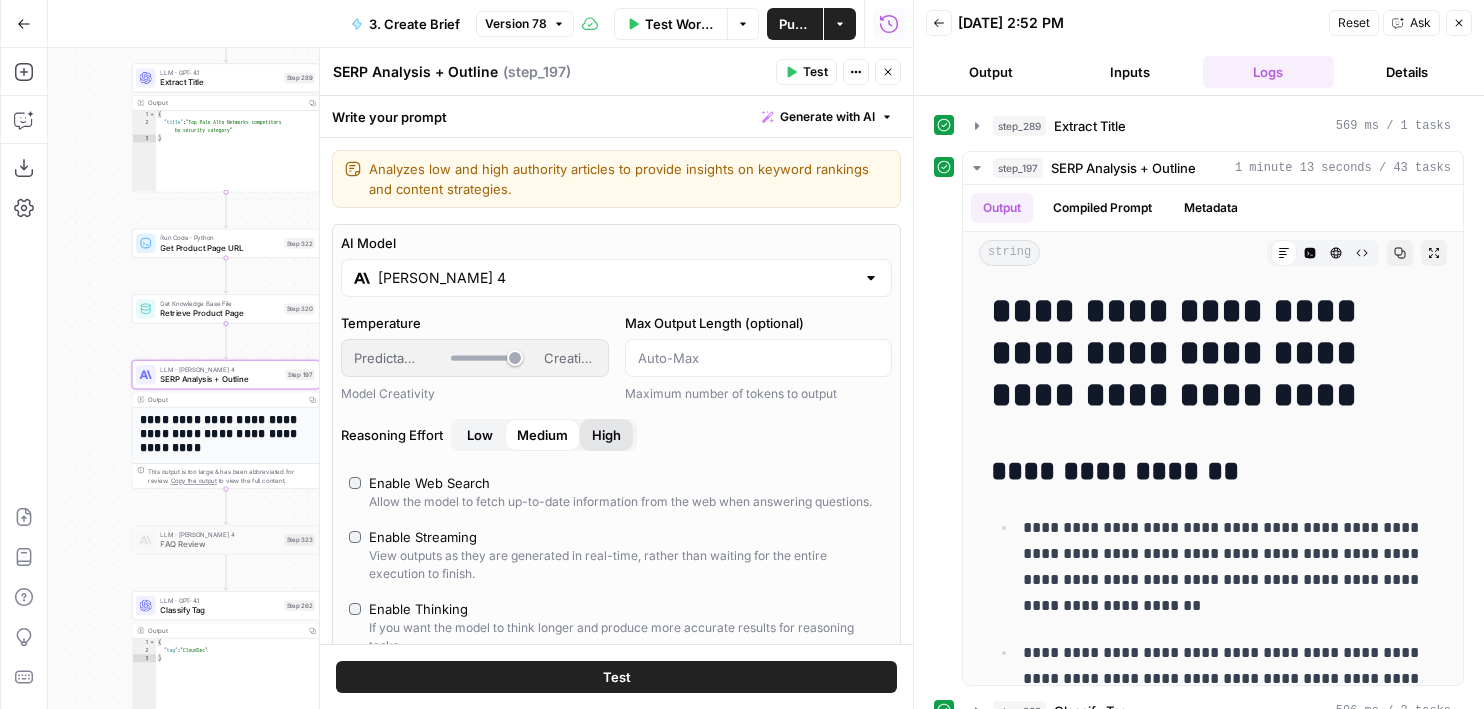 click on "High" at bounding box center (606, 435) 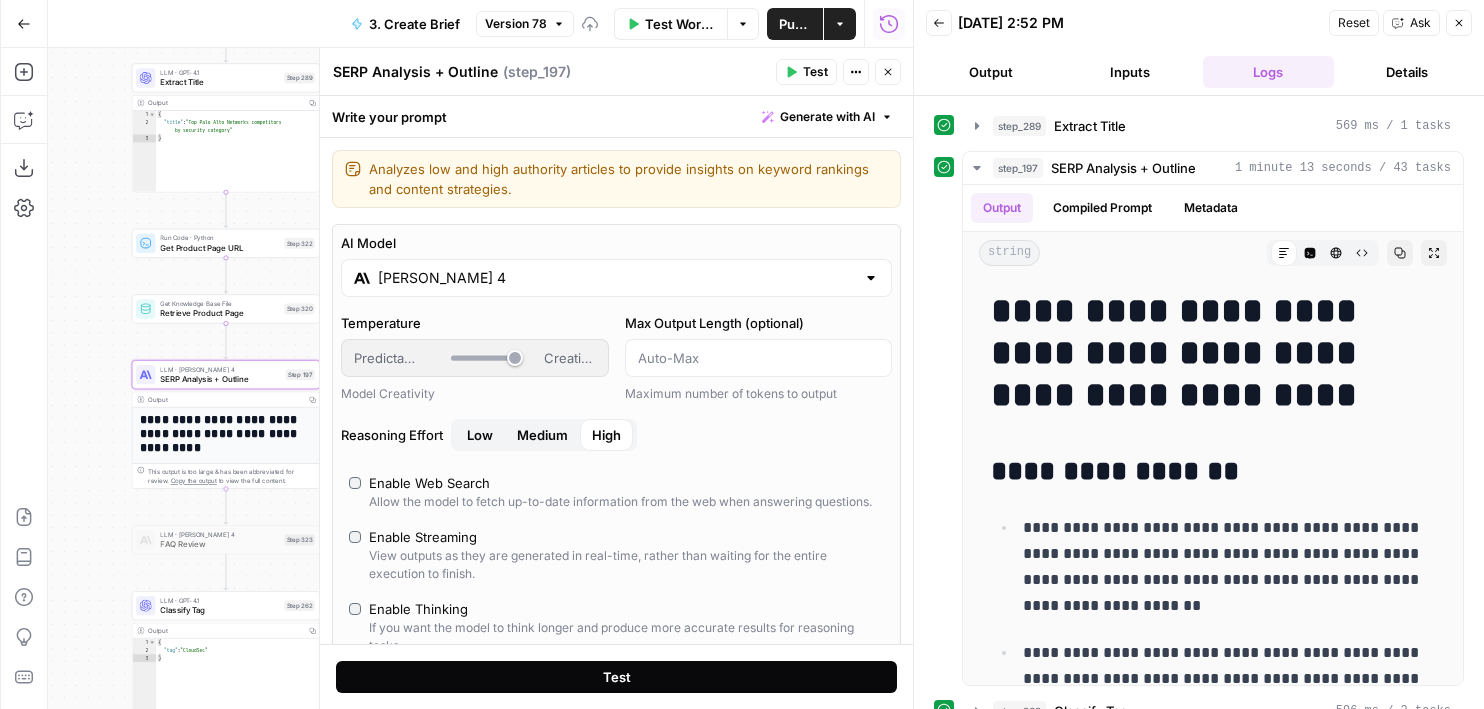 click on "Test" at bounding box center (616, 677) 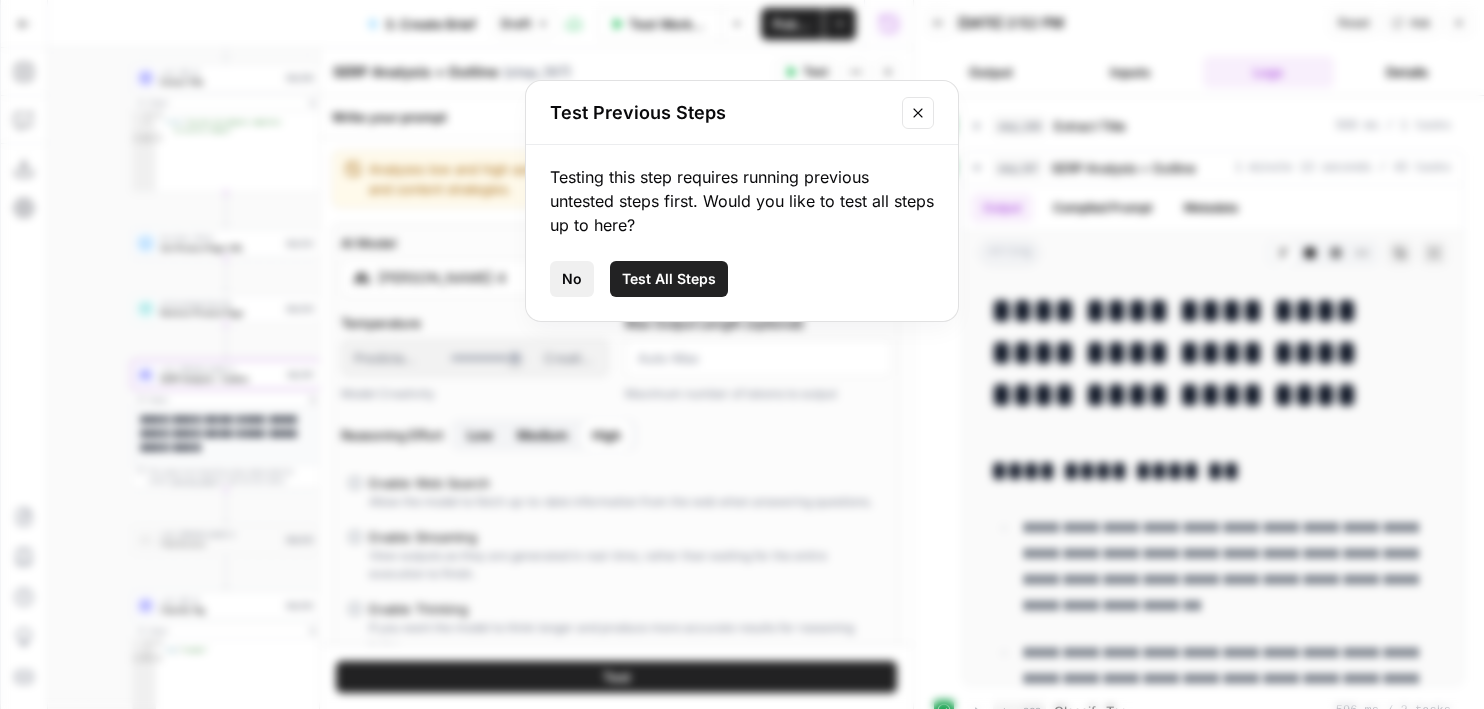 click on "No" at bounding box center [572, 279] 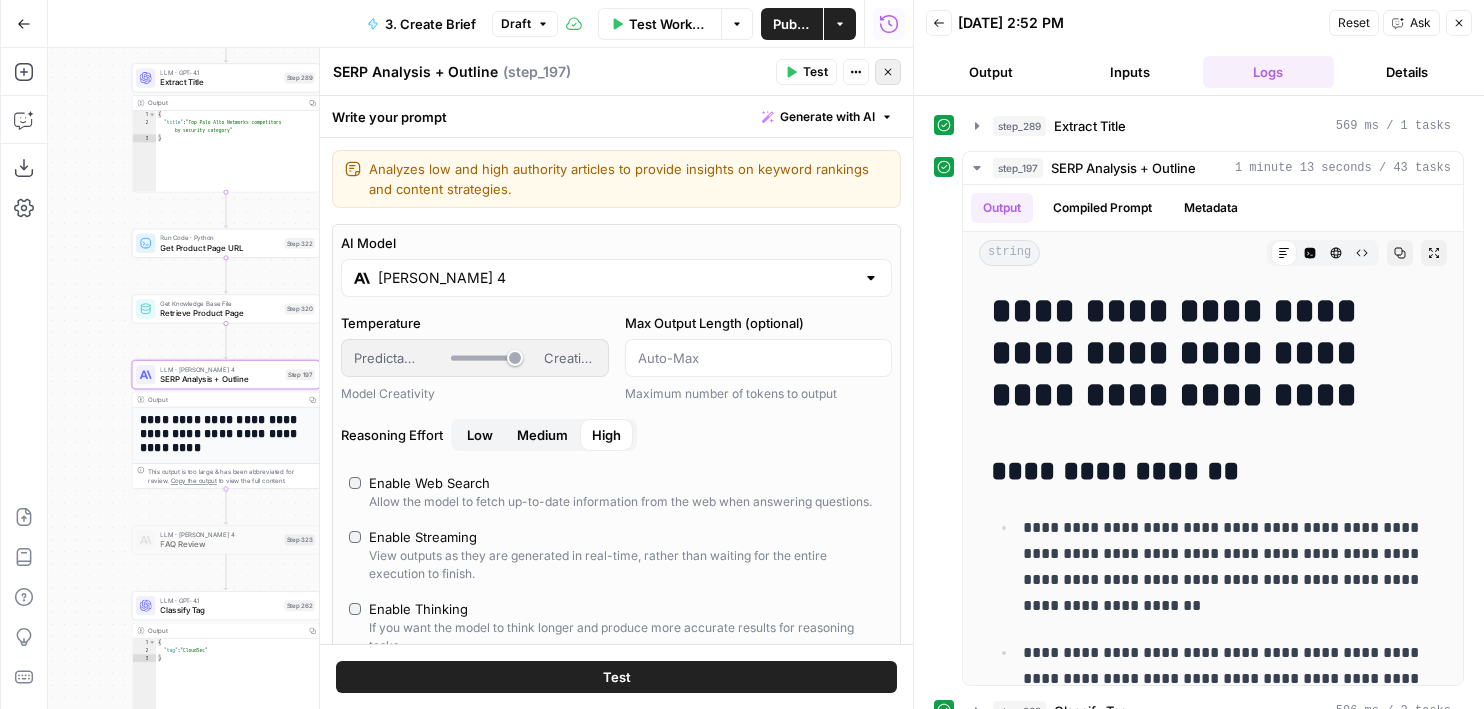 click 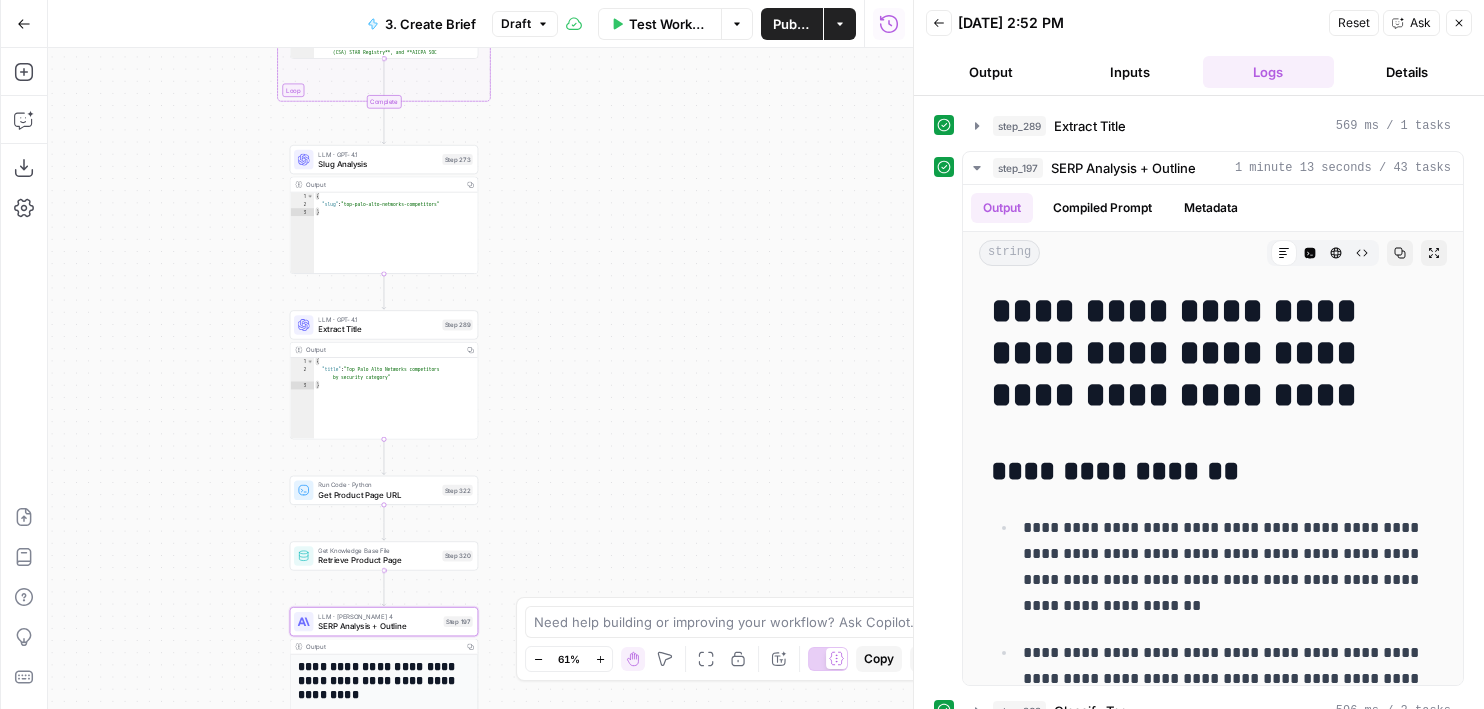 drag, startPoint x: 471, startPoint y: 220, endPoint x: 623, endPoint y: 478, distance: 299.44617 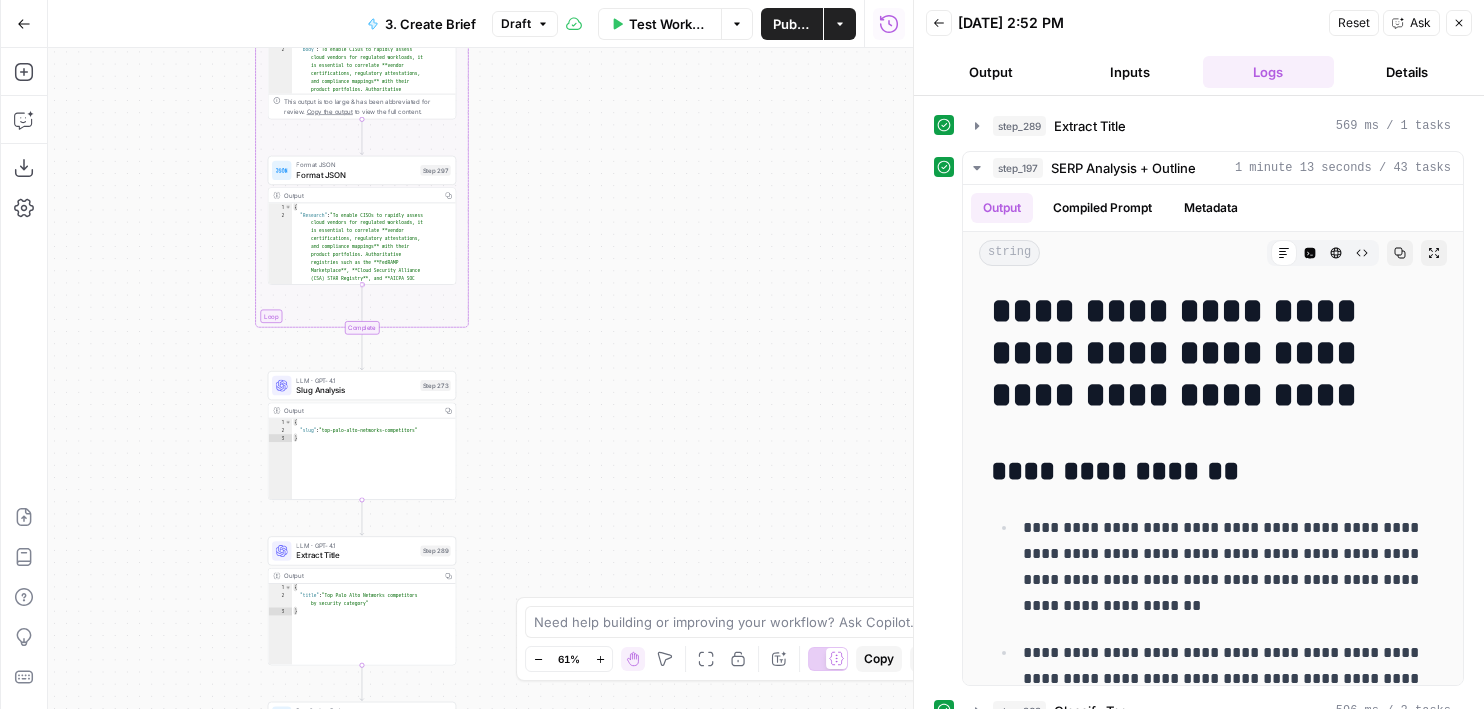 drag, startPoint x: 574, startPoint y: 222, endPoint x: 539, endPoint y: 42, distance: 183.37122 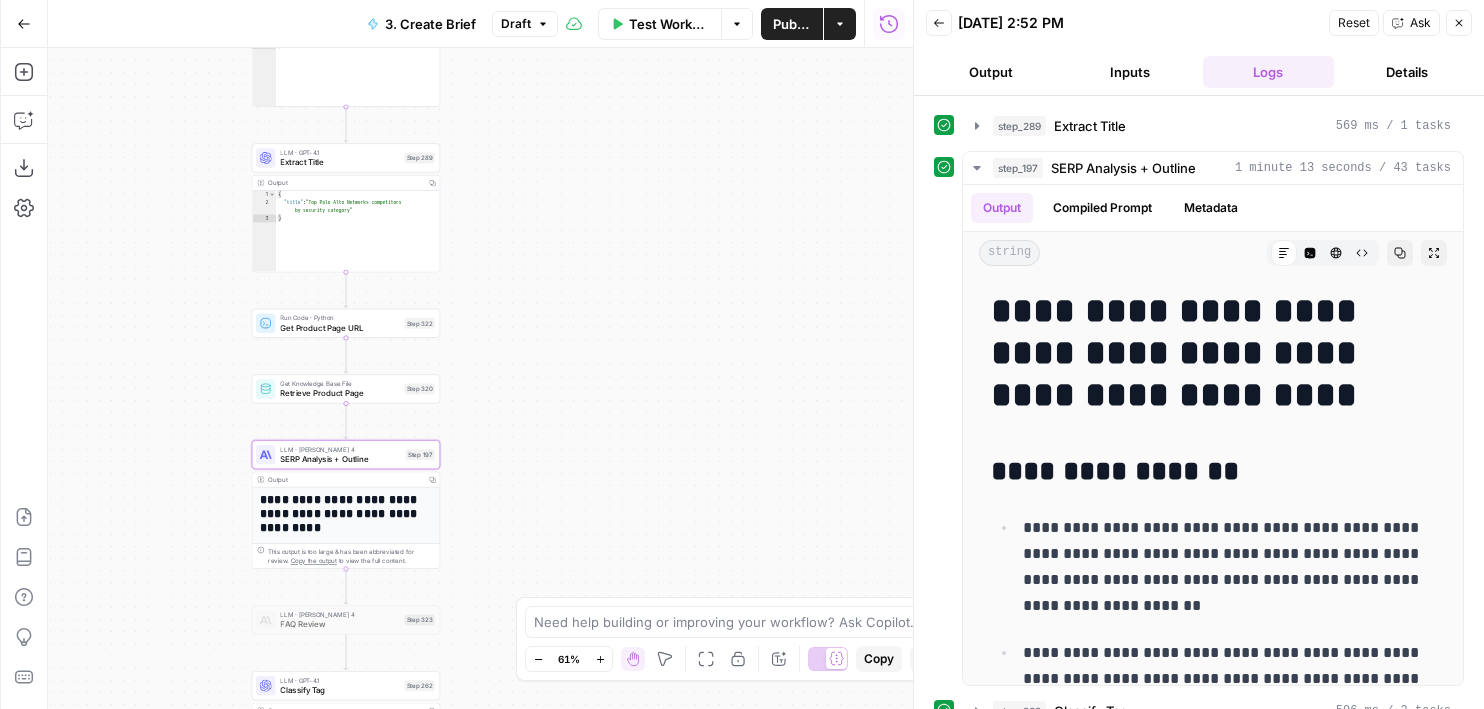 drag, startPoint x: 539, startPoint y: 42, endPoint x: 539, endPoint y: 307, distance: 265 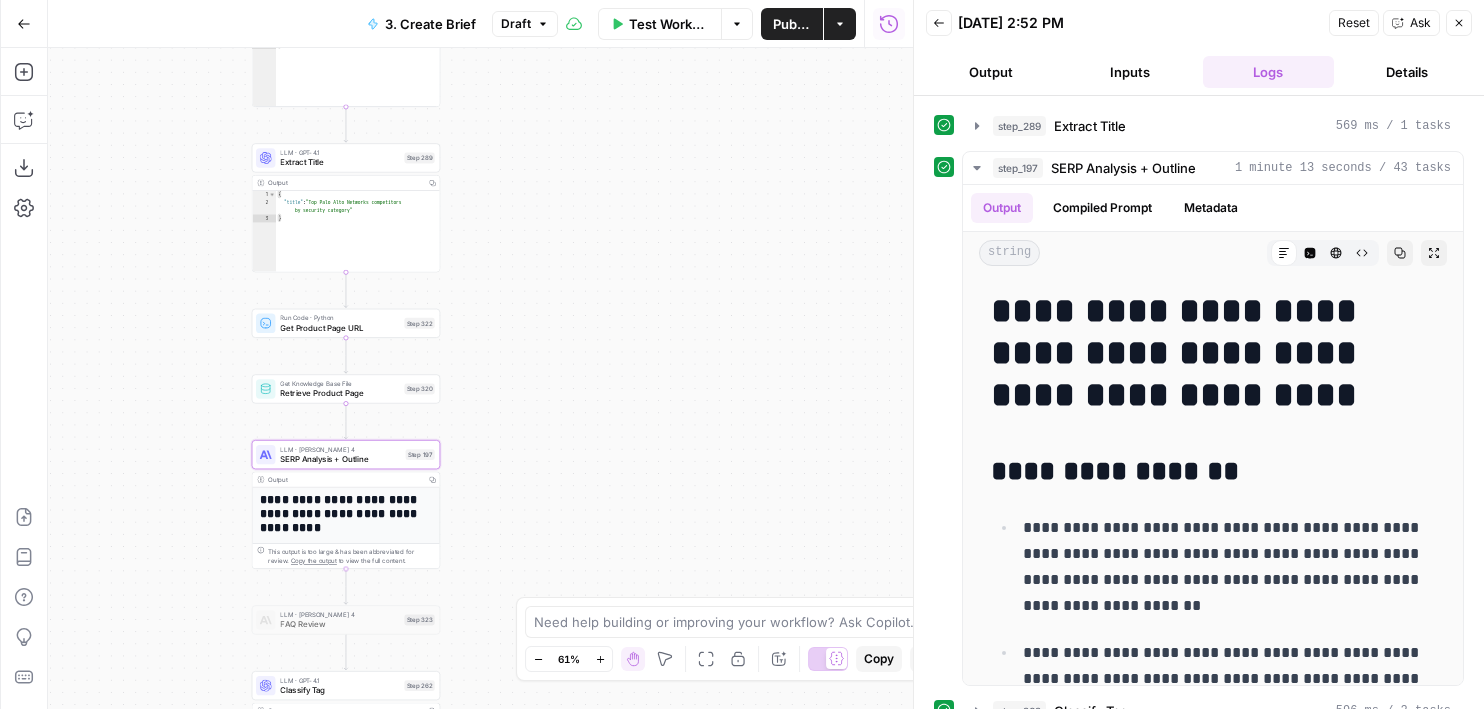 click on "Wiz New Home Browse Your Data Monitoring Flightpath Settings Recent Grids New grid Content Grid CloudSec Academy Brief Article Review Grid Recent Workflows New Workflow 3. Create Brief 2. Create SERP Keyword Map Docs Integration AirOps Academy What's new?
5
Help + Support Go Back 3. Create Brief Draft Test Workflow Options Publish Actions Run History Add Steps Copilot Download as JSON Settings Import JSON AirOps Academy Help Give Feedback Shortcuts true false Workflow Set Inputs Inputs Run Code · JavaScript Structure Competitor Keywords Step 212 Output Copy 1 2 3 4 5 6 7 8 9 10 11 12 [    {      "Keyword" :  "palo alto competitors" ,      "Search Volume" :  210 ,      "Keyword Difficulty" :  14 ,      "Article Count" :  5    } ,    {      "Keyword" :  "panw competitors" ,      "Search Volume" :  40 ,      "Keyword Difficulty" :  13 ,      "Article Count" :  3     Run Code · Python Format Keywords Step 304 Output Copy 1 2 3 4 [    ,    ]     1 2" at bounding box center [742, 354] 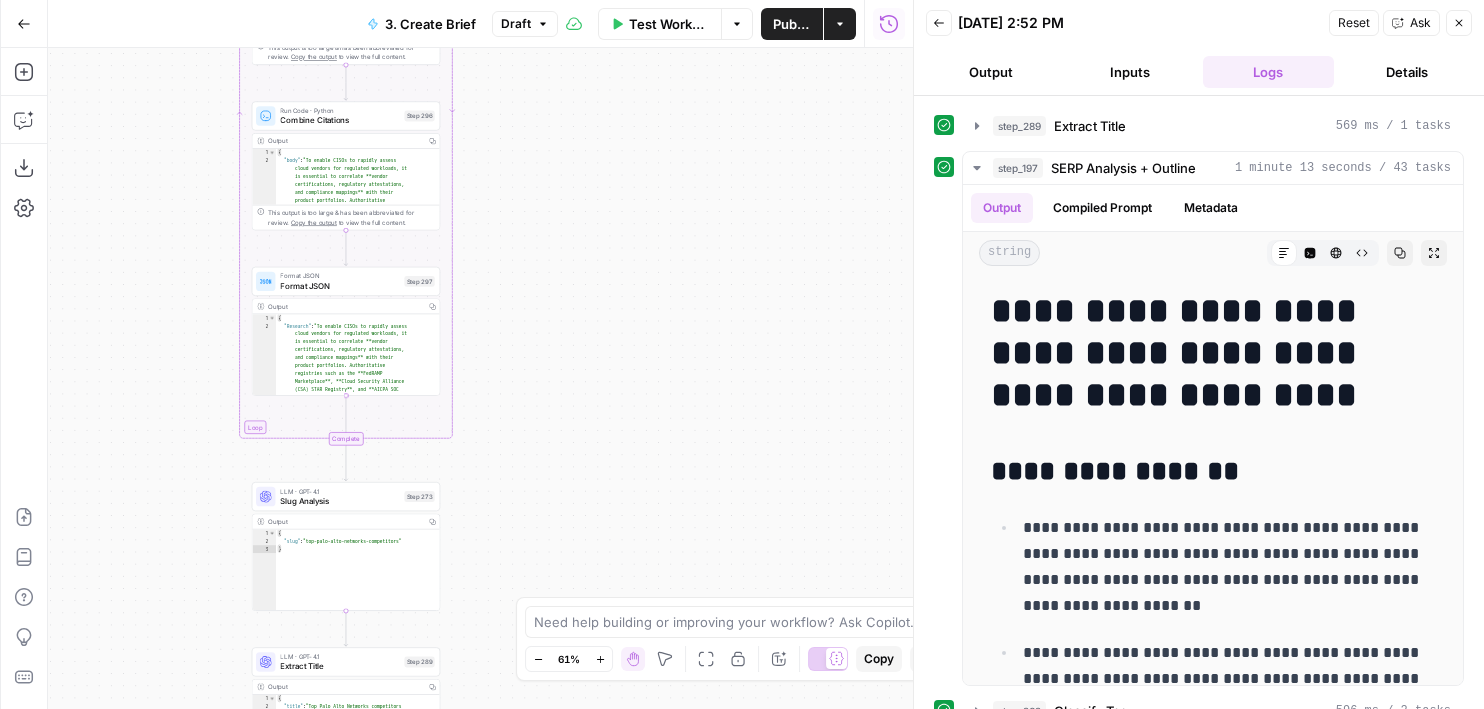 drag, startPoint x: 531, startPoint y: 202, endPoint x: 529, endPoint y: 124, distance: 78.025635 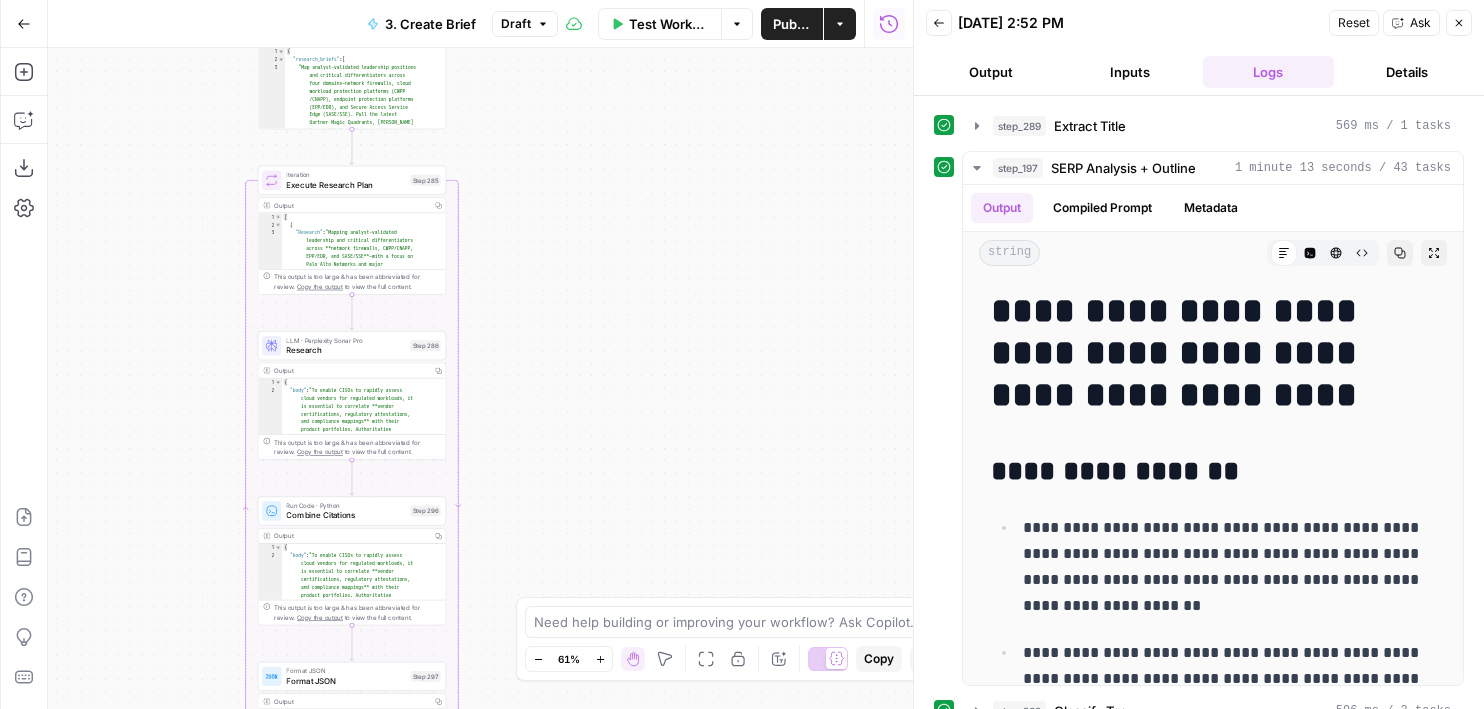 click on "true false Workflow Set Inputs Inputs Run Code · JavaScript Structure Competitor Keywords Step 212 Output Copy 1 2 3 4 5 6 7 8 9 10 11 12 [    {      "Keyword" :  "palo alto competitors" ,      "Search Volume" :  210 ,      "Keyword Difficulty" :  14 ,      "Article Count" :  5    } ,    {      "Keyword" :  "panw competitors" ,      "Search Volume" :  40 ,      "Keyword Difficulty" :  13 ,      "Article Count" :  3     XXXXXXXXXXXXXXXXXXXXXXXXXXXXXXXXXXXXXXXXXXXXXXXXXXXXXXXXXXXXXXXXXXXXXXXXXXXXXXXXXXXXXXXXXXXXXXXXXXXXXXXXXXXXXXXXXXXXXXXXXXXXXXXXXXXXXXXXXXXXXXXXXXXXXXXXXXXXXXXXXXXXXXXXXXXXXXXXXXXXXXXXXXXXXXXXXXXXXXXXXXXXXXXXXXXXXXXXXXXXXXXXXXXXXXXXXXXXXXXXXXXXXXXXXXXXXXXXXXXXXXXXXXXXXXXXXXXXXXXXXXXXXXXXXXXXXXXXXXXXXXXXXXXXXXXXXXXXXXXXXXXXXXXXXXXXXXXXXXXXXXXXXXXXXXXXXXXXXXXXXXXXXXXXXXXXXXXXXXXXXXXXXXXXXXXXXXXXXXXXXXXXXXXXXXXXXXXXXXXXXXXXXXXXXXXXXXXXXXXXXXXXXXXXXXXXXXXXXXXXXXXXXXXXXXXXXXXXXXXXXXXXXXXXXXXXXXXXXXXXXXXXXXXXXXXX Run Code · Python Format Keywords Step 304 Output Copy 1 2 3 4 [    ,    ]     1 2" at bounding box center [480, 378] 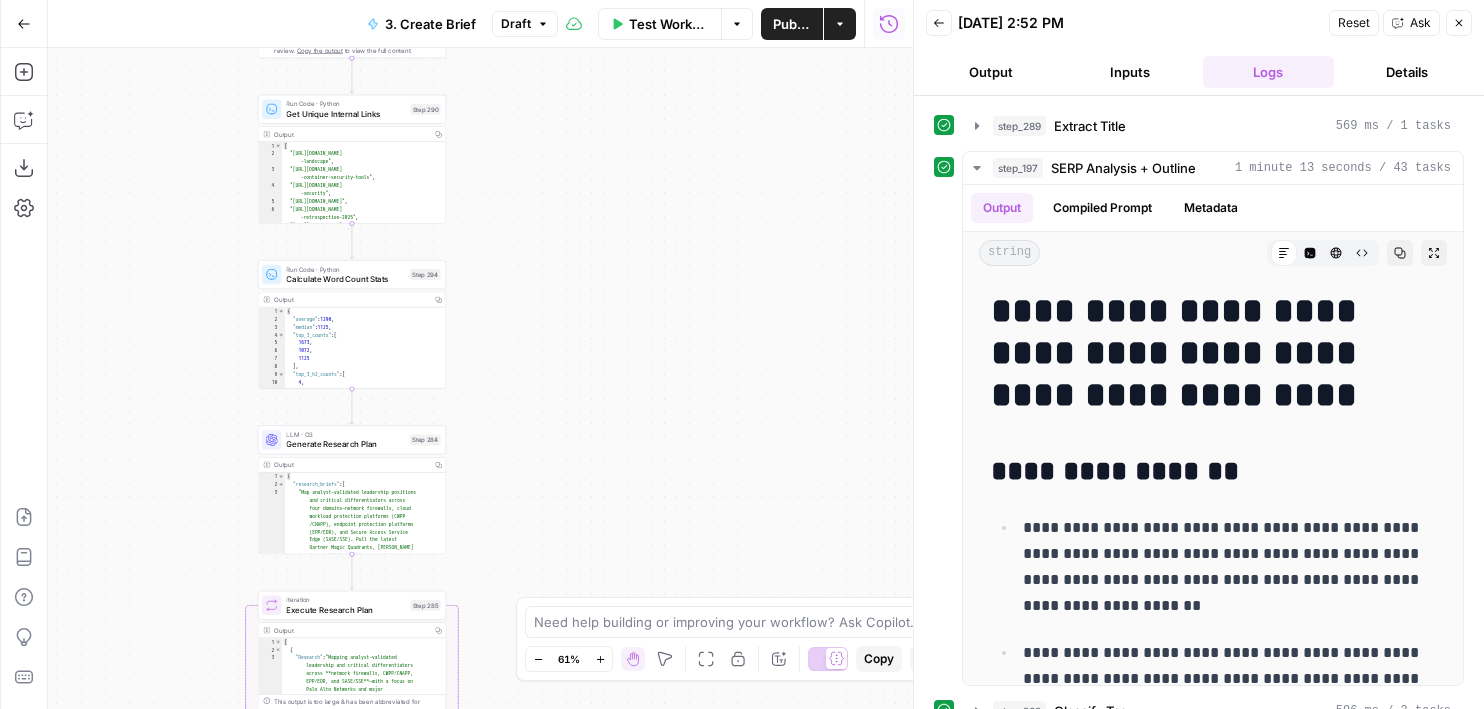 drag, startPoint x: 528, startPoint y: 427, endPoint x: 535, endPoint y: 109, distance: 318.07703 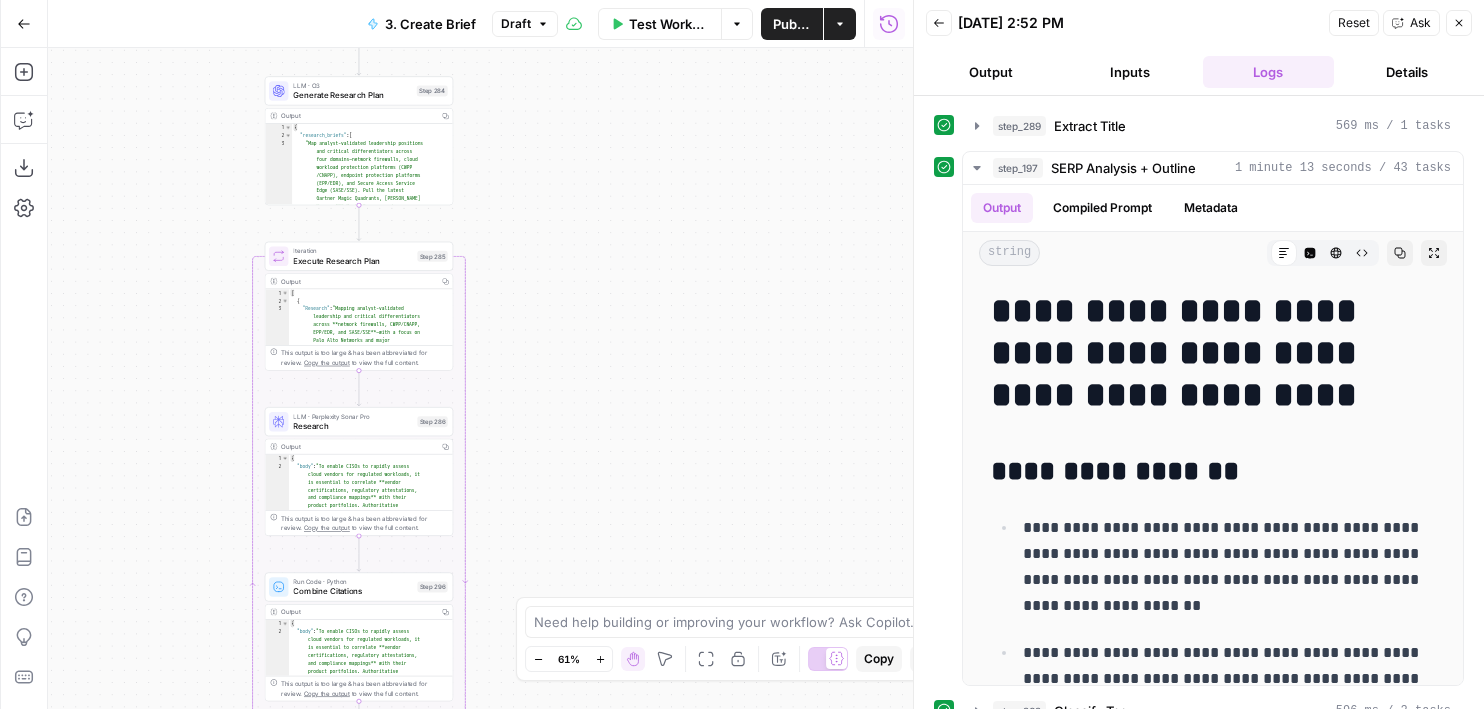 click on "Go Back 3. Create Brief Draft Test Workflow Options Publish Actions Run History Add Steps Copilot Download as JSON Settings Import JSON AirOps Academy Help Give Feedback Shortcuts true false Workflow Set Inputs Inputs Run Code · JavaScript Structure Competitor Keywords Step 212 Output Copy 1 2 3 4 5 6 7 8 9 10 11 12 [    {      "Keyword" :  "palo alto competitors" ,      "Search Volume" :  210 ,      "Keyword Difficulty" :  14 ,      "Article Count" :  5    } ,    {      "Keyword" :  "panw competitors" ,      "Search Volume" :  40 ,      "Keyword Difficulty" :  13 ,      "Article Count" :  3     Run Code · Python Format Keywords Step 304 Output Copy 1 2 3 4 [    "palo alto competitors" ,    "panw competitors" ]     Condition Condition Step 306 Output Copy 1 2 3 4 5 6 {    "keywords" :  [      "palo alto competitors" ,      "panw competitors"    ] }     LLM · GPT-4.1 Extract Keywords Step 292 LLM · GPT-4.1 Extract Keywords Step 305 Output Copy 1 2 3 4 5 6 {    "keywords" :  [      ,         ] }" at bounding box center (456, 354) 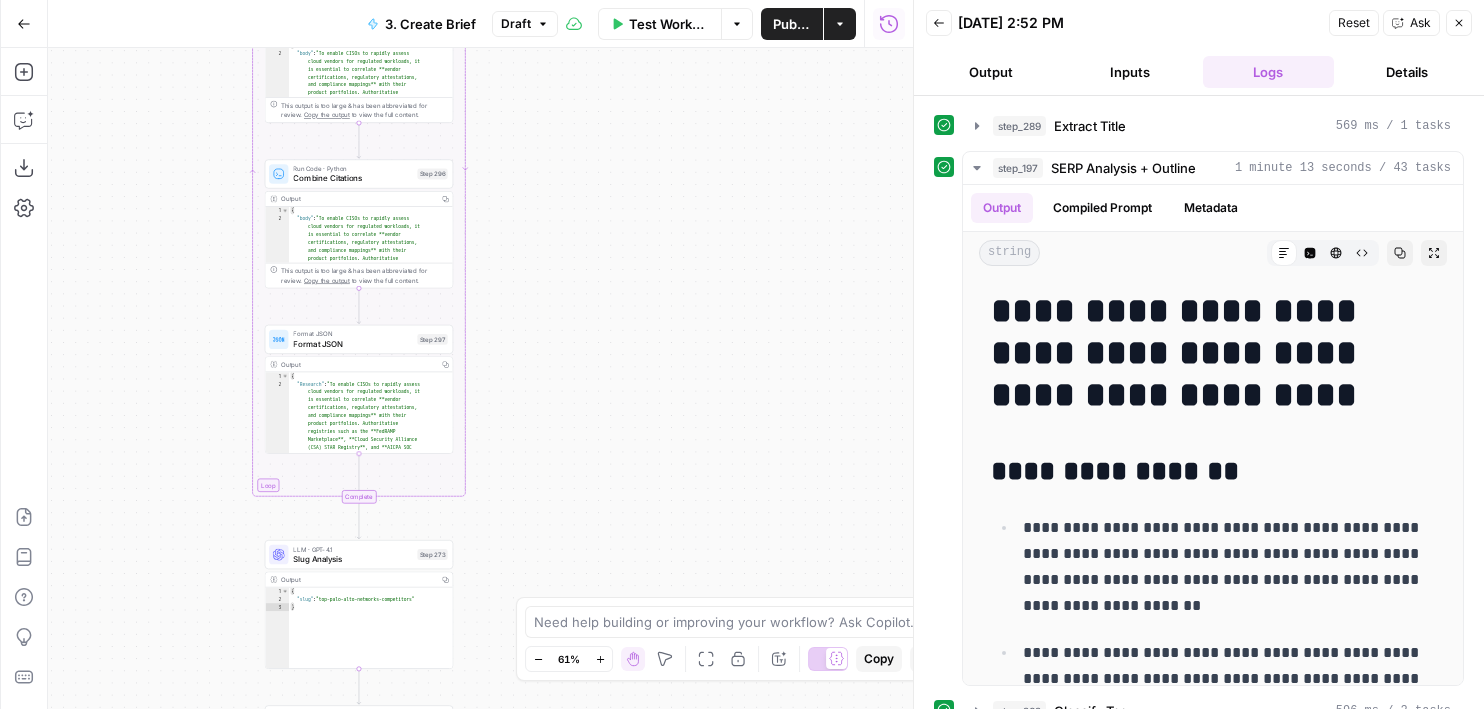 drag, startPoint x: 601, startPoint y: 381, endPoint x: 601, endPoint y: 145, distance: 236 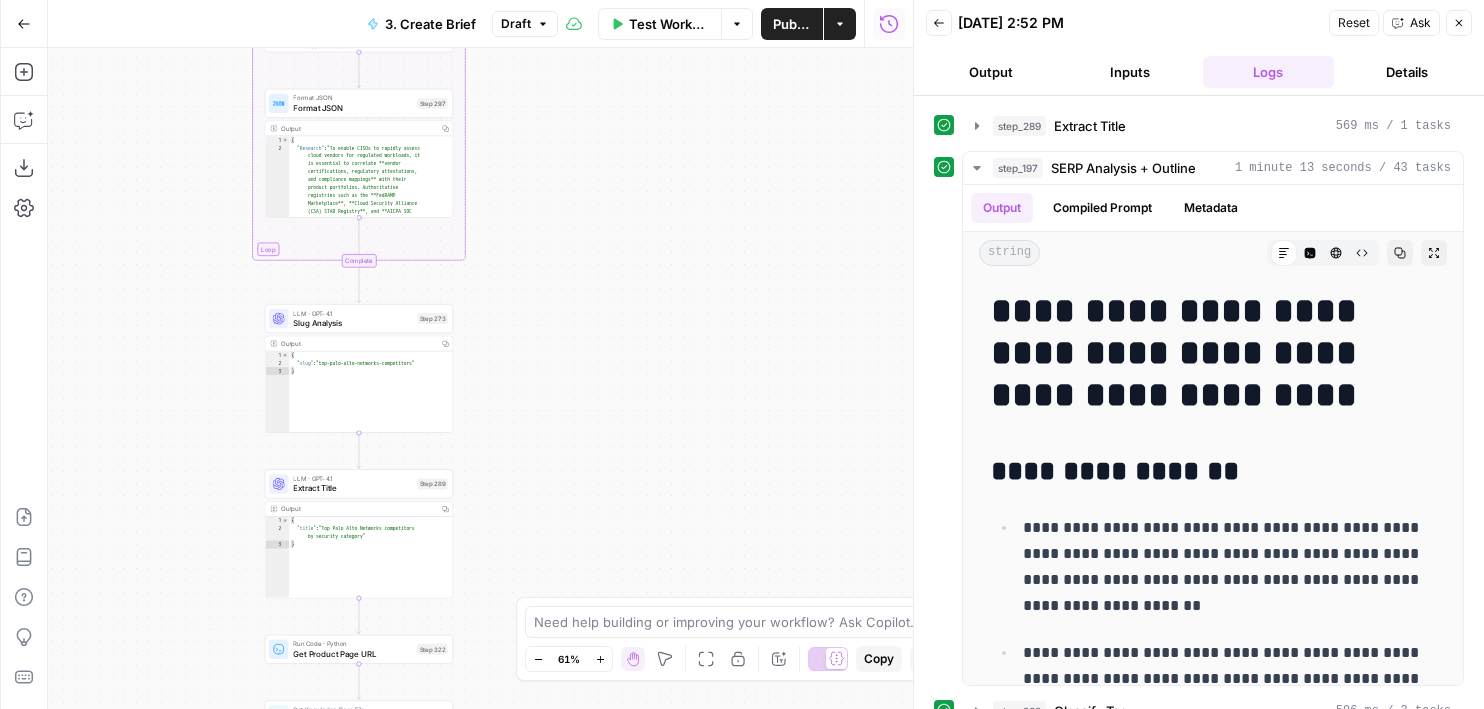 drag, startPoint x: 579, startPoint y: 312, endPoint x: 579, endPoint y: 144, distance: 168 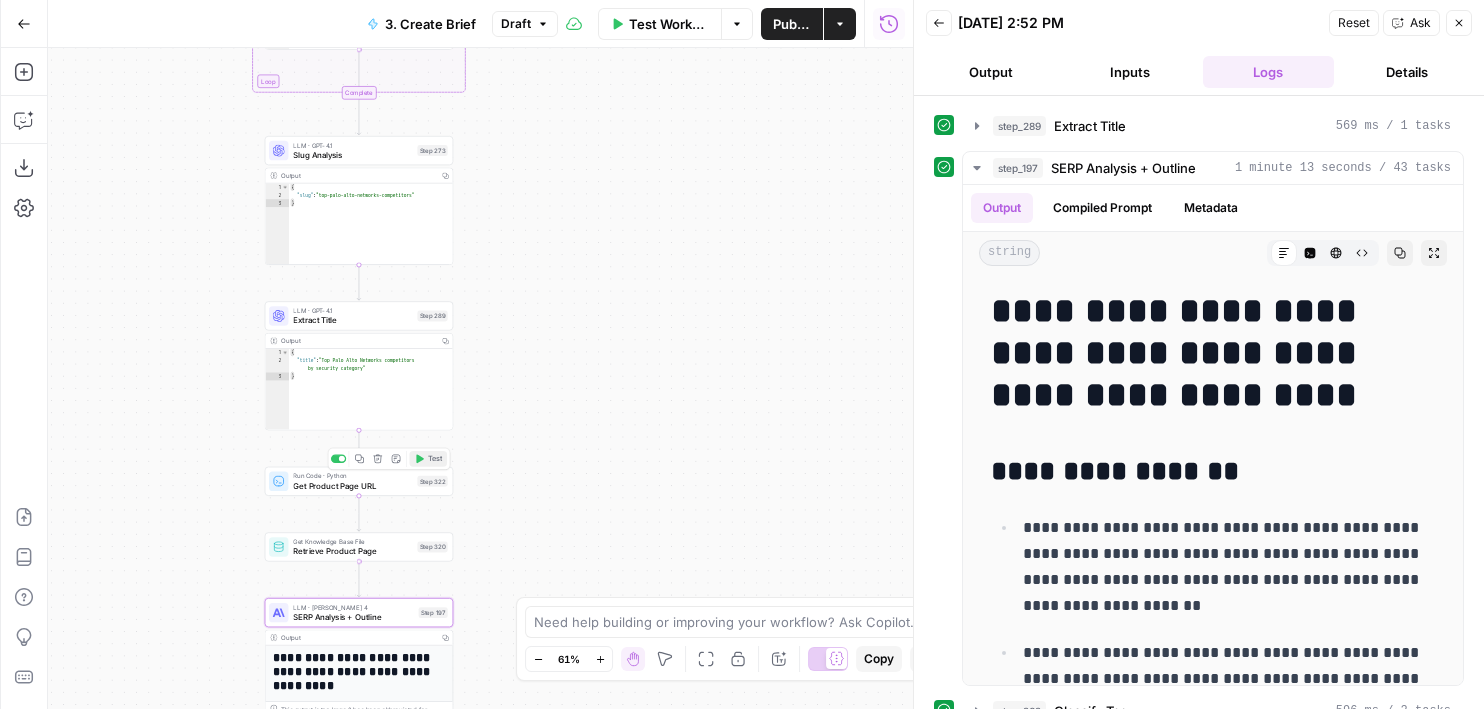 click on "Test" at bounding box center (435, 458) 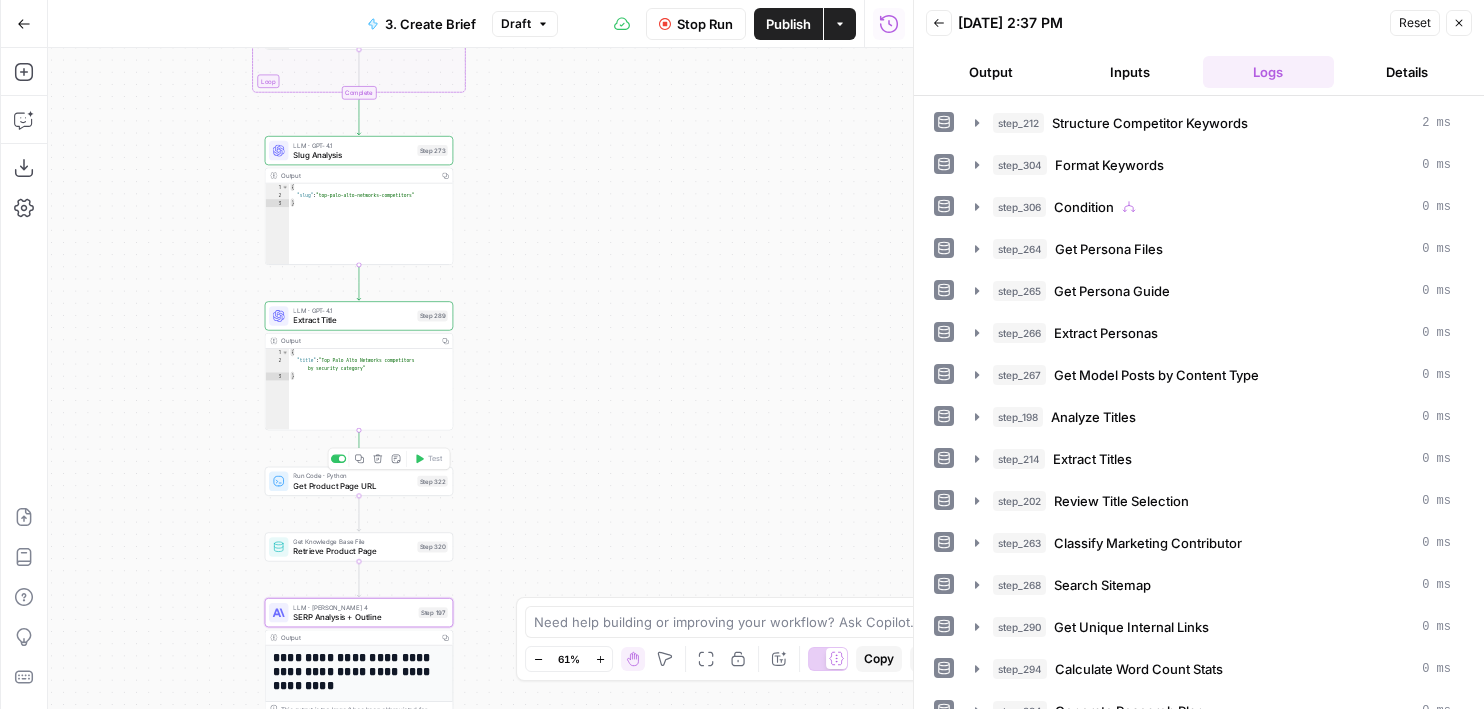 drag, startPoint x: 580, startPoint y: 453, endPoint x: 584, endPoint y: 240, distance: 213.03755 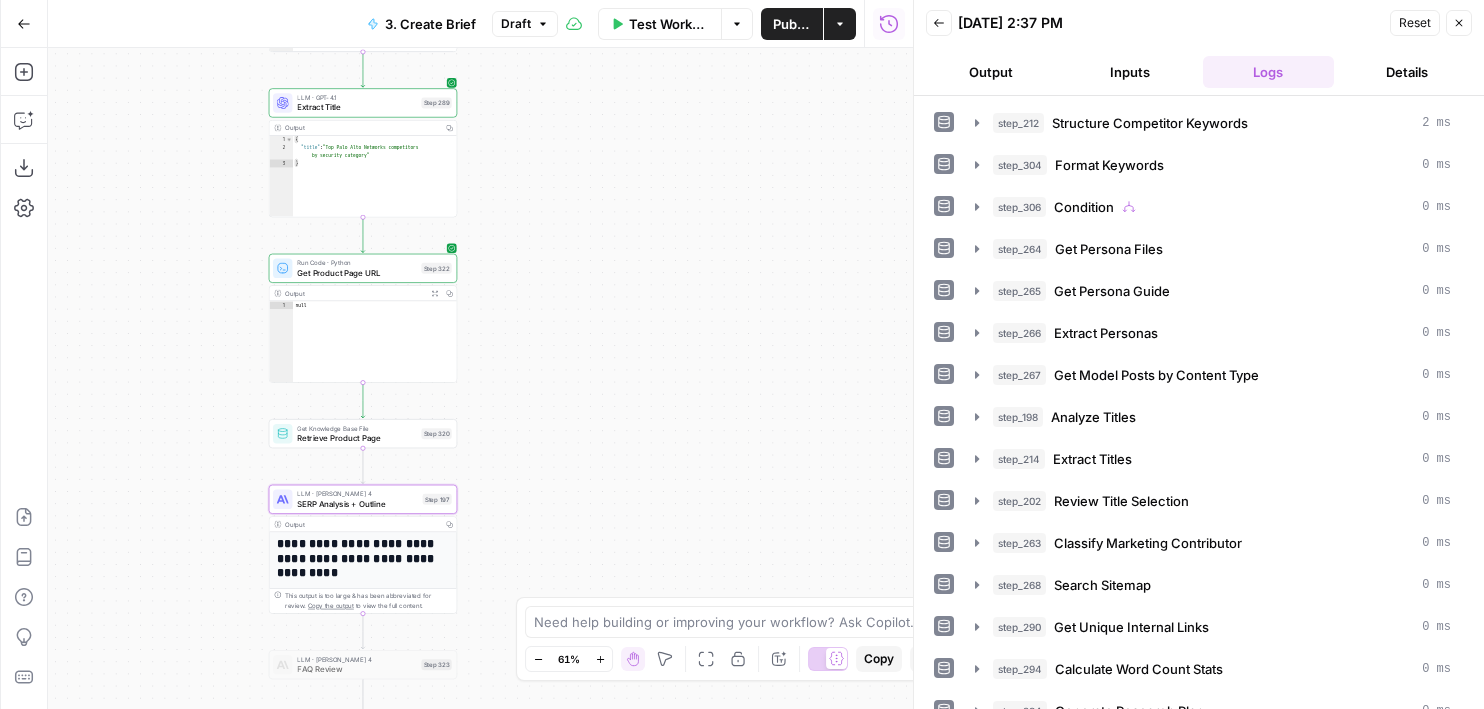 click on "true false Workflow Set Inputs Inputs Run Code · JavaScript Structure Competitor Keywords Step 212 Output Copy 1 2 3 4 5 6 7 8 9 10 11 12 [    {      "Keyword" :  "palo alto competitors" ,      "Search Volume" :  210 ,      "Keyword Difficulty" :  14 ,      "Article Count" :  5    } ,    {      "Keyword" :  "panw competitors" ,      "Search Volume" :  40 ,      "Keyword Difficulty" :  13 ,      "Article Count" :  3     XXXXXXXXXXXXXXXXXXXXXXXXXXXXXXXXXXXXXXXXXXXXXXXXXXXXXXXXXXXXXXXXXXXXXXXXXXXXXXXXXXXXXXXXXXXXXXXXXXXXXXXXXXXXXXXXXXXXXXXXXXXXXXXXXXXXXXXXXXXXXXXXXXXXXXXXXXXXXXXXXXXXXXXXXXXXXXXXXXXXXXXXXXXXXXXXXXXXXXXXXXXXXXXXXXXXXXXXXXXXXXXXXXXXXXXXXXXXXXXXXXXXXXXXXXXXXXXXXXXXXXXXXXXXXXXXXXXXXXXXXXXXXXXXXXXXXXXXXXXXXXXXXXXXXXXXXXXXXXXXXXXXXXXXXXXXXXXXXXXXXXXXXXXXXXXXXXXXXXXXXXXXXXXXXXXXXXXXXXXXXXXXXXXXXXXXXXXXXXXXXXXXXXXXXXXXXXXXXXXXXXXXXXXXXXXXXXXXXXXXXXXXXXXXXXXXXXXXXXXXXXXXXXXXXXXXXXXXXXXXXXXXXXXXXXXXXXXXXXXXXXXXXXXXXXXX Run Code · Python Format Keywords Step 304 Output Copy 1 2 3 4 [    ,    ]     1 2" at bounding box center (480, 378) 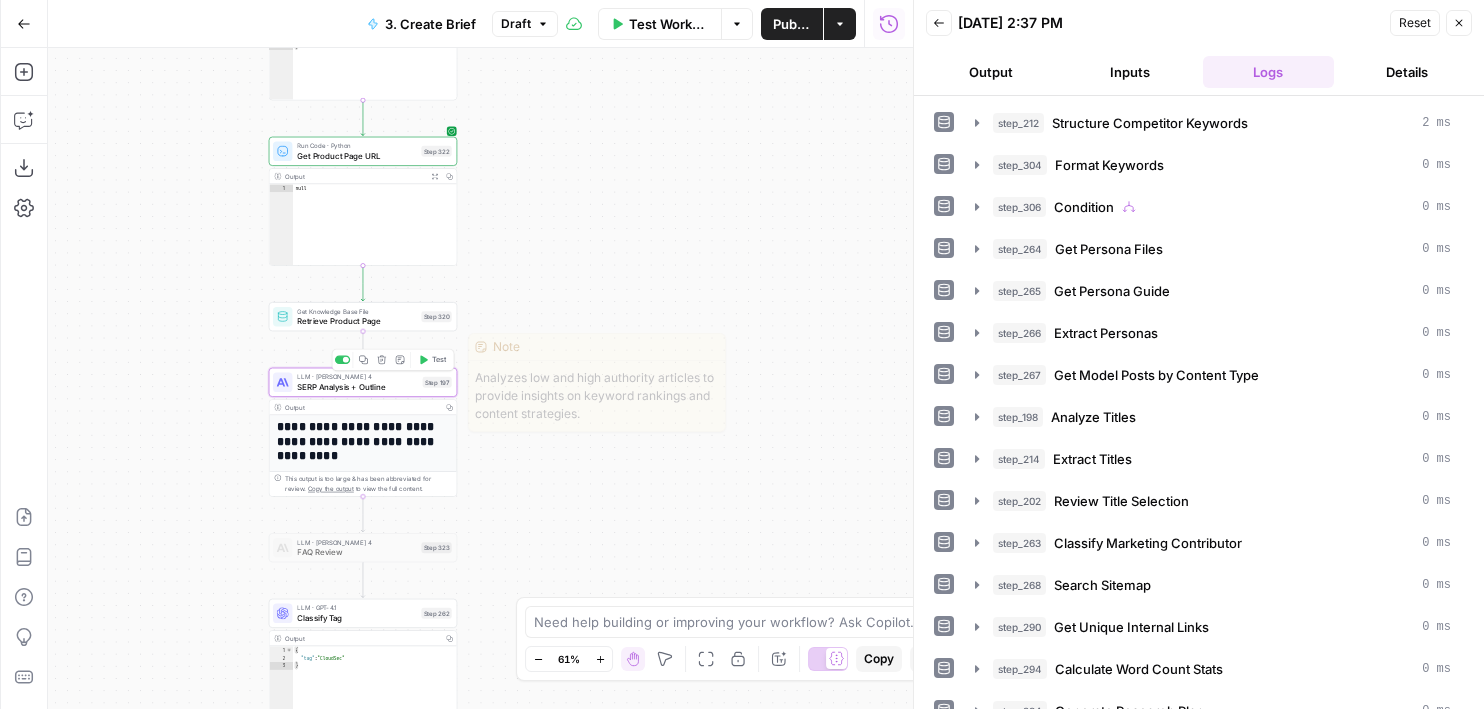 click on "Get Knowledge Base File Retrieve Product Page Step 320 Copy step Delete step Add Note Test" at bounding box center [362, 316] 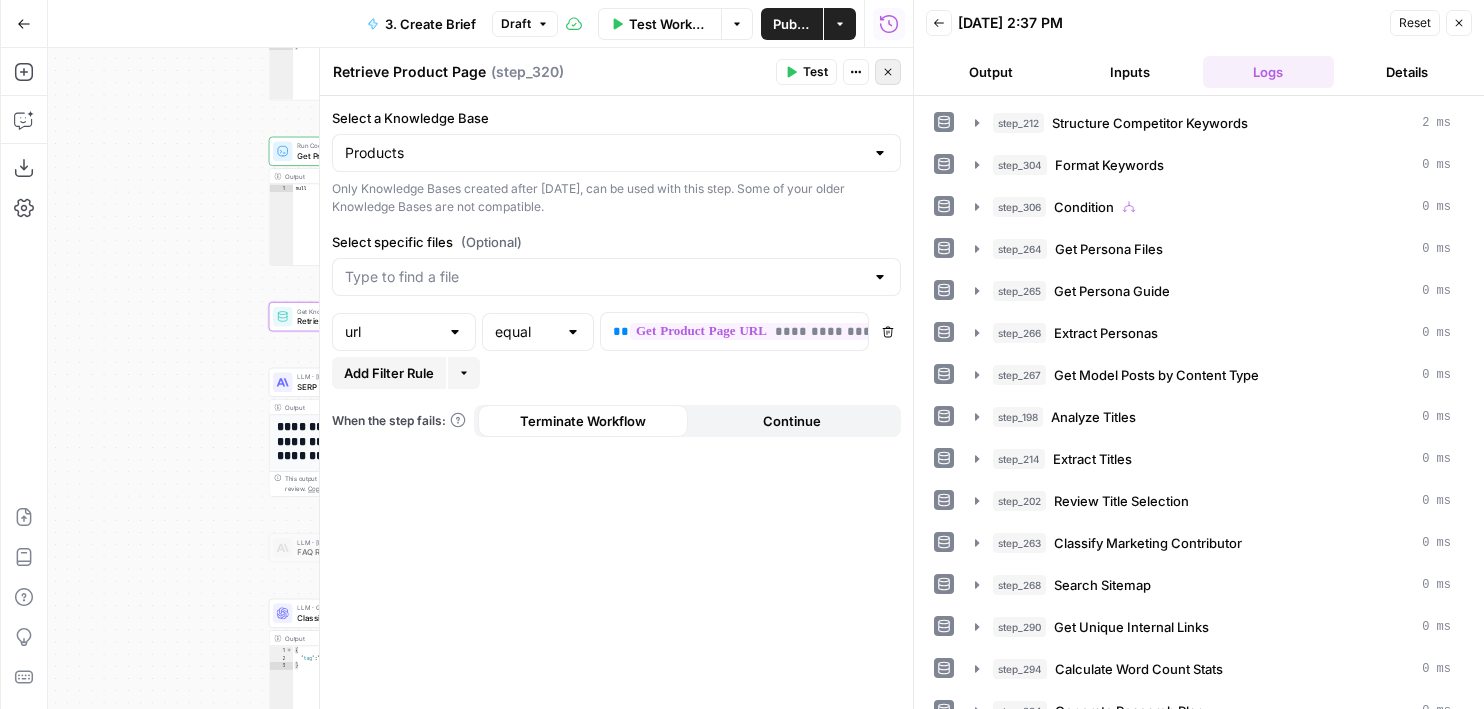 click on "Close" at bounding box center [888, 72] 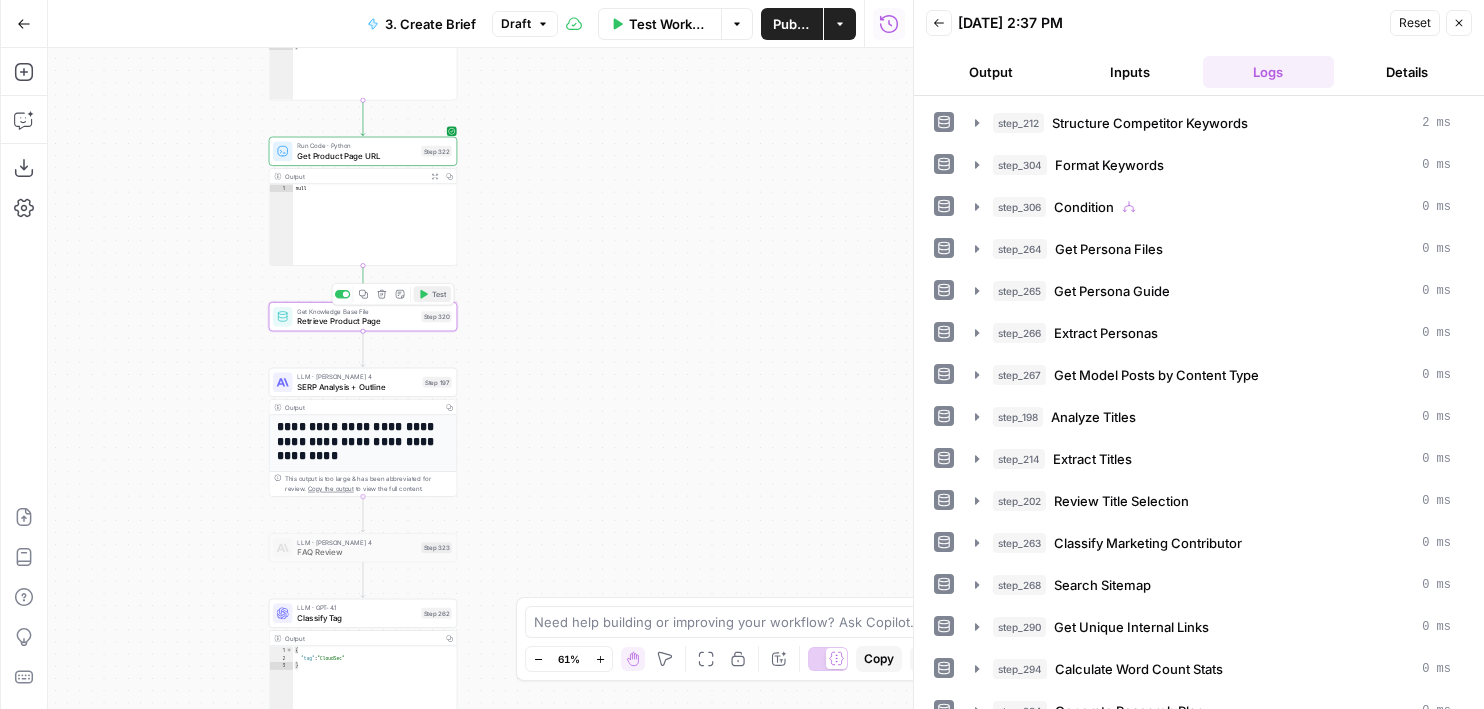 click on "Test" at bounding box center (432, 294) 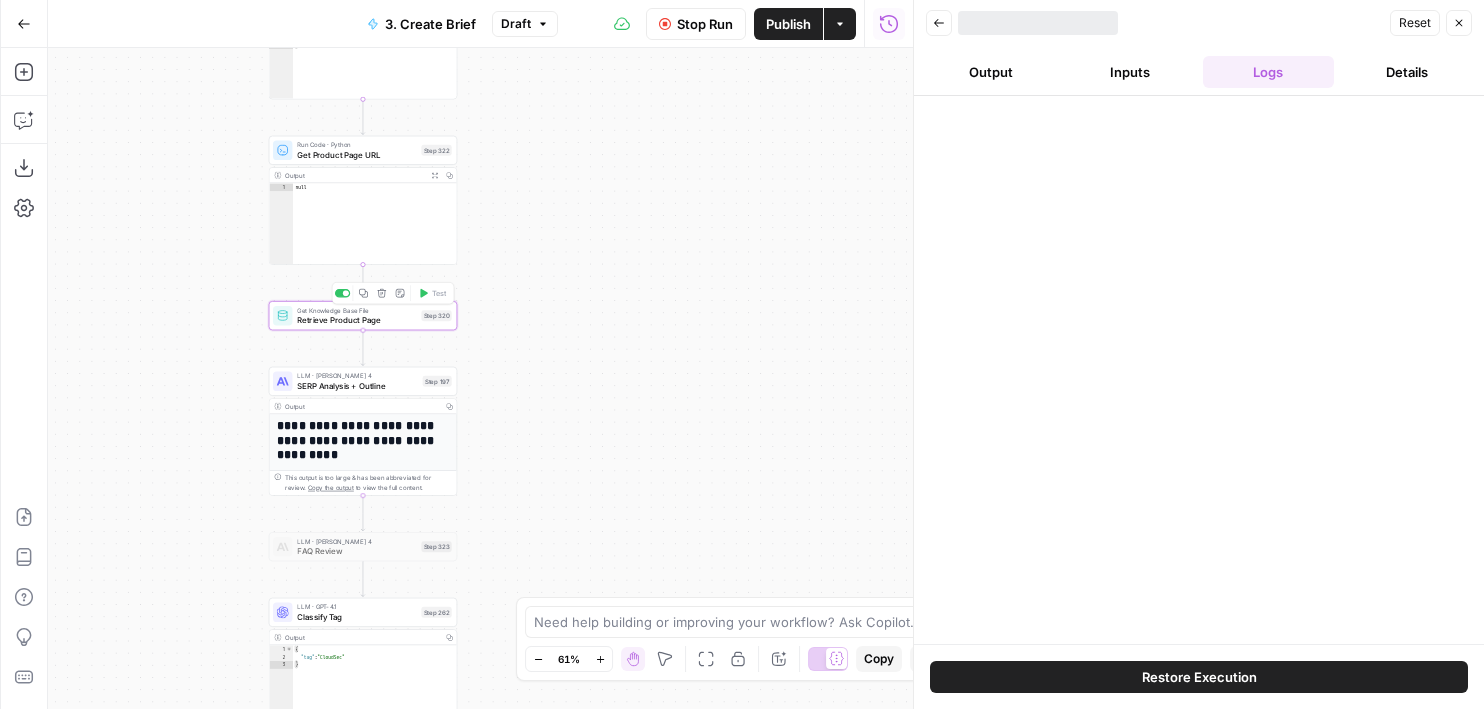 drag, startPoint x: 525, startPoint y: 384, endPoint x: 540, endPoint y: 266, distance: 118.94957 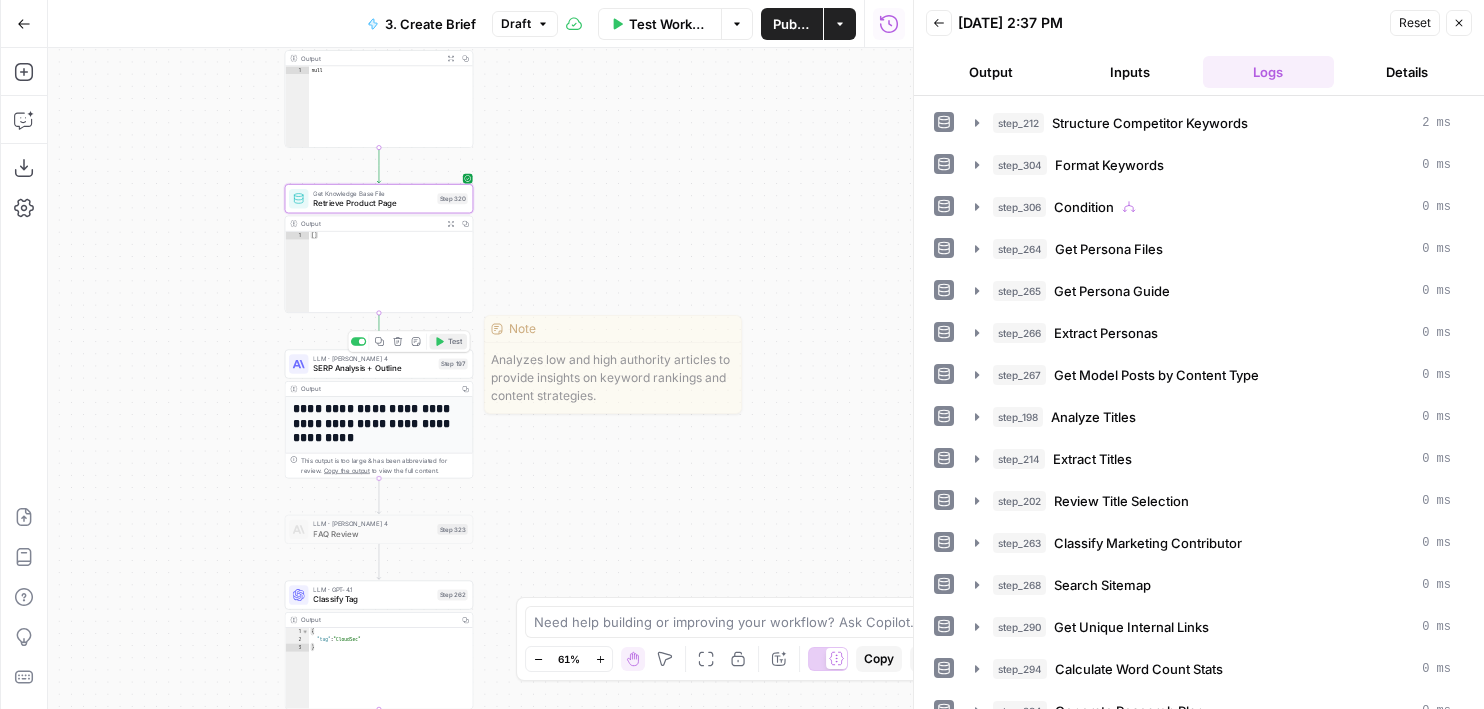 click on "Test" at bounding box center (455, 341) 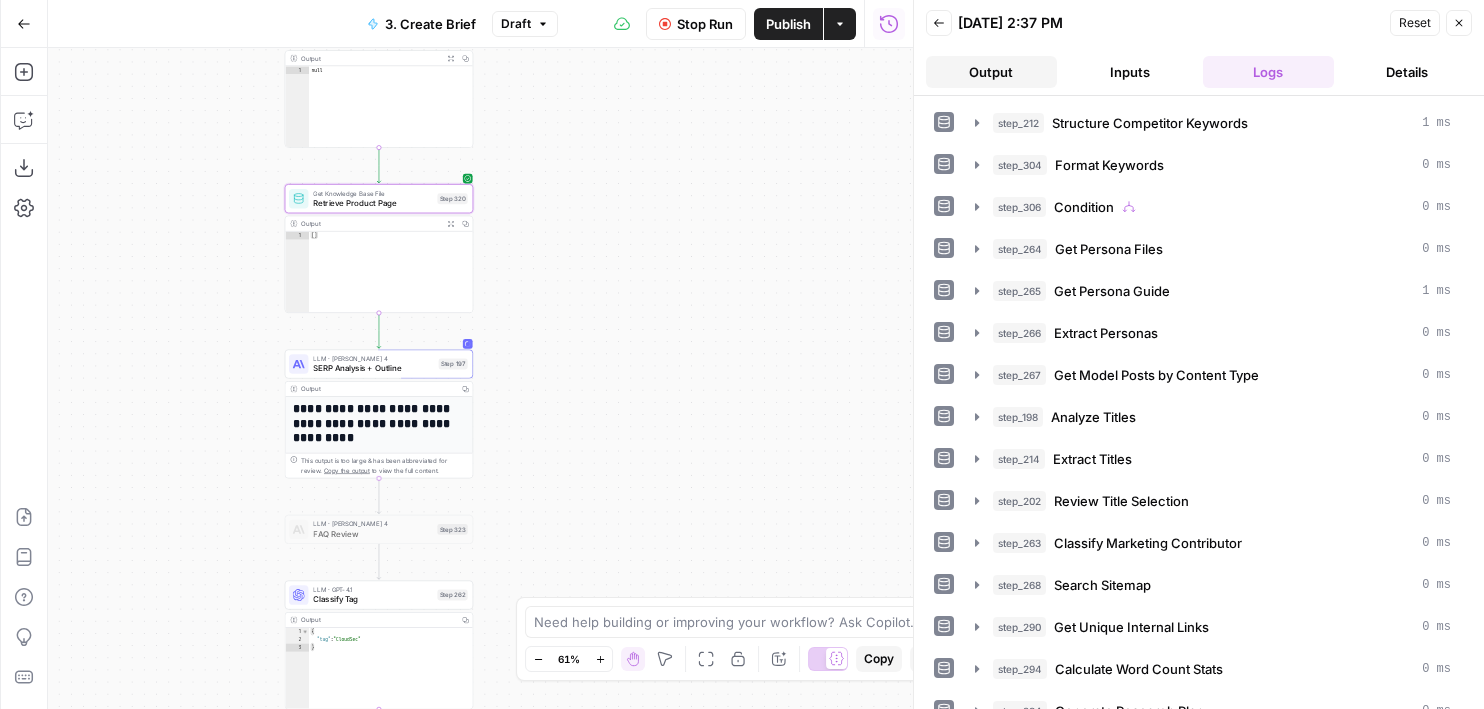 click on "Output" at bounding box center [991, 72] 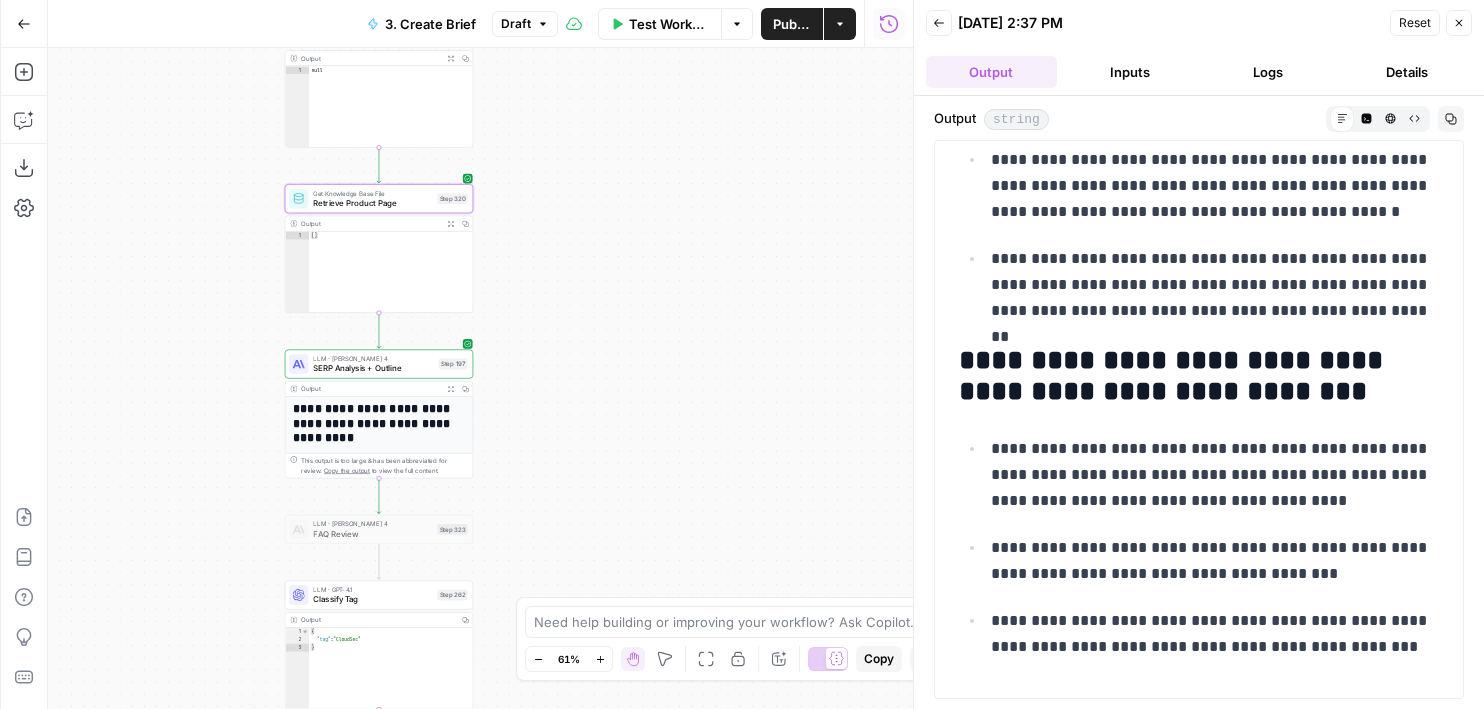 scroll, scrollTop: 0, scrollLeft: 0, axis: both 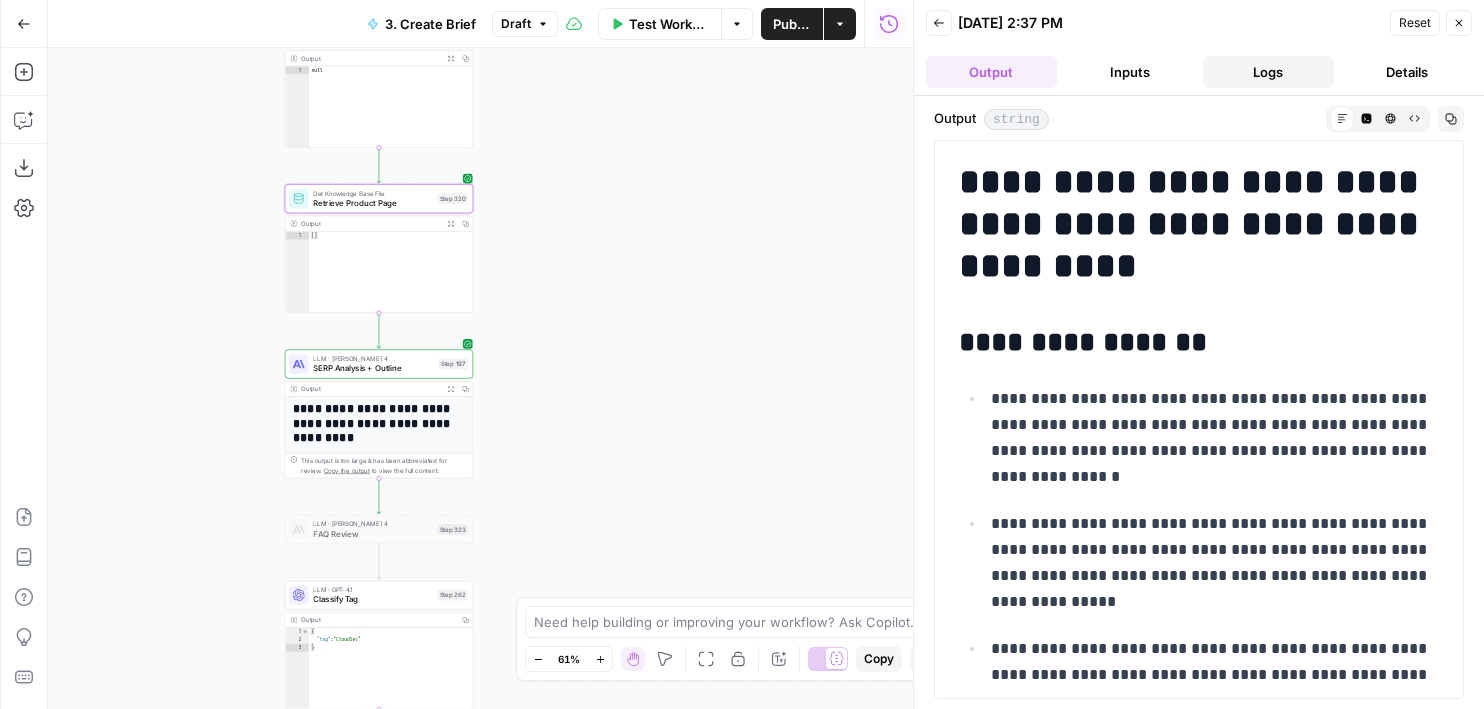 click on "Logs" at bounding box center (1268, 72) 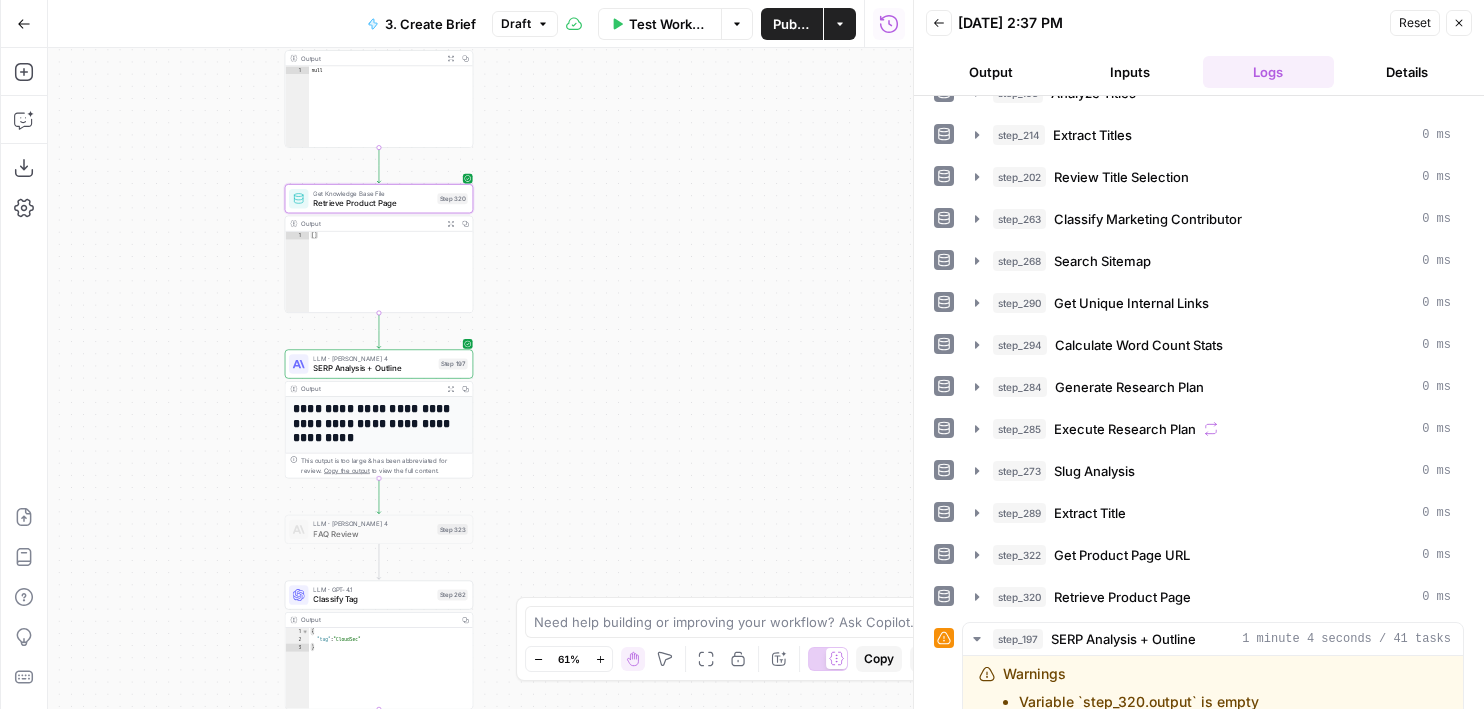 scroll, scrollTop: 349, scrollLeft: 0, axis: vertical 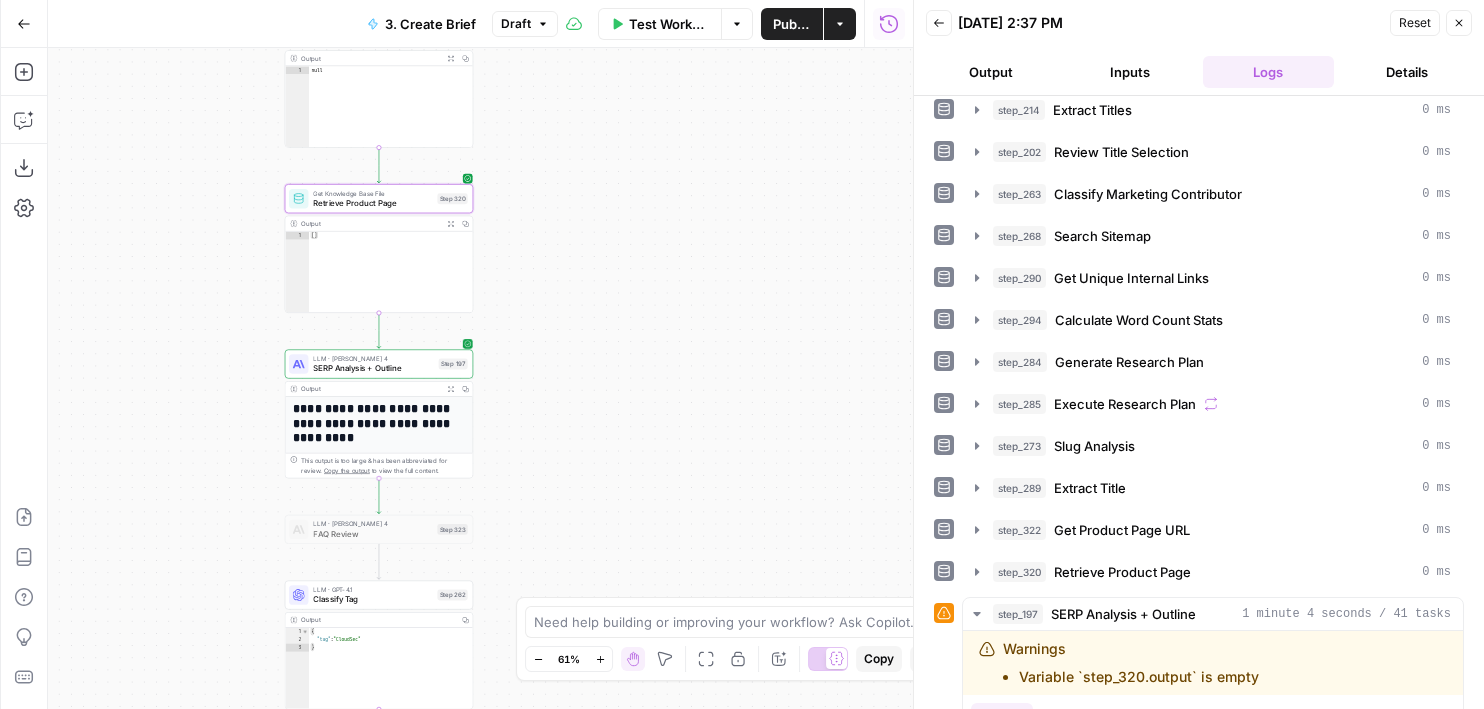 click on "SERP Analysis + Outline" at bounding box center [373, 368] 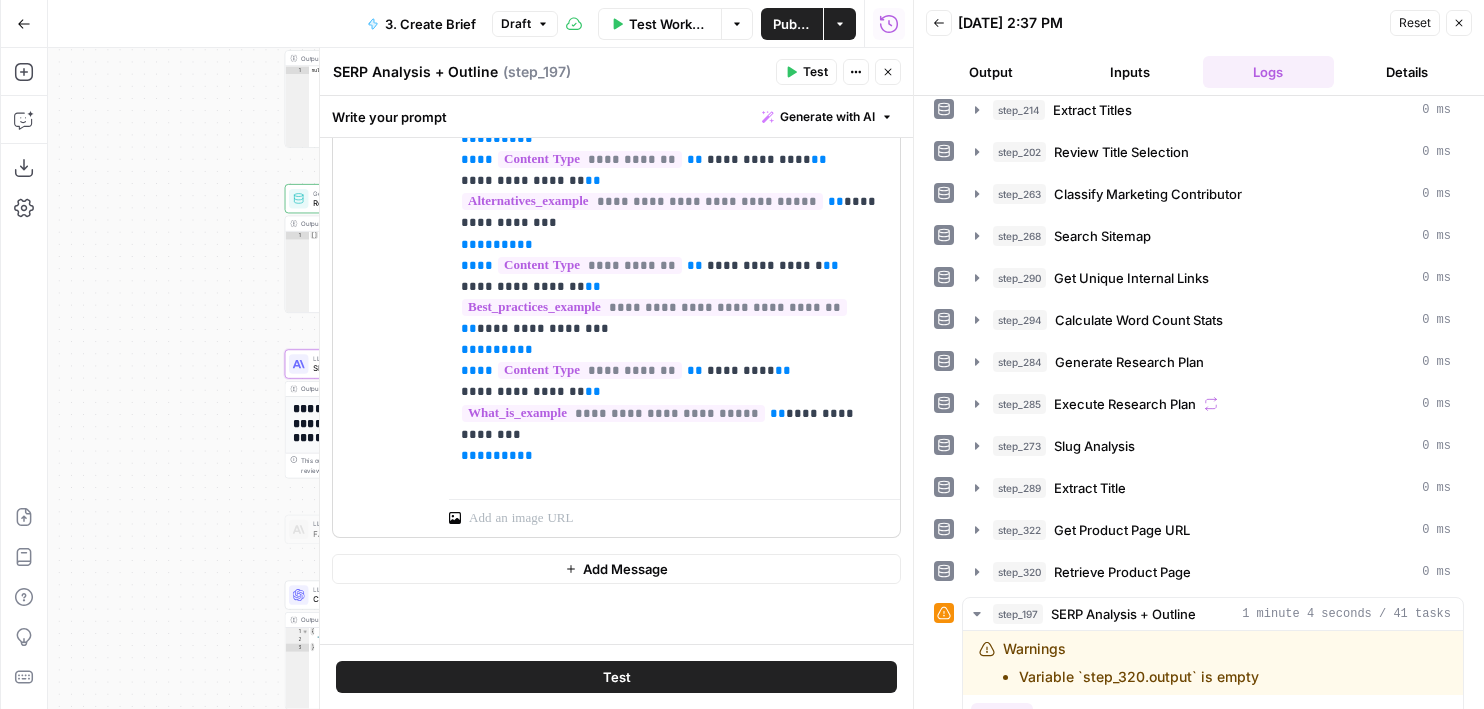 scroll, scrollTop: 0, scrollLeft: 0, axis: both 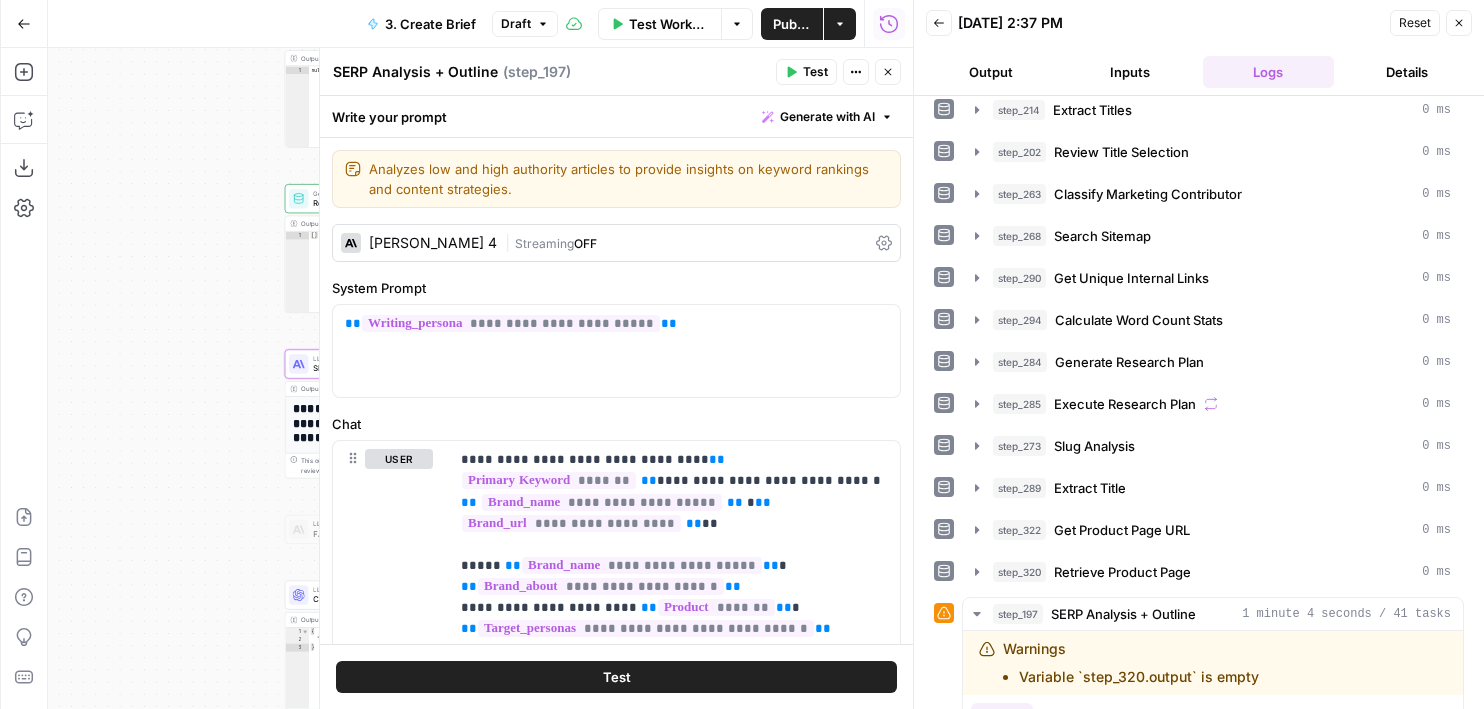 click on "Claude Sonnet 4" at bounding box center [433, 243] 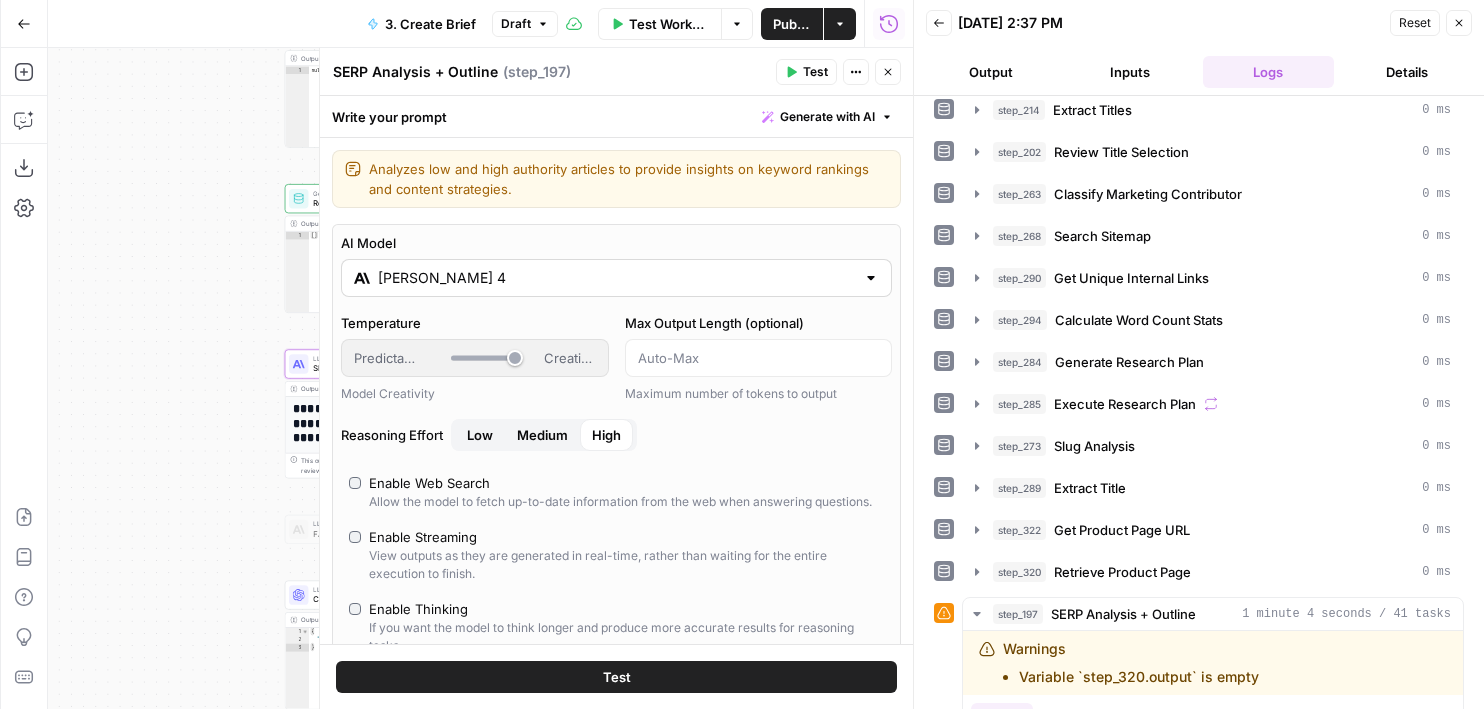 click on "Claude Sonnet 4" at bounding box center [616, 278] 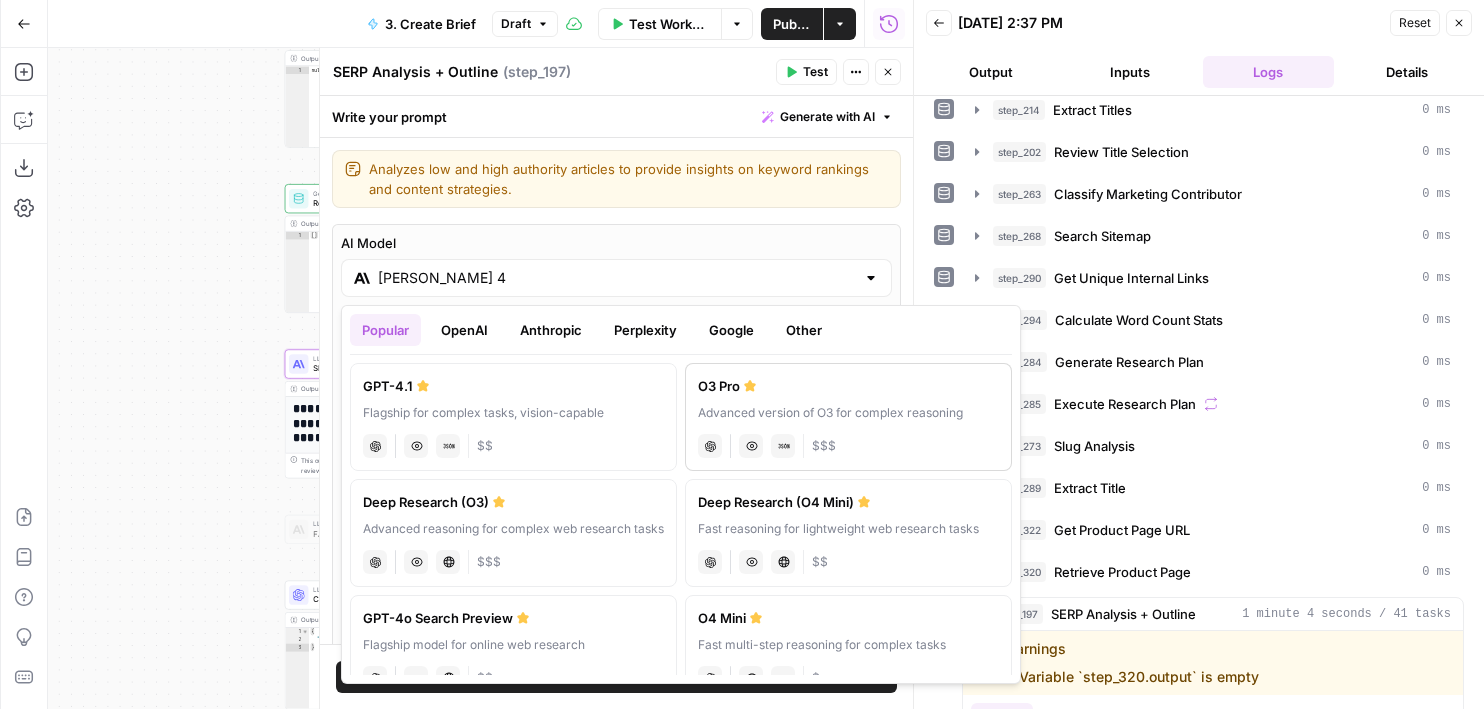 click on "Advanced version of O3 for complex reasoning" at bounding box center [848, 413] 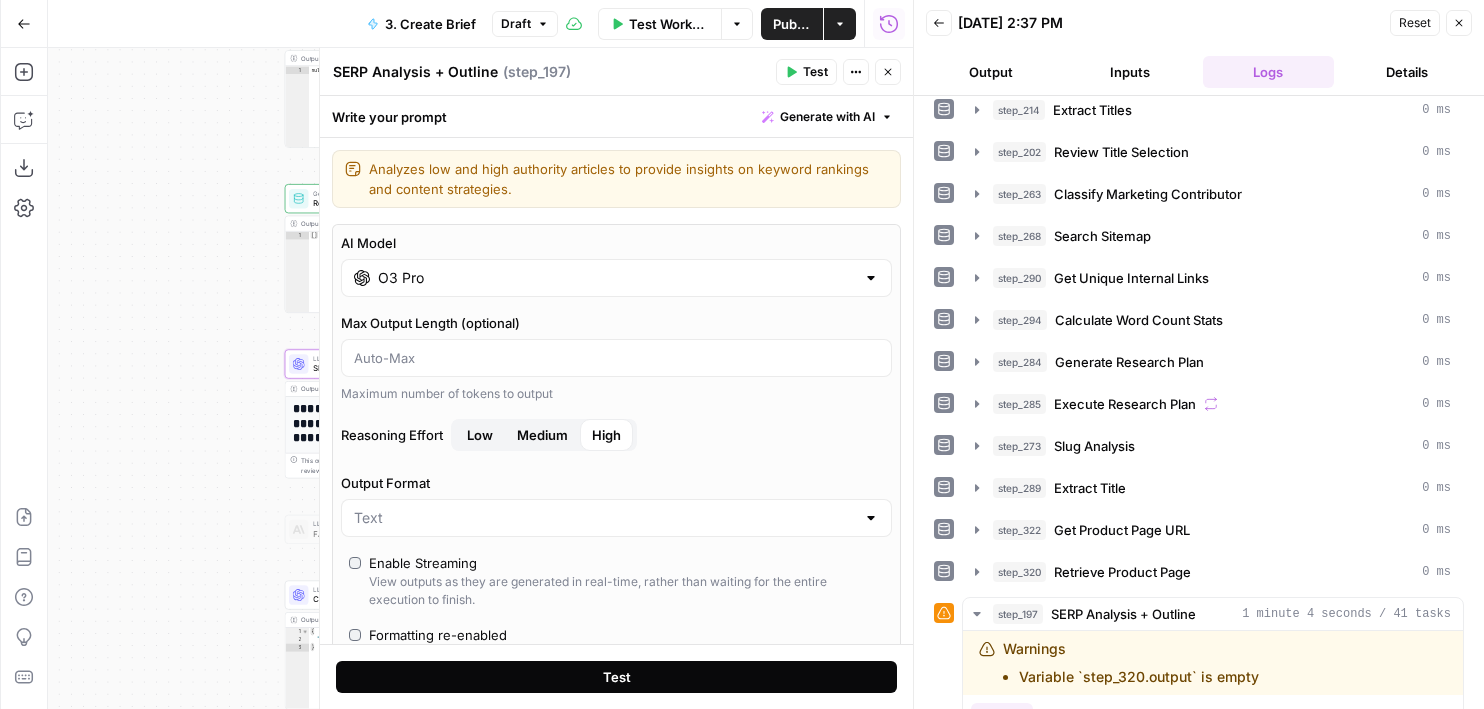 click on "Test" at bounding box center [616, 677] 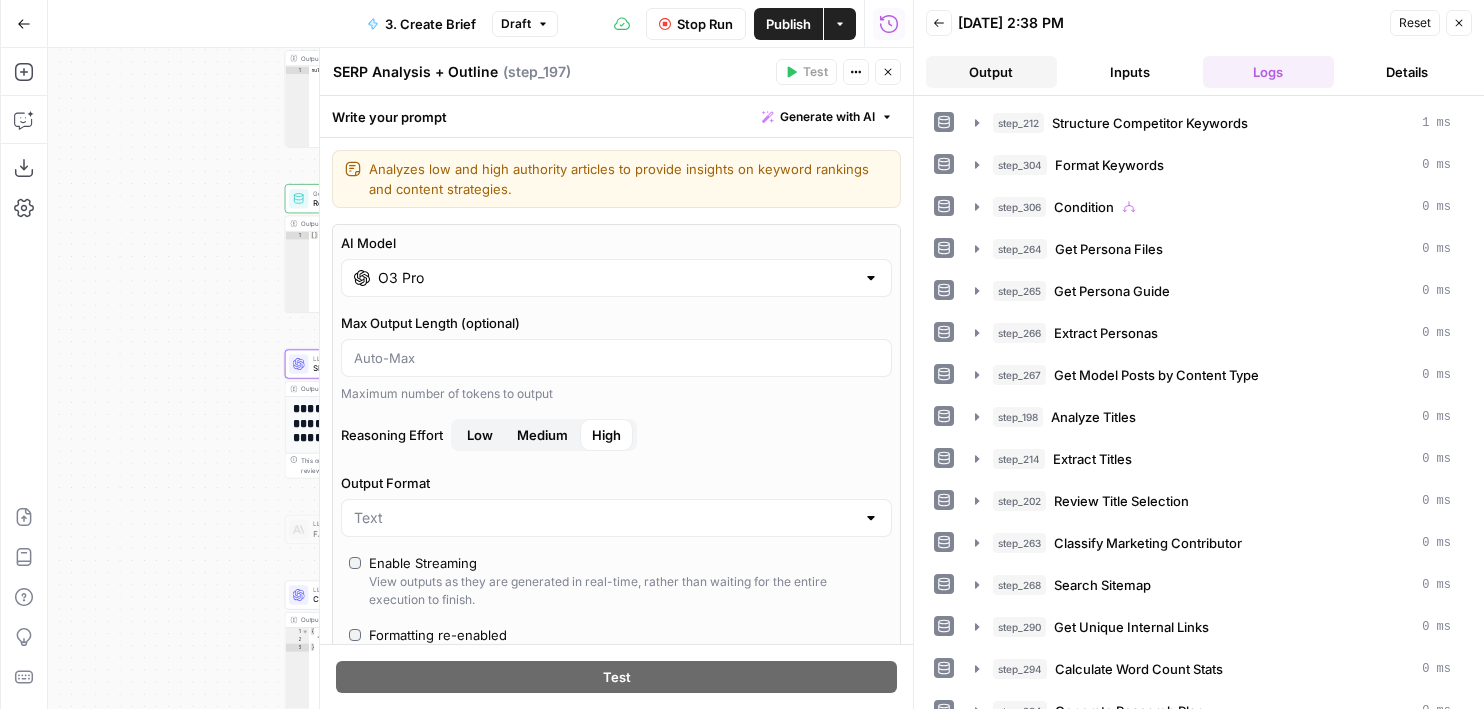 click on "Output" at bounding box center (991, 72) 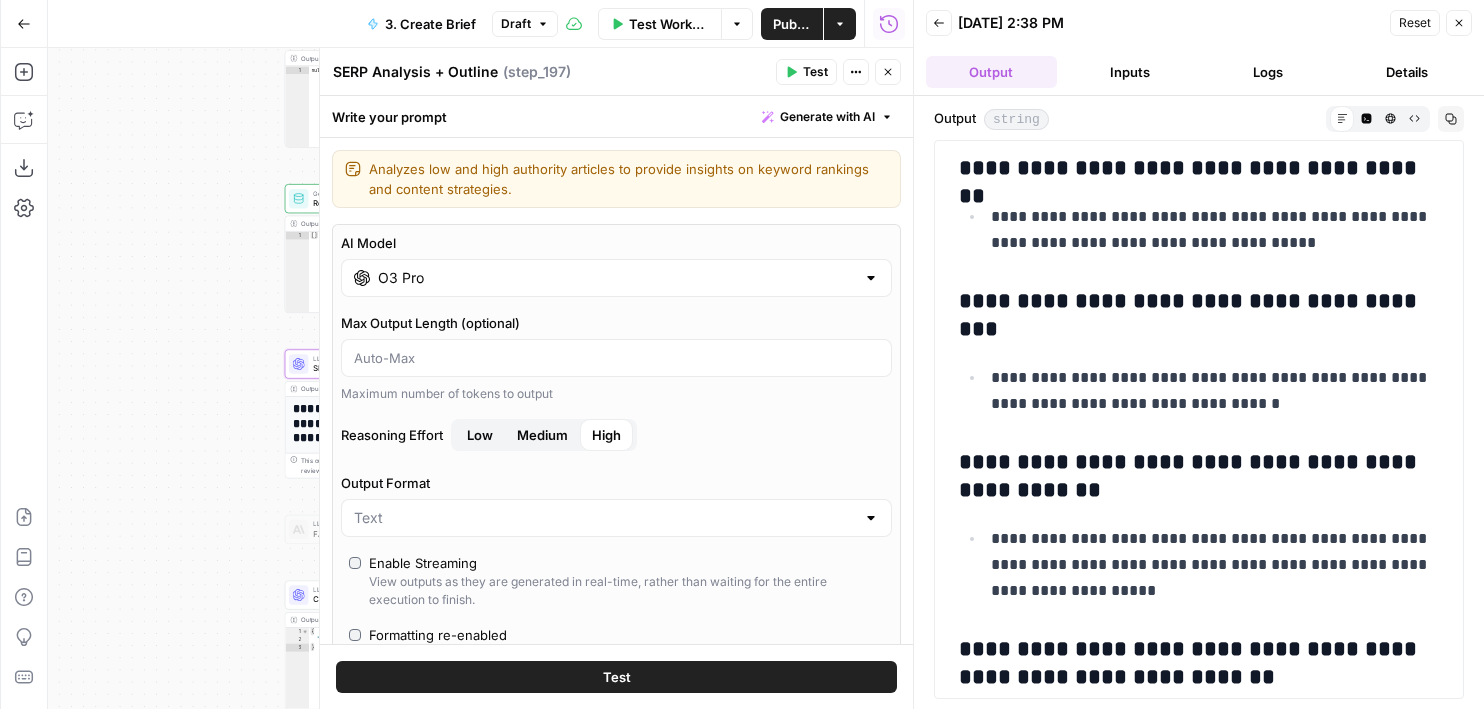 scroll, scrollTop: 9749, scrollLeft: 0, axis: vertical 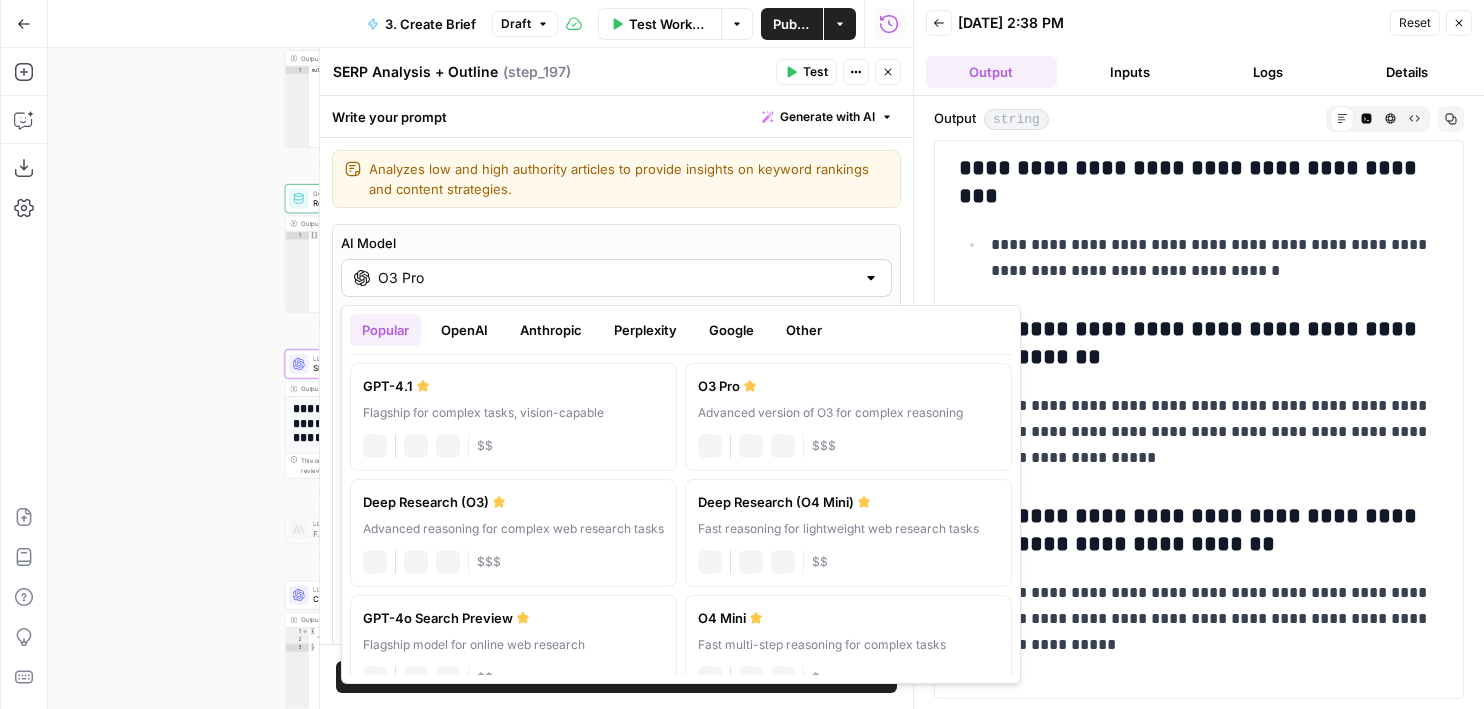 click on "O3 Pro" at bounding box center (616, 278) 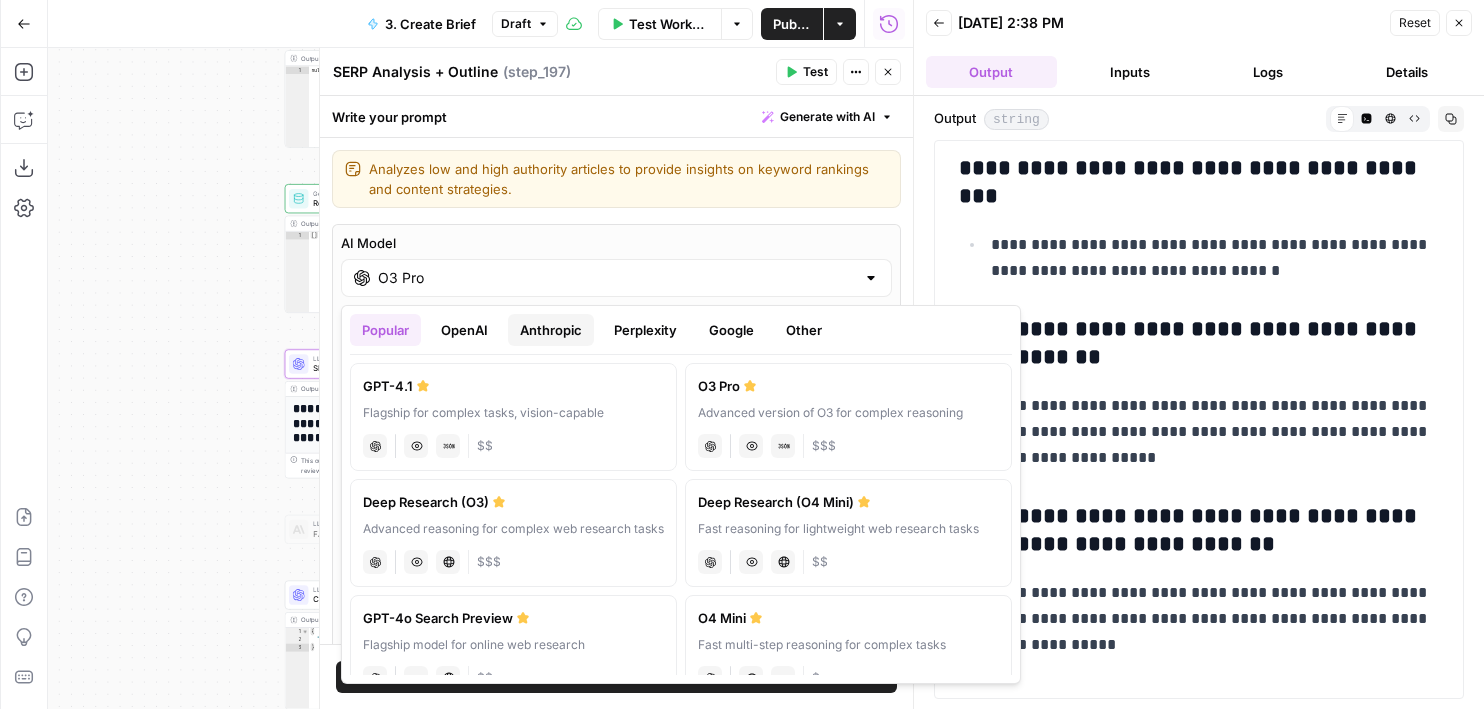 click on "Anthropic" at bounding box center (551, 330) 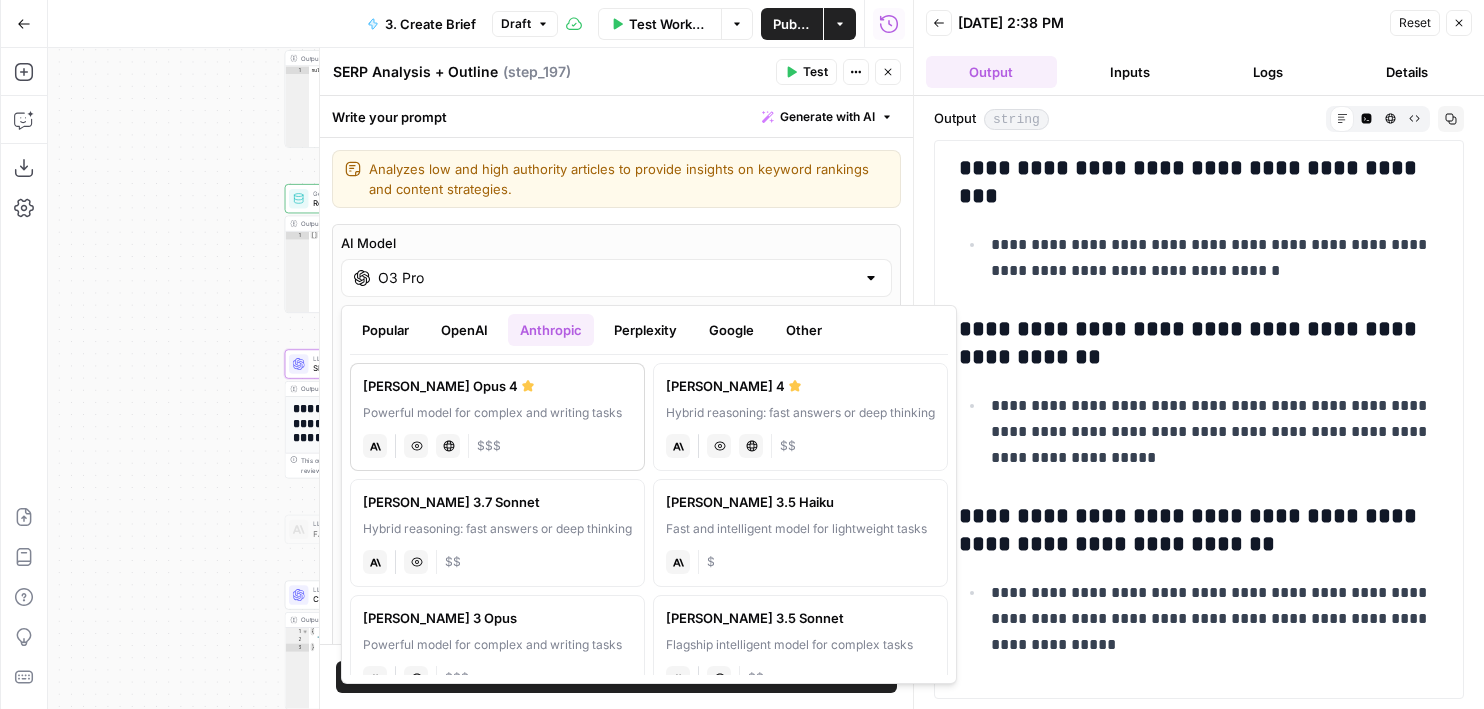 click on "Powerful model for complex and writing tasks" at bounding box center (497, 413) 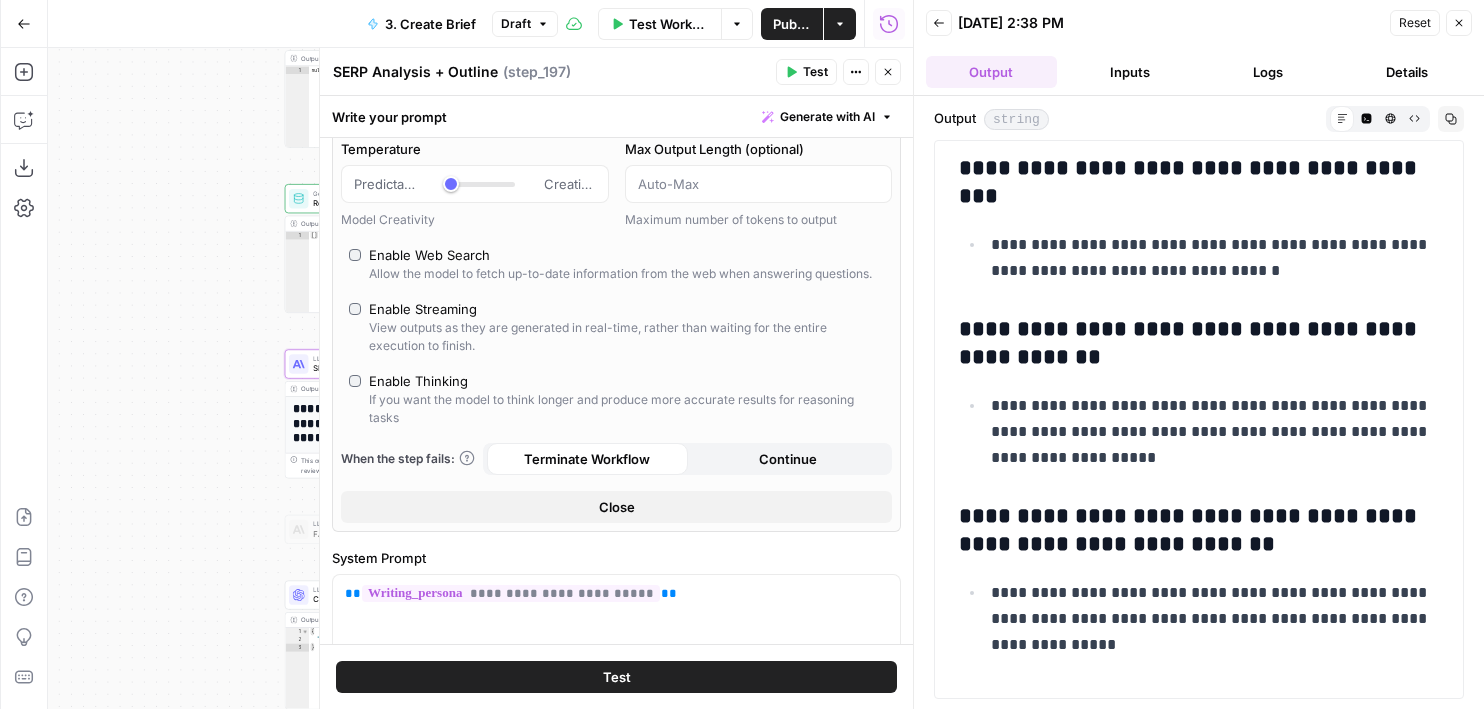 scroll, scrollTop: 207, scrollLeft: 0, axis: vertical 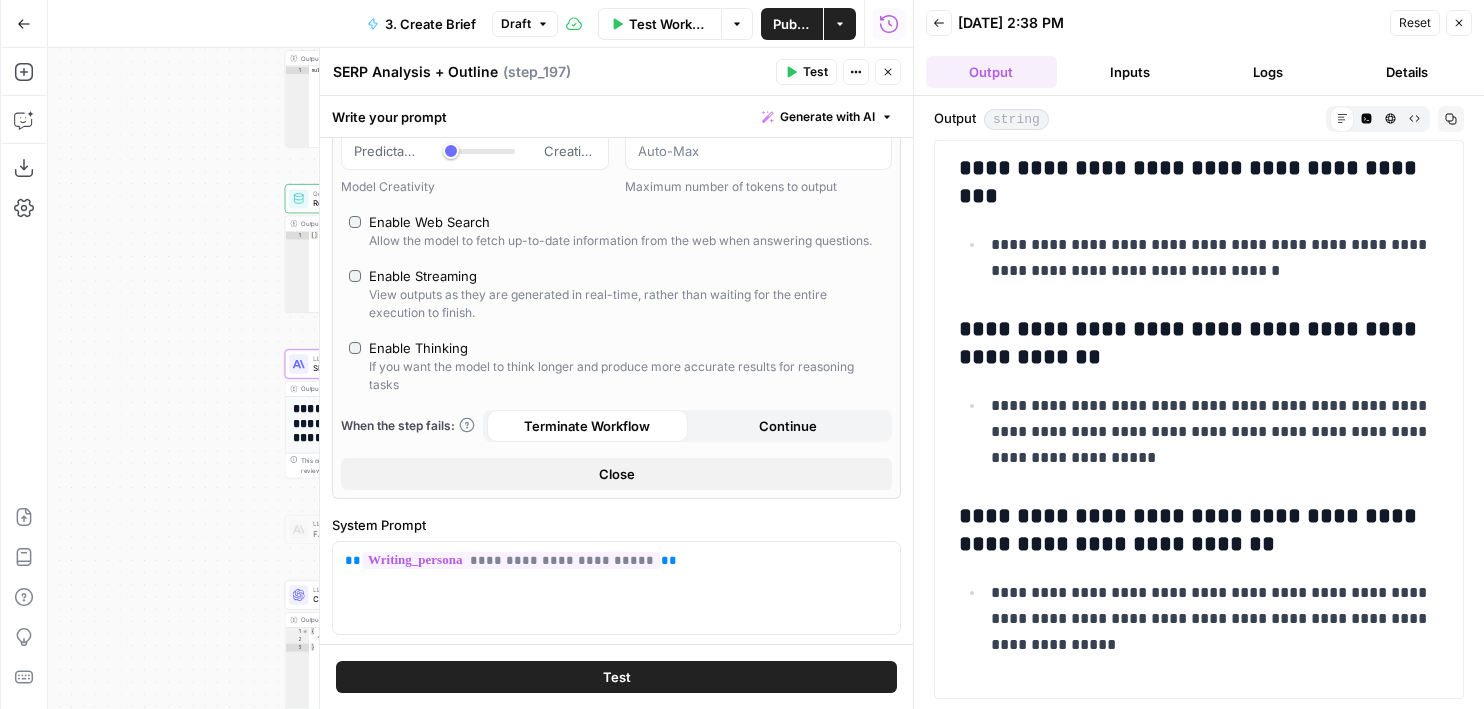 click on "Enable Thinking" at bounding box center [418, 348] 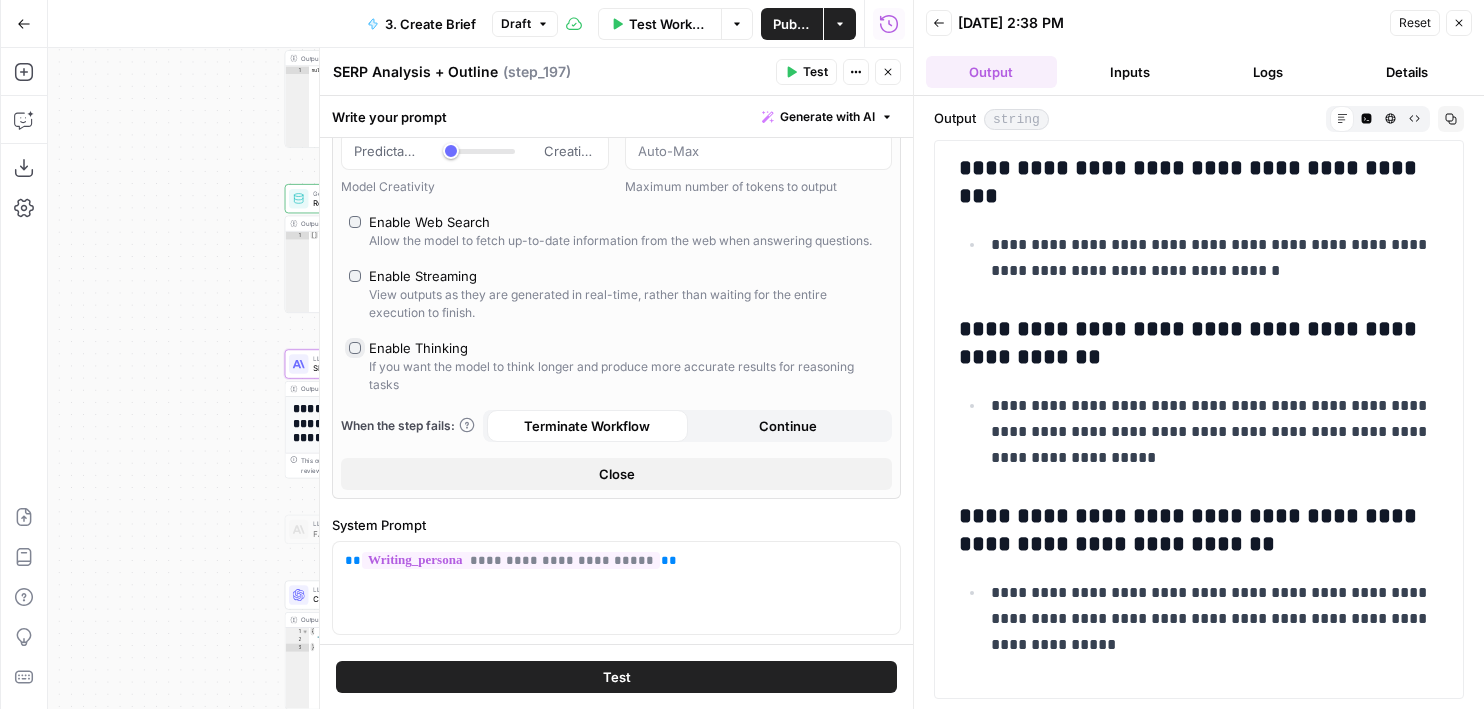 type on "*" 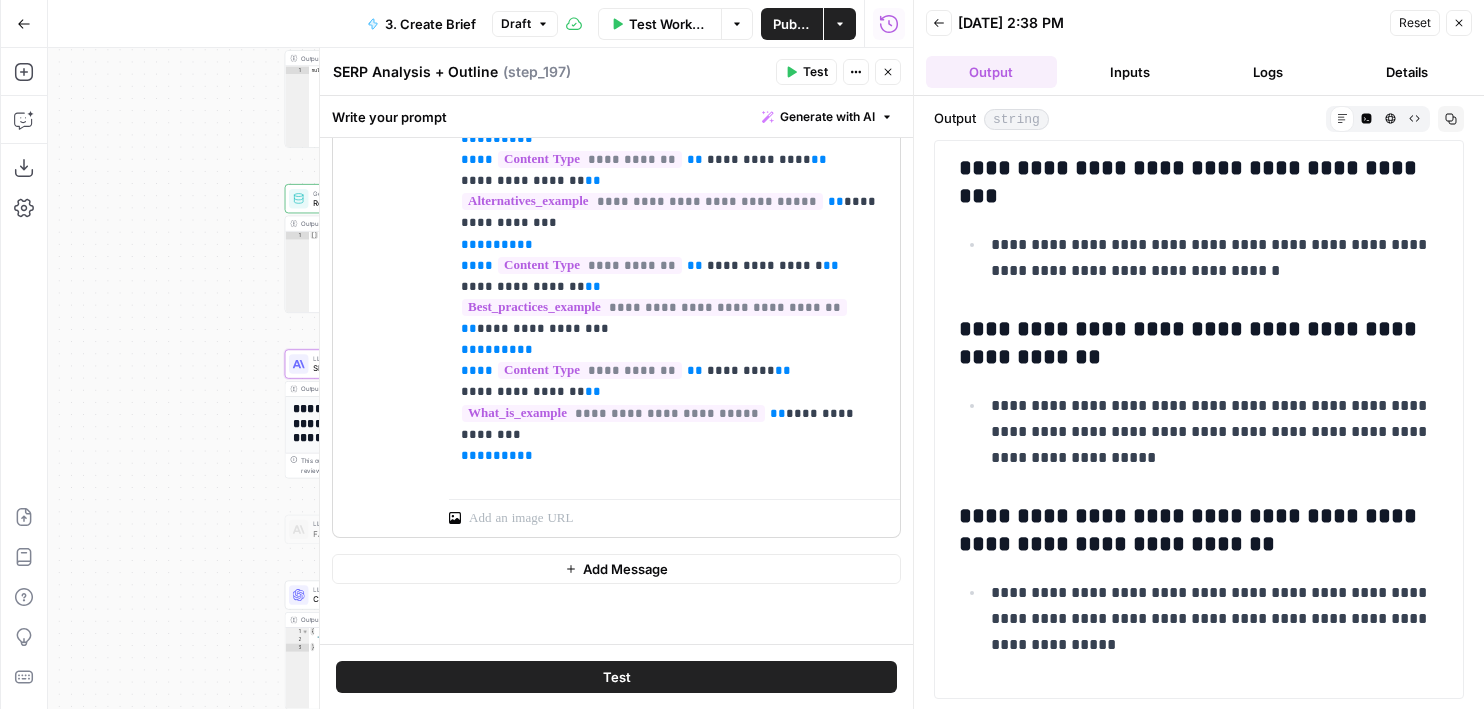 scroll, scrollTop: 1053, scrollLeft: 0, axis: vertical 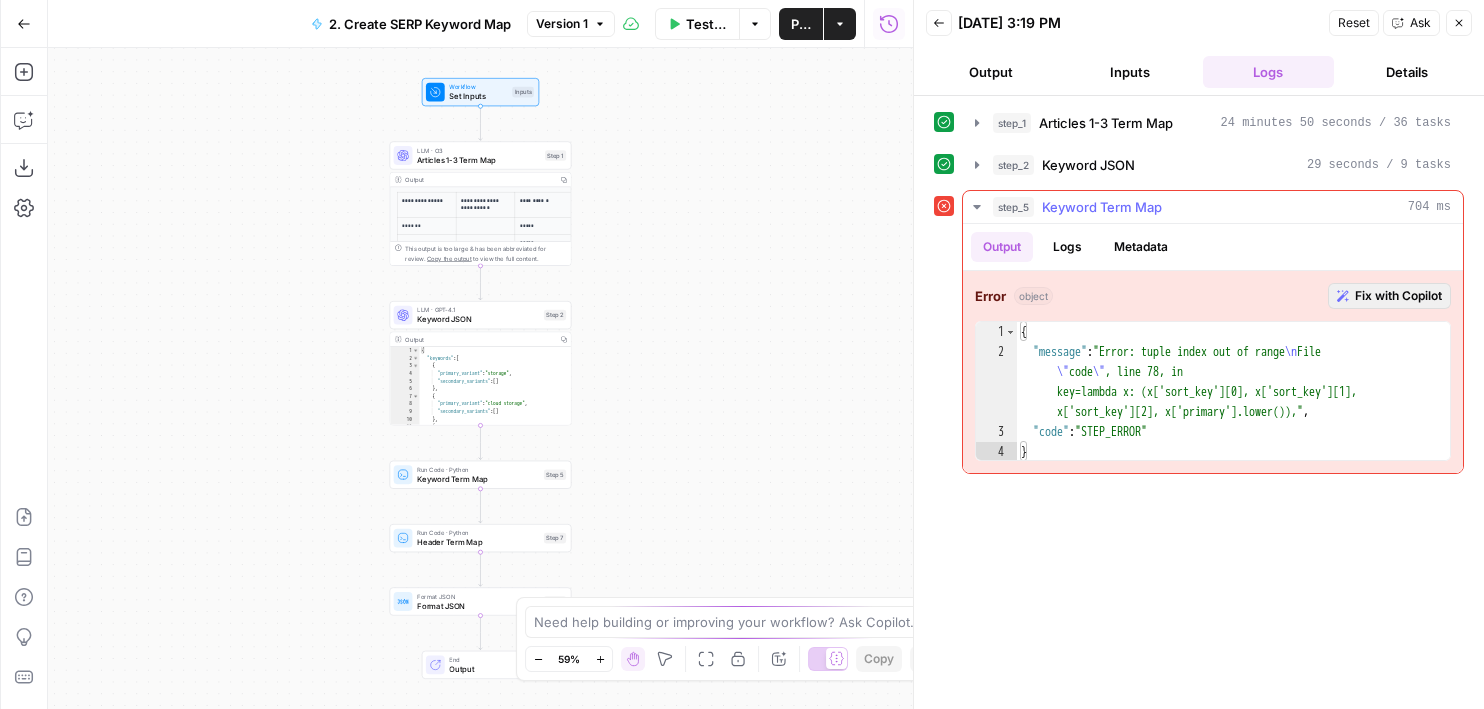 click on "Fix with Copilot" at bounding box center [1398, 296] 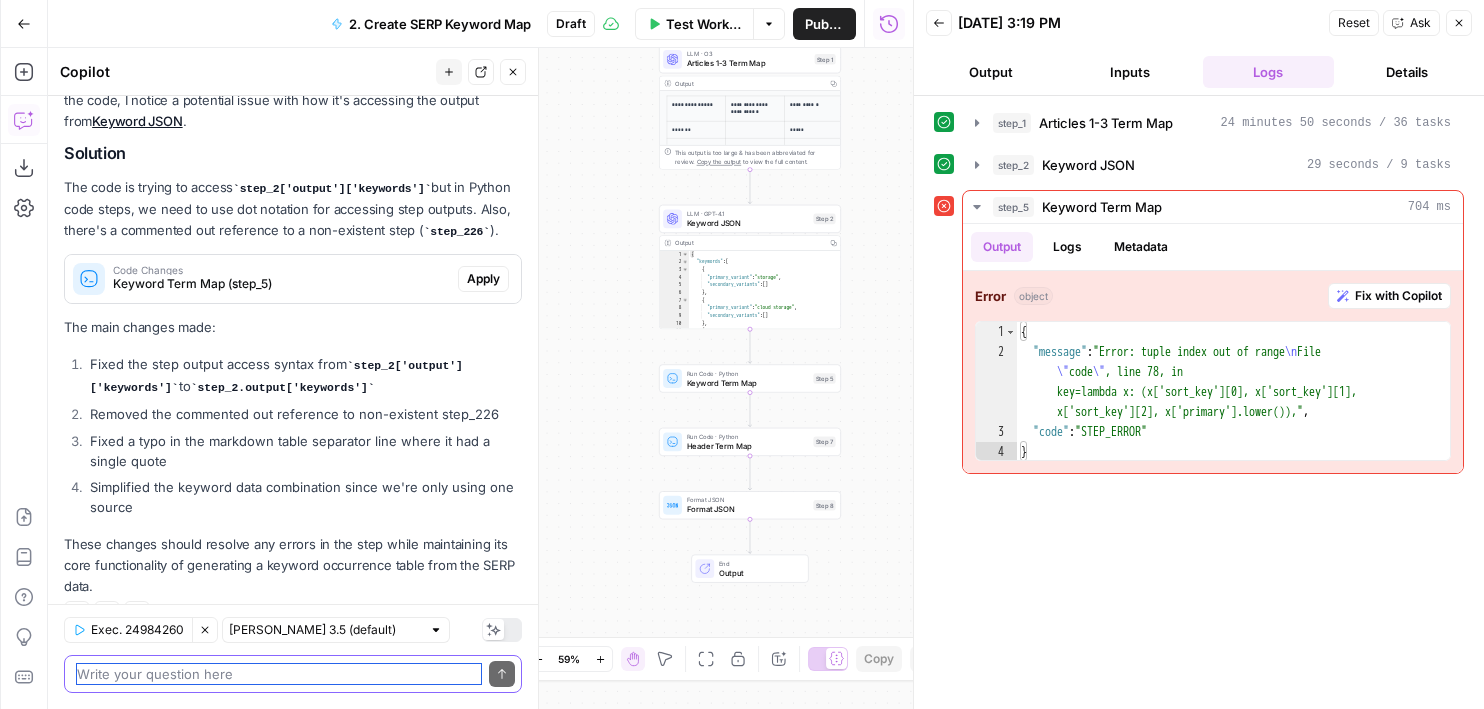 scroll, scrollTop: 247, scrollLeft: 0, axis: vertical 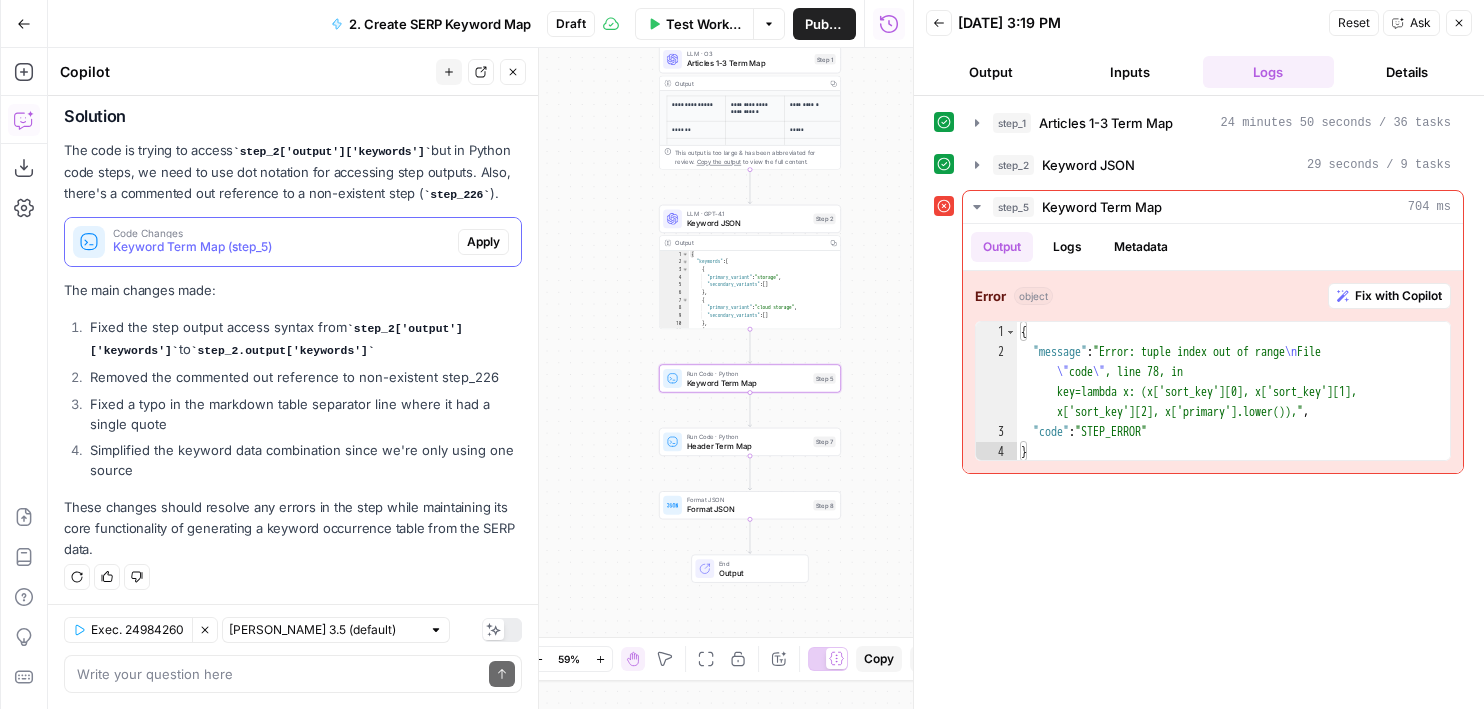 click on "Code Changes Keyword Term Map (step_5) Apply" at bounding box center (293, 242) 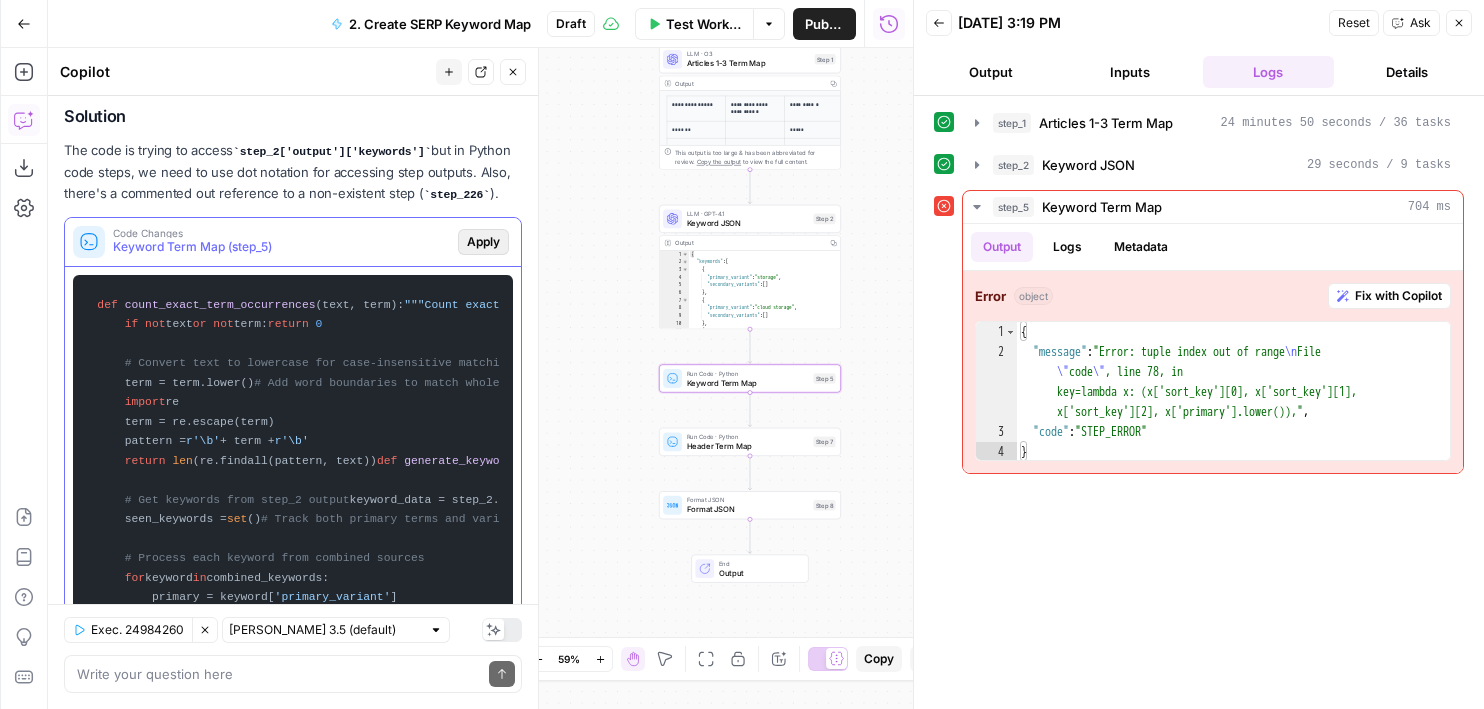click on "Apply" at bounding box center (483, 242) 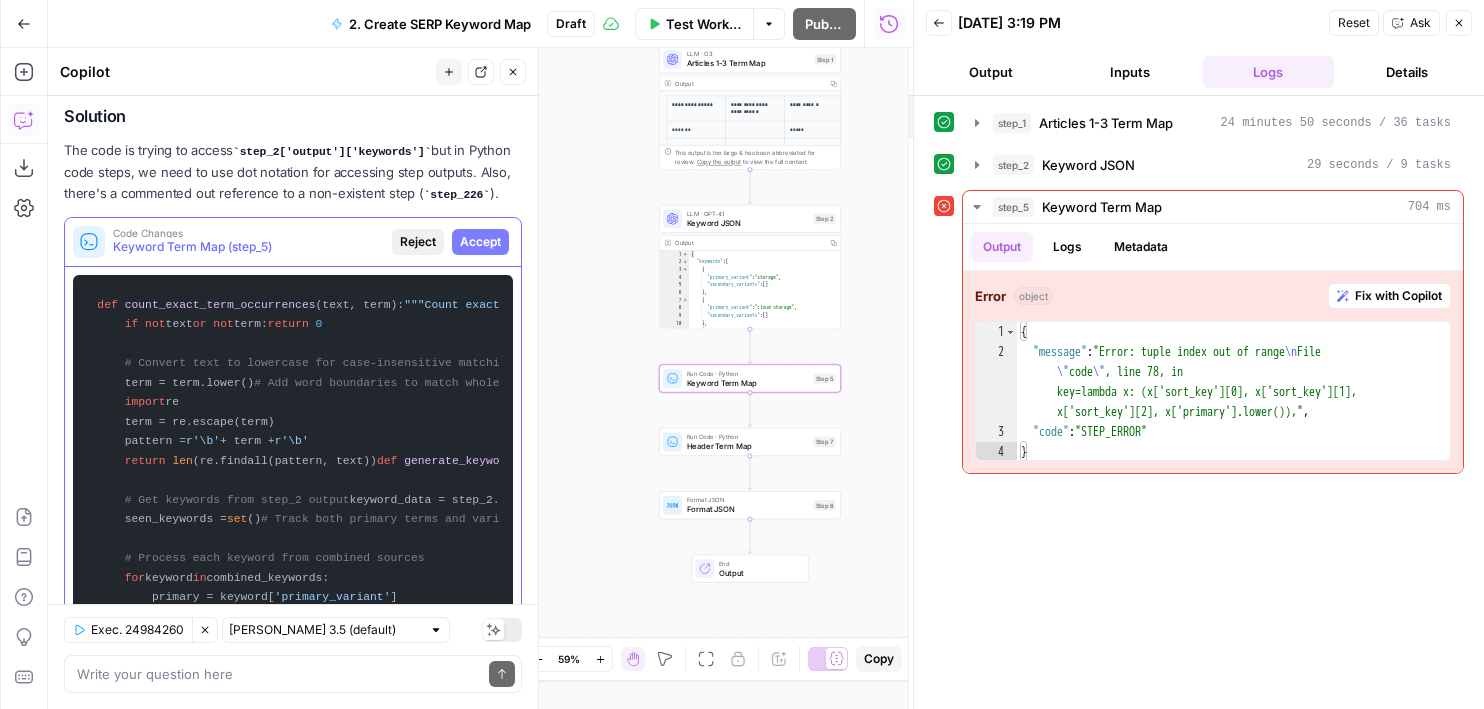 scroll, scrollTop: 2510, scrollLeft: 0, axis: vertical 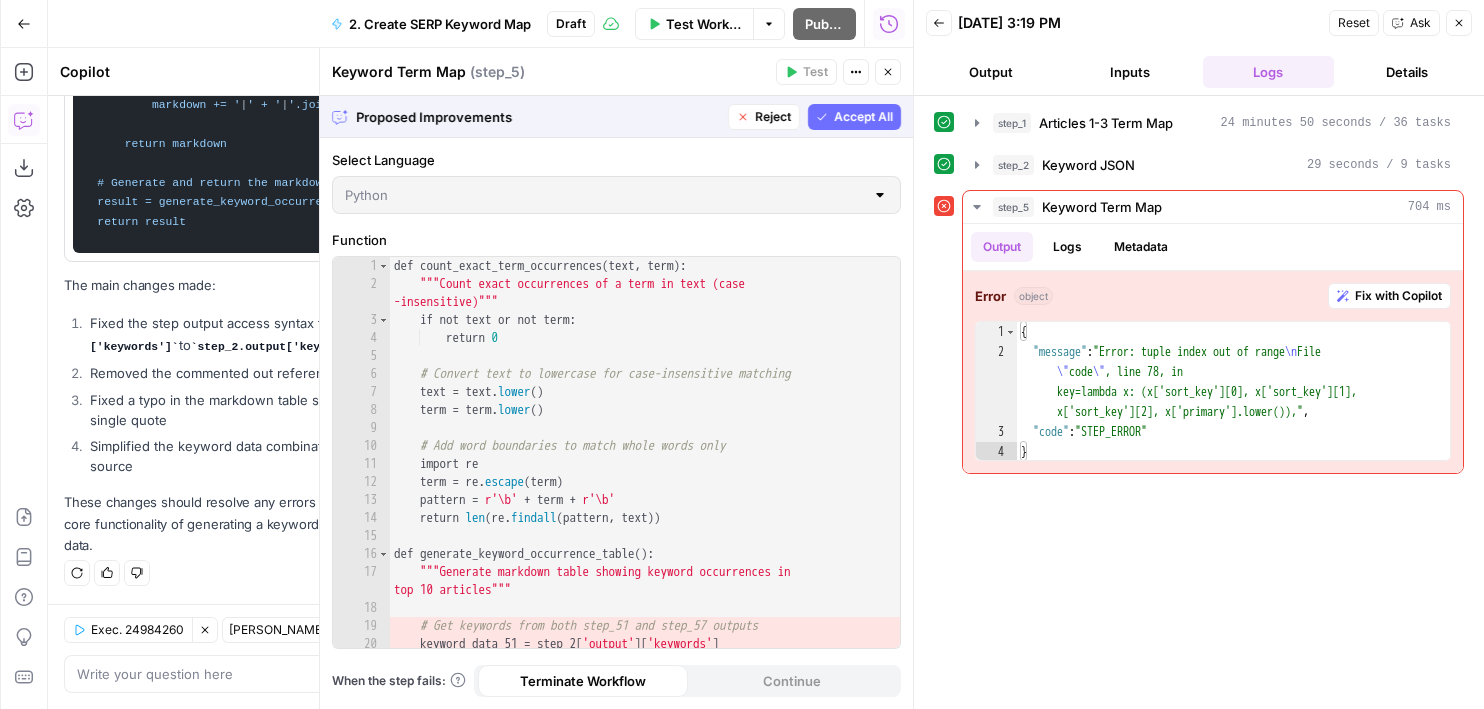 click on "Accept All" at bounding box center (863, 117) 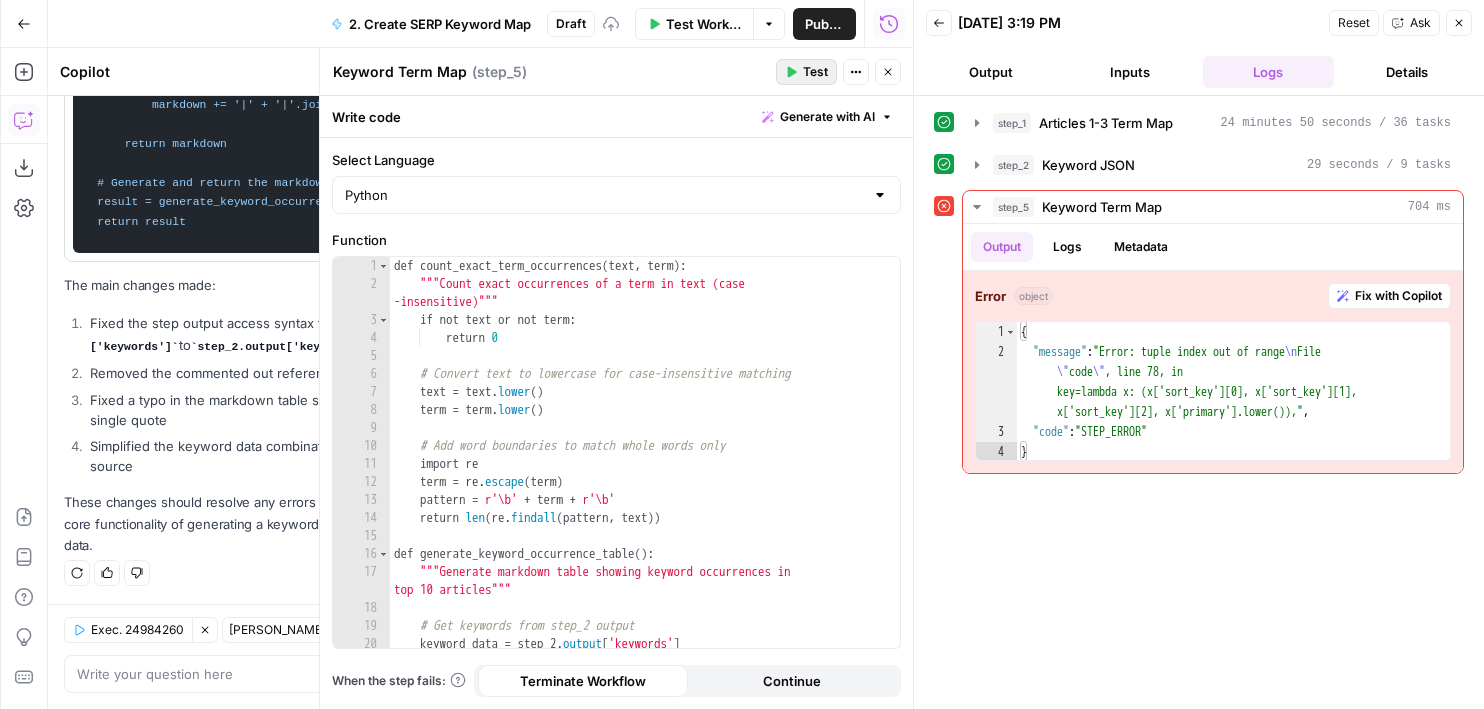 click on "Test" at bounding box center [806, 72] 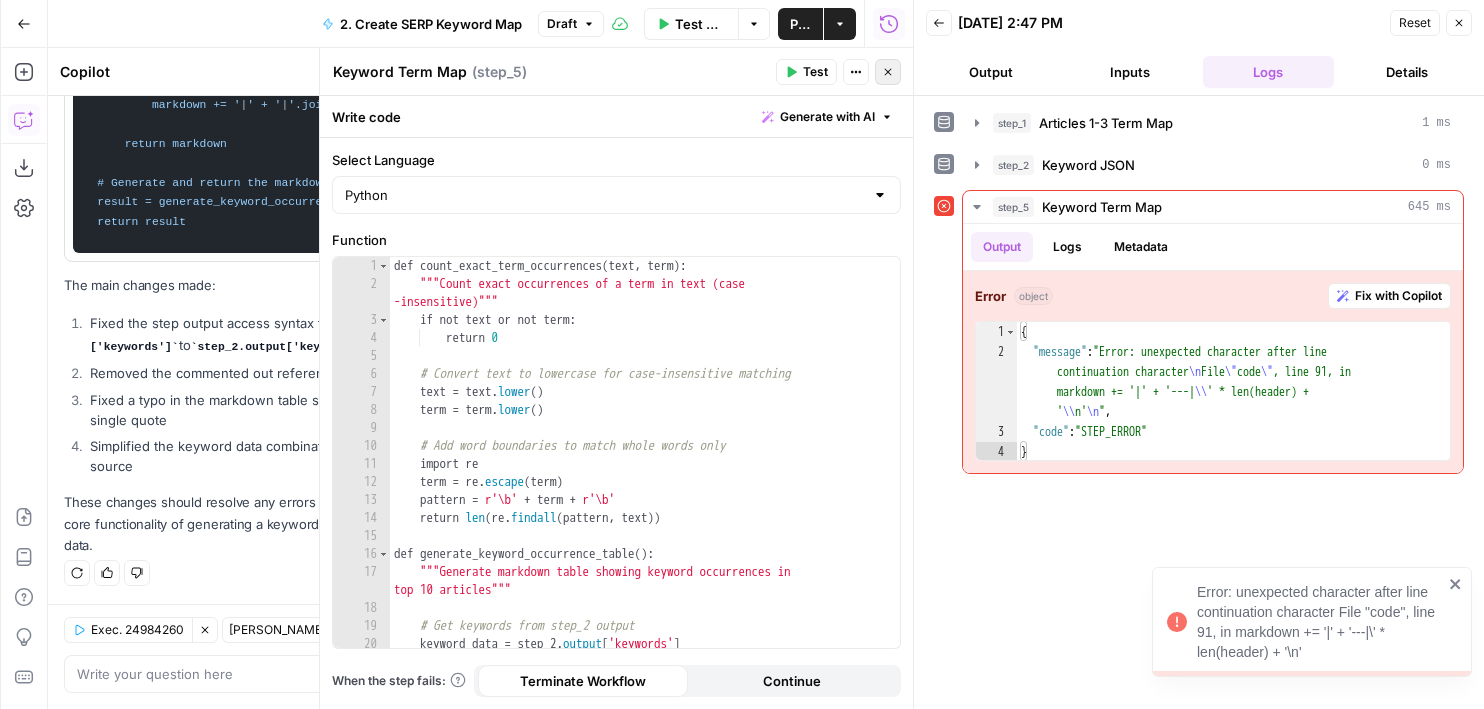 click on "Close" at bounding box center [888, 72] 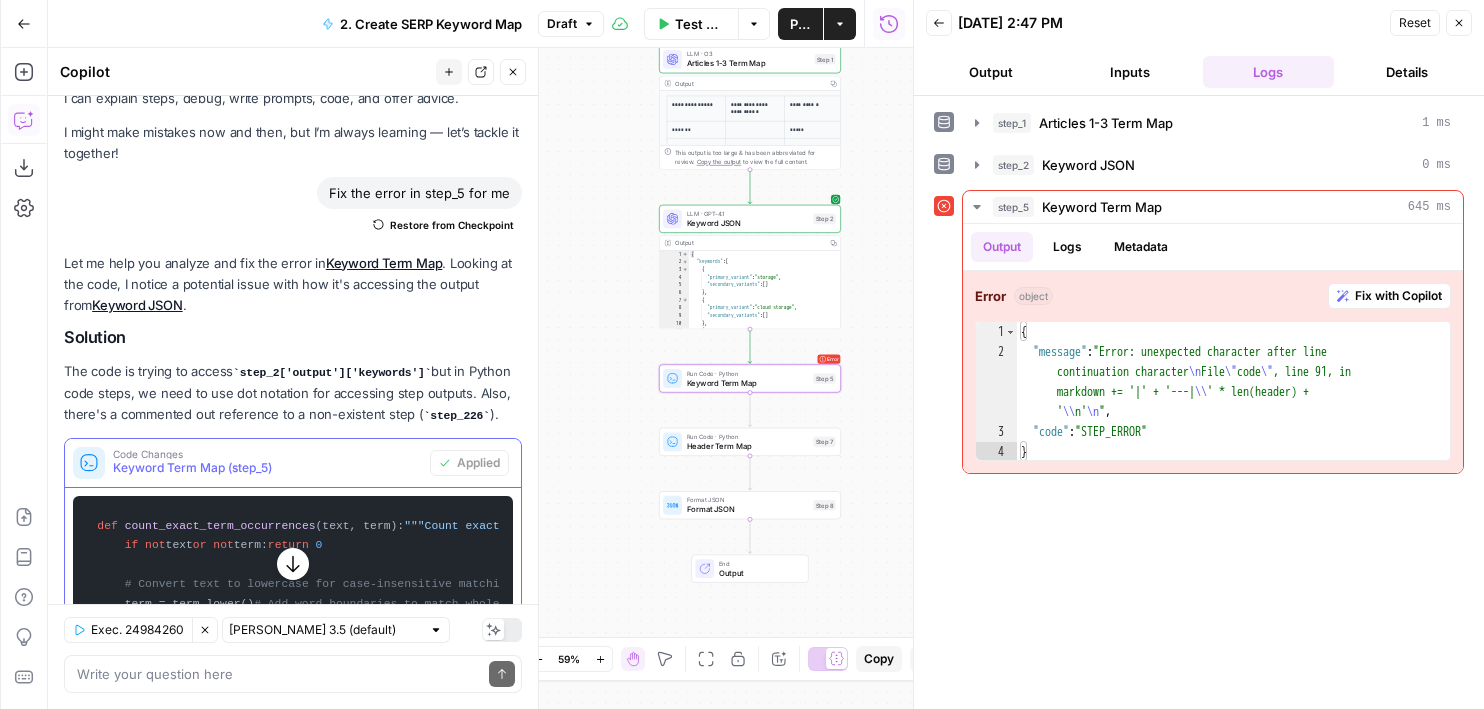 scroll, scrollTop: 0, scrollLeft: 0, axis: both 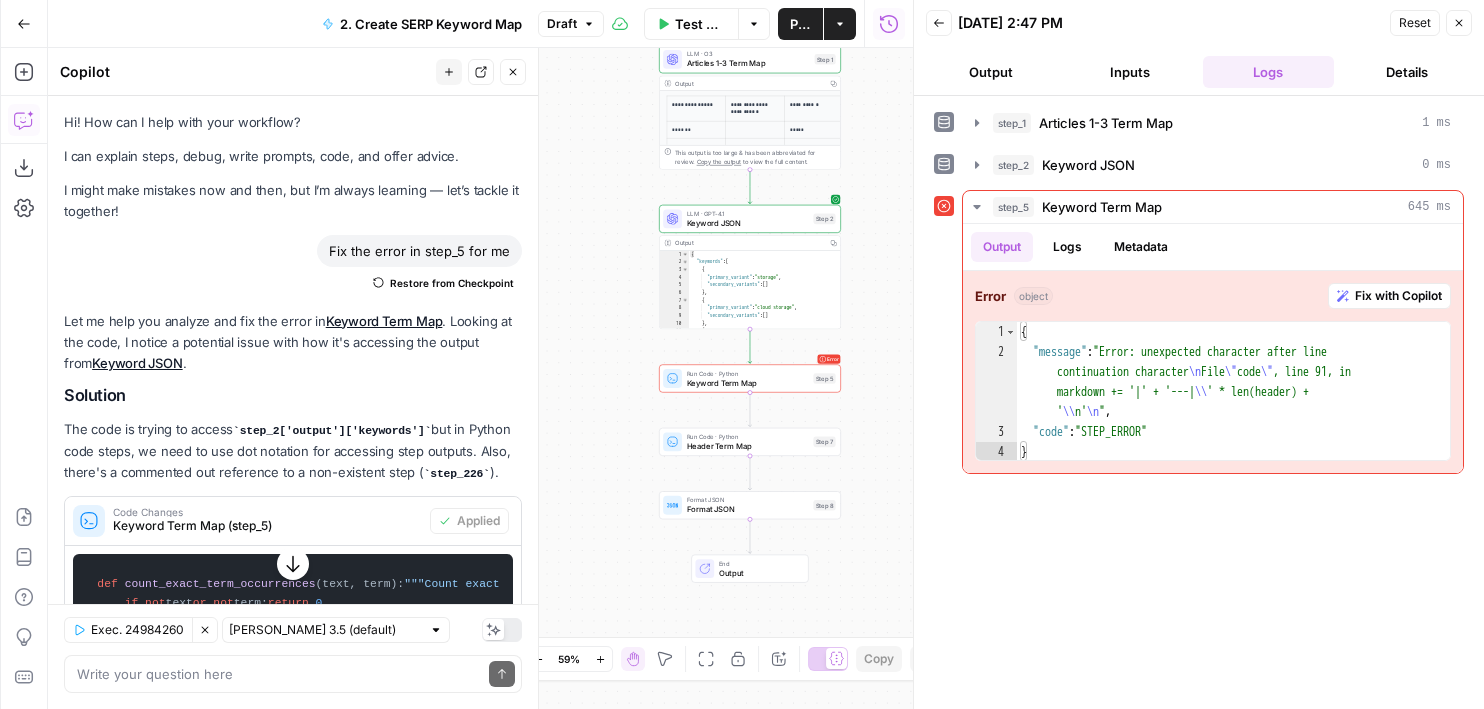 click on "Let me help you analyze and fix the error in  Keyword Term Map . Looking at the code, I notice a potential issue with how it's accessing the output from  Keyword JSON .
Solution
The code is trying to access  step_2['output']['keywords']  but in Python code steps, we need to use dot notation for accessing step outputs. Also, there's a commented out reference to a non-existent step ( step_226 ).
Code Changes Keyword Term Map (step_5) Applied def   count_exact_term_occurrences ( text, term ):
"""Count exact occurrences of a term in text (case-insensitive)"""
if   not  text  or   not  term:
return   0
# Convert text to lowercase for case-insensitive matching
text = text.lower()
term = term.lower()
# Add word boundaries to match whole words only
import  re
term = re.escape(term)
pattern =  r'\b'  + term +  r'\b'
return   len (re.findall(pattern, text))
def   generate_keyword_occurrence_table ():
'keywords' ]
4" at bounding box center (293, 1160) 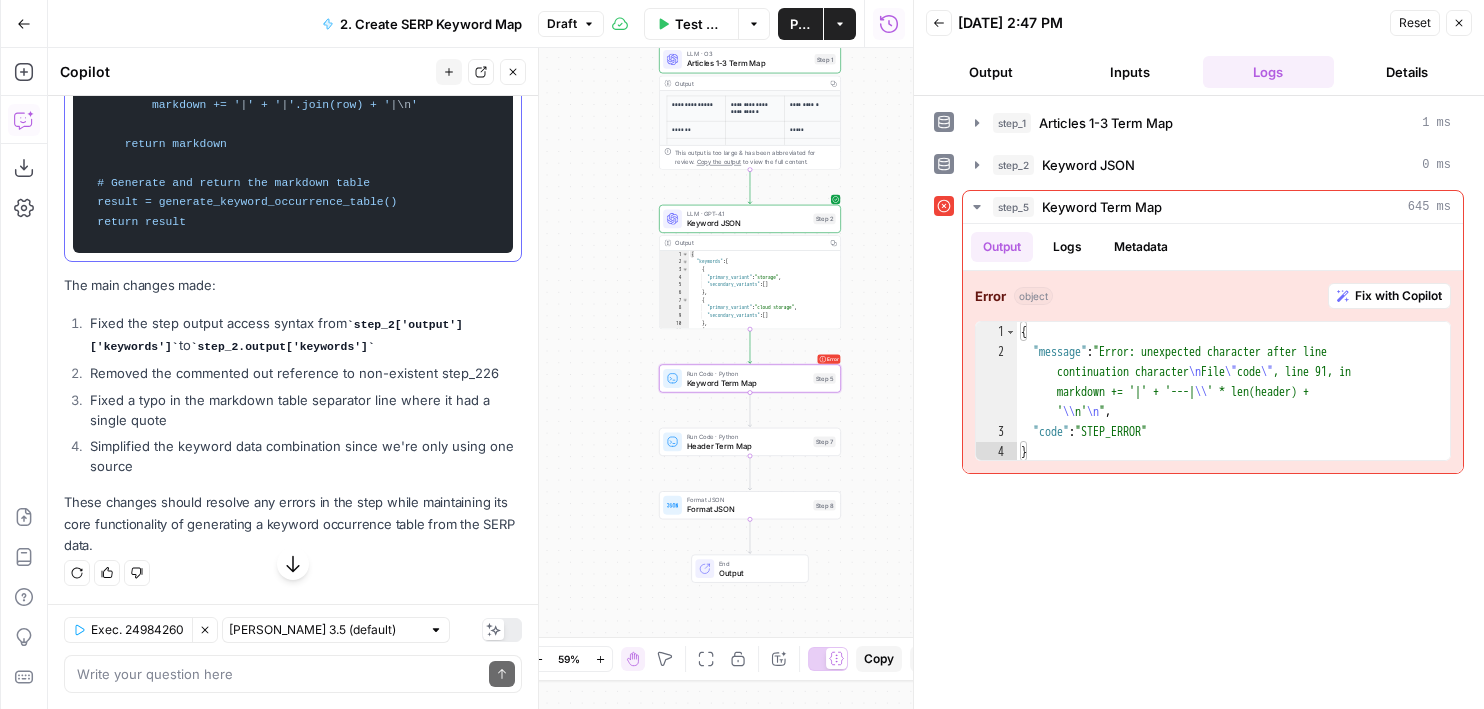 scroll, scrollTop: 2542, scrollLeft: 0, axis: vertical 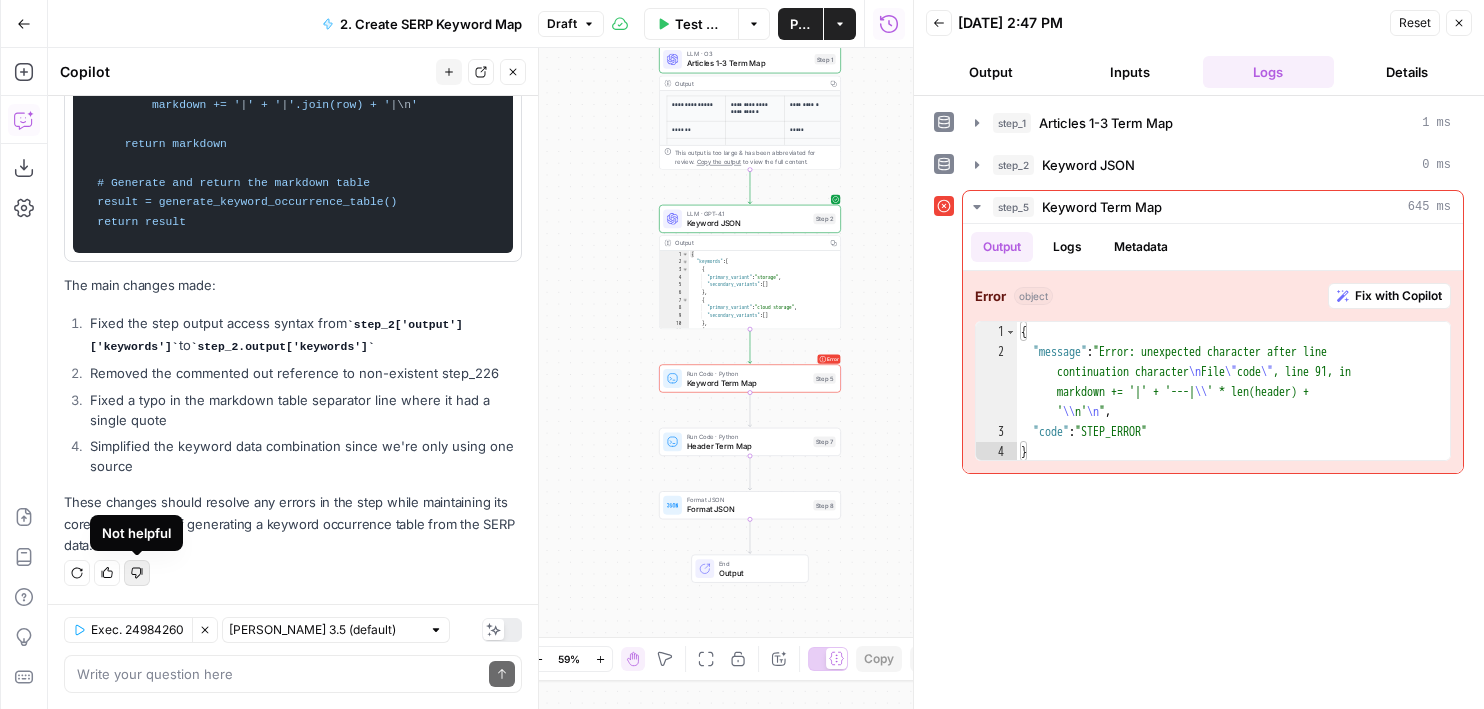 click 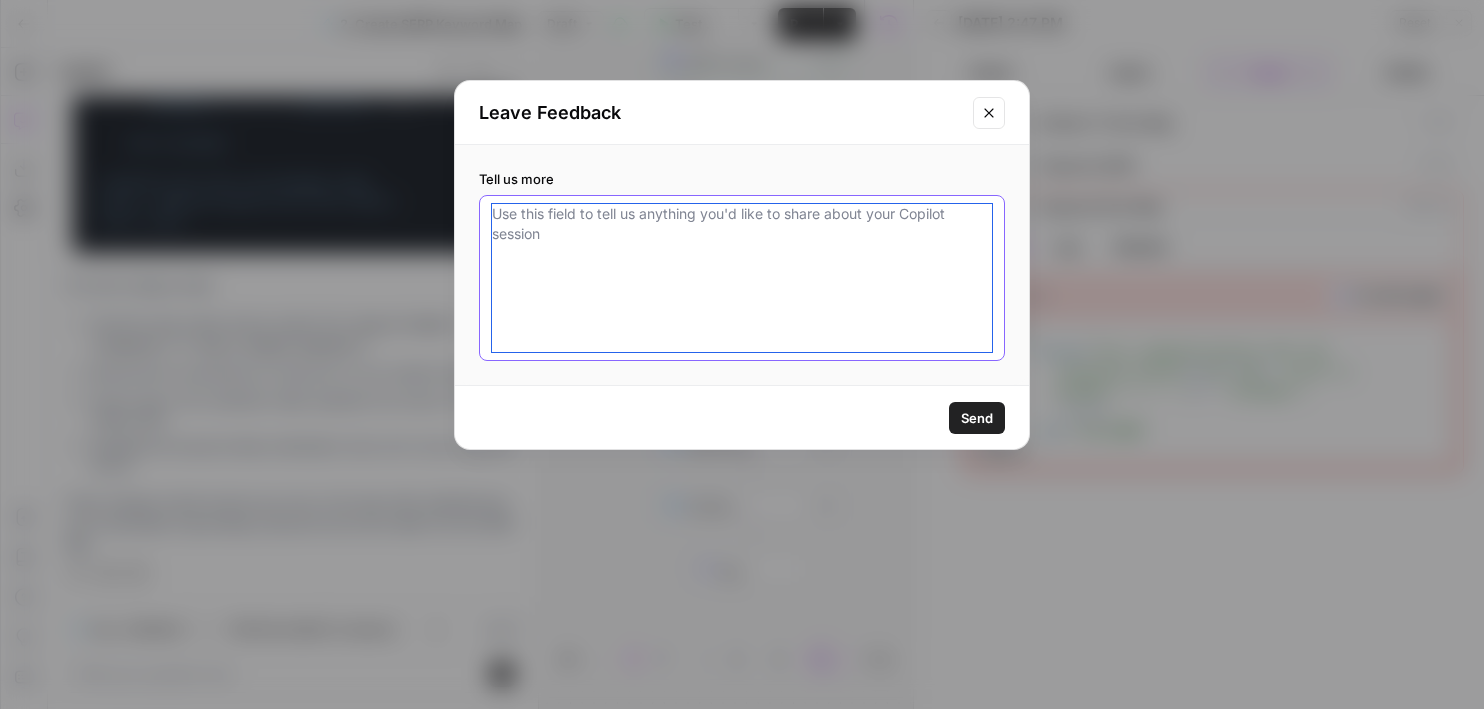 click on "Tell us more" at bounding box center [742, 278] 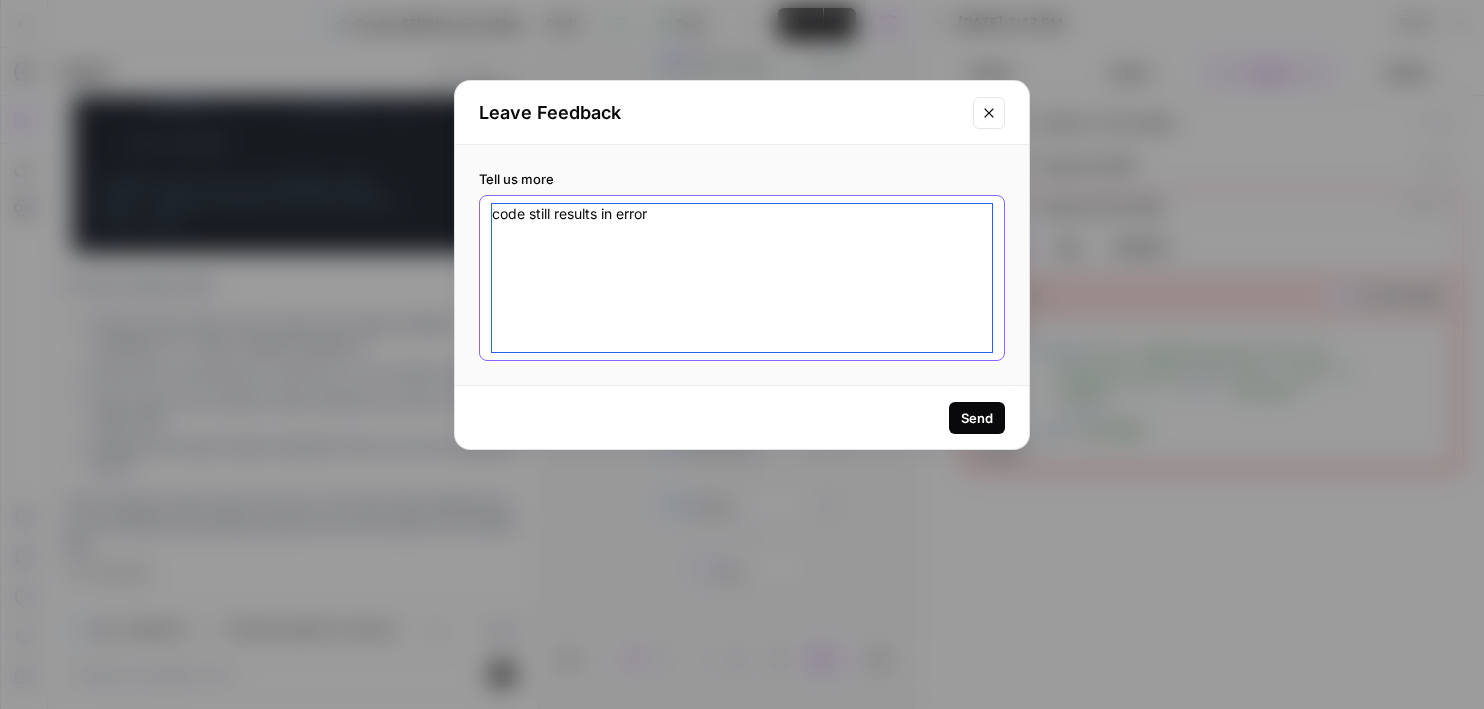 type on "code still results in error" 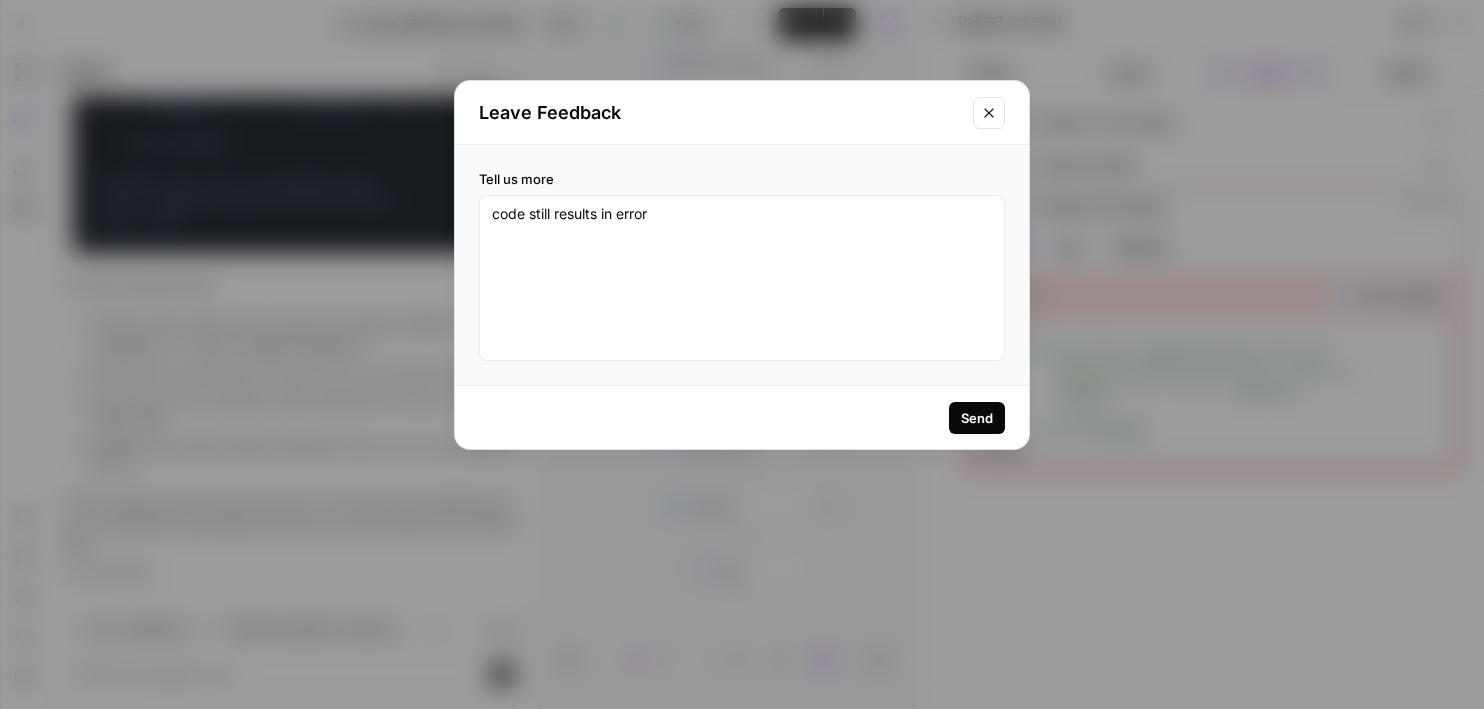 click on "Send" at bounding box center (977, 418) 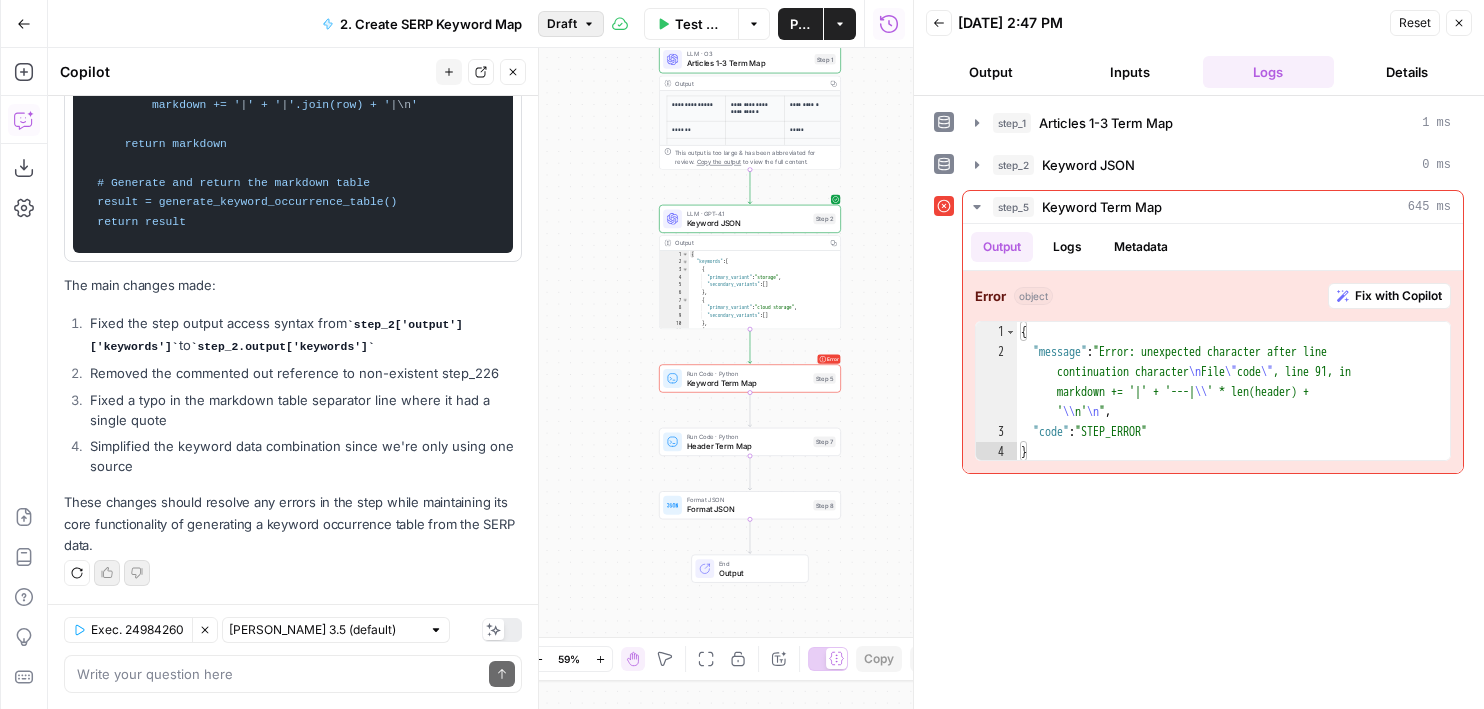 click on "Draft" at bounding box center (562, 24) 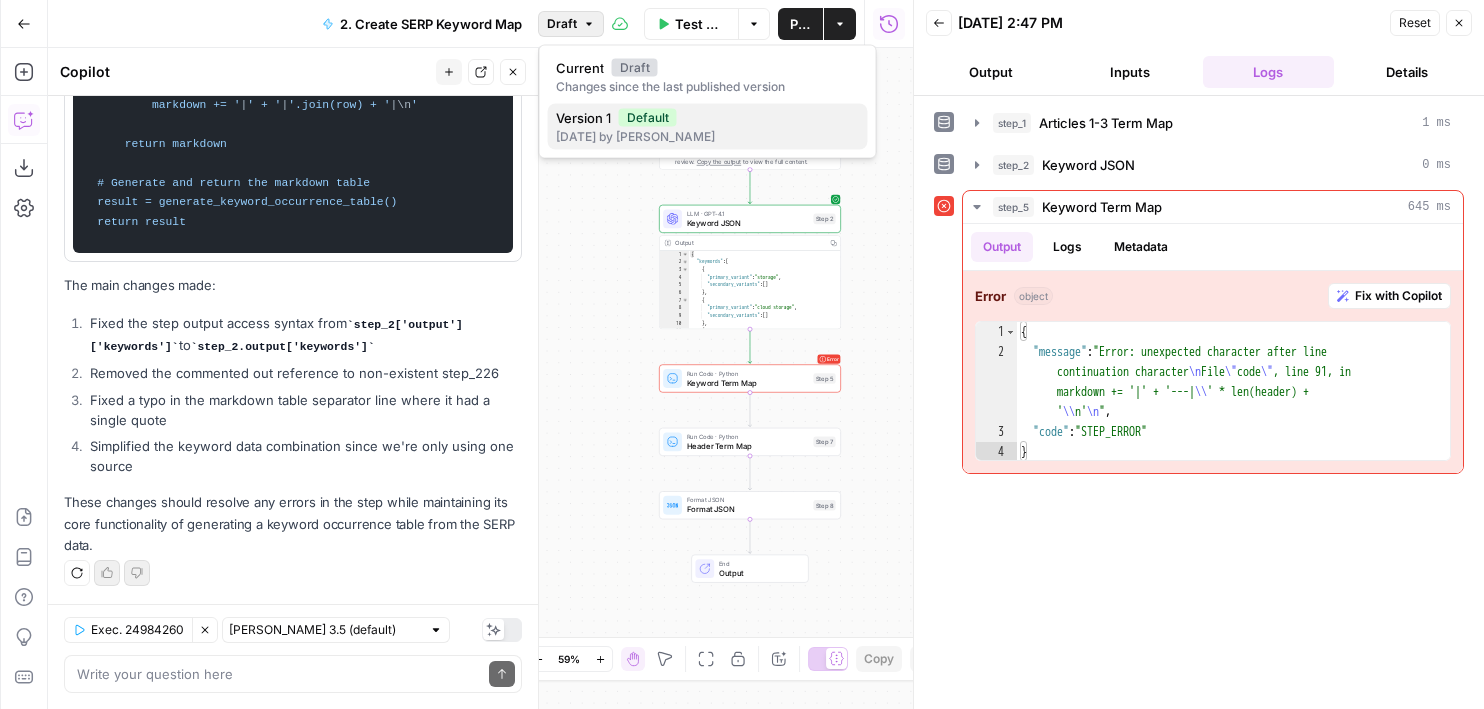 click on "Version 1" at bounding box center [583, 118] 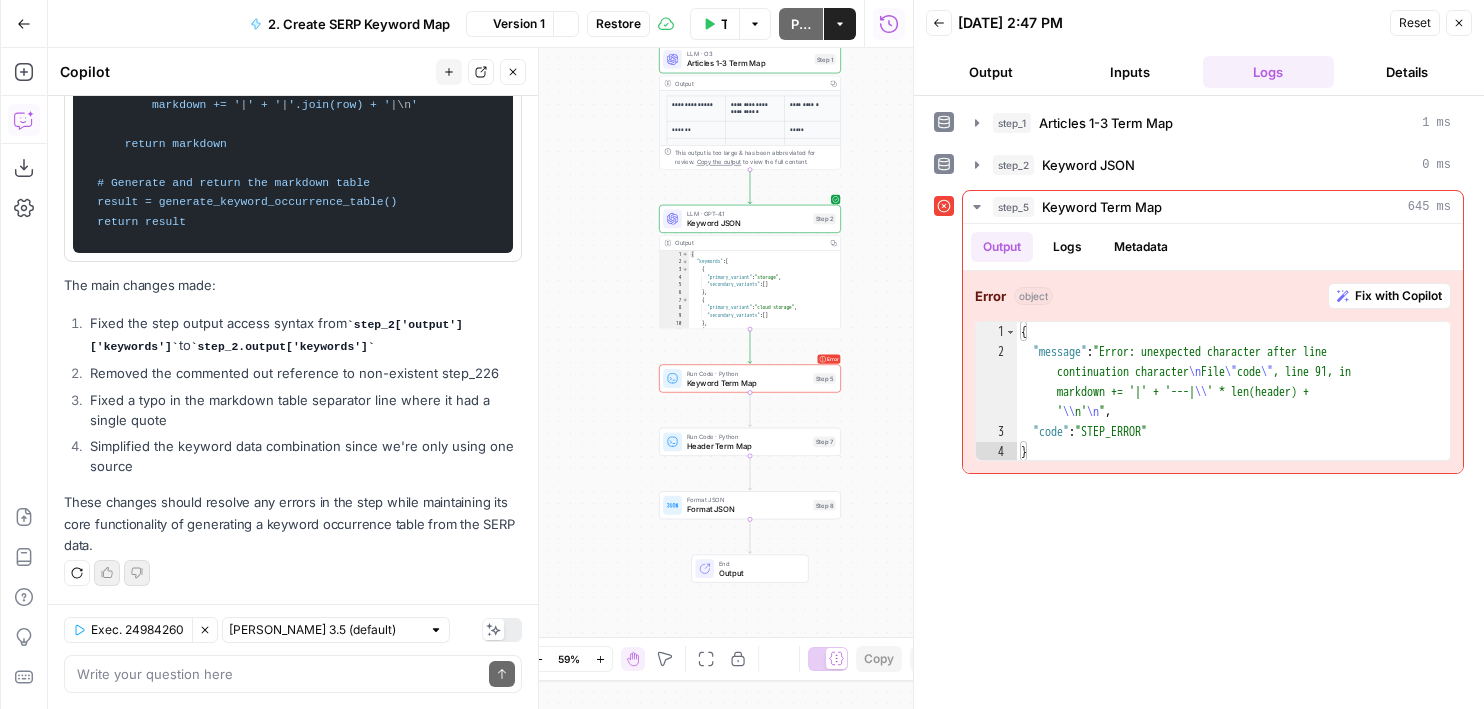 scroll, scrollTop: 2510, scrollLeft: 0, axis: vertical 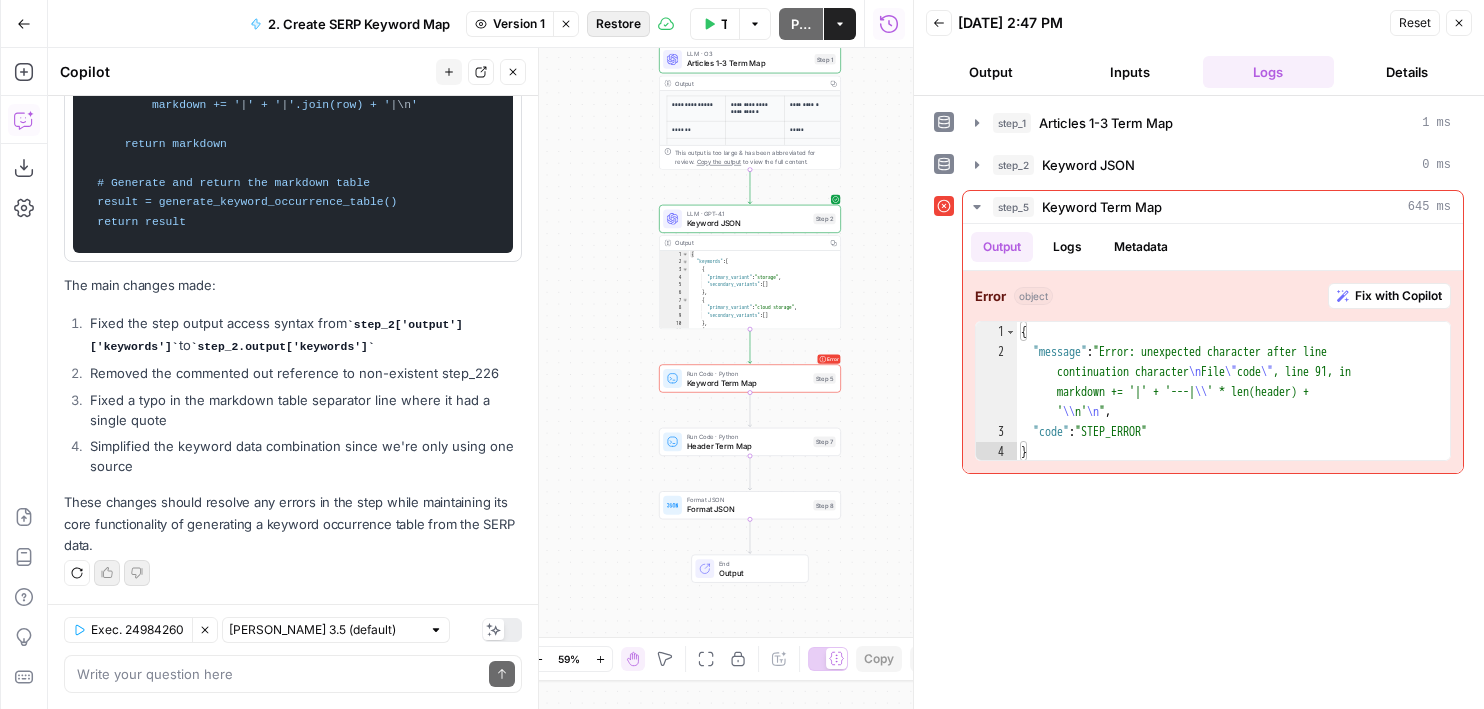 click on "Restore" at bounding box center [618, 24] 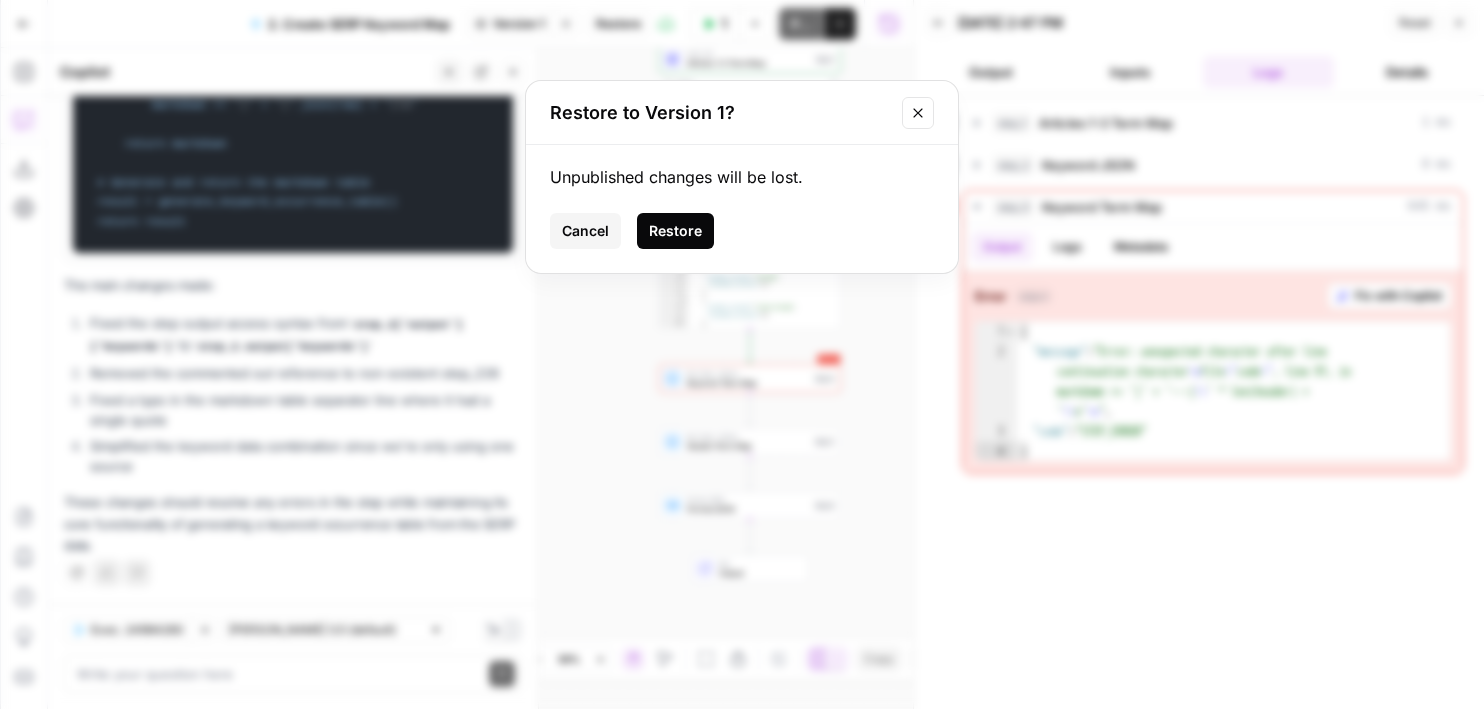 click on "Restore" at bounding box center [675, 231] 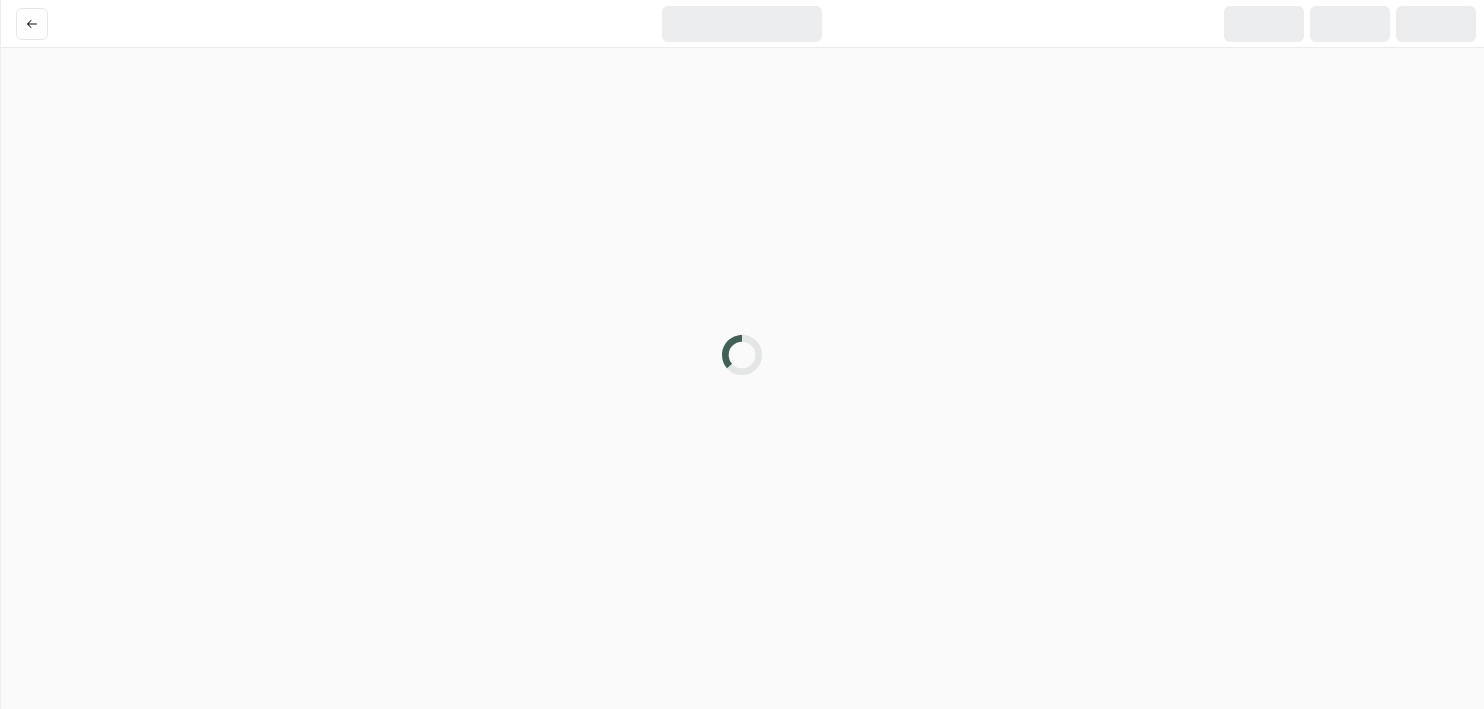 scroll, scrollTop: 0, scrollLeft: 0, axis: both 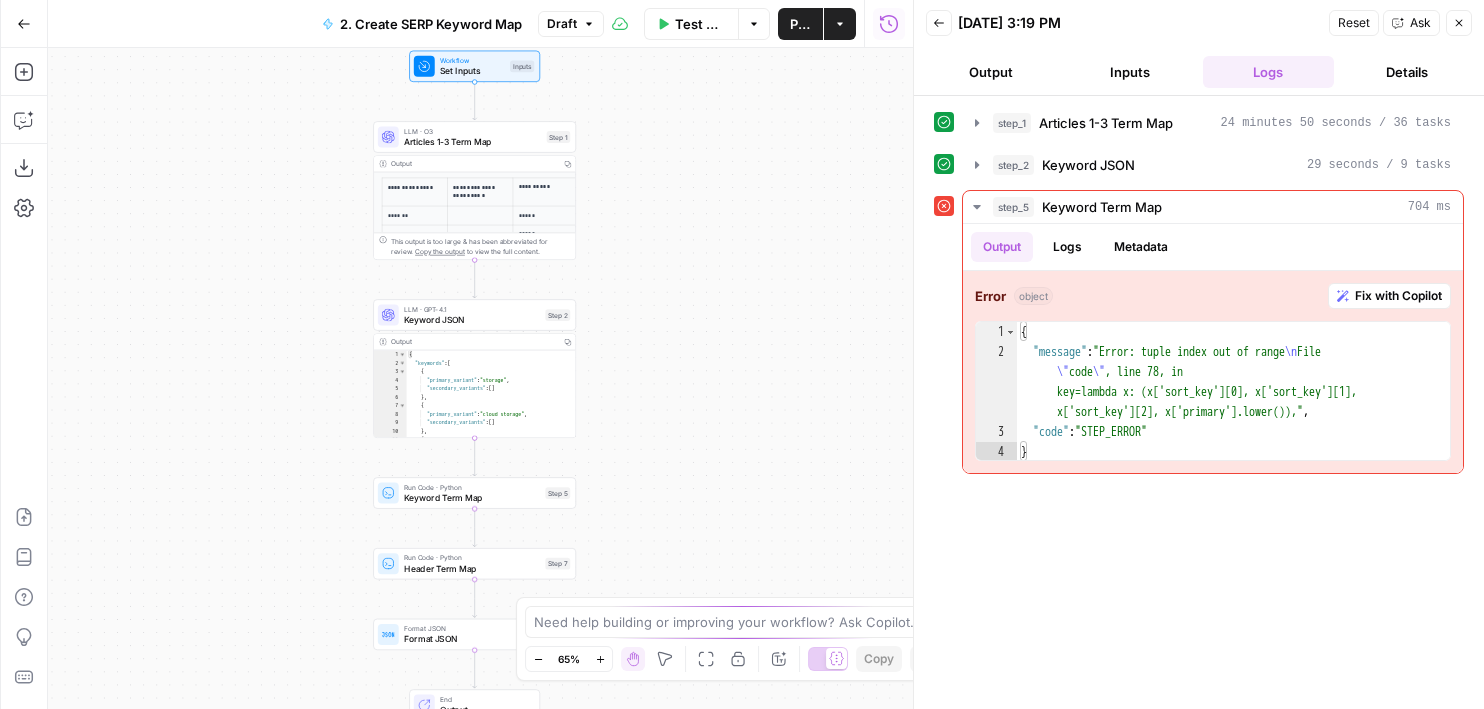 click on "Test" at bounding box center [557, 469] 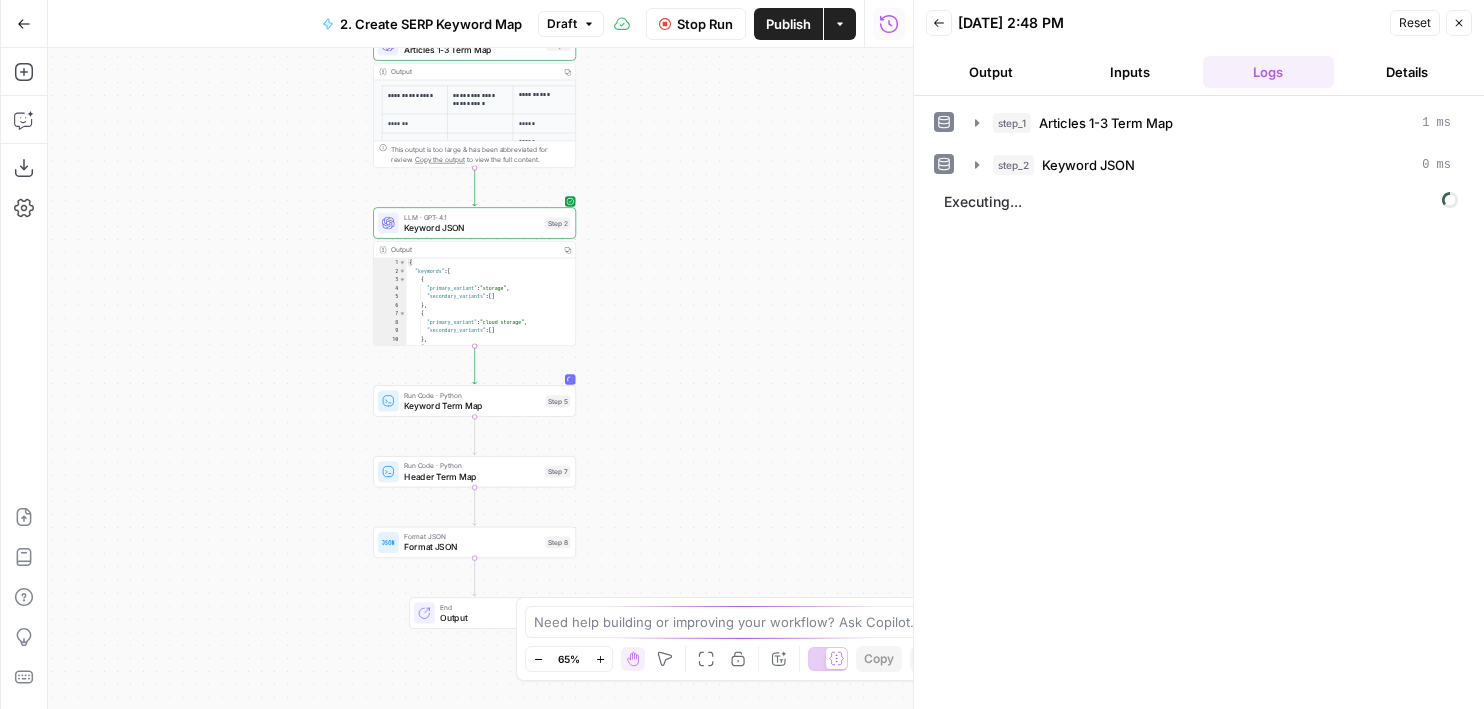 drag, startPoint x: 669, startPoint y: 343, endPoint x: 669, endPoint y: 295, distance: 48 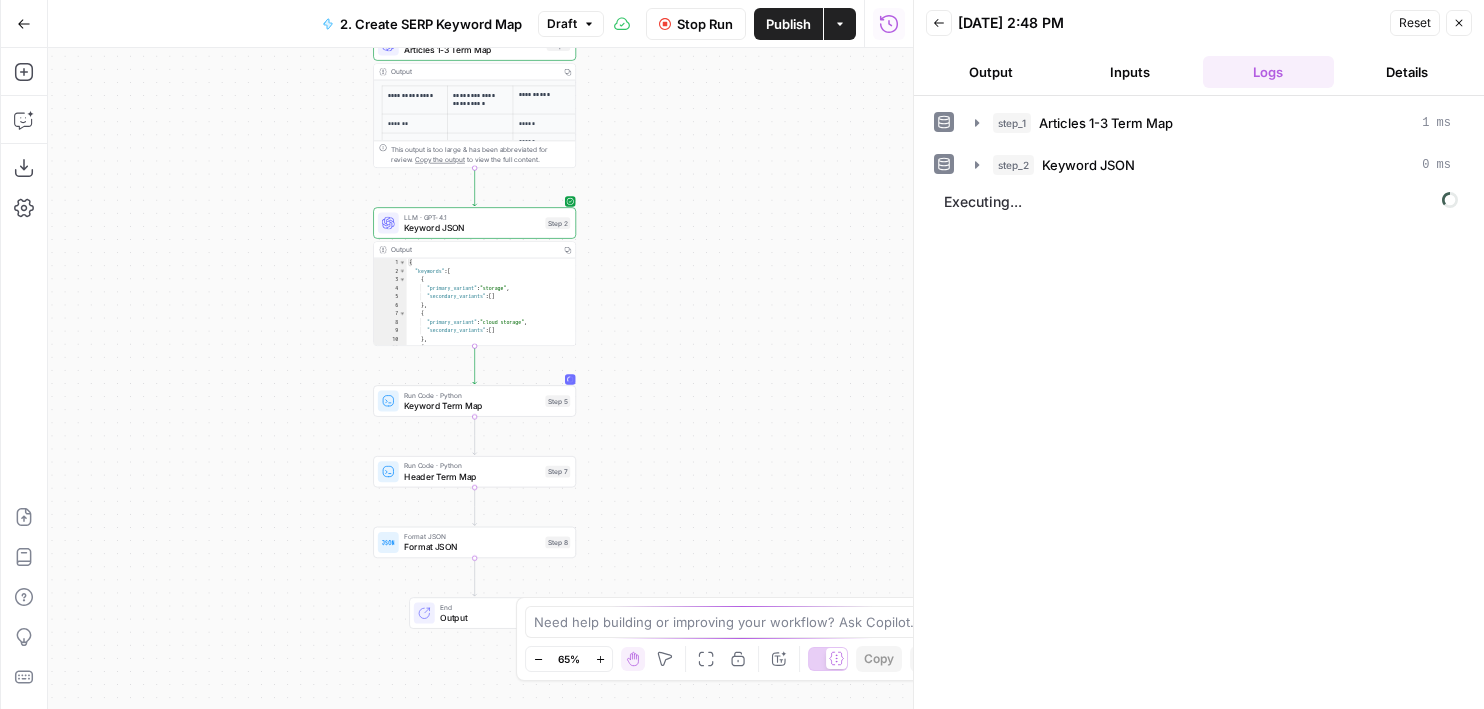 click on "**********" at bounding box center (480, 378) 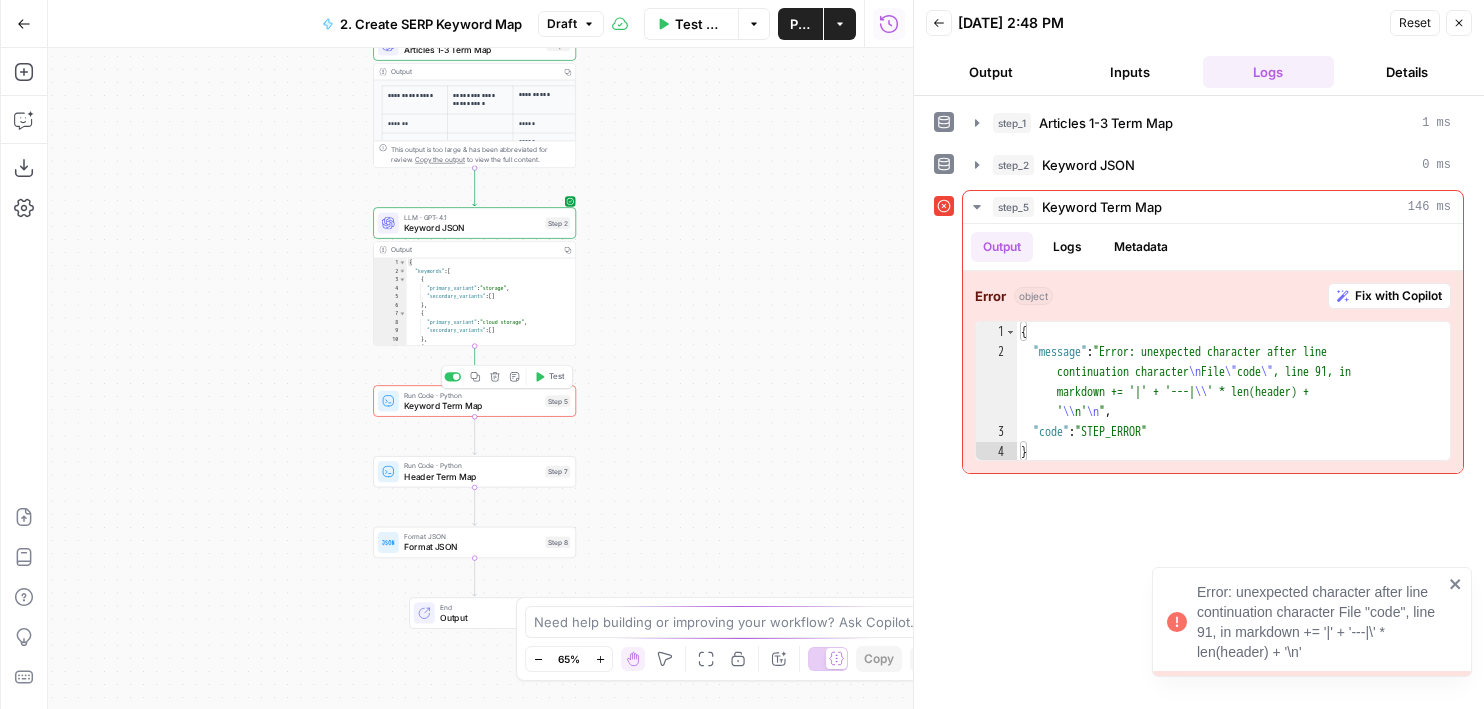 click on "Run Code · Python Keyword Term Map Step 5 Copy step Delete step Add Note Test" at bounding box center (474, 401) 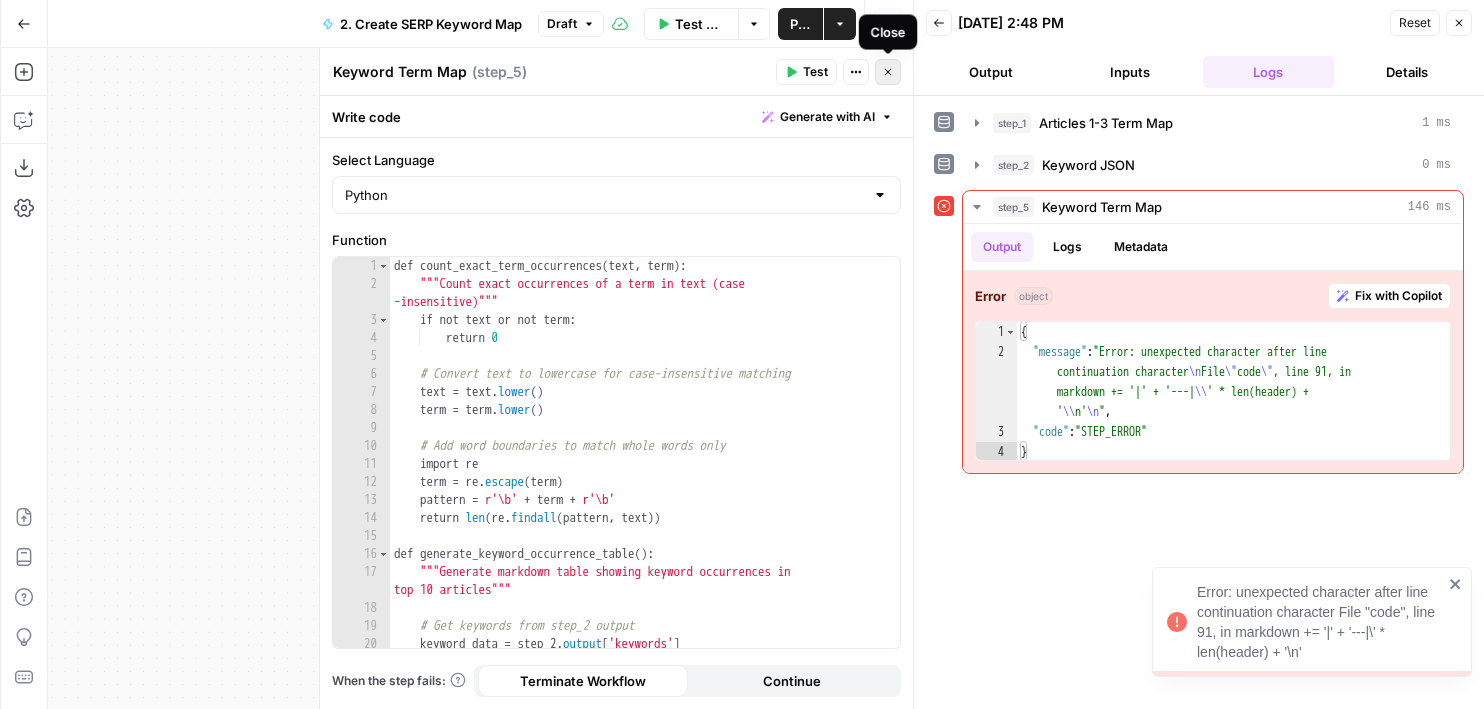 click on "Close" at bounding box center [888, 72] 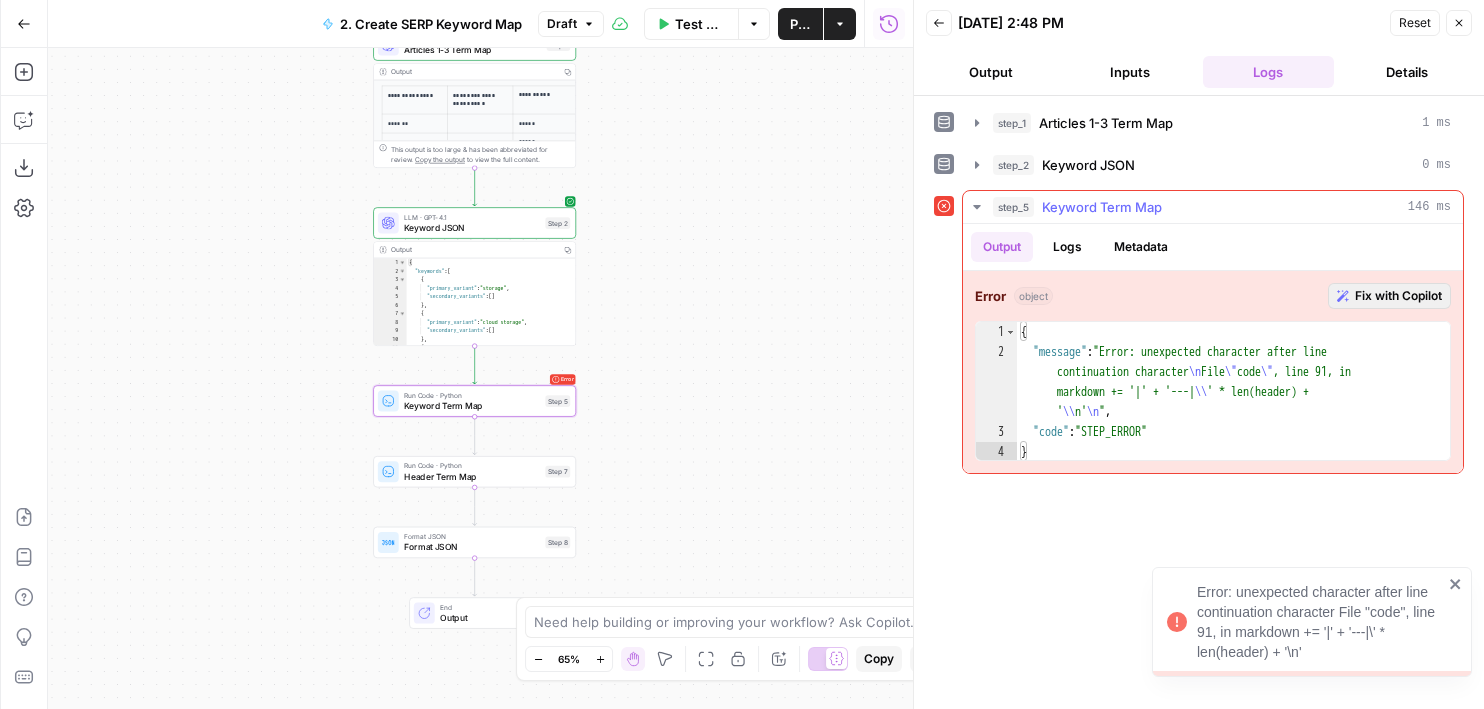 click on "Fix with Copilot" at bounding box center [1398, 296] 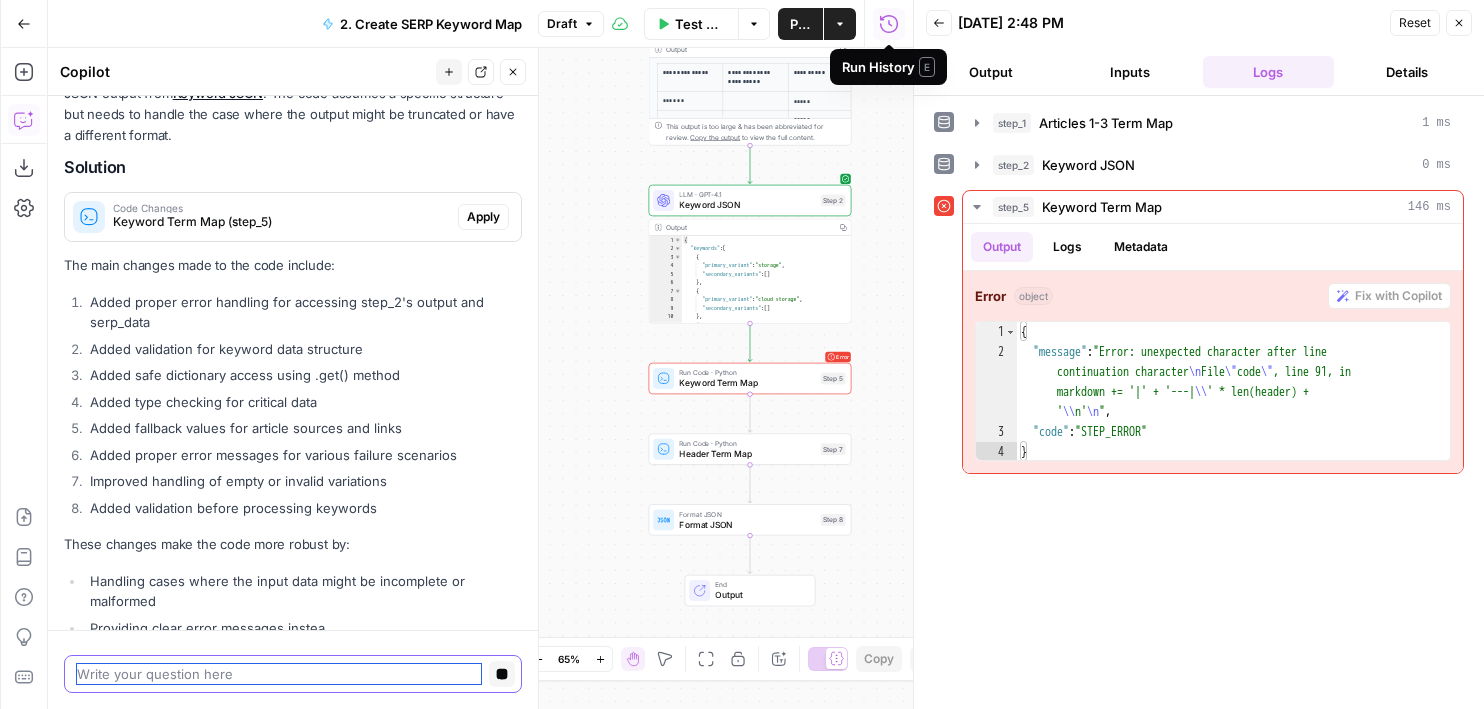 scroll, scrollTop: 246, scrollLeft: 0, axis: vertical 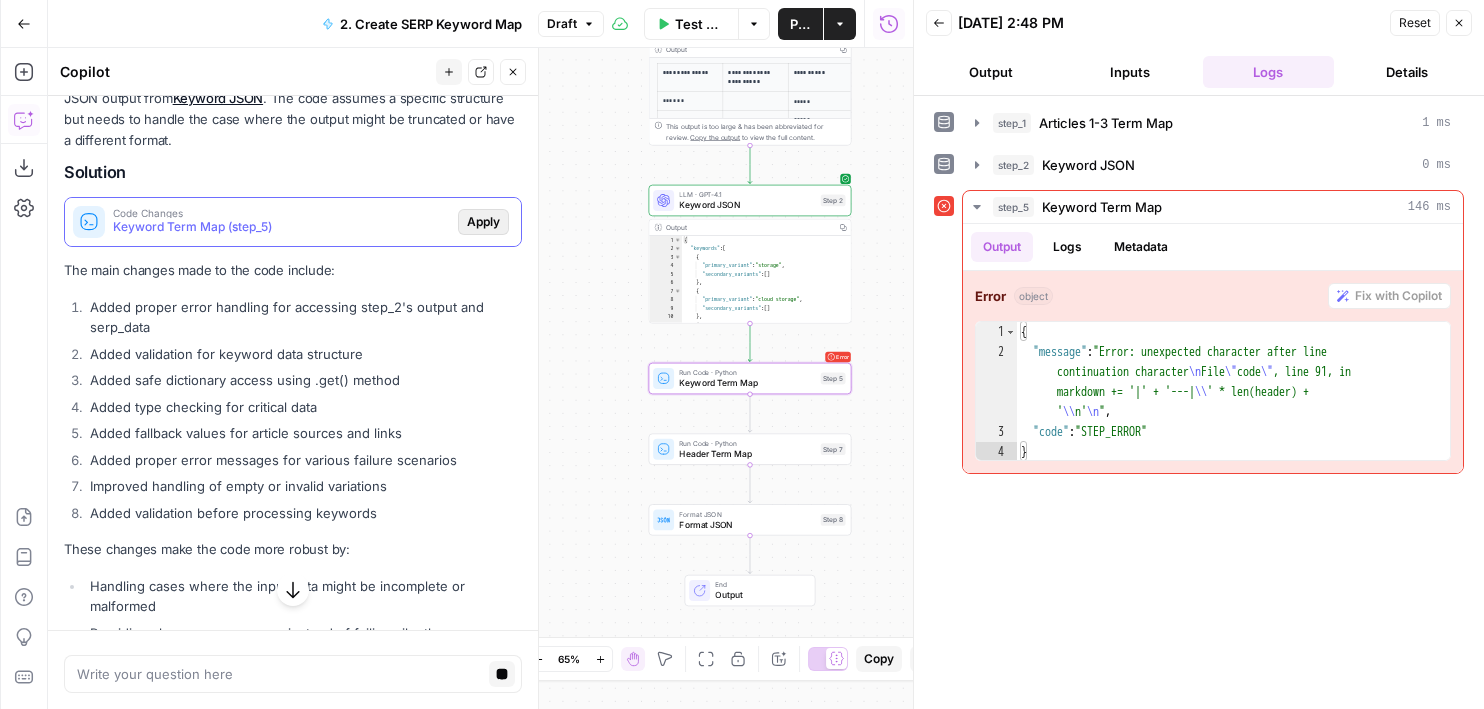 click on "Apply" at bounding box center [483, 222] 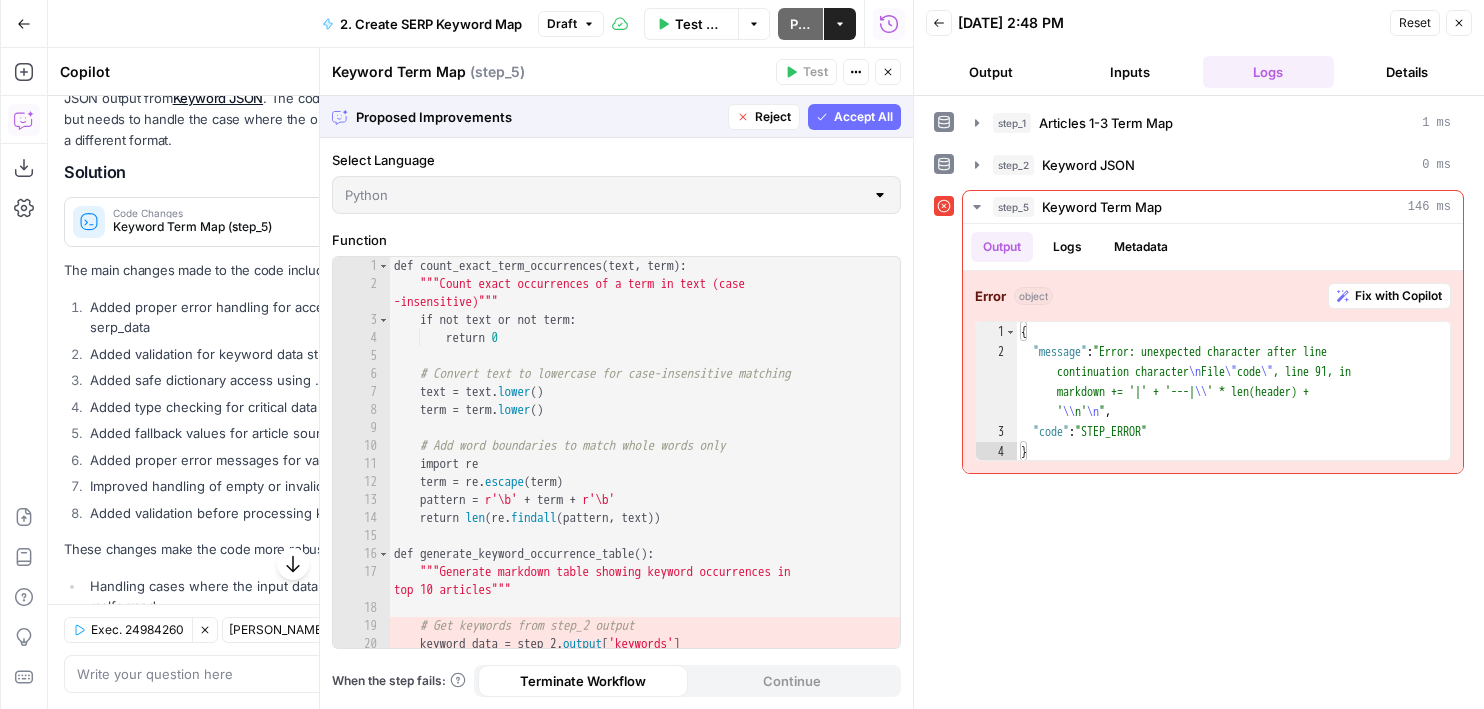 click on "Accept All" at bounding box center (863, 117) 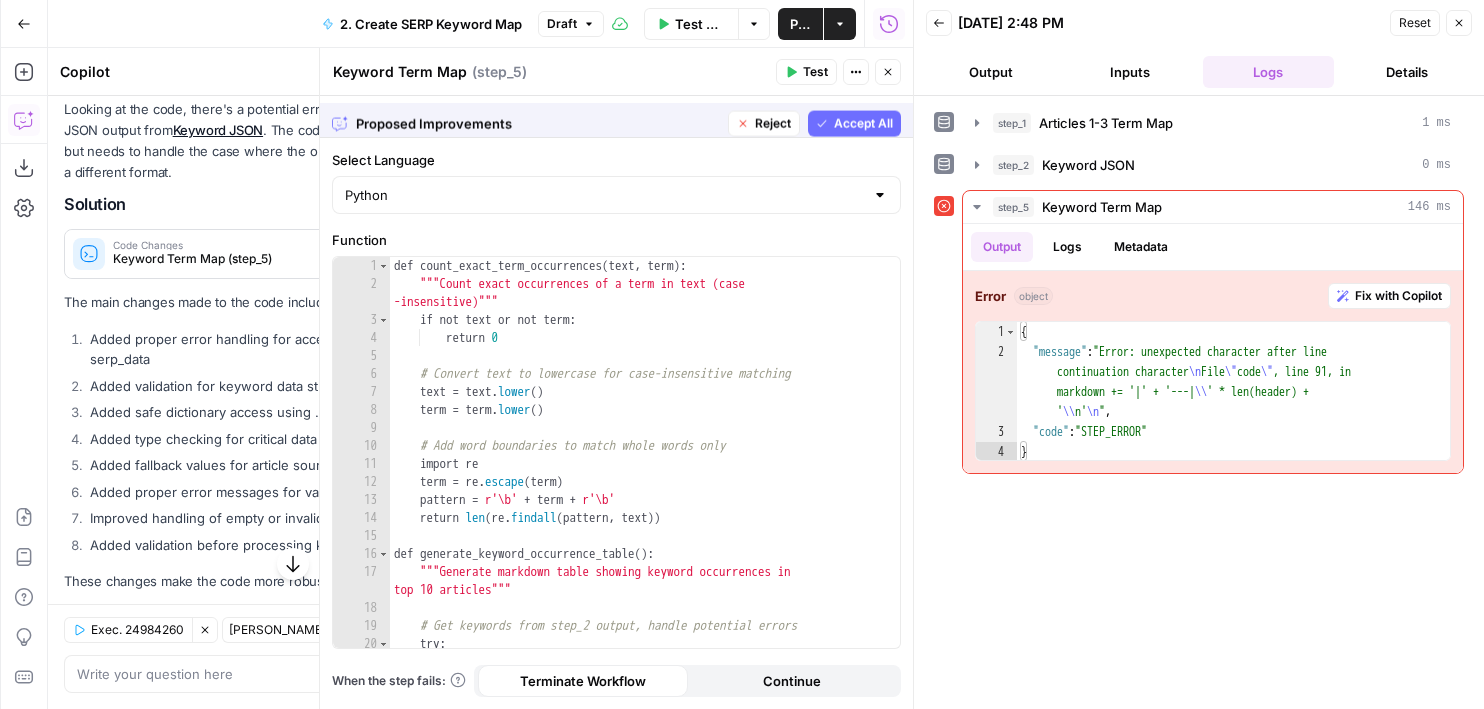 scroll, scrollTop: 278, scrollLeft: 0, axis: vertical 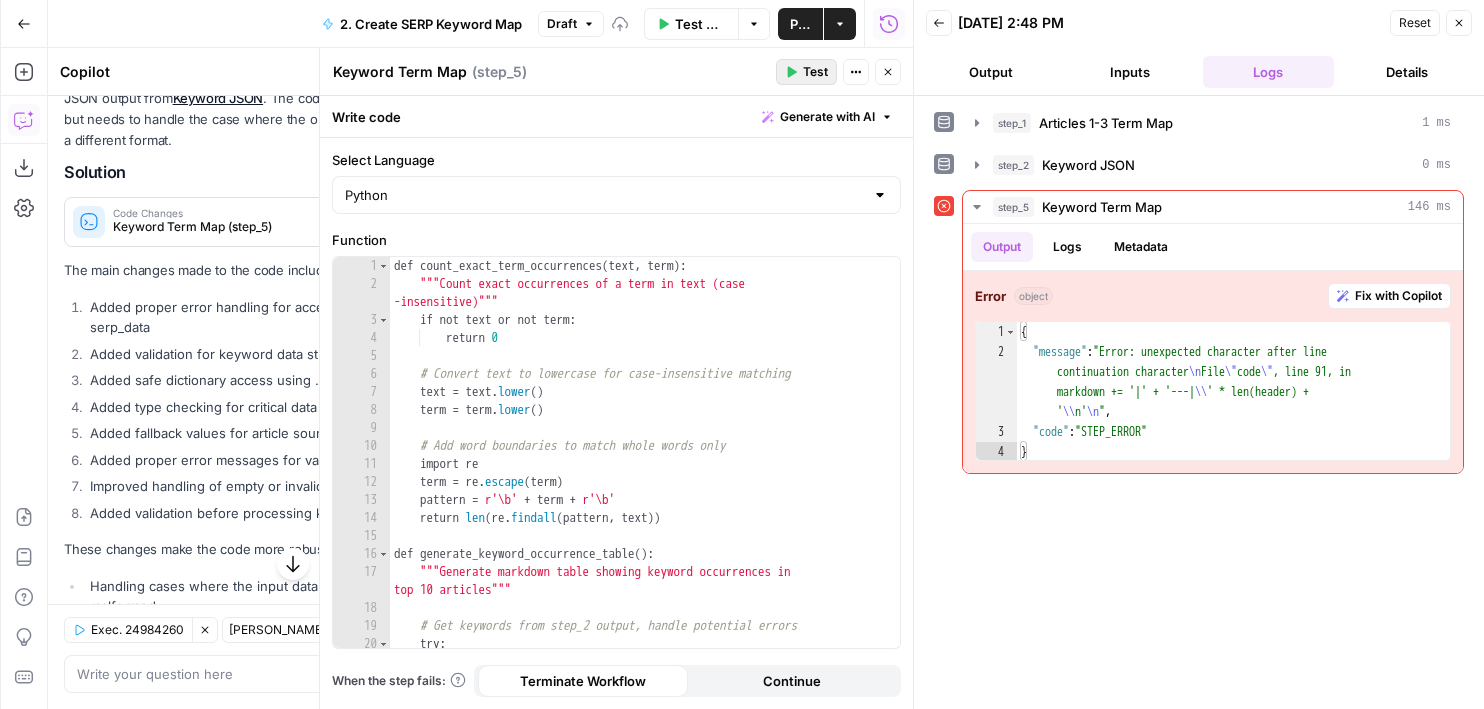 click on "Test" at bounding box center (815, 72) 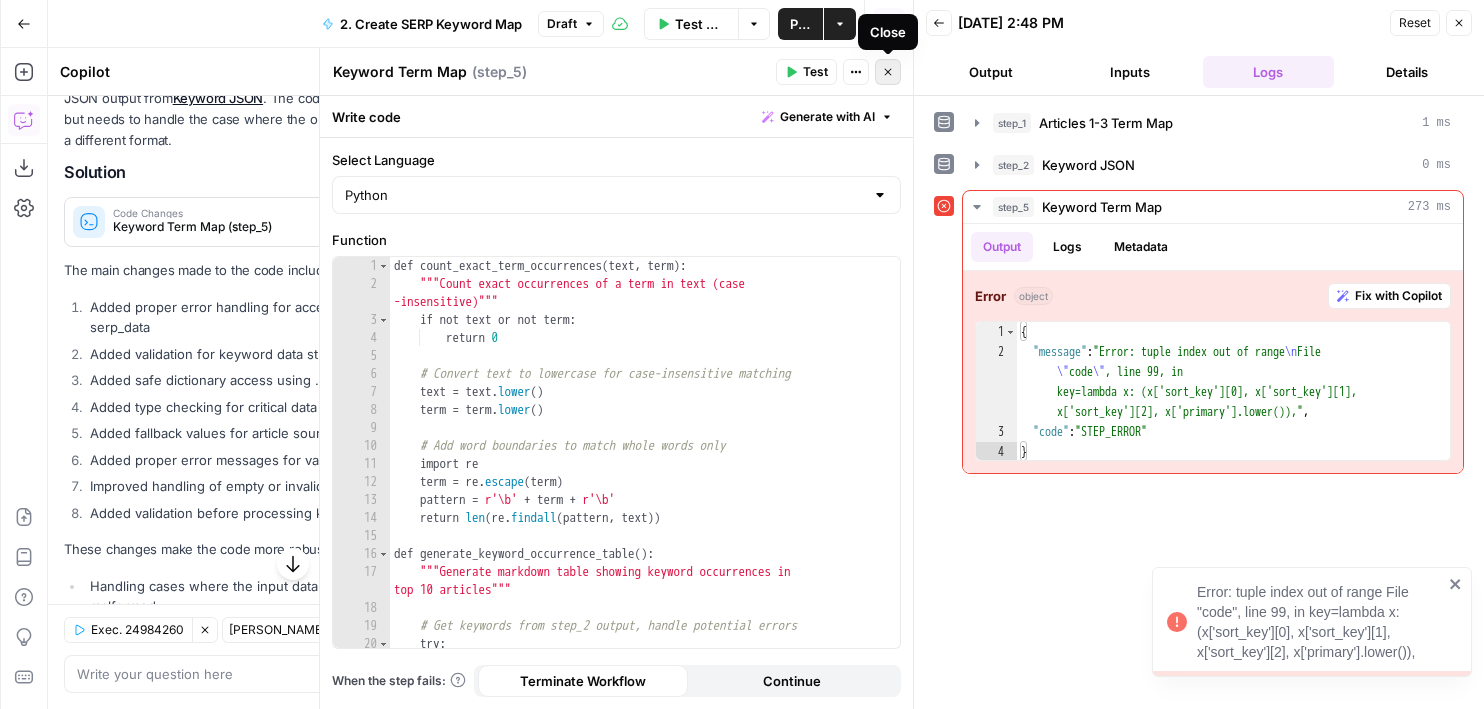 click 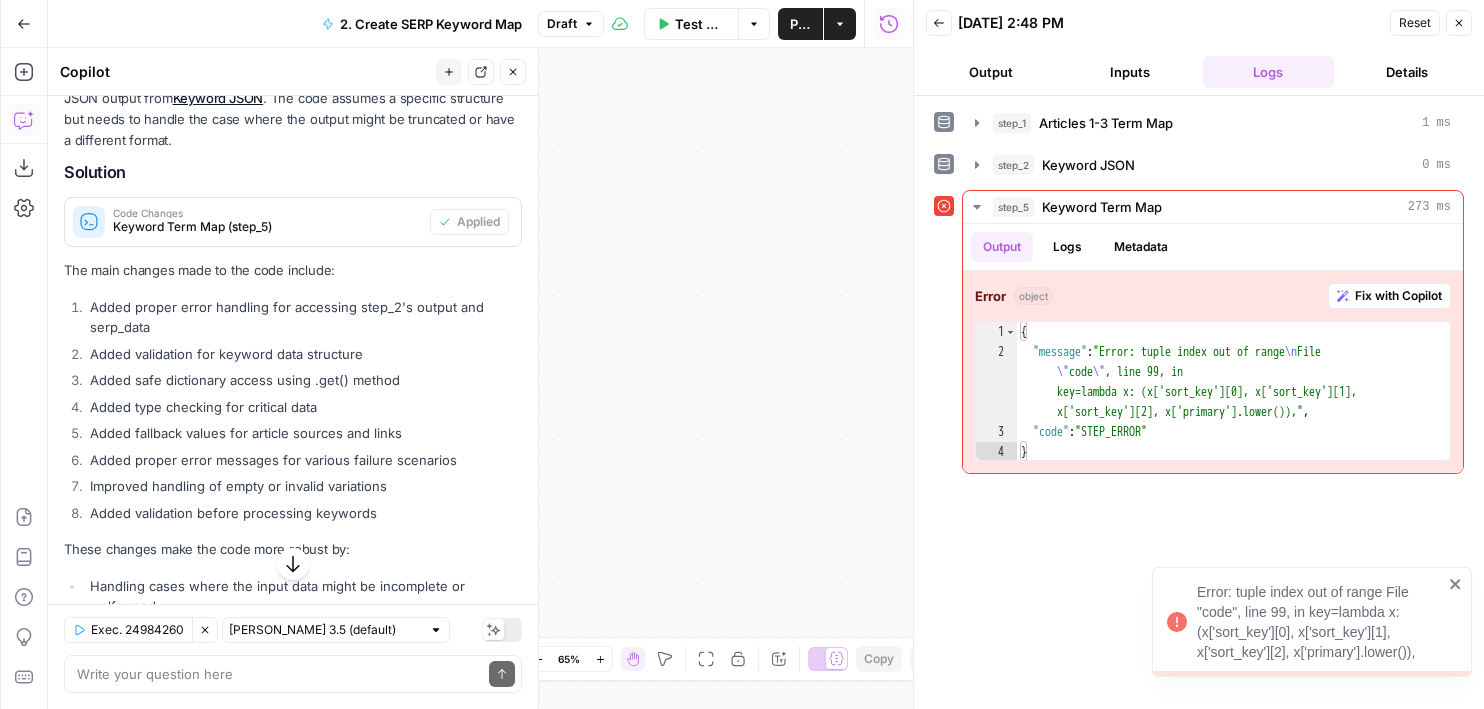 scroll, scrollTop: 424, scrollLeft: 0, axis: vertical 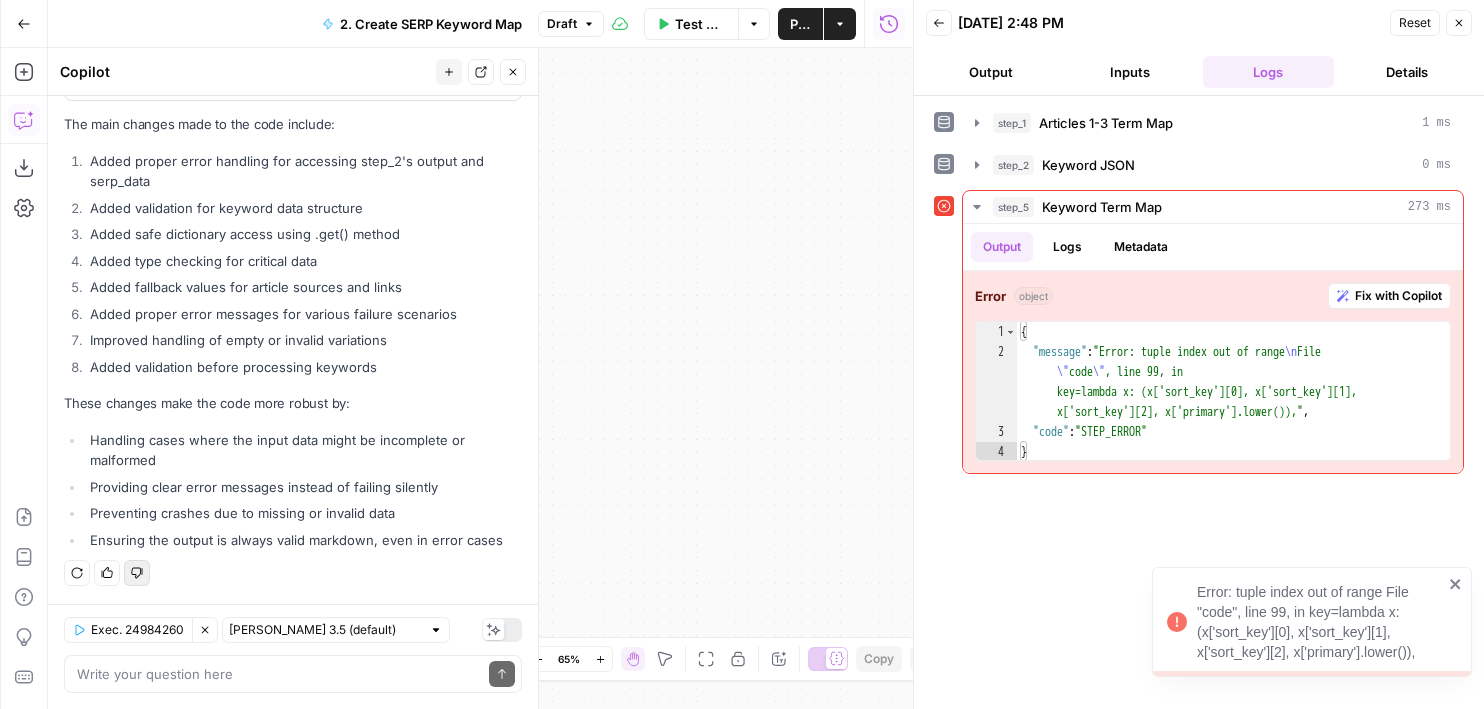 click 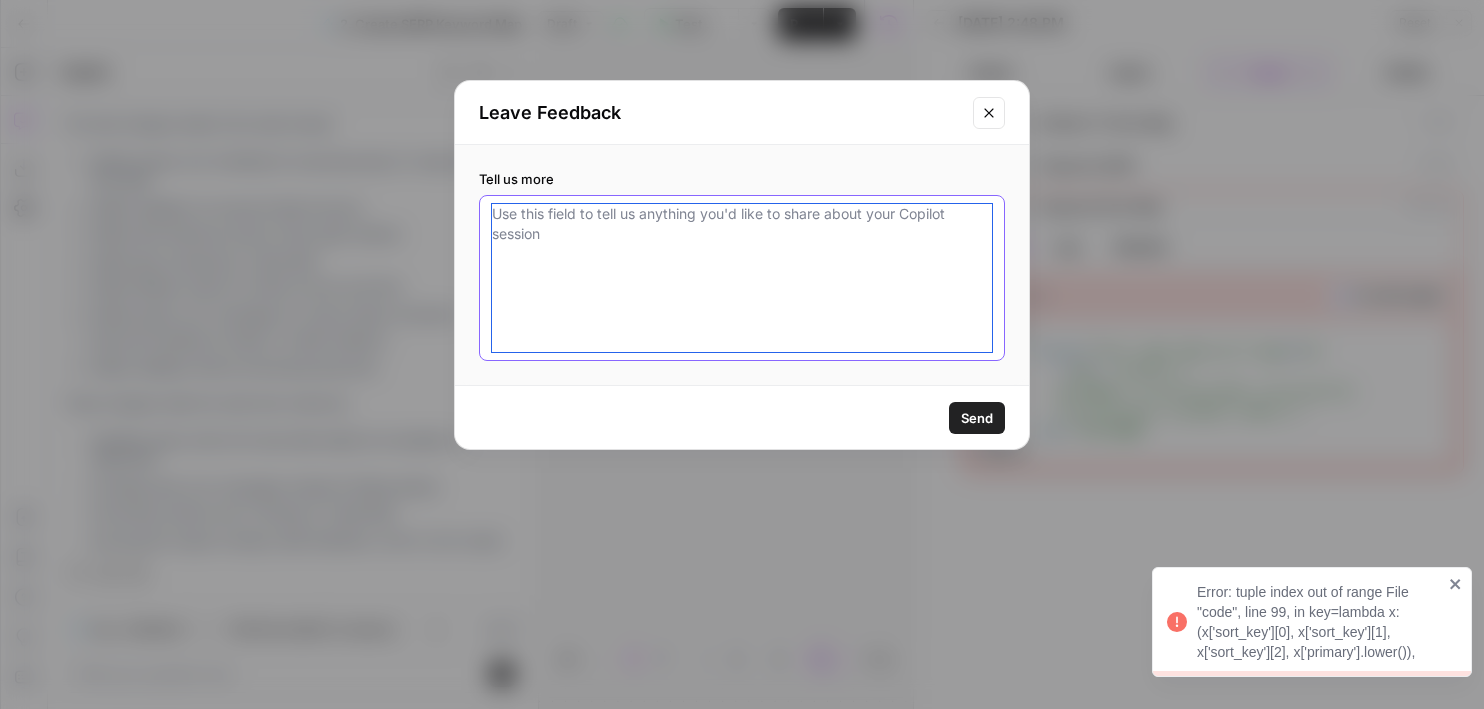 click on "Tell us more" at bounding box center [742, 278] 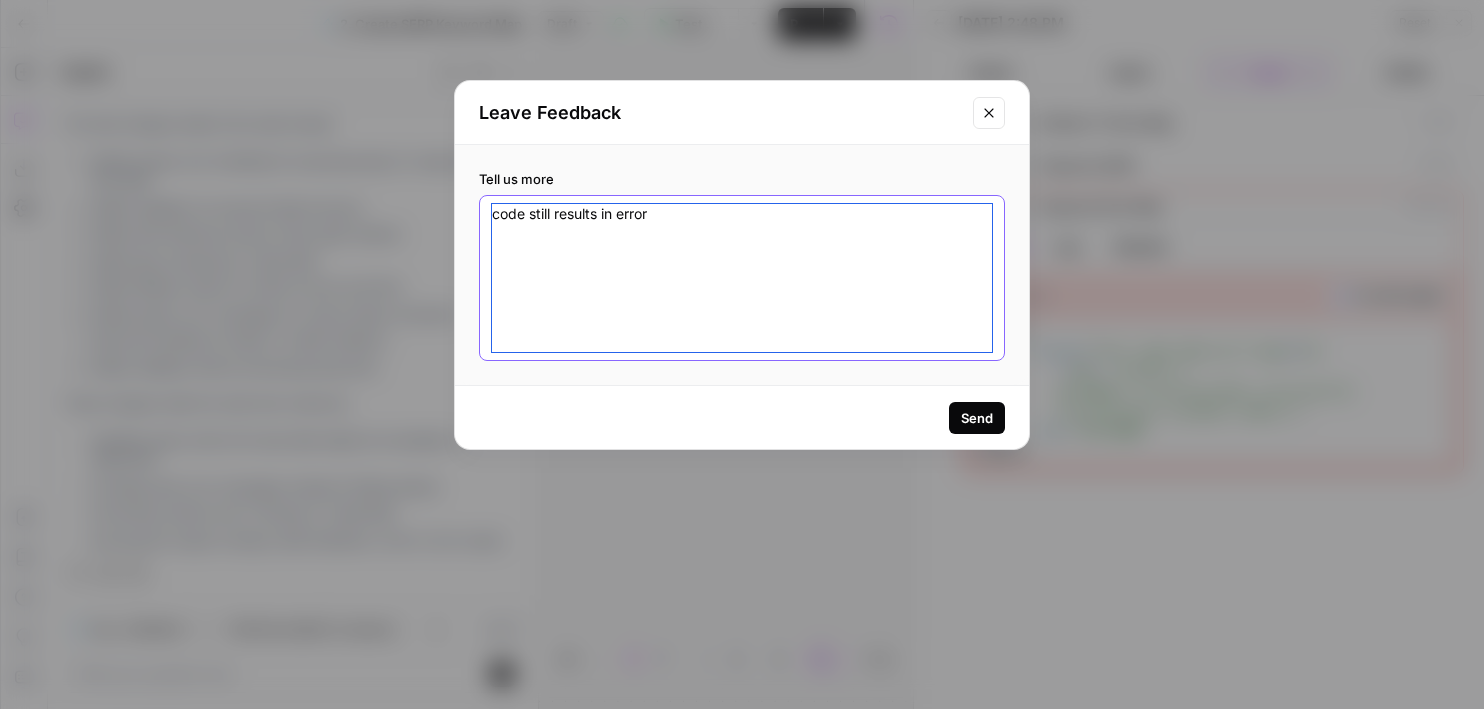 type on "code still results in error" 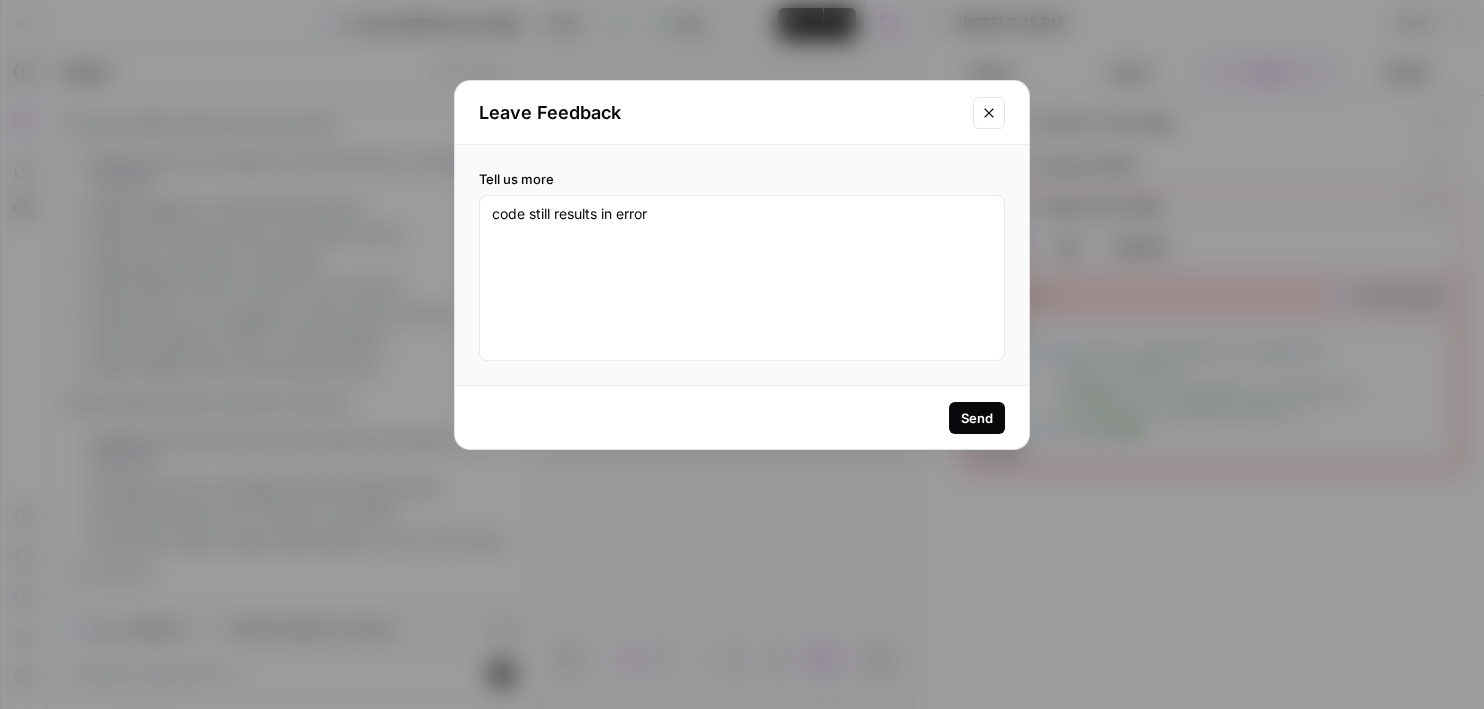 click on "Send" at bounding box center [977, 418] 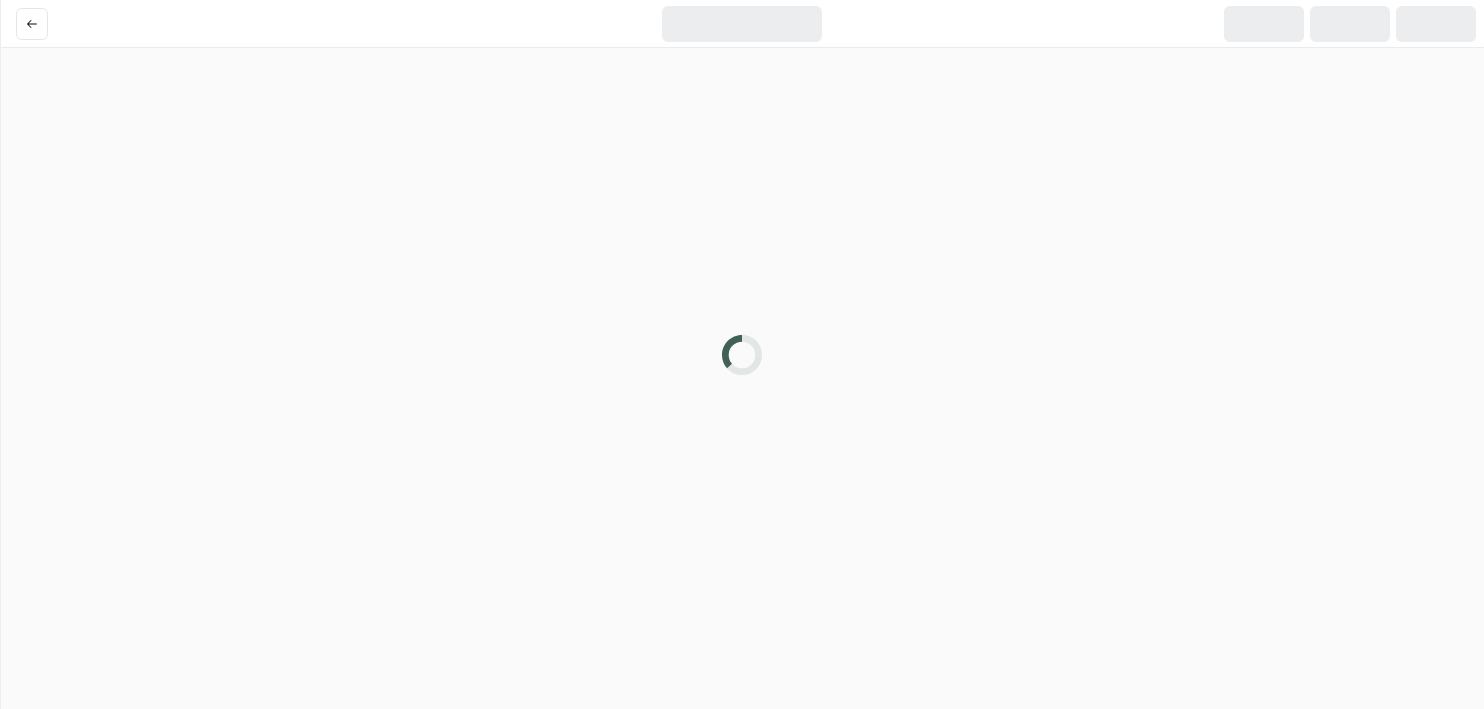 scroll, scrollTop: 0, scrollLeft: 0, axis: both 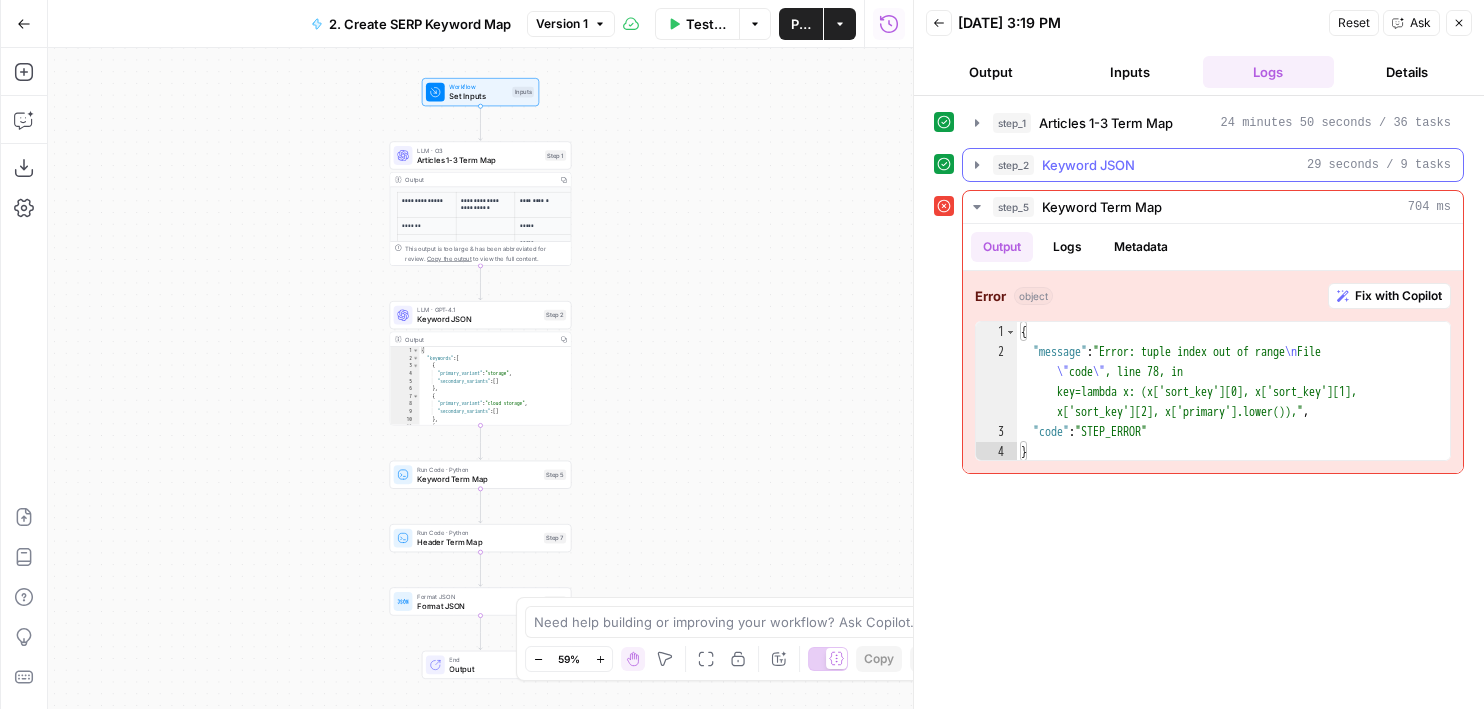 click 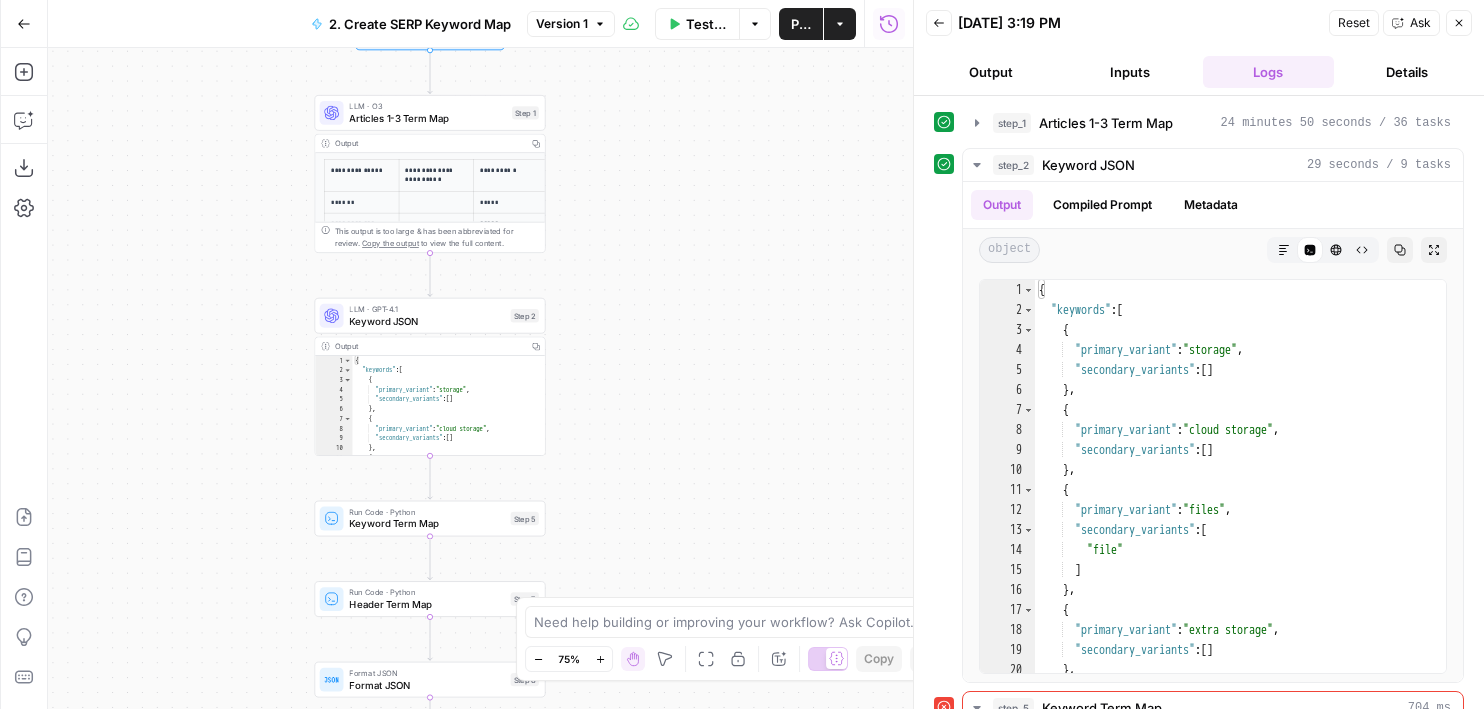 drag, startPoint x: 656, startPoint y: 411, endPoint x: 701, endPoint y: 295, distance: 124.42267 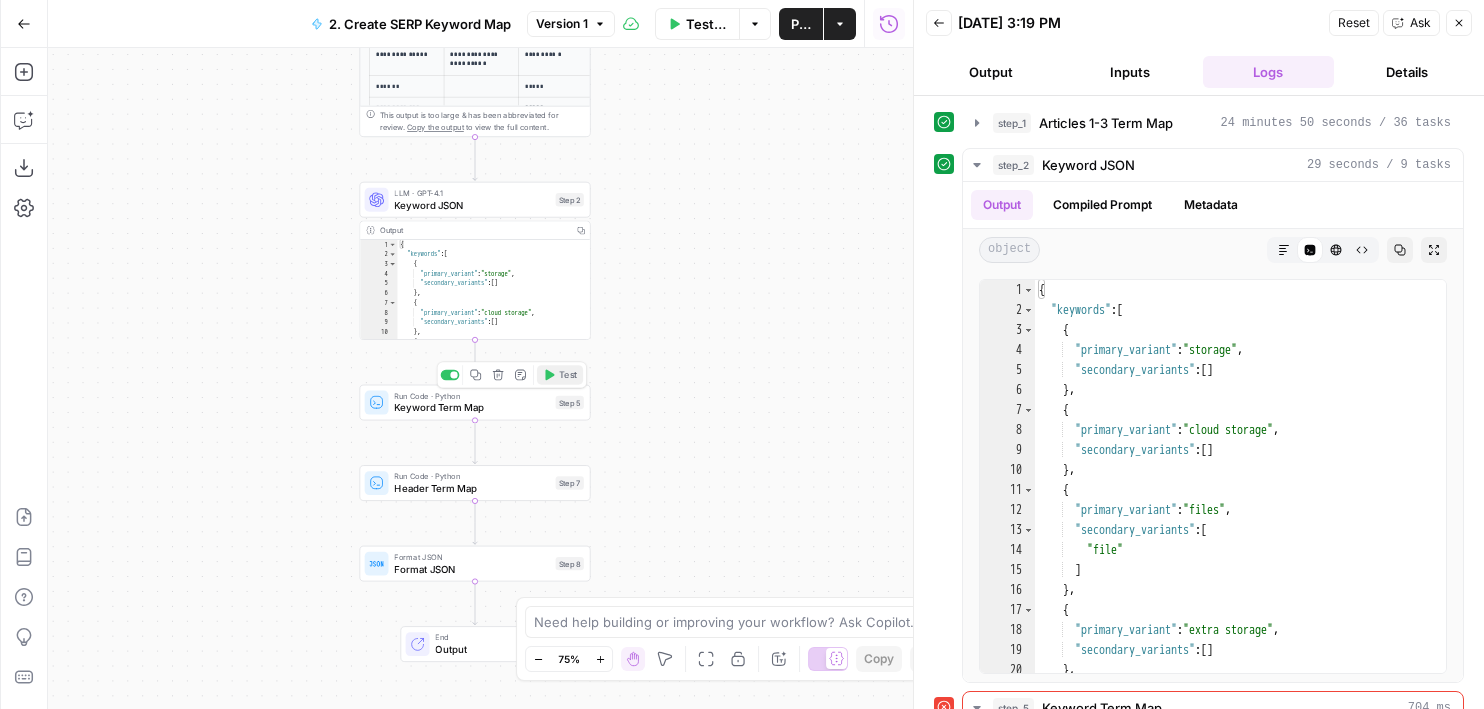 click on "Test" at bounding box center (560, 374) 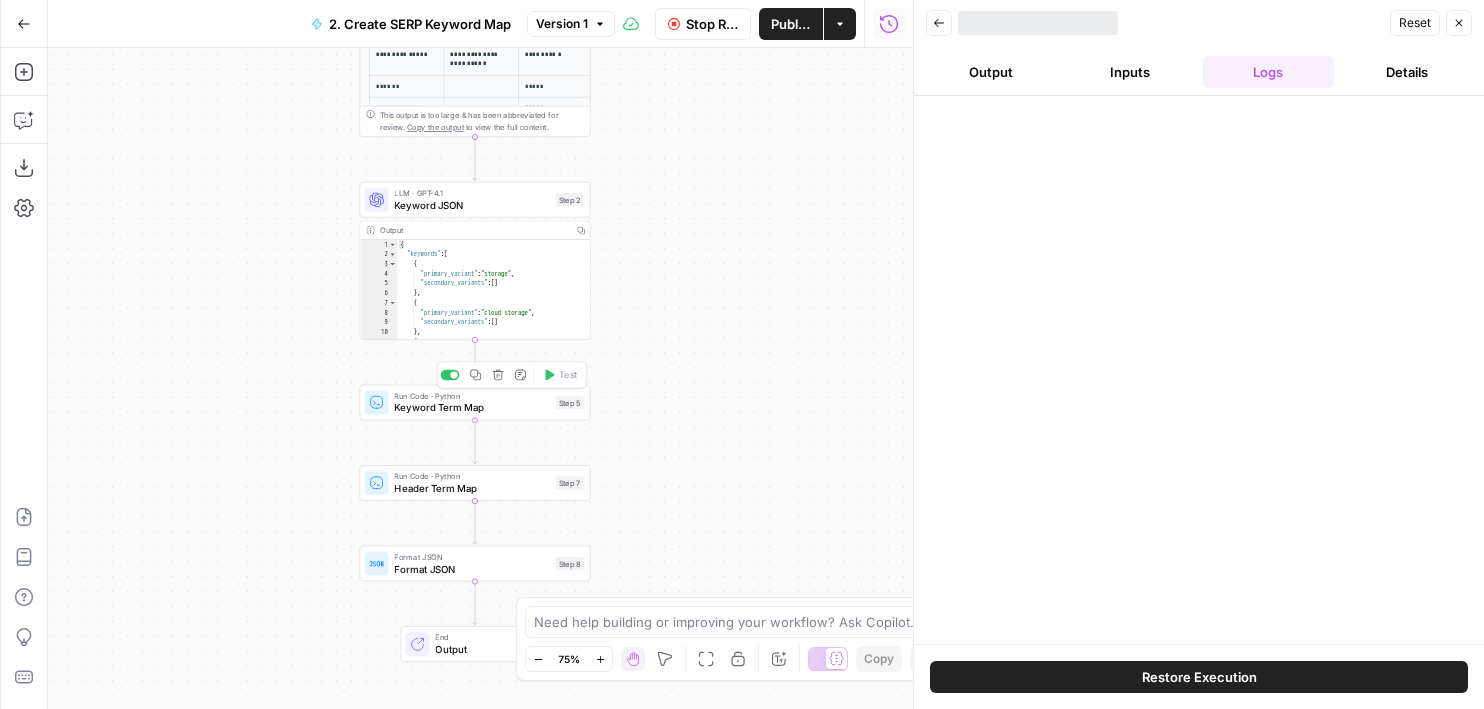click on "Keyword Term Map" at bounding box center [471, 407] 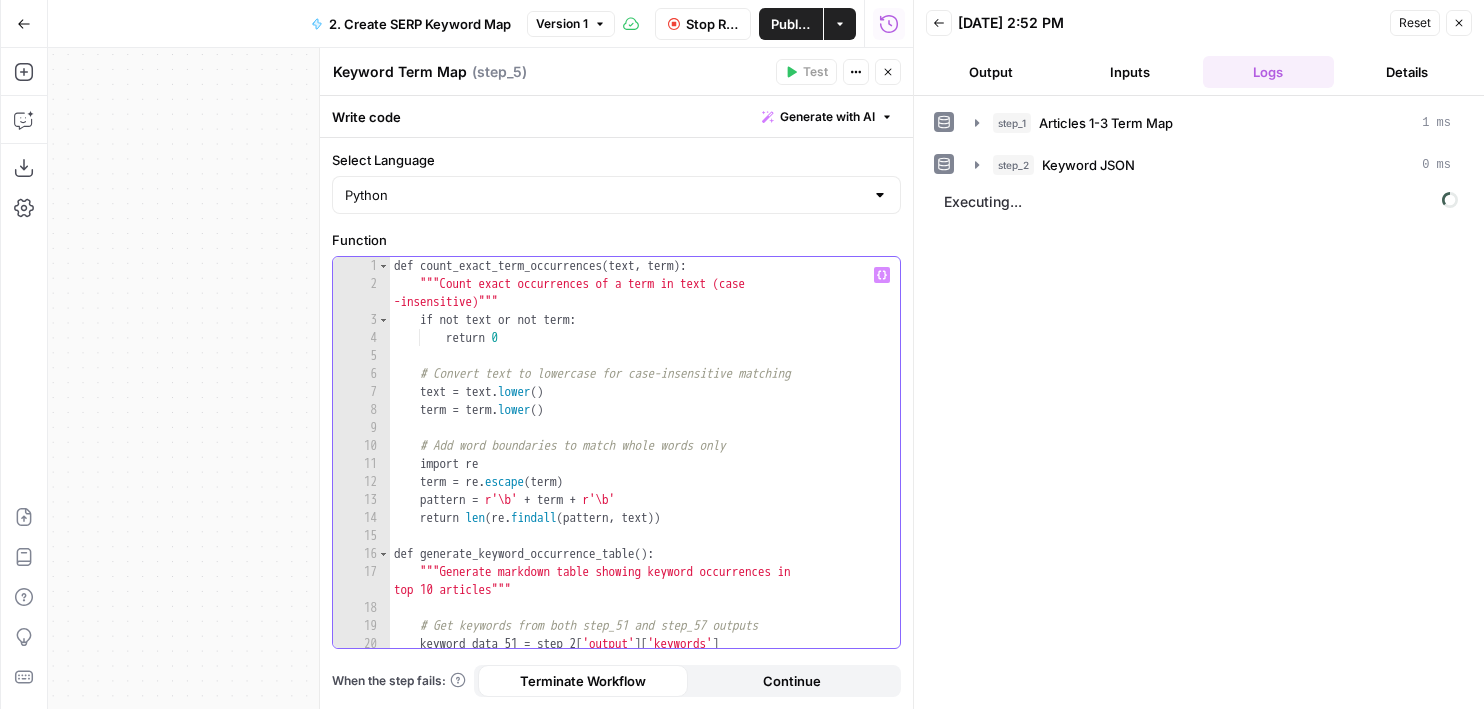 click on "def   count_exact_term_occurrences ( text ,   term ) :      """Count exact occurrences of a term in text (case -insensitive)"""      if   not   text   or   not   term :           return   0           # Convert text to lowercase for case-insensitive matching      text   =   text . lower ( )      term   =   term . lower ( )           # Add word boundaries to match whole words only      import   re      term   =   re . escape ( term )      pattern   =   r'\b'   +   term   +   r'\b'      return   len ( re . findall ( pattern ,   text )) def   generate_keyword_occurrence_table ( ) :      """Generate markdown table showing keyword occurrences in  top 10 articles"""           # Get keywords from both step_51 and step_57 outputs      keyword_data_51   =   step_2 [ 'output' ] [ 'keywords' ]      # keyword_data_57 = step_226['output']['keywords']" at bounding box center [645, 470] 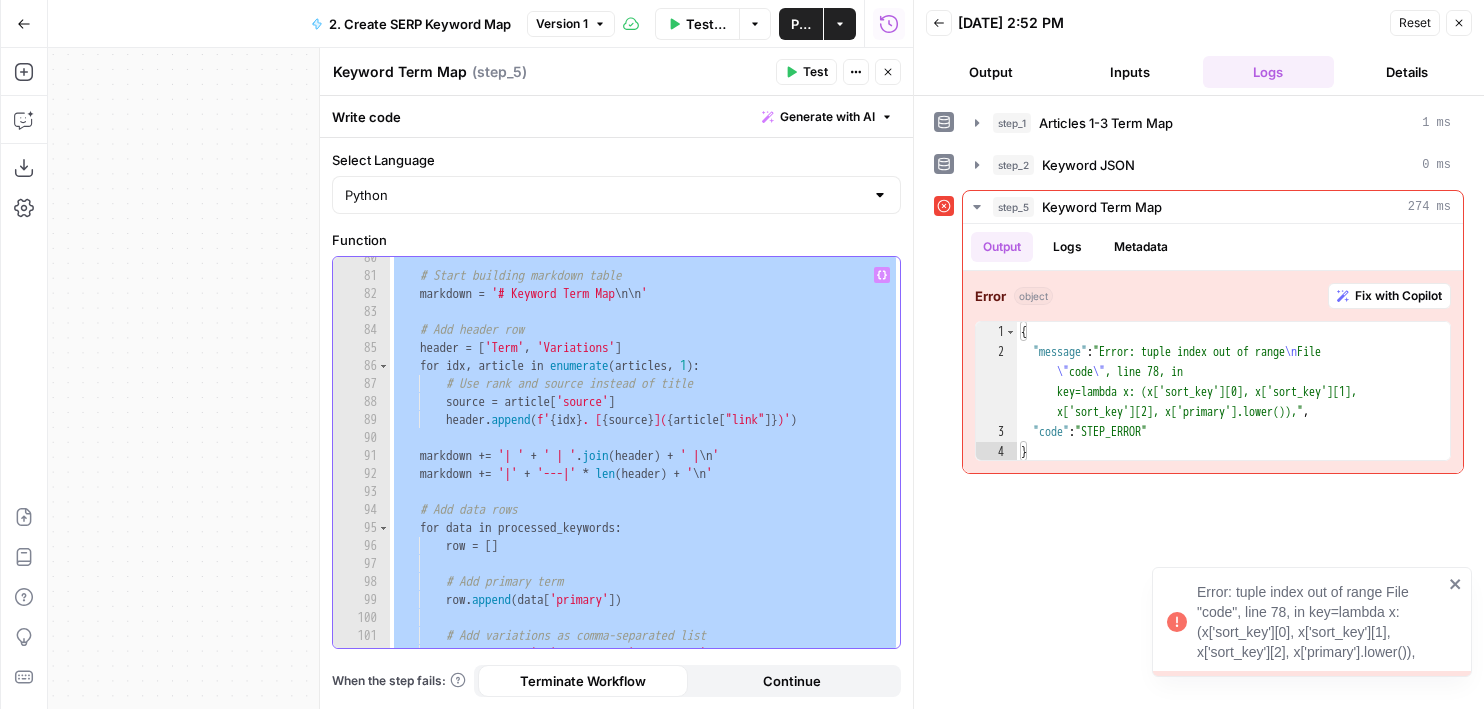 scroll, scrollTop: 1877, scrollLeft: 0, axis: vertical 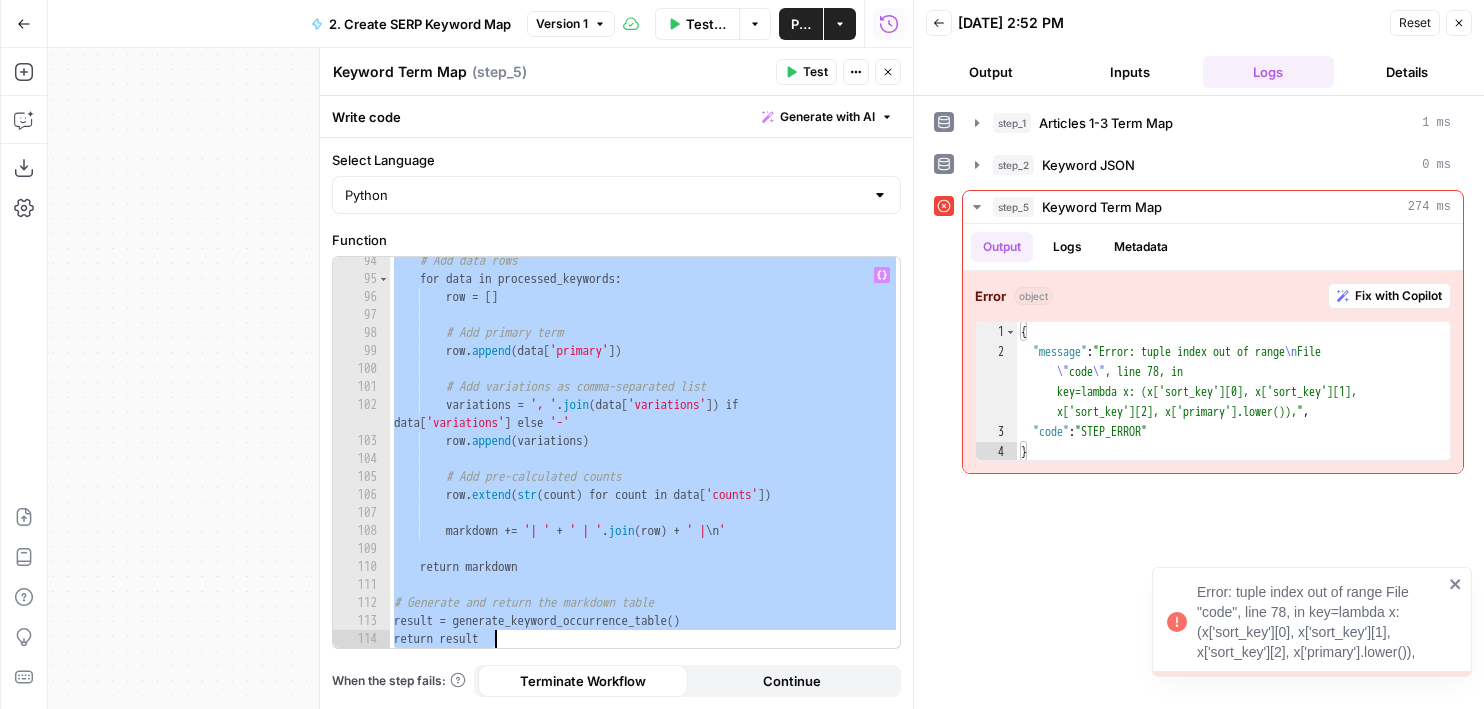 click on "# Add data rows      for   data   in   processed_keywords :           row   =   [ ]                     # Add primary term           row . append ( data [ 'primary' ])                     # Add variations as comma-separated list           variations   =   ', ' . join ( data [ 'variations' ])   if   data [ 'variations' ]   else   '-'           row . append ( variations )                     # Add pre-calculated counts           row . extend ( str ( count )   for   count   in   data [ 'counts' ])                     markdown   +=   '| '   +   ' | ' . join ( row )   +   ' | \n '           return   markdown # Generate and return the markdown table result   =   generate_keyword_occurrence_table ( ) return   result" at bounding box center (645, 465) 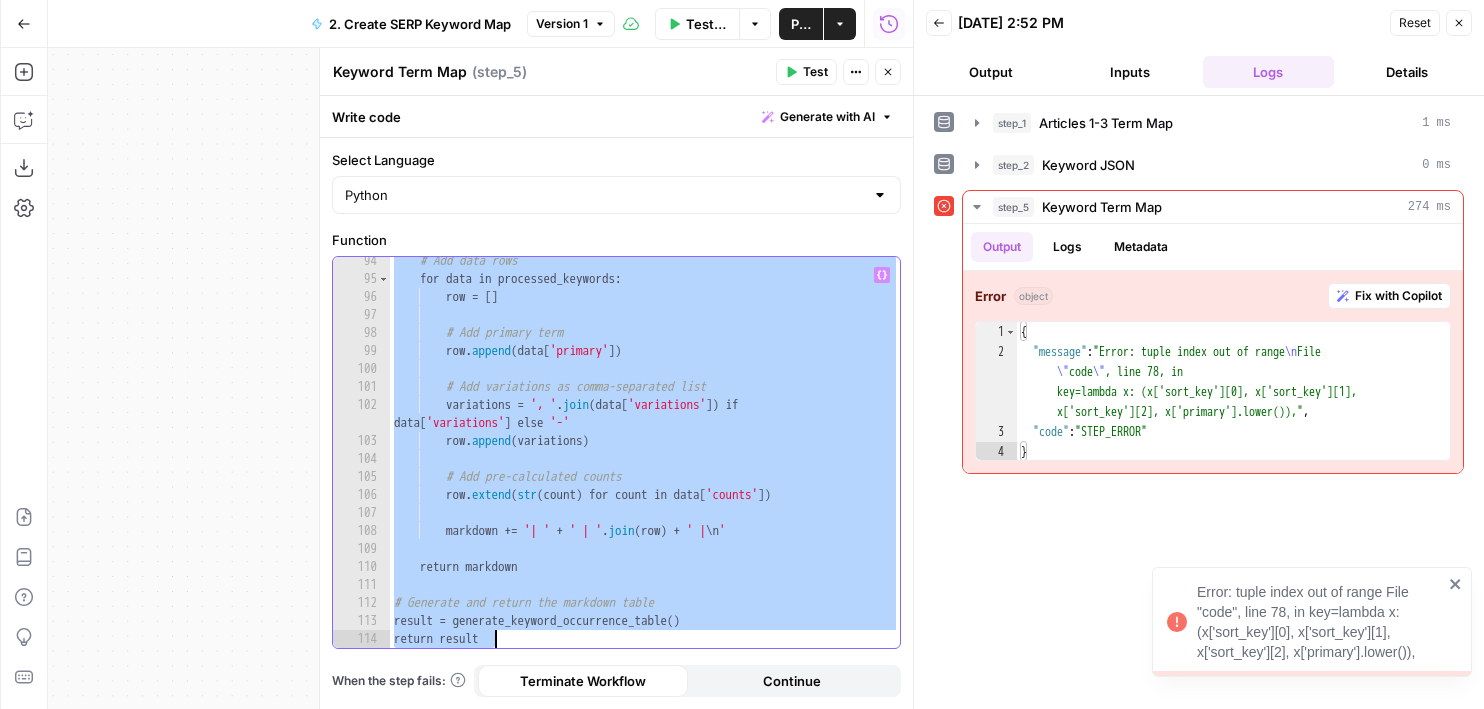type on "**********" 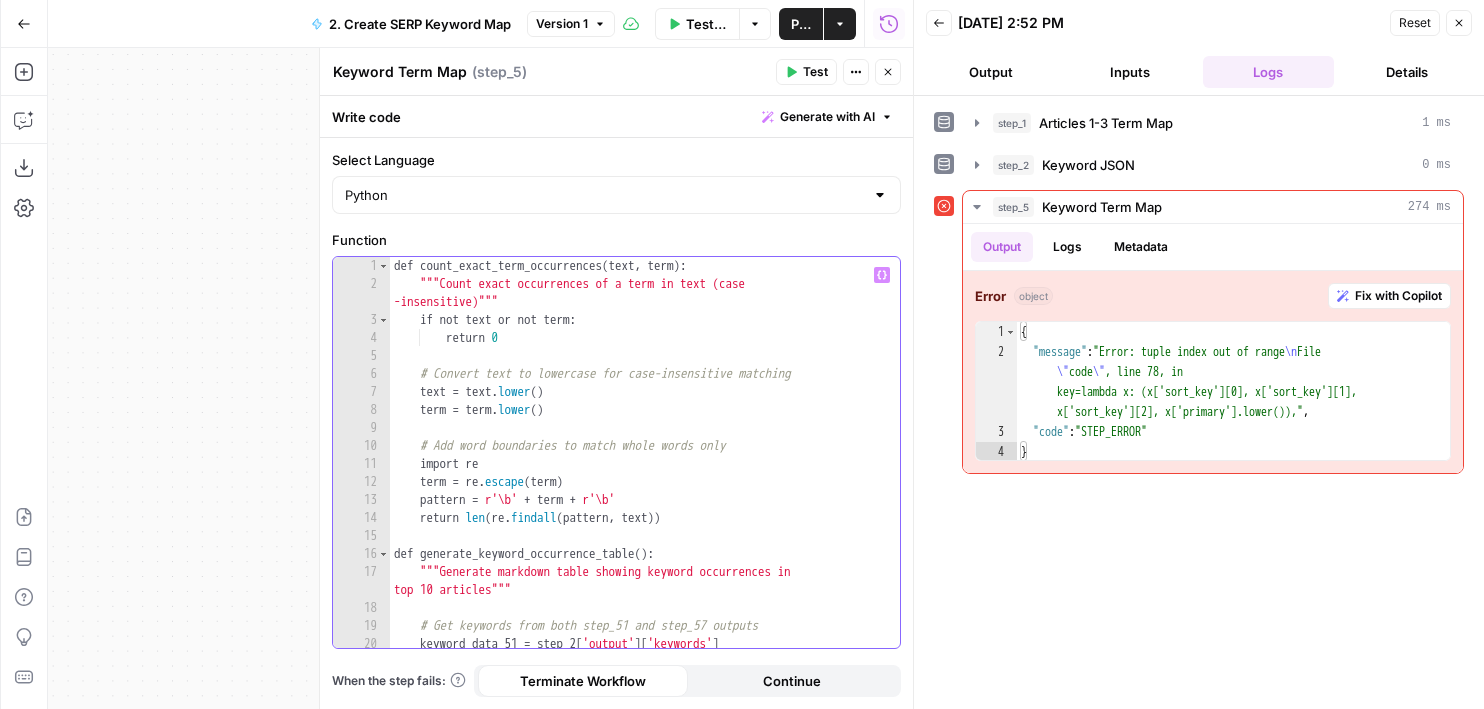 scroll, scrollTop: 21, scrollLeft: 0, axis: vertical 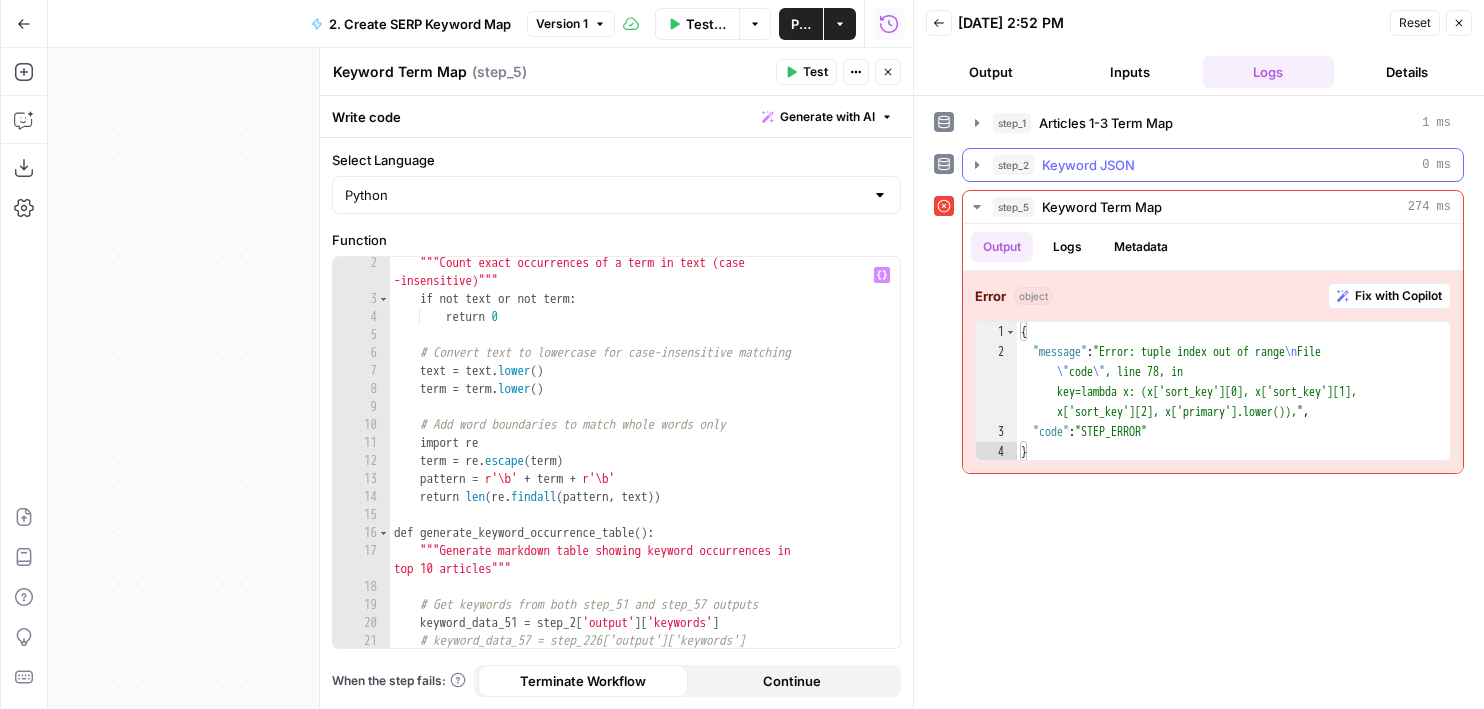 click 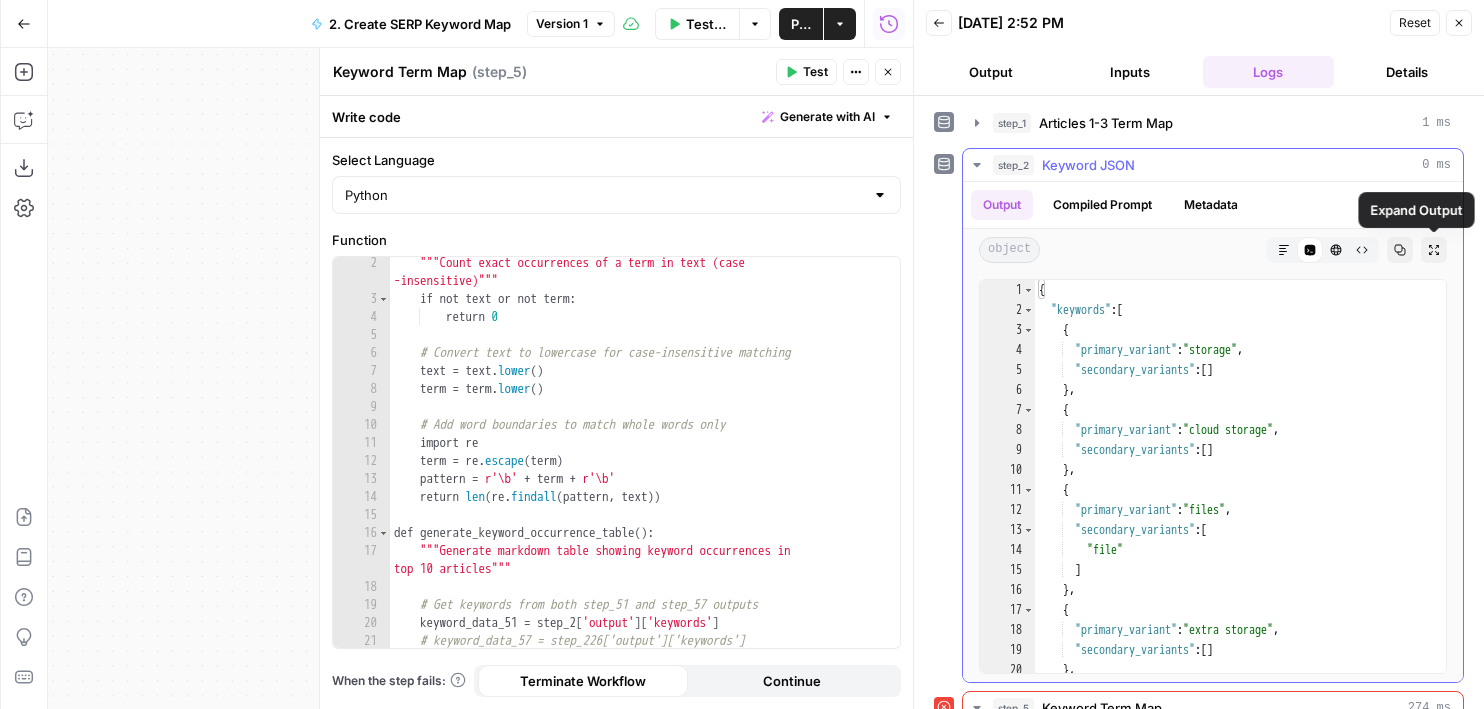 drag, startPoint x: 1396, startPoint y: 247, endPoint x: 1385, endPoint y: 240, distance: 13.038404 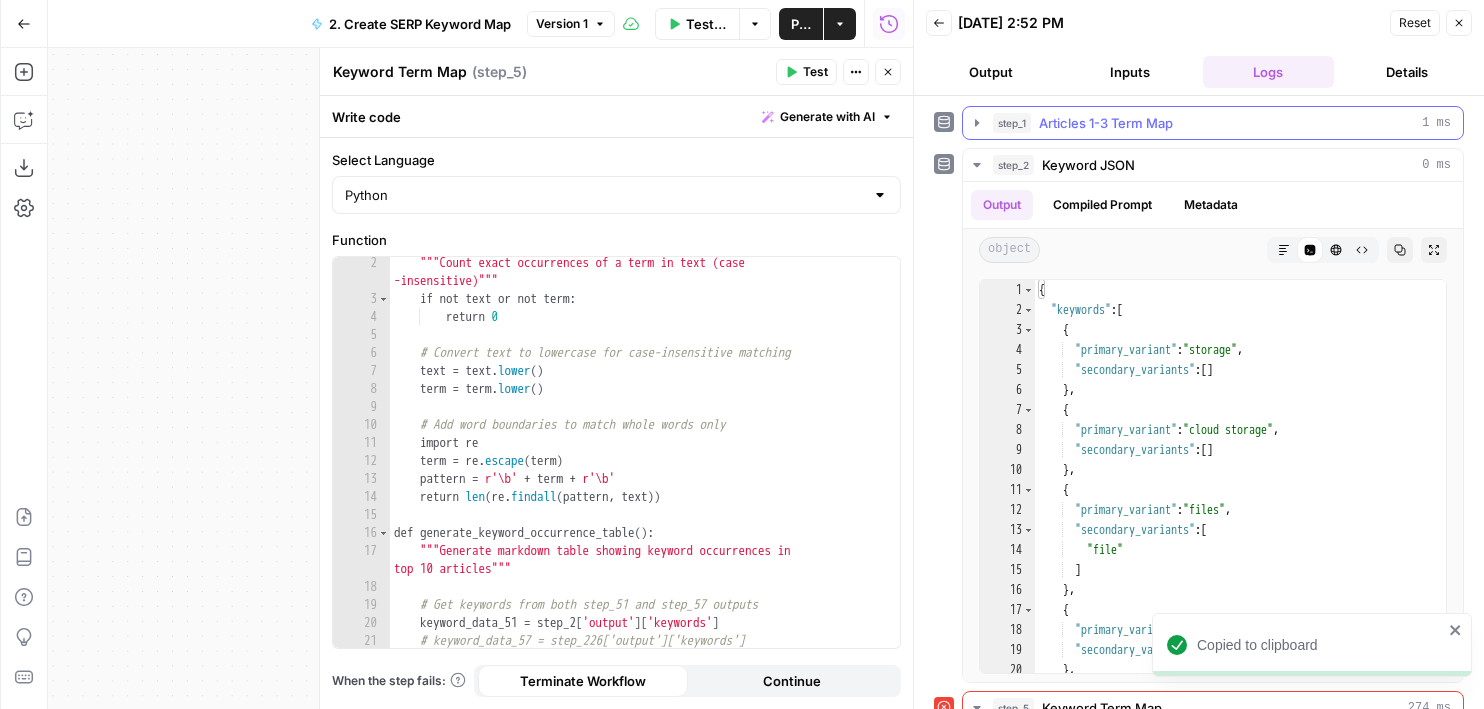 click on "Articles 1-3 Term Map" at bounding box center (1106, 123) 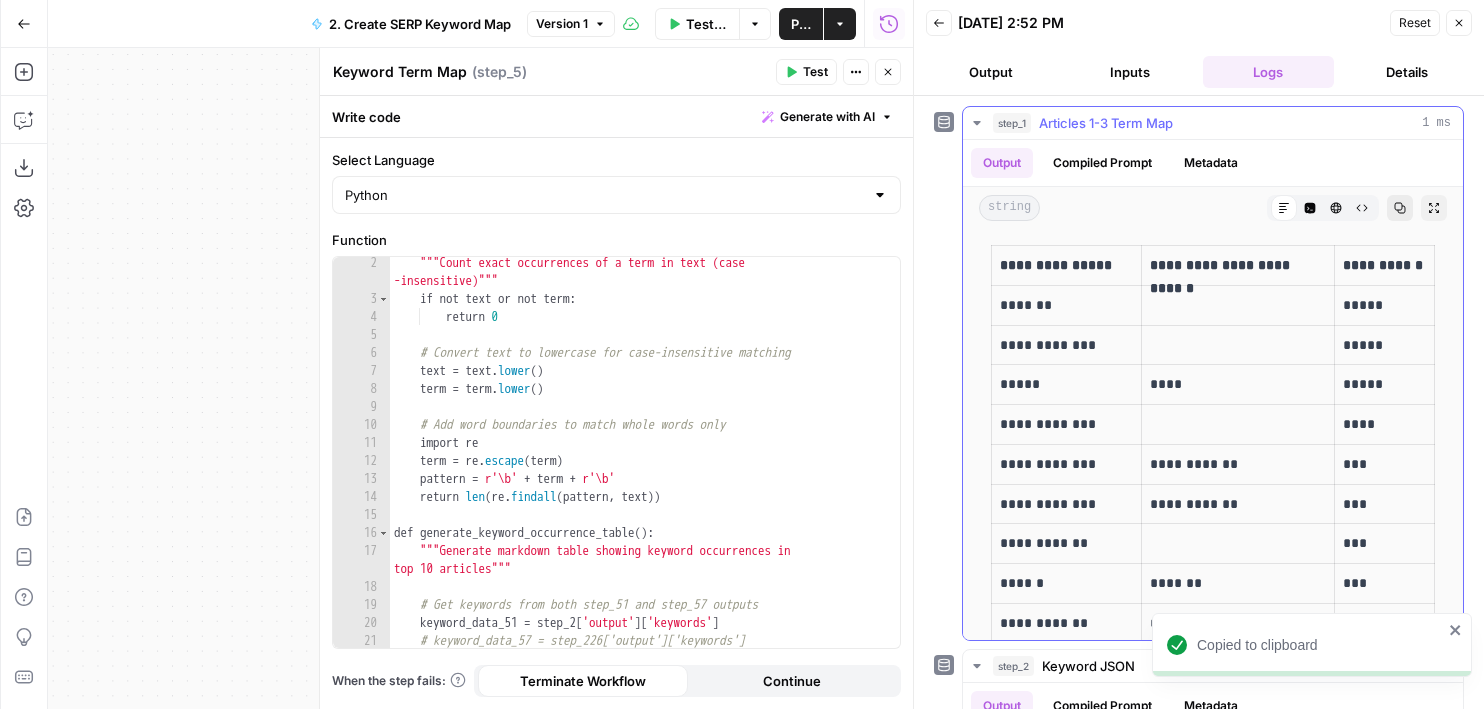 click 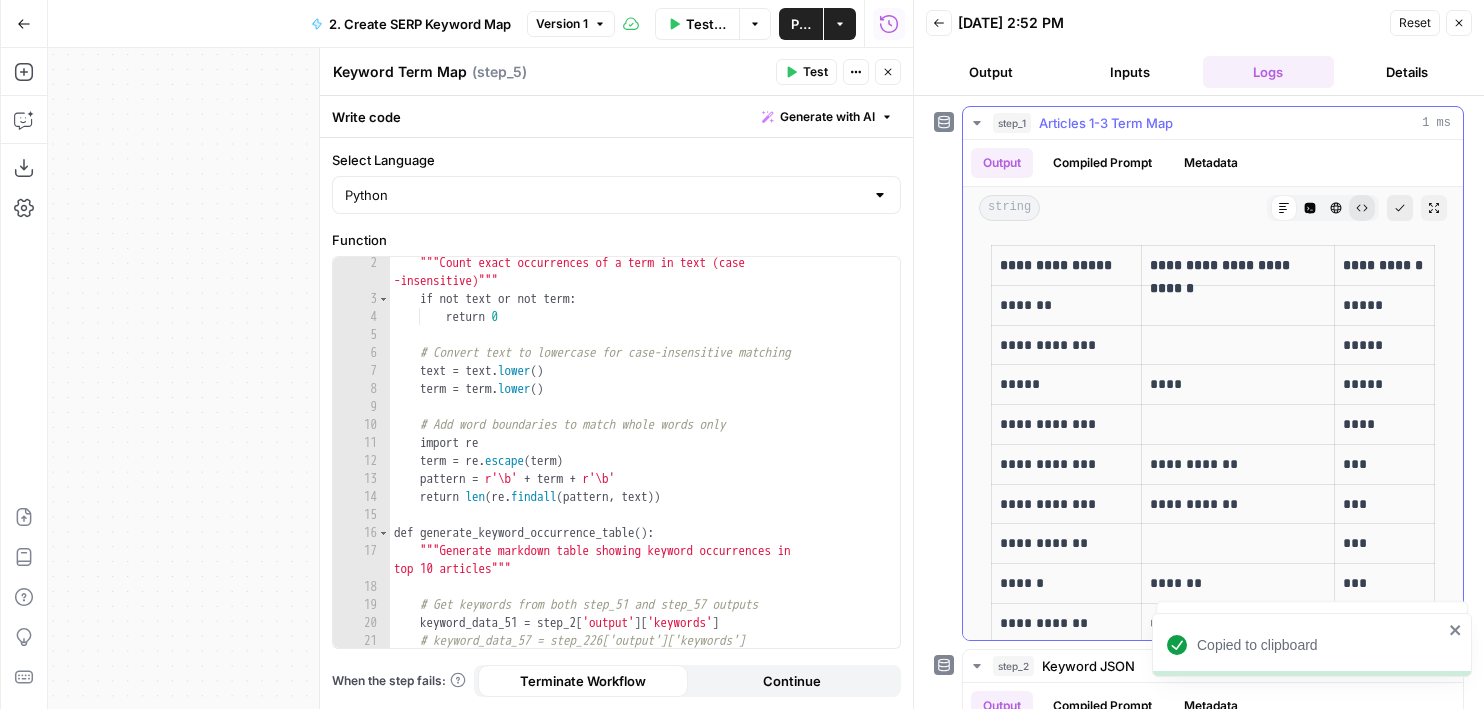 click 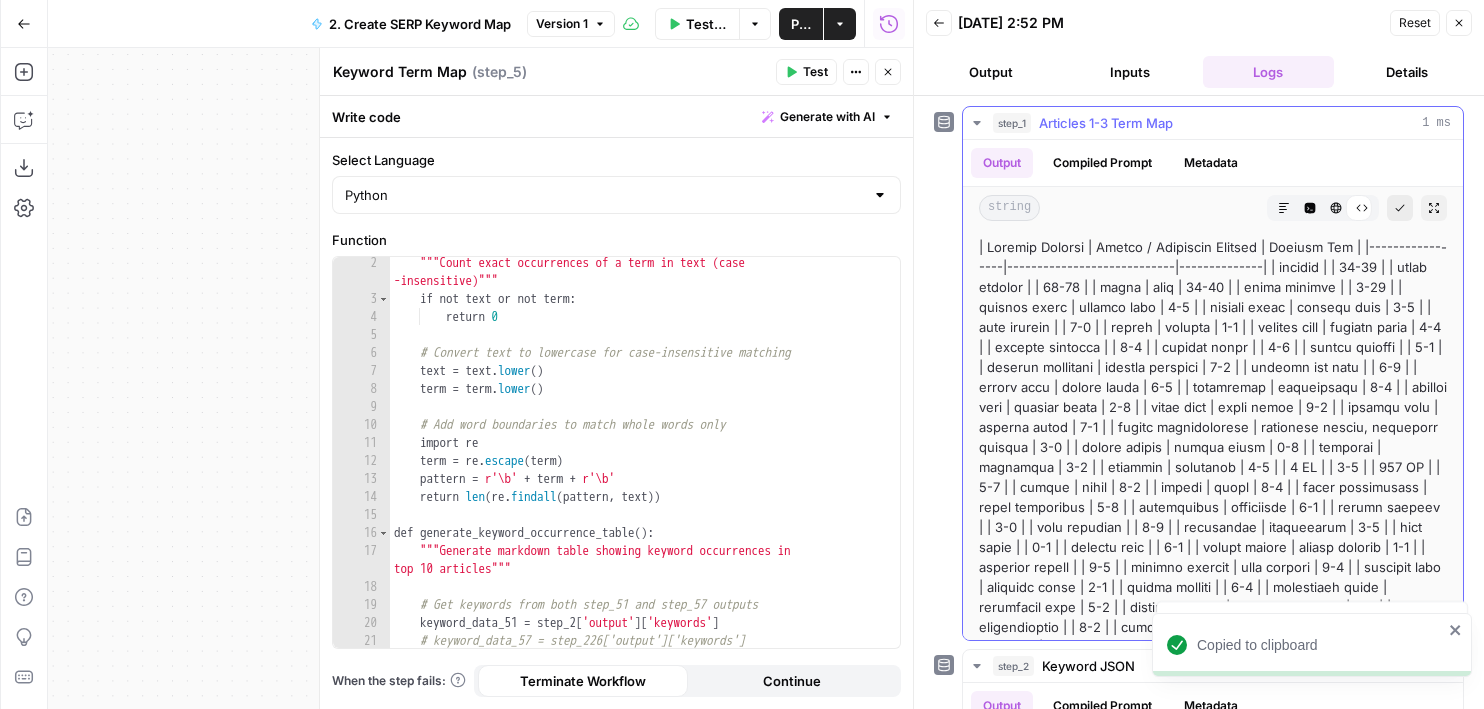 click 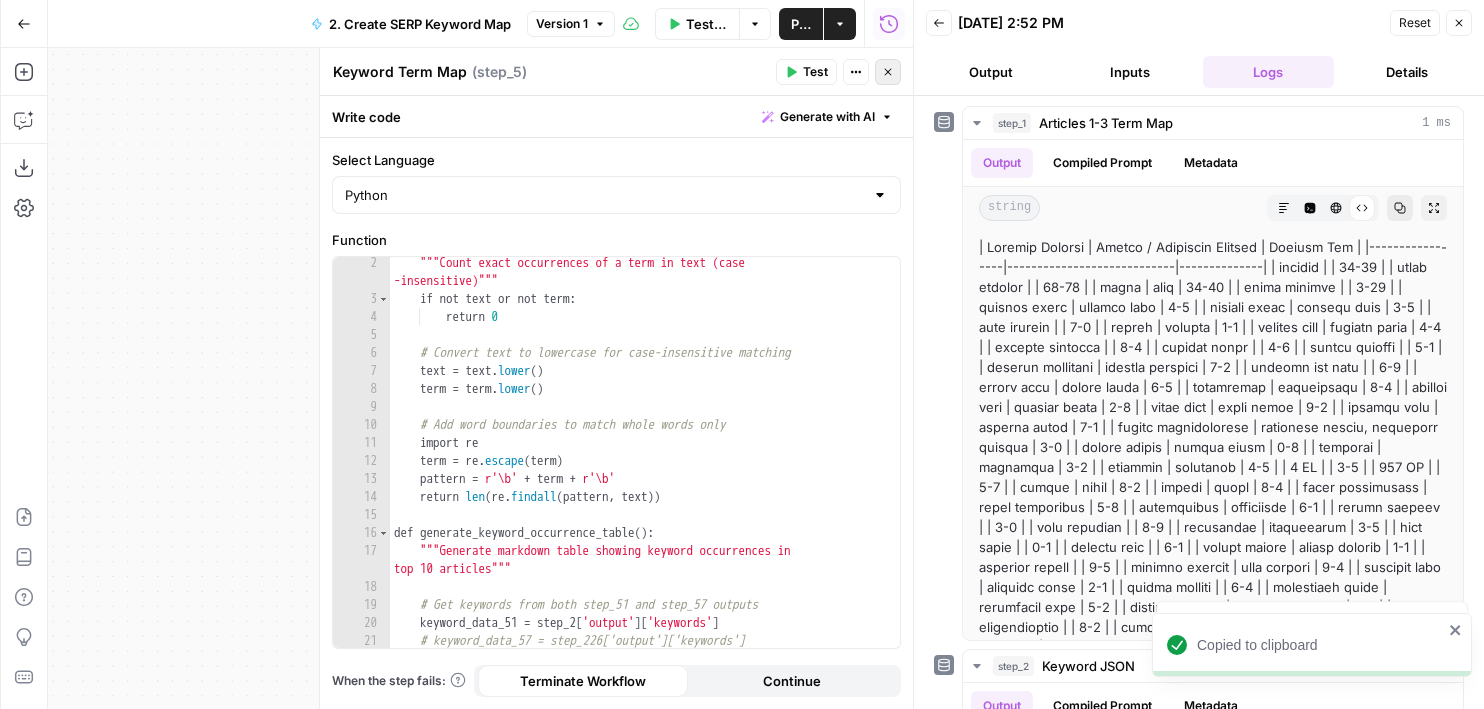 click on "Close" at bounding box center [888, 72] 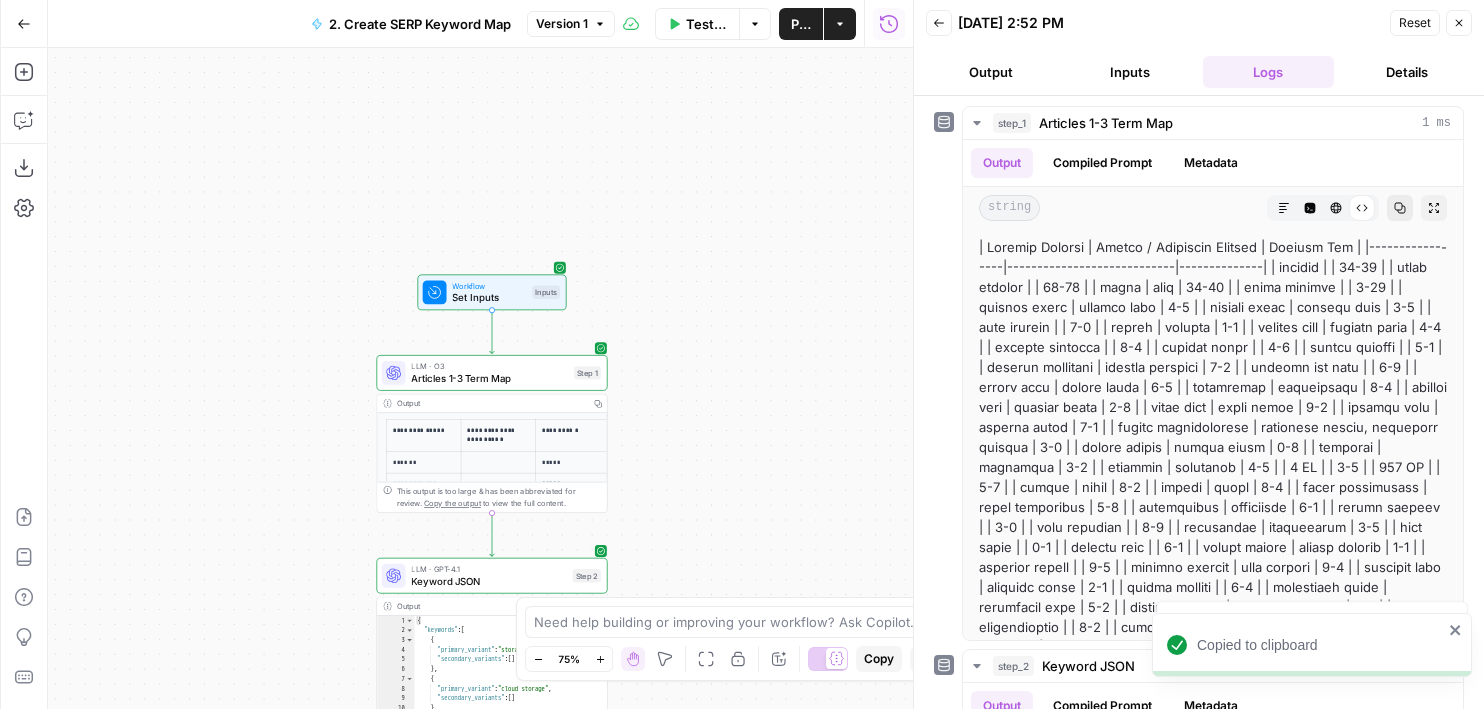 drag, startPoint x: 640, startPoint y: 175, endPoint x: 657, endPoint y: 550, distance: 375.38513 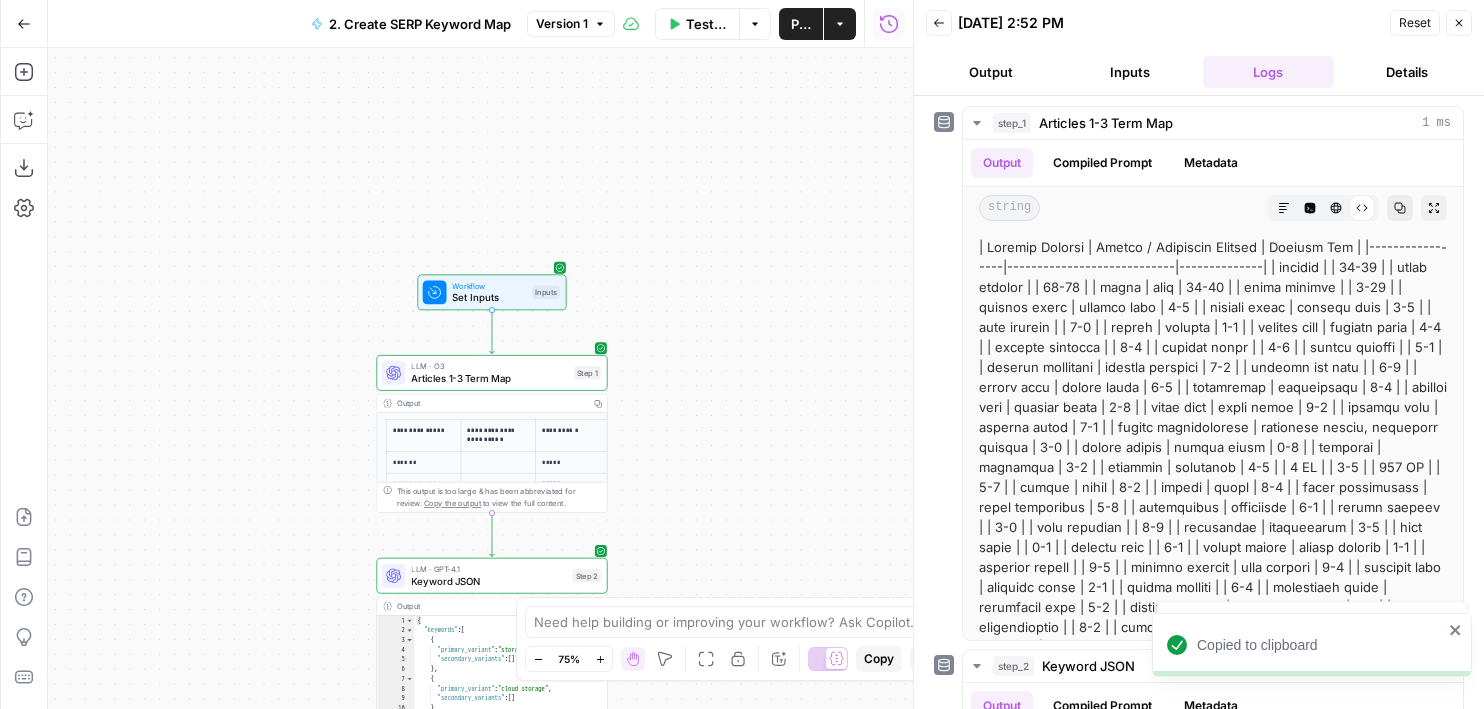click on "**********" at bounding box center (480, 378) 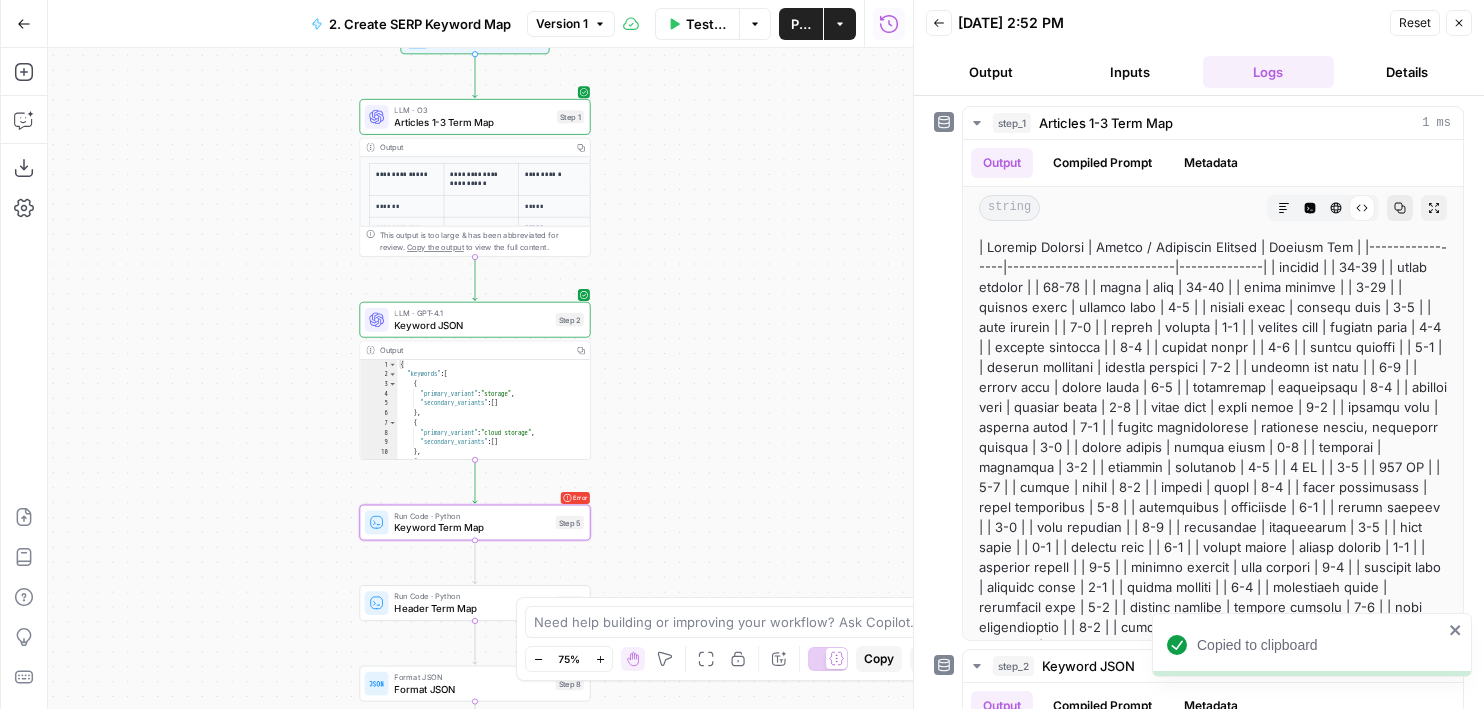 drag, startPoint x: 657, startPoint y: 541, endPoint x: 636, endPoint y: 286, distance: 255.86325 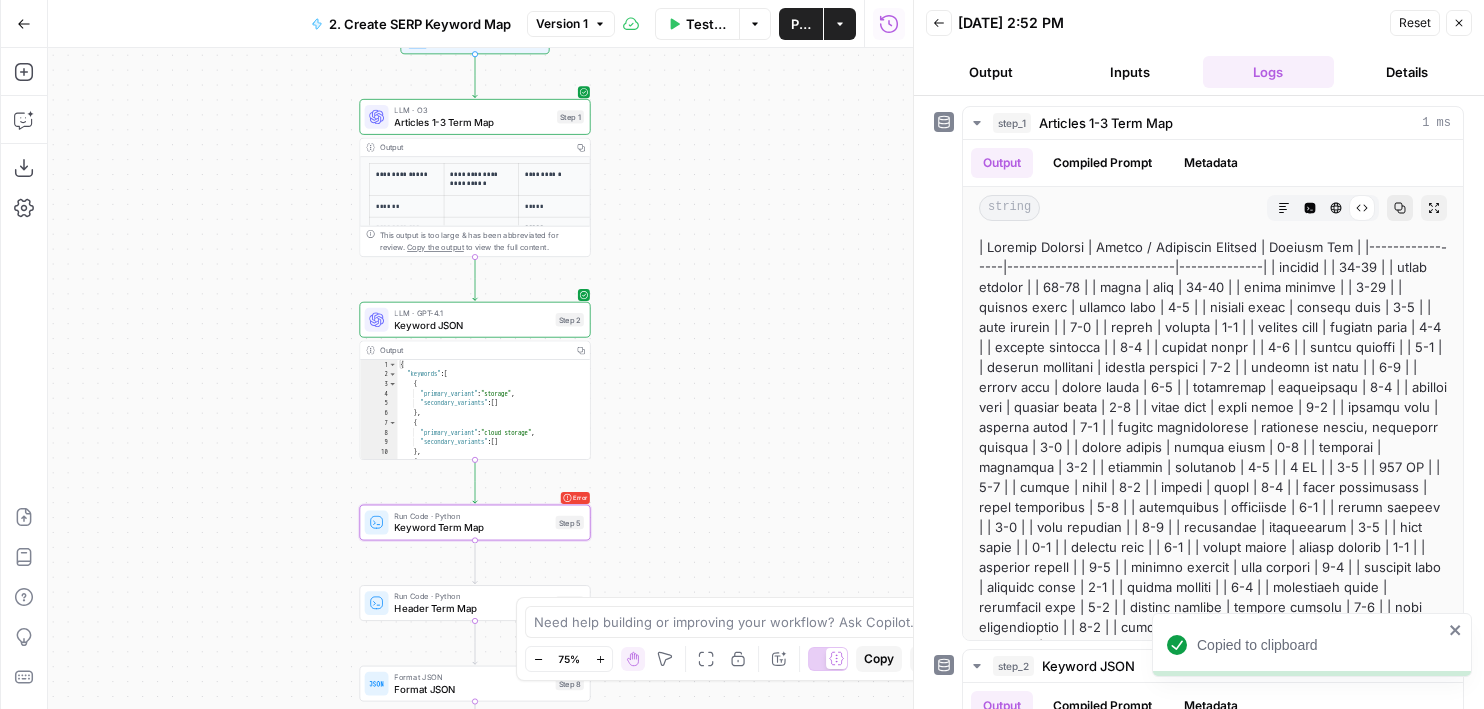 click on "**********" at bounding box center [480, 378] 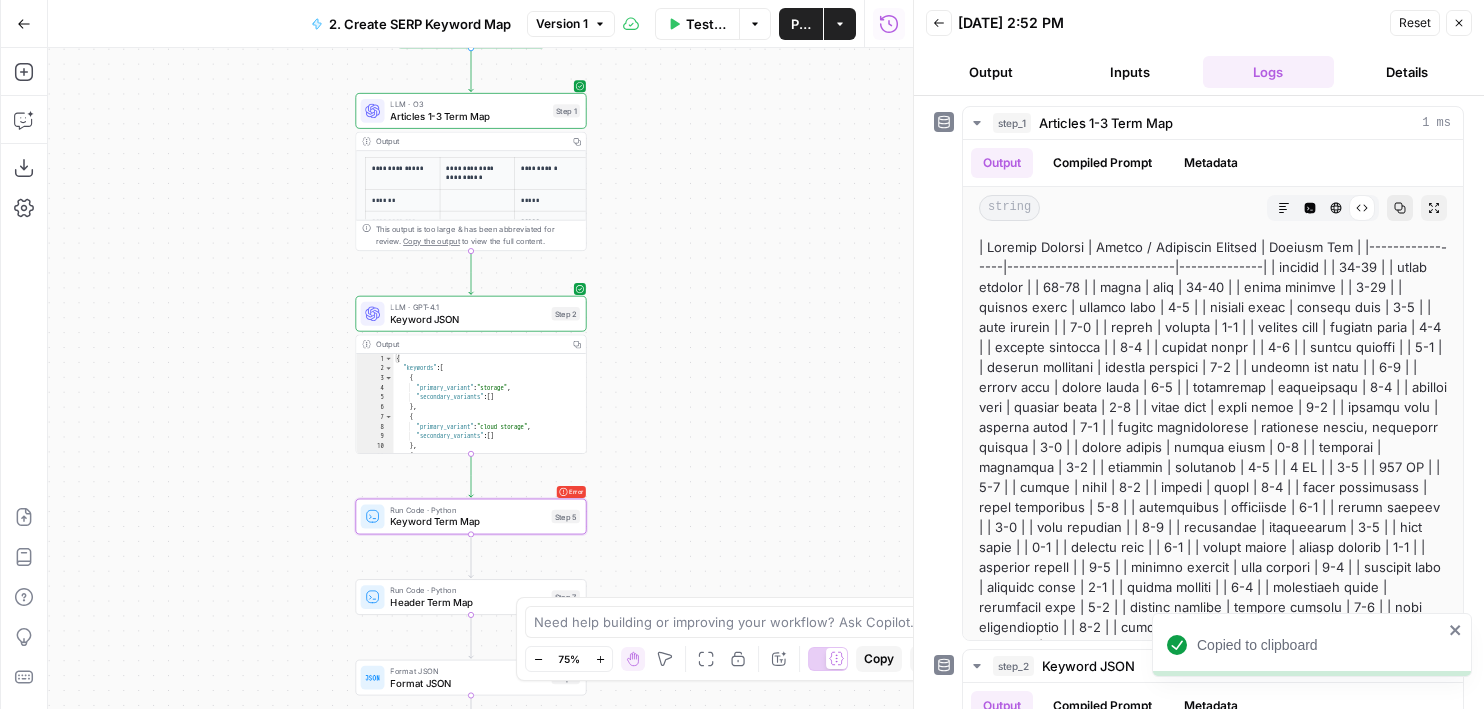 drag, startPoint x: 661, startPoint y: 224, endPoint x: 661, endPoint y: 348, distance: 124 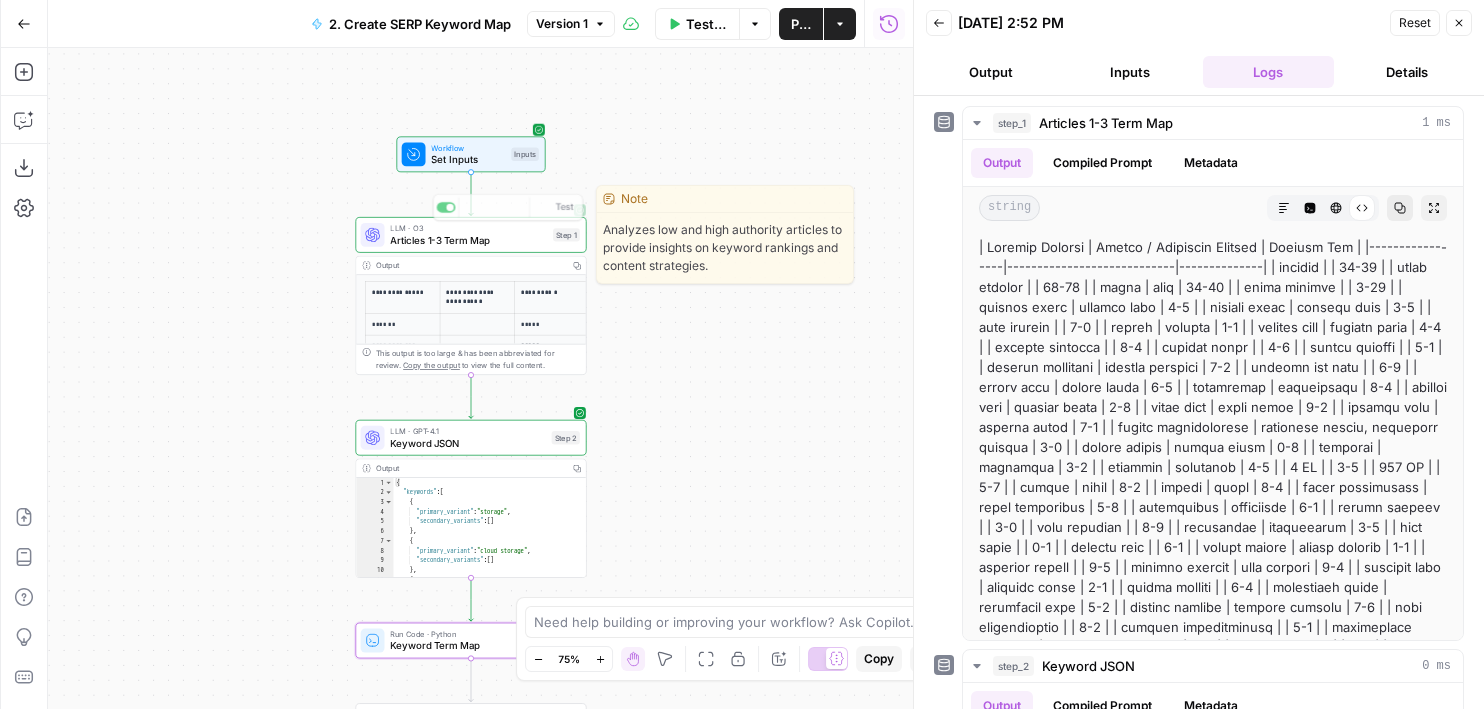 click on "Set Inputs" at bounding box center [468, 159] 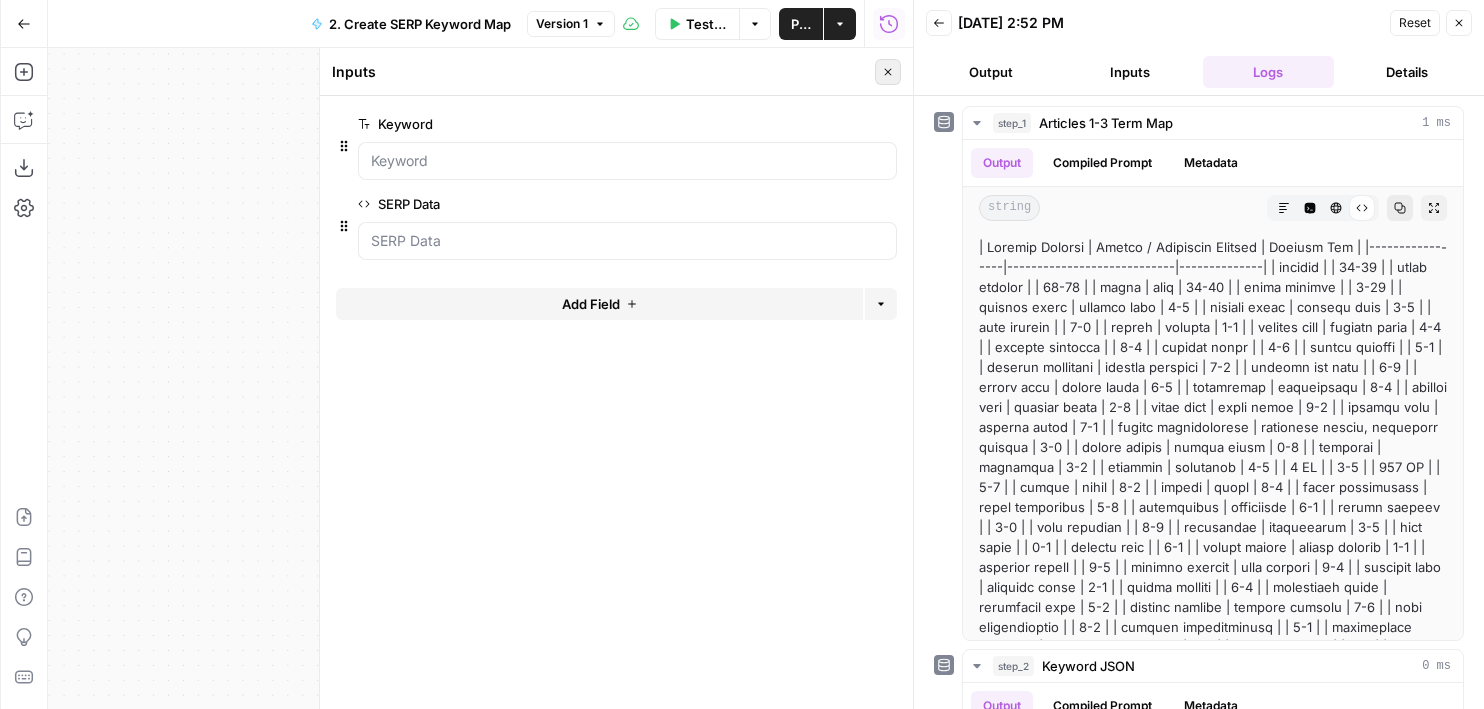 click 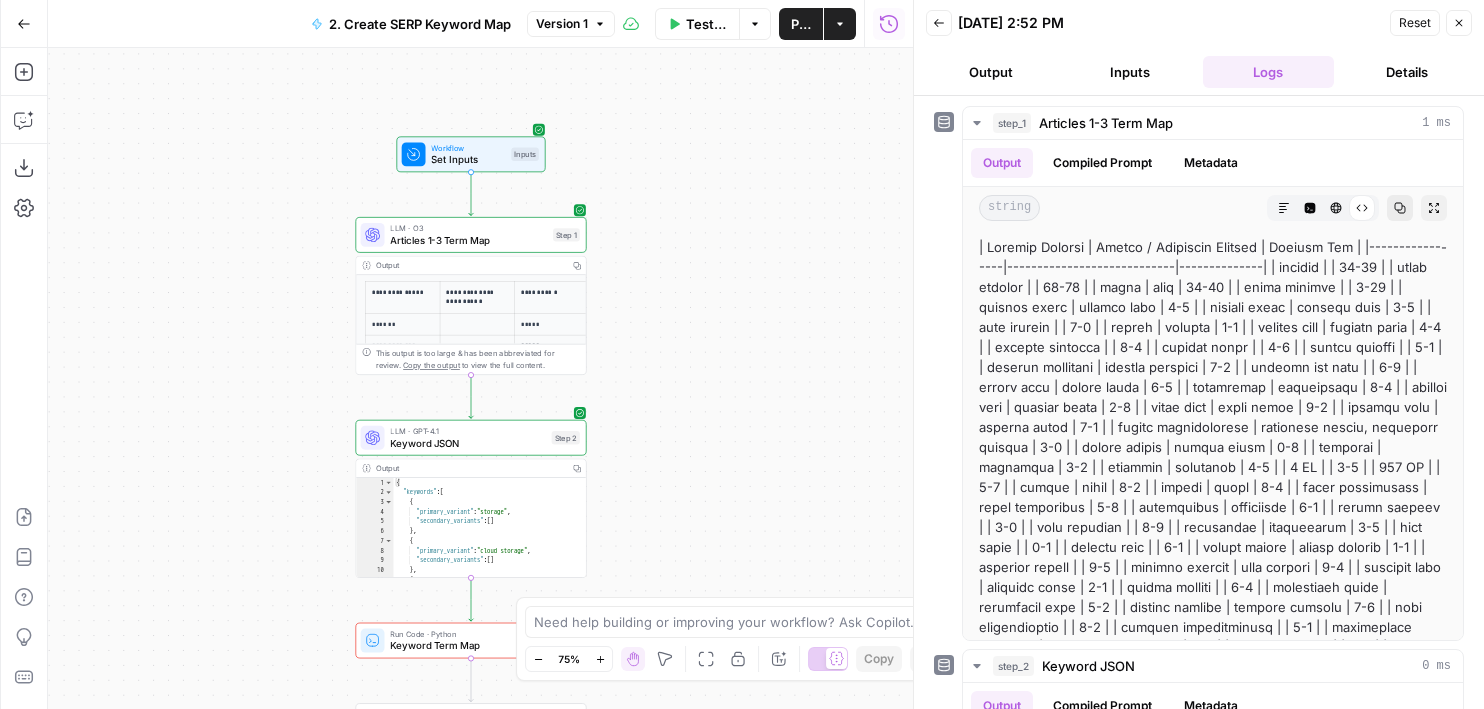 click on "Back 07/05/25 at 2:52 PM Reset Close Output Inputs Logs Details" at bounding box center [1199, 48] 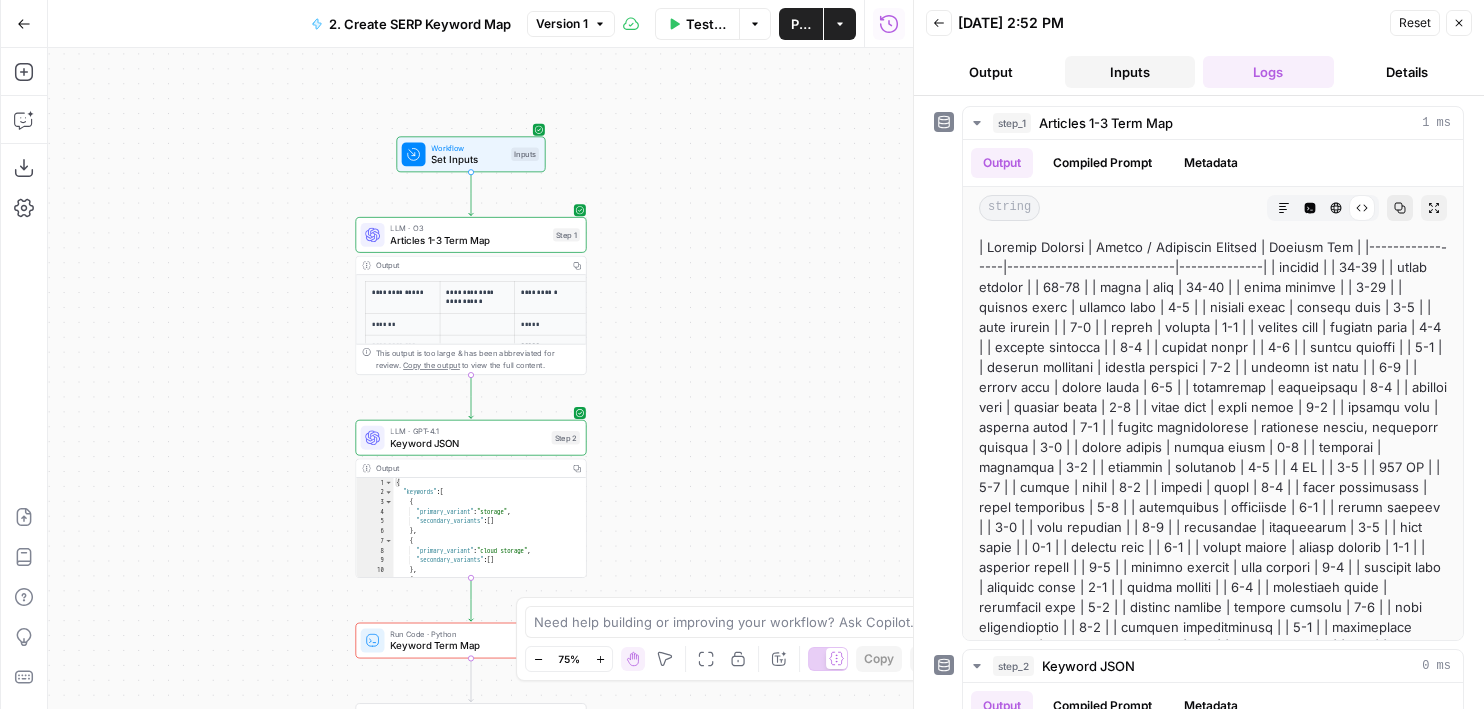 click on "Inputs" at bounding box center [1130, 72] 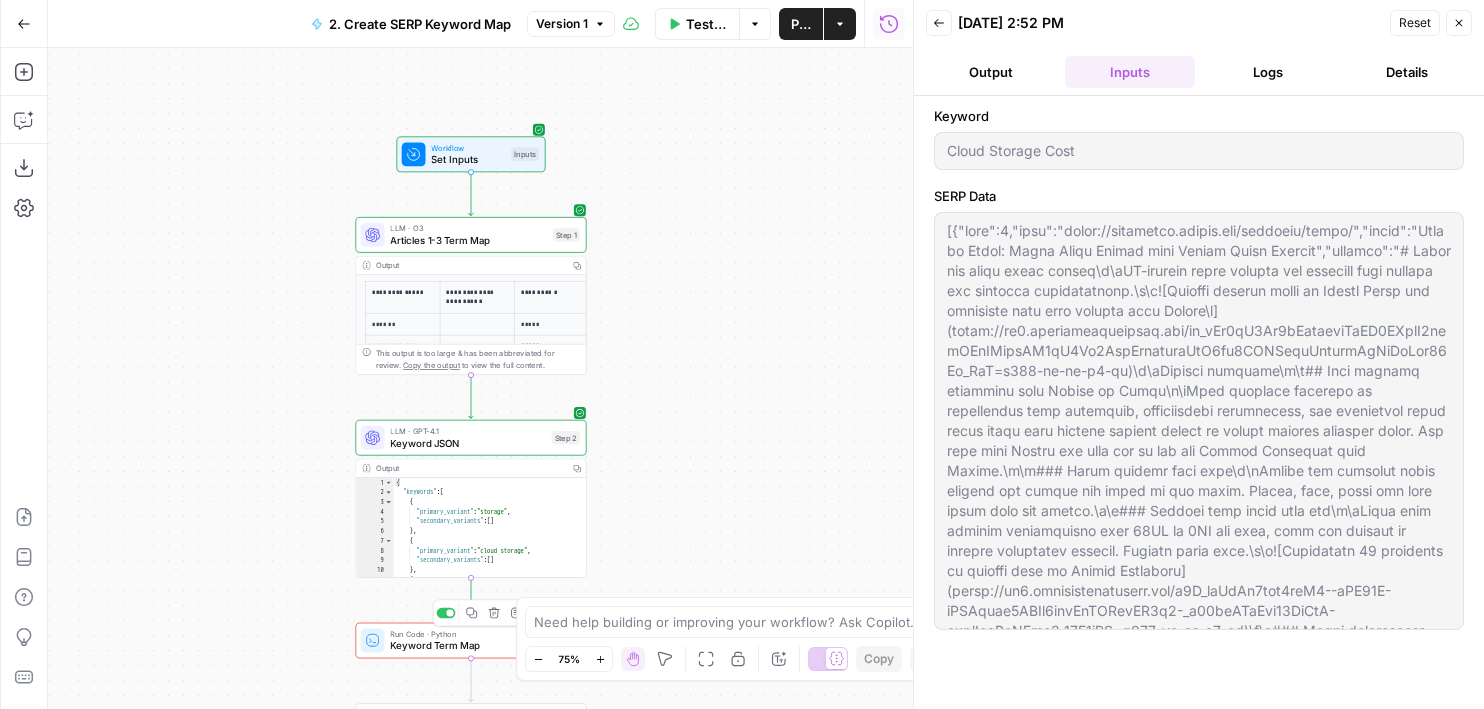 click on "Run Code · Python" at bounding box center (467, 634) 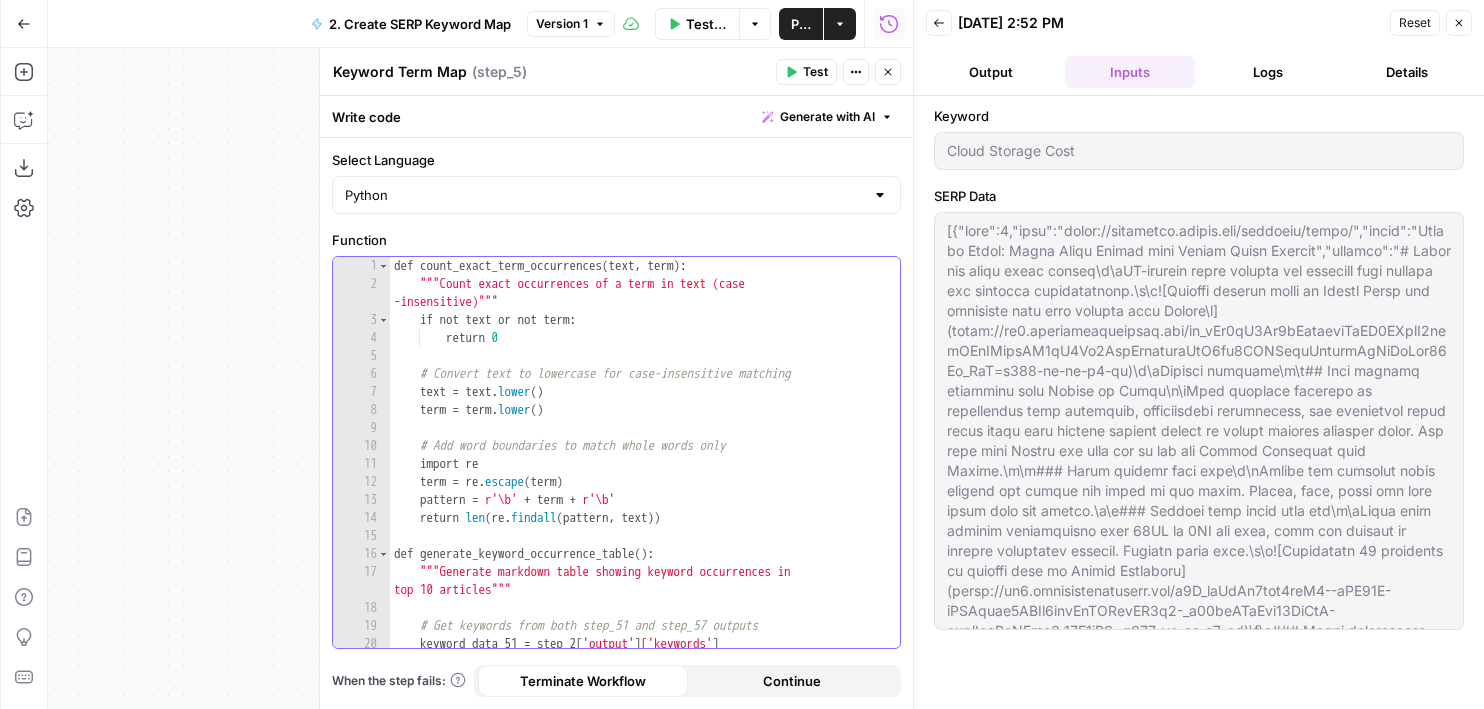 type on "**********" 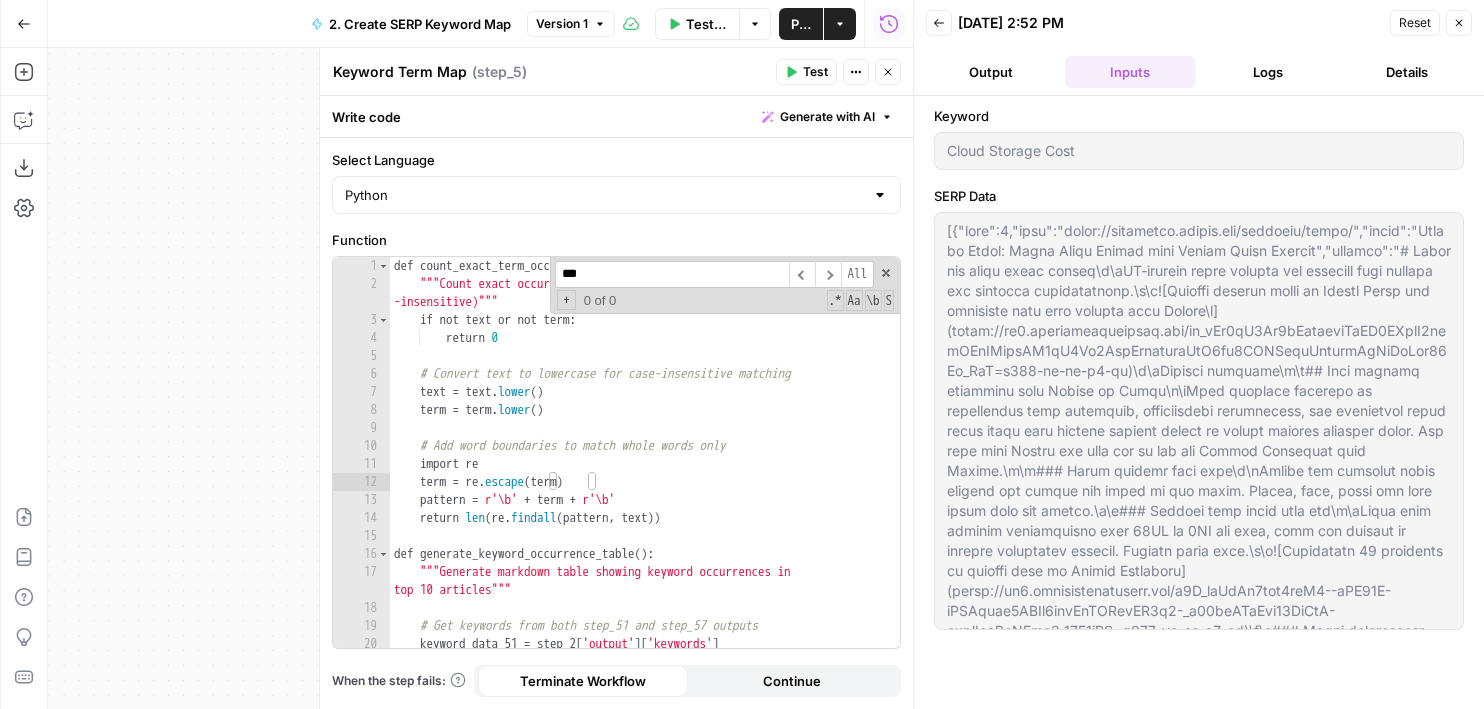 scroll, scrollTop: 326, scrollLeft: 0, axis: vertical 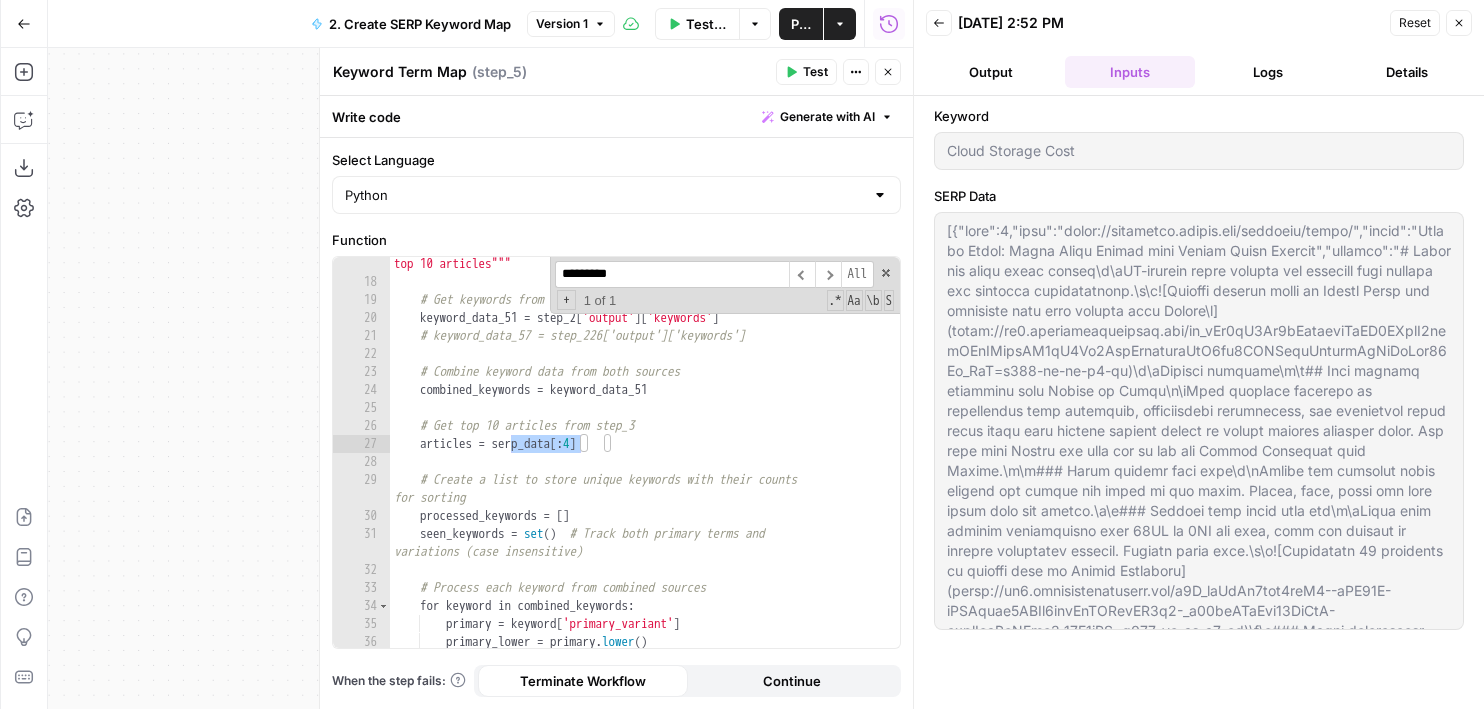 type on "*********" 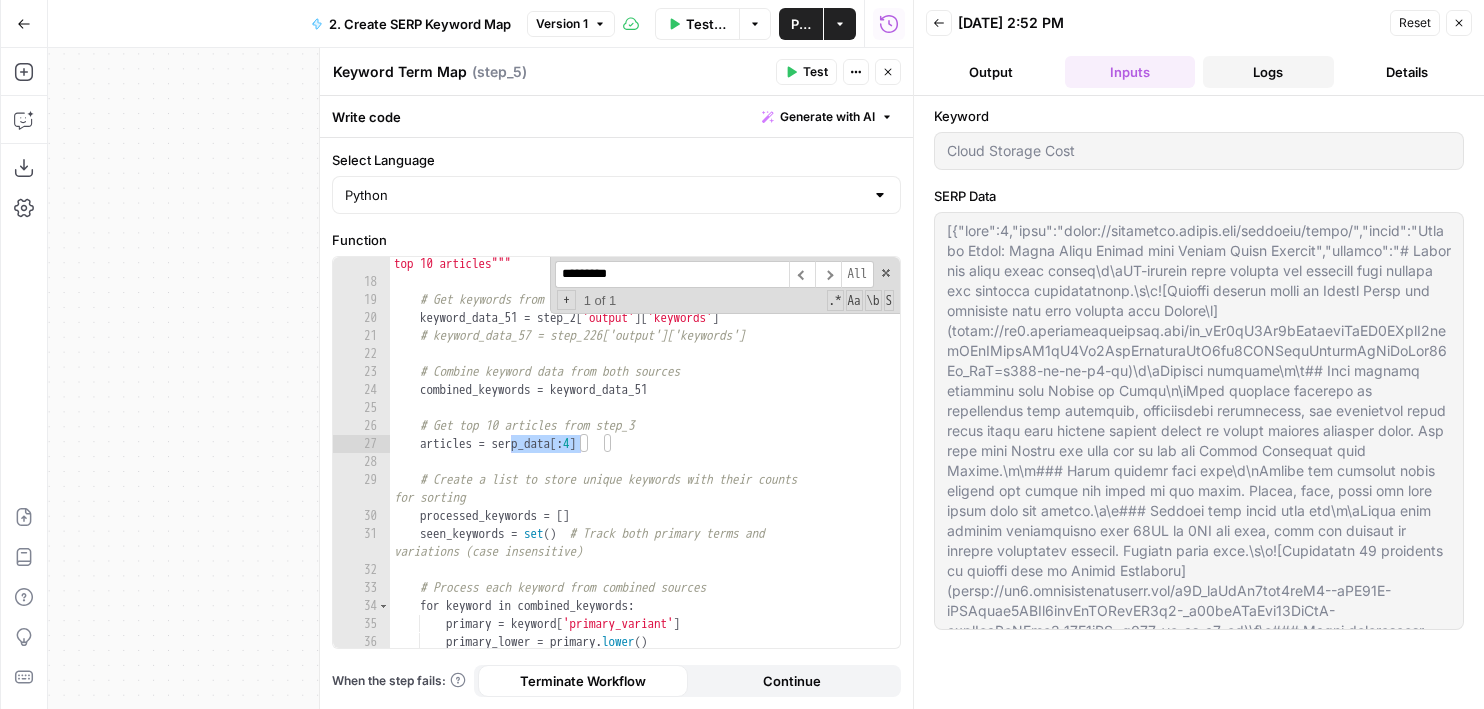click on "Logs" at bounding box center [1268, 72] 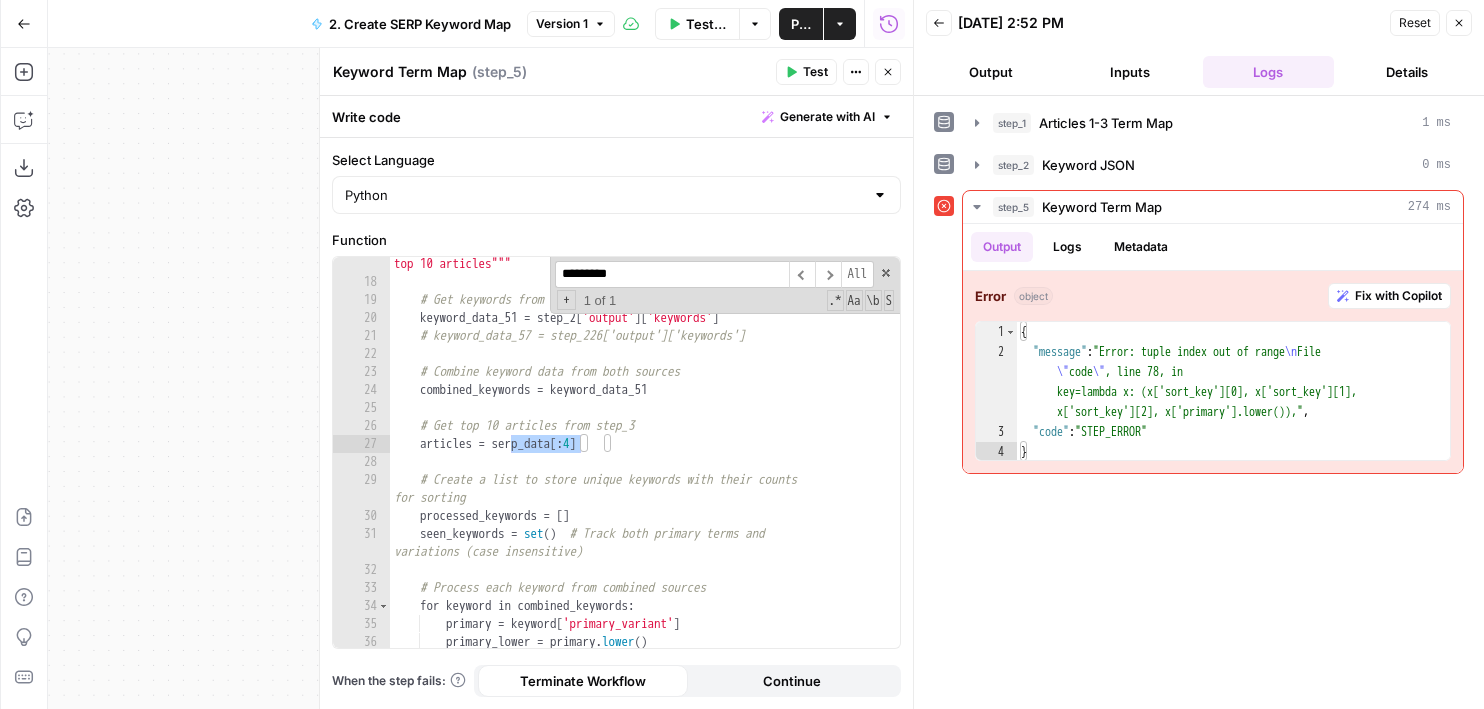 click on "step_1 Articles 1-3 Term Map 1 ms" at bounding box center (1222, 123) 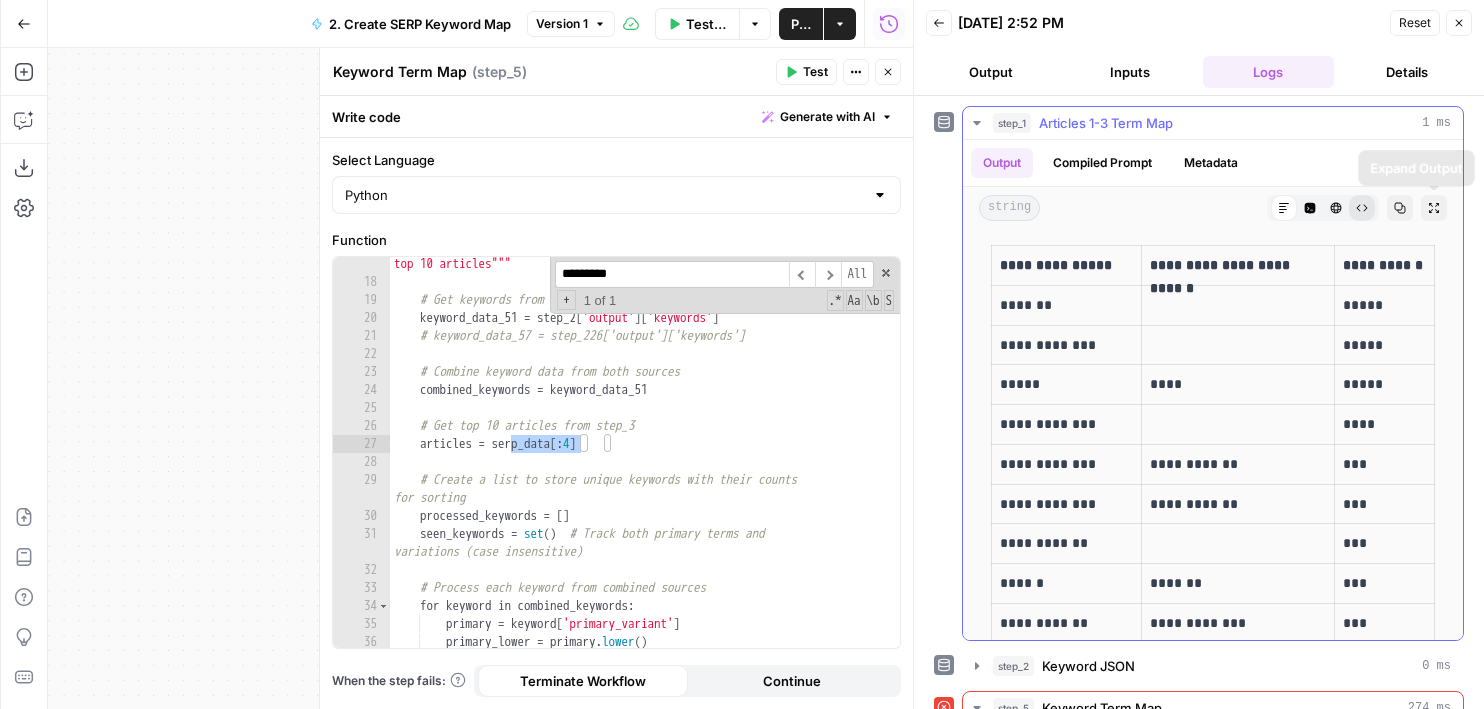 click on "Raw Output" at bounding box center [1362, 208] 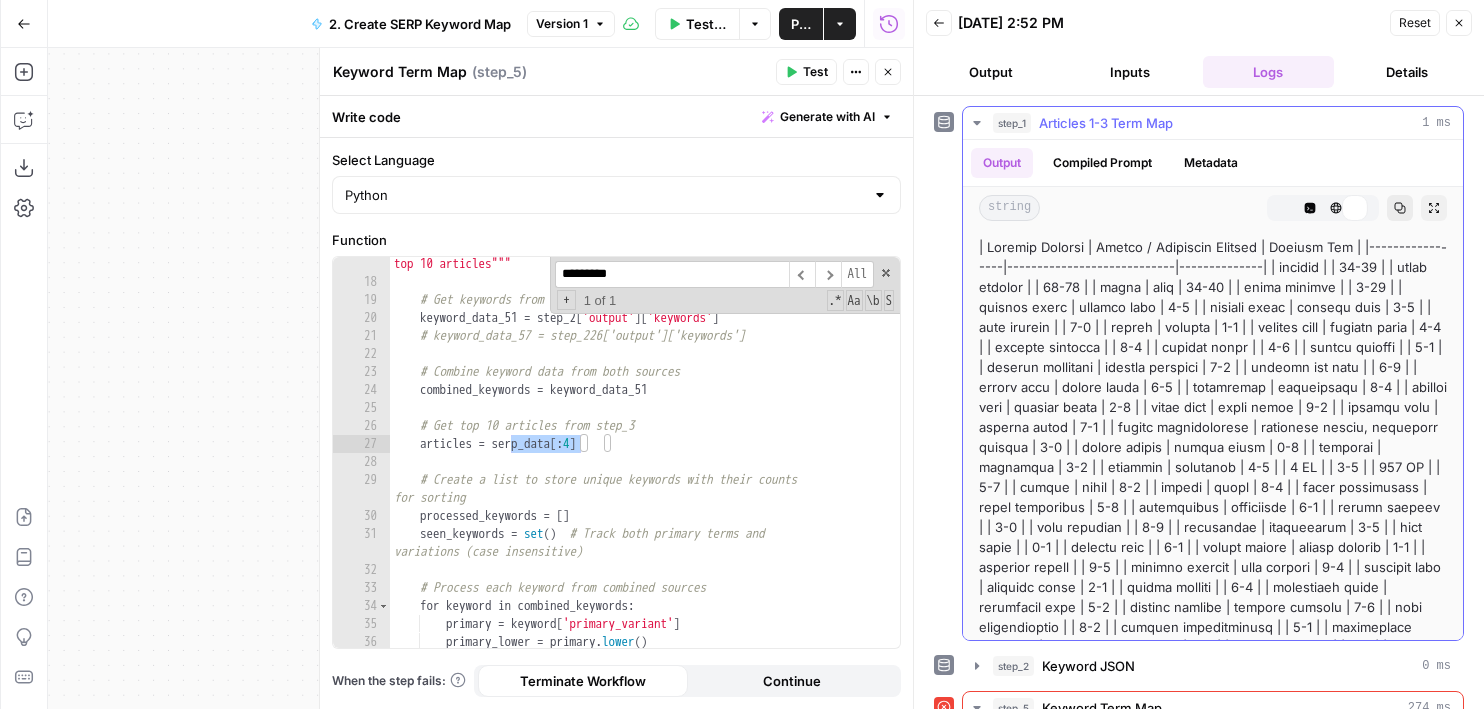 click 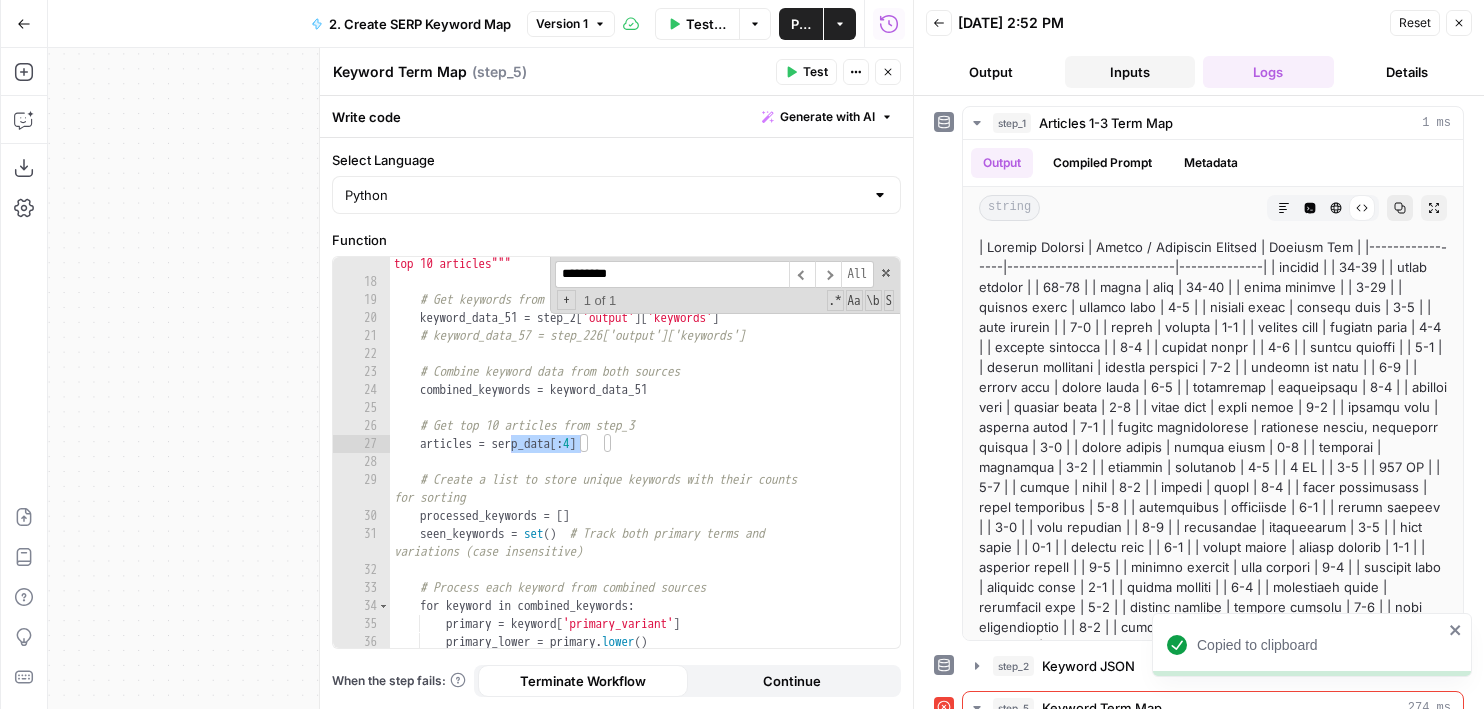 click on "Inputs" at bounding box center (1130, 72) 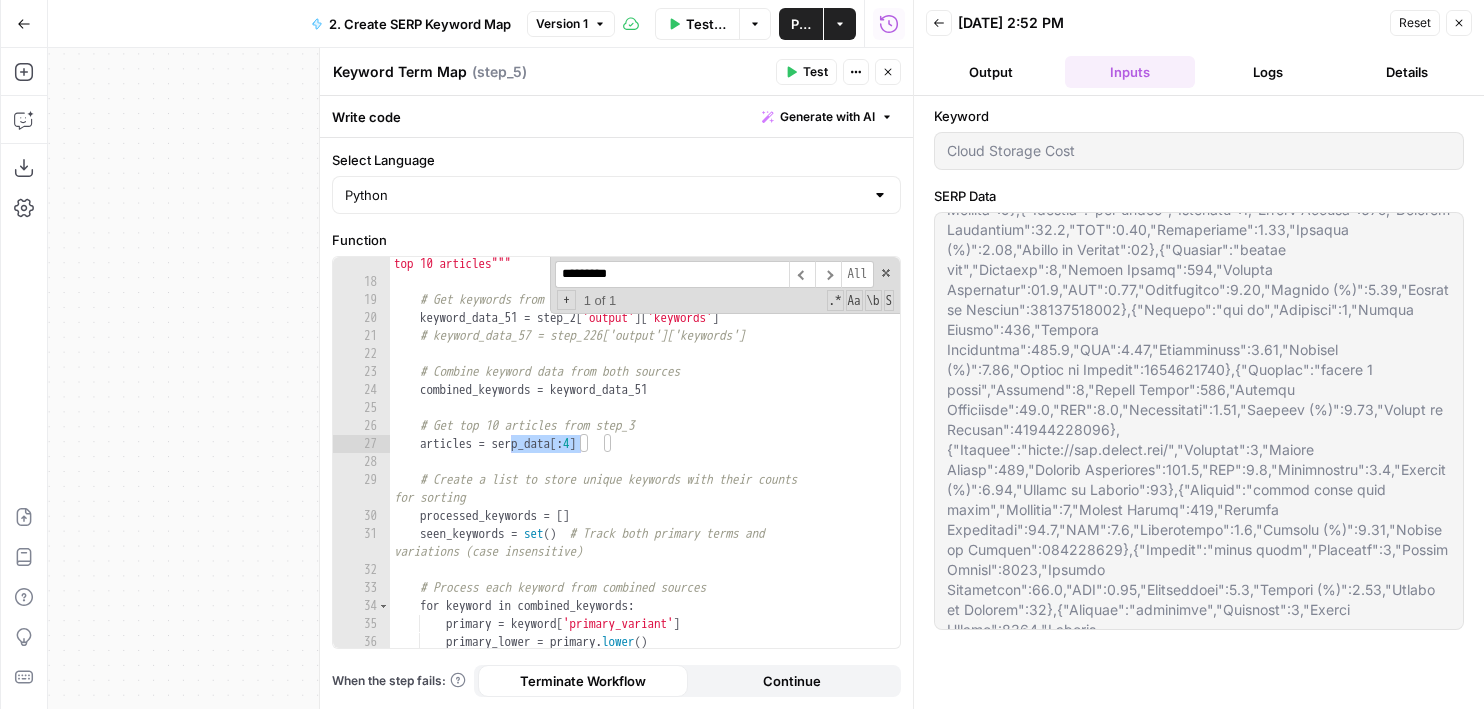 scroll, scrollTop: 16180, scrollLeft: 0, axis: vertical 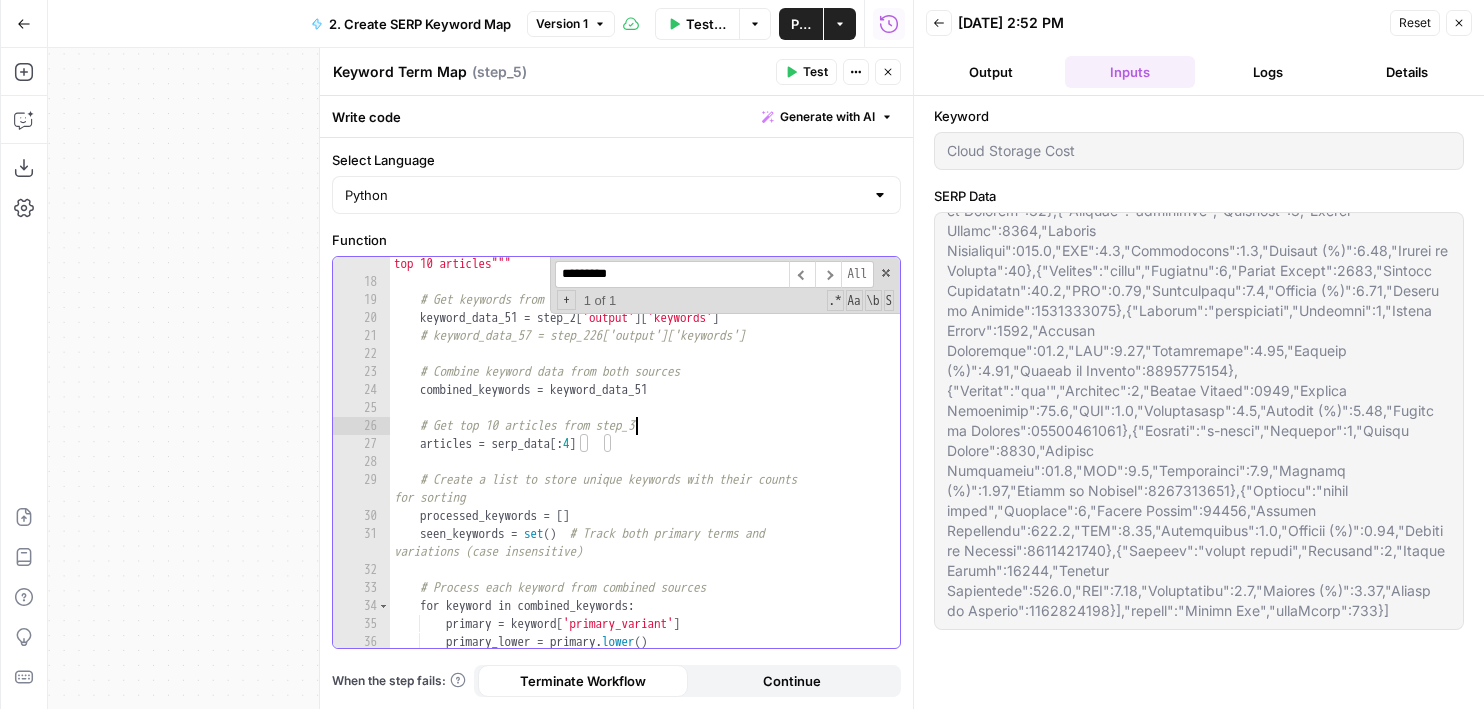 click on """"Generate markdown table showing keyword occurrences in  top 10 articles"""           # Get keywords from both step_51 and step_57 outputs      keyword_data_51   =   step_2 [ 'output' ] [ 'keywords' ]      # keyword_data_57 = step_226['output']['keywords']           # Combine keyword data from both sources      combined_keywords   =   keyword_data_51           # Get top 10 articles from step_3      articles   =   serp_data [ : 4 ]           # Create a list to store unique keywords with their counts  for sorting      processed_keywords   =   [ ]      seen_keywords   =   set ( )    # Track both primary terms and  variations (case insensitive)           # Process each keyword from combined sources      for   keyword   in   combined_keywords :           primary   =   keyword [ 'primary_variant' ]           primary_lower   =   primary . lower ( )" at bounding box center [645, 459] 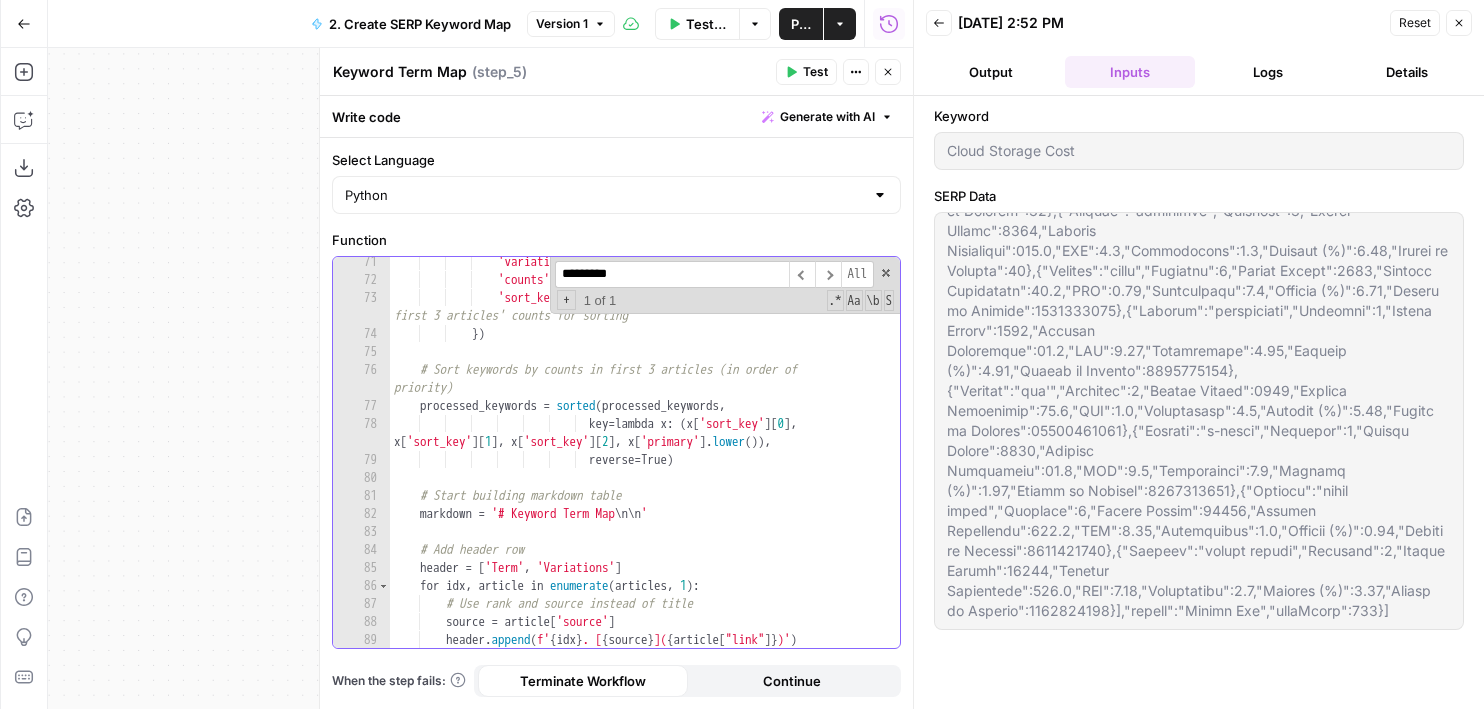 scroll, scrollTop: 1877, scrollLeft: 0, axis: vertical 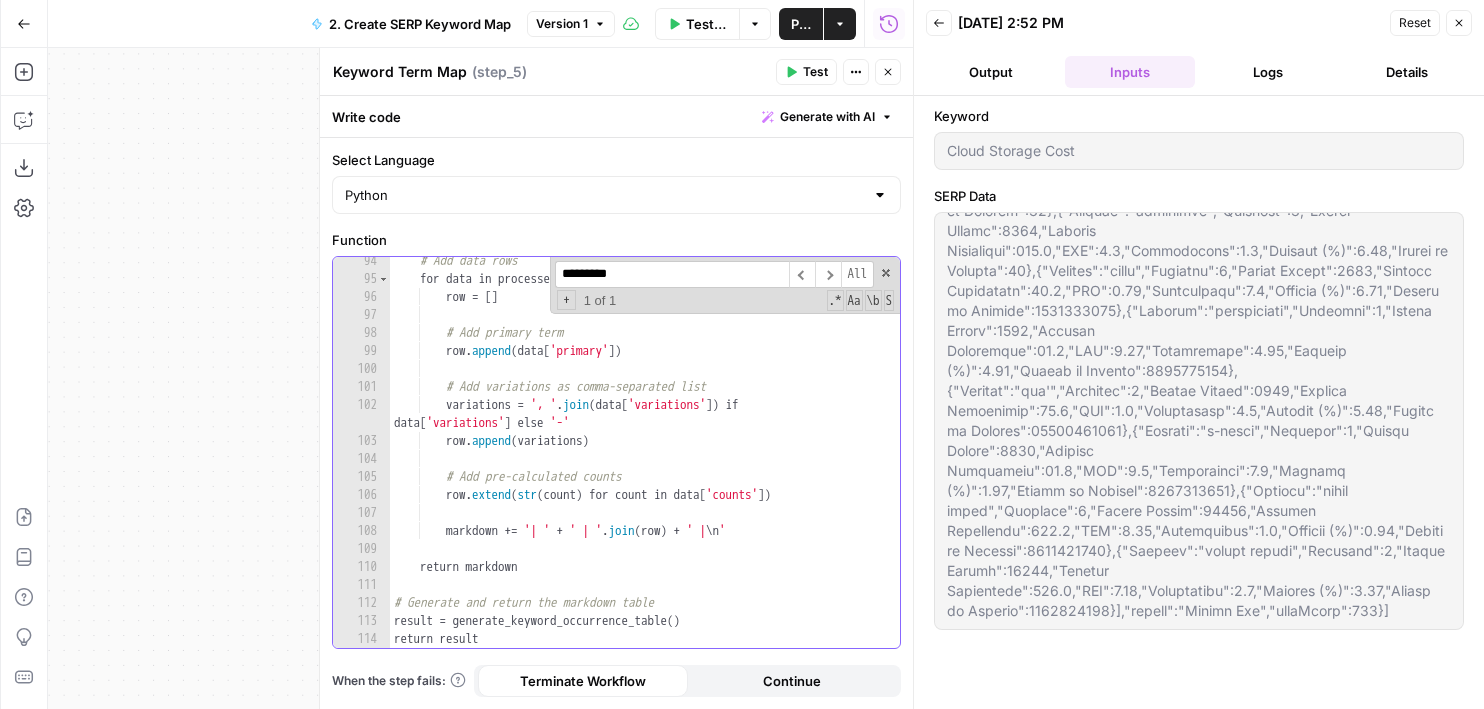 click on "# Add data rows      for   data   in   processed_keywords :           row   =   [ ]                     # Add primary term           row . append ( data [ 'primary' ])                     # Add variations as comma-separated list           variations   =   ', ' . join ( data [ 'variations' ])   if   data [ 'variations' ]   else   '-'           row . append ( variations )                     # Add pre-calculated counts           row . extend ( str ( count )   for   count   in   data [ 'counts' ])                     markdown   +=   '| '   +   ' | ' . join ( row )   +   ' | \n '           return   markdown # Generate and return the markdown table result   =   generate_keyword_occurrence_table ( ) return   result" at bounding box center [645, 465] 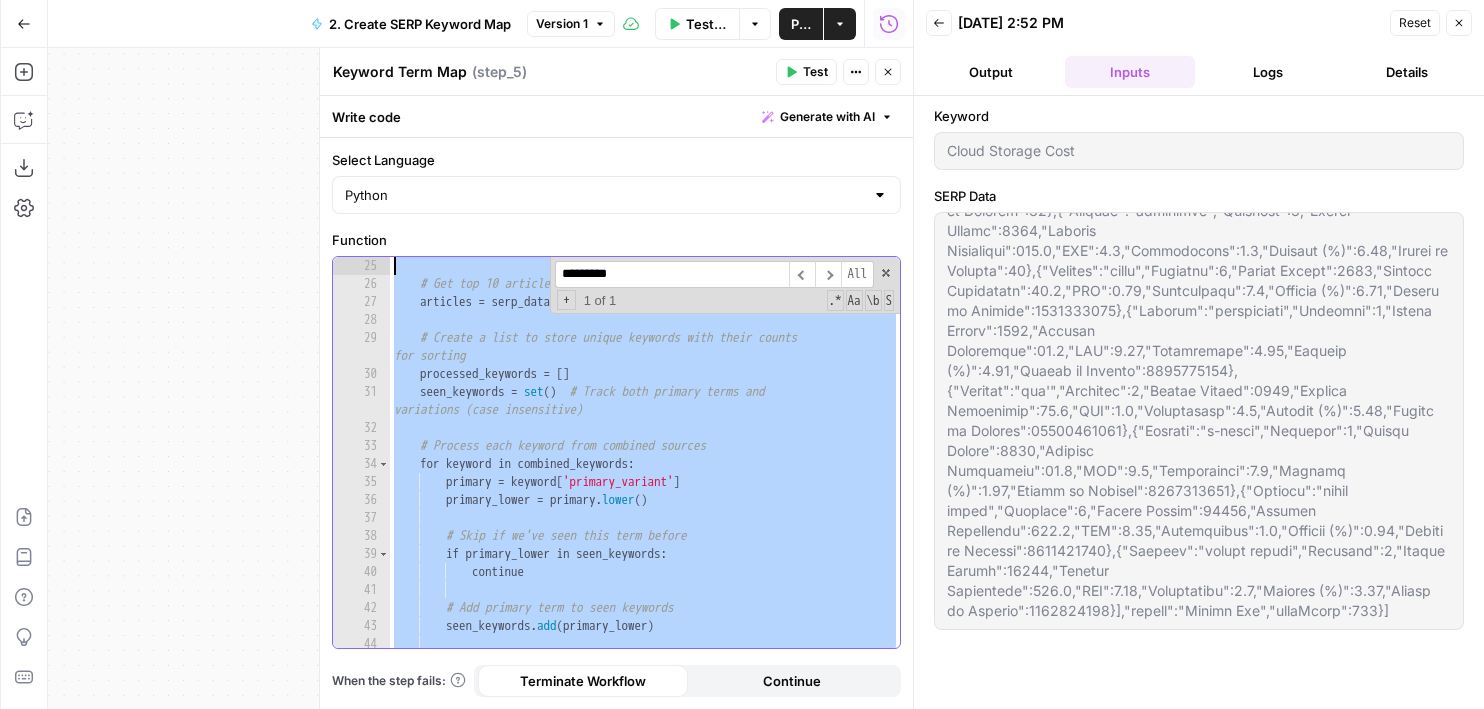 scroll, scrollTop: 0, scrollLeft: 0, axis: both 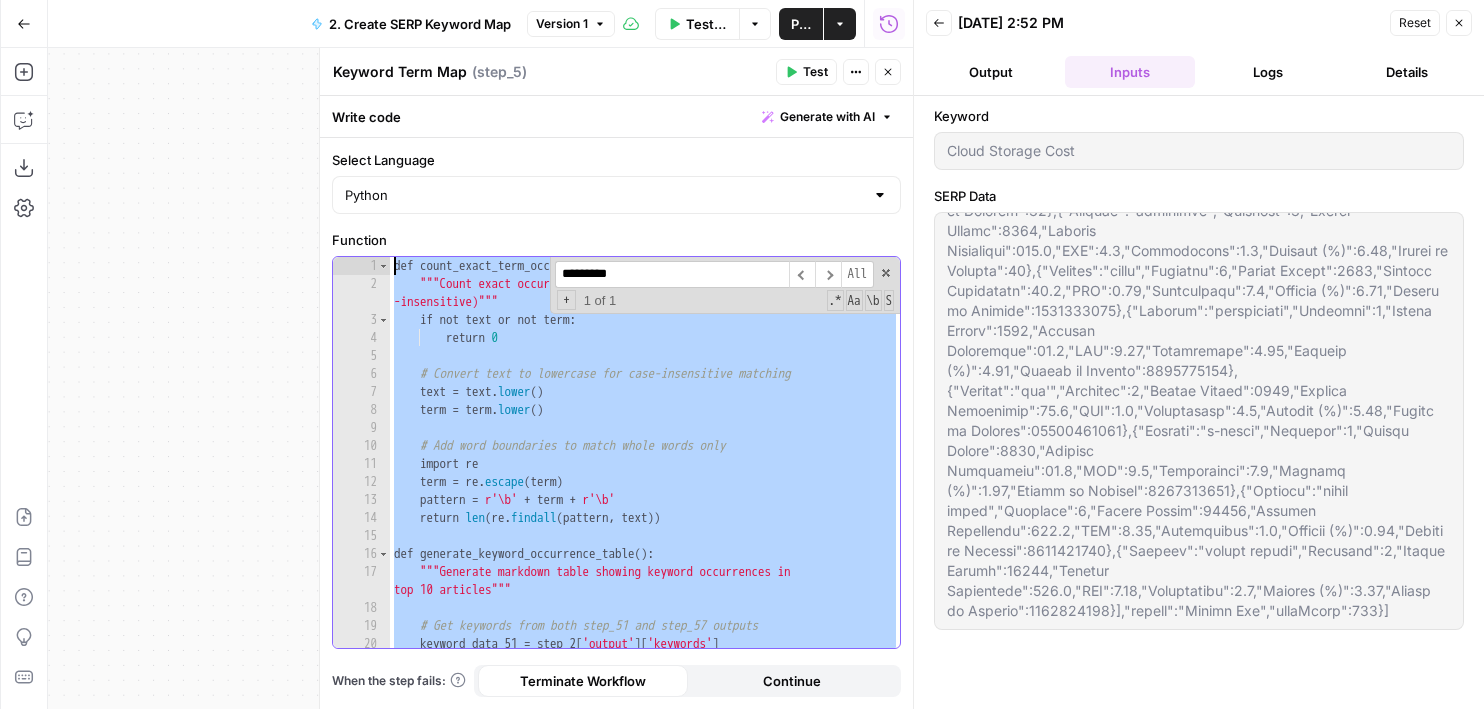 drag, startPoint x: 590, startPoint y: 567, endPoint x: 279, endPoint y: -125, distance: 758.67316 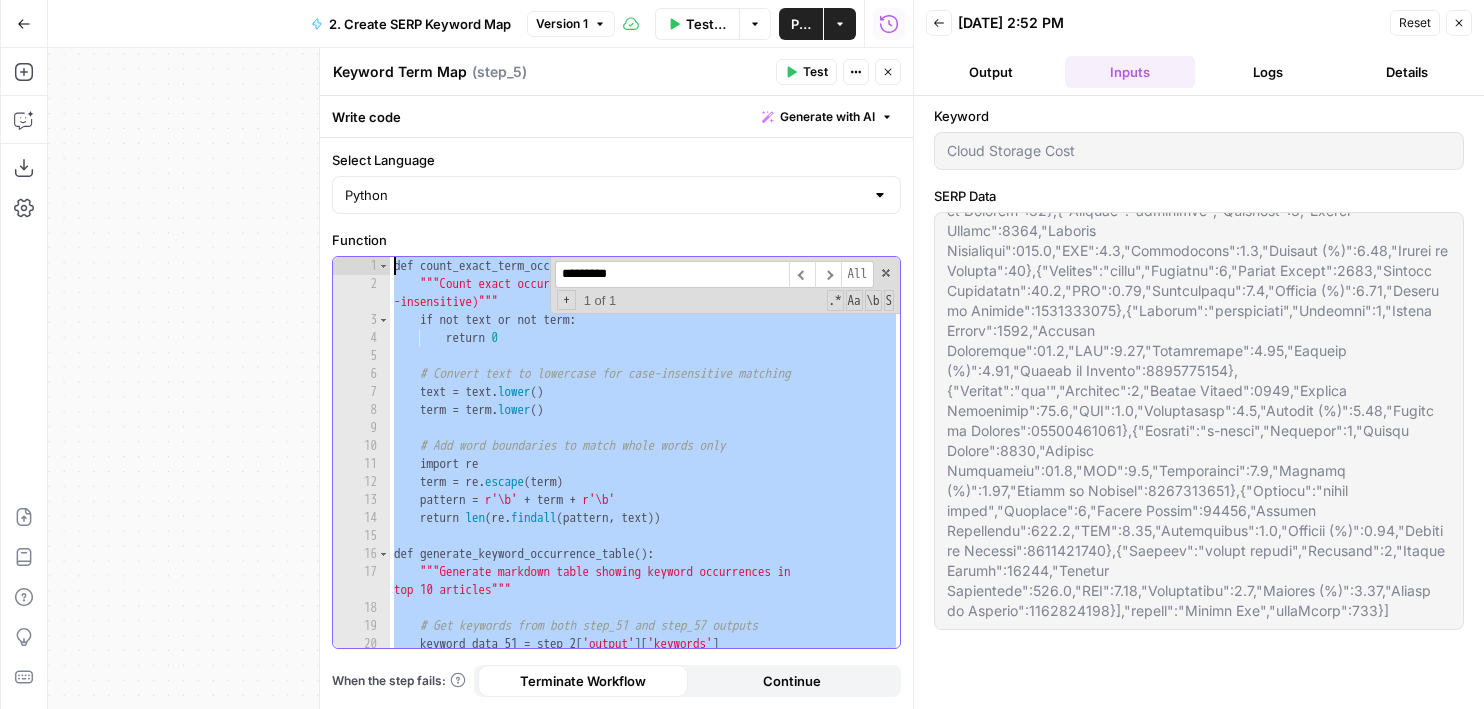 paste 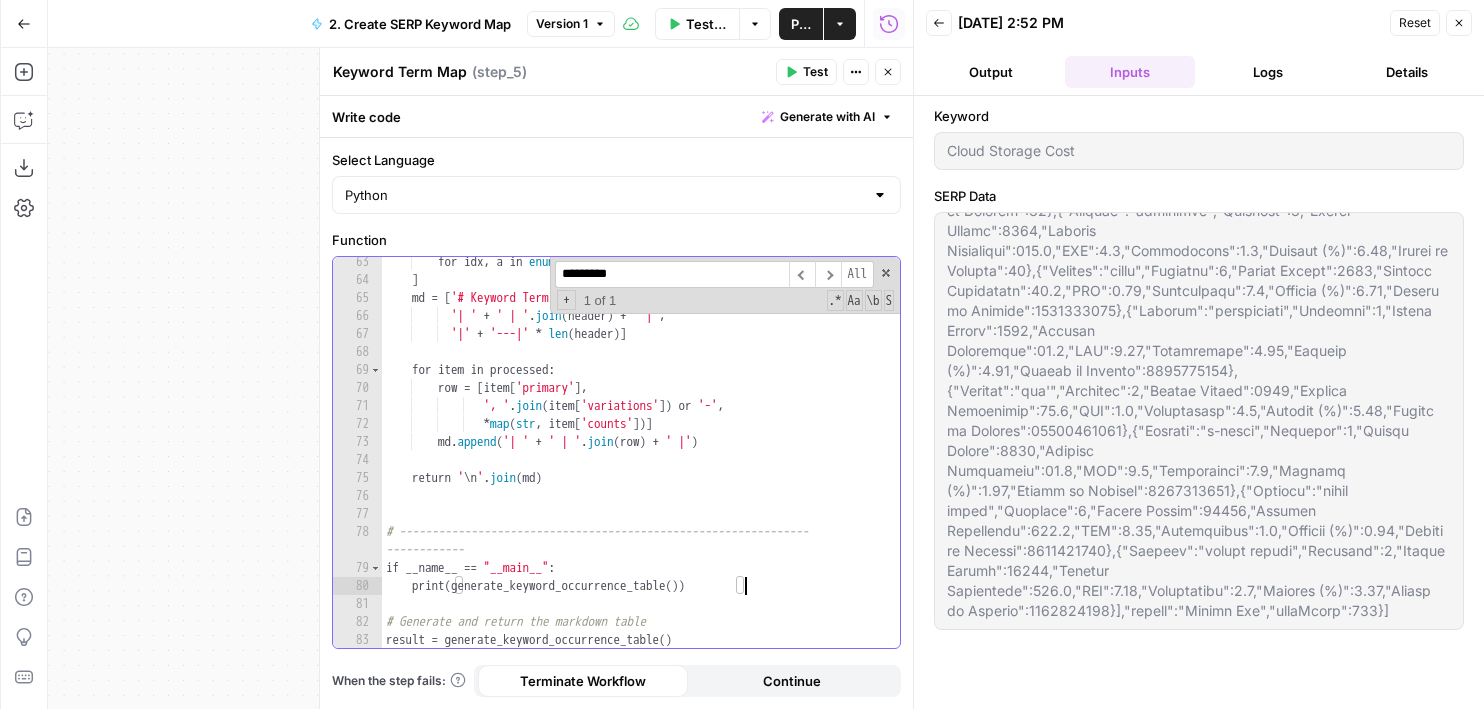 scroll, scrollTop: 1319, scrollLeft: 0, axis: vertical 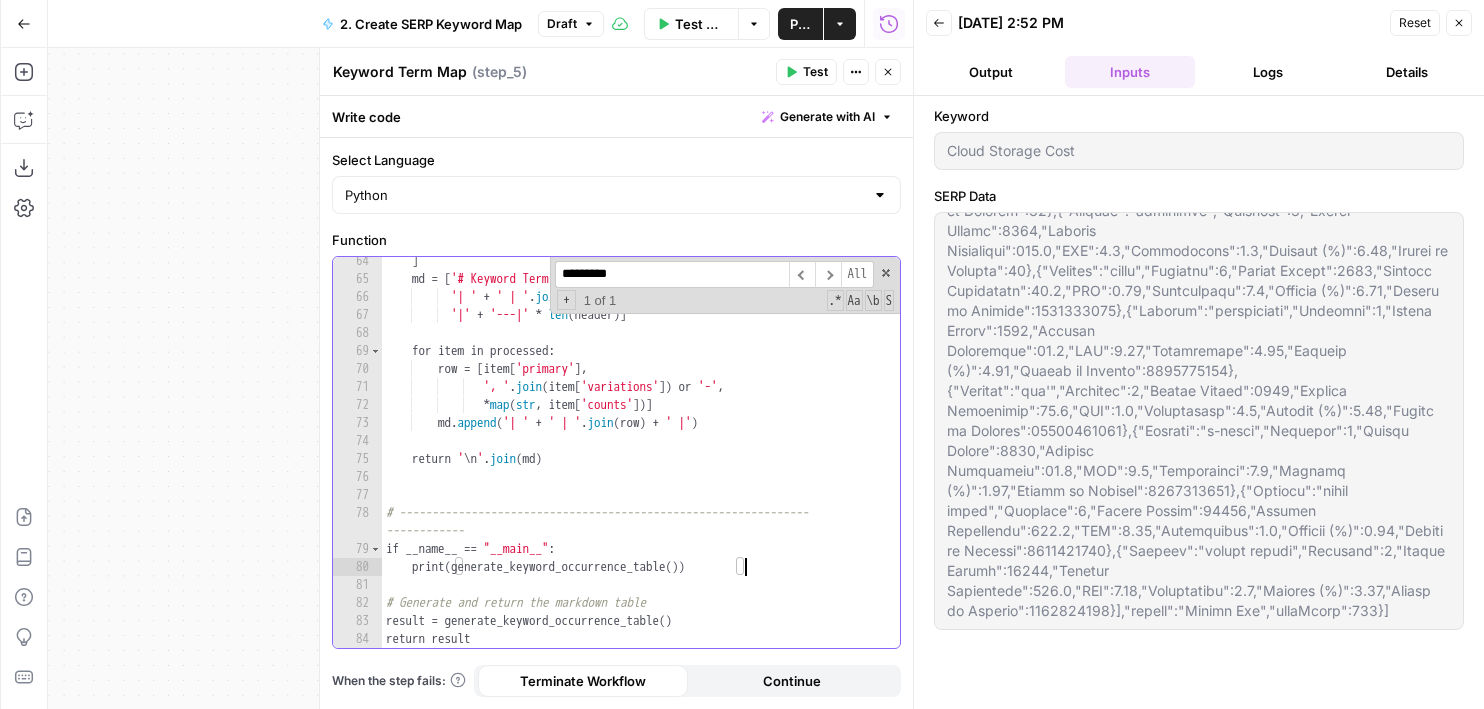click on "]      md   =   [ '# Keyword Term Map \n ' ,              '| '   +   ' | ' . join ( header )   +   ' |' ,              '|'   +   '---|'   *   len ( header )]      for   item   in   processed :           row   =   [ item [ 'primary' ] ,                    ', ' . join ( item [ 'variations' ])   or   '-' ,                    * map ( str ,   item [ 'counts' ])]           md . append ( '| '   +   ' | ' . join ( row )   +   ' |' )      return   ' \n ' . join ( md ) # --------------------------------------------------------------- ------------ if   __name__   ==   "__main__" :      print ( generate_keyword_occurrence_table ( )) # Generate and return the markdown table result   =   generate_keyword_occurrence_table ( ) return   result" at bounding box center (641, 465) 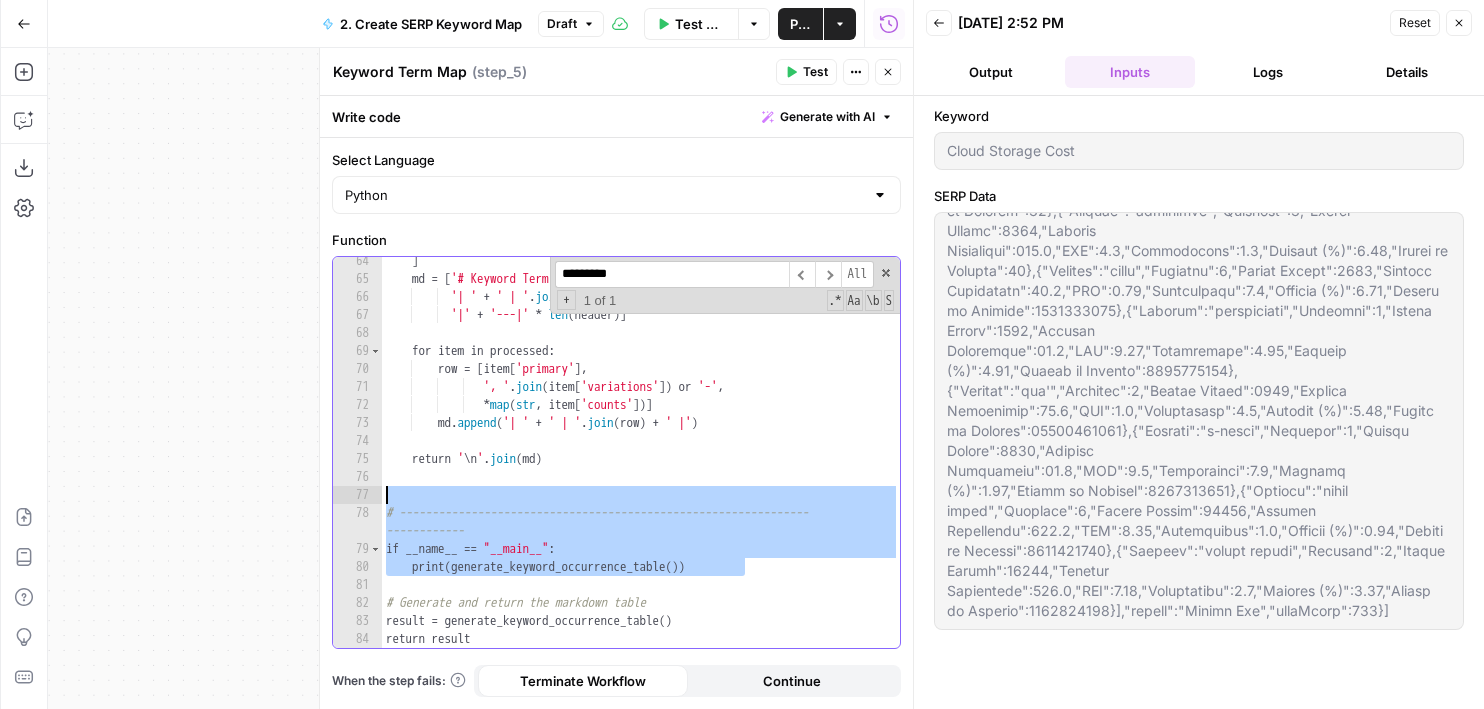 type 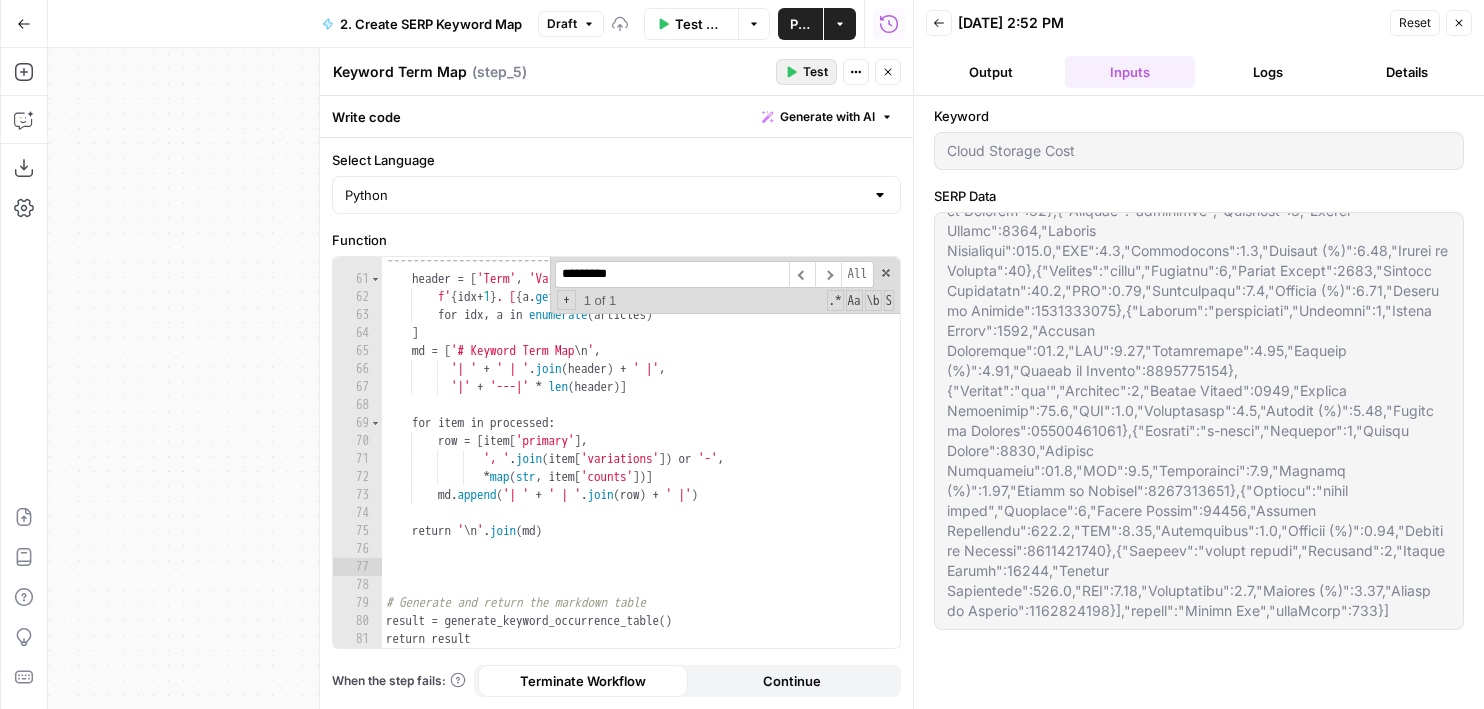 click 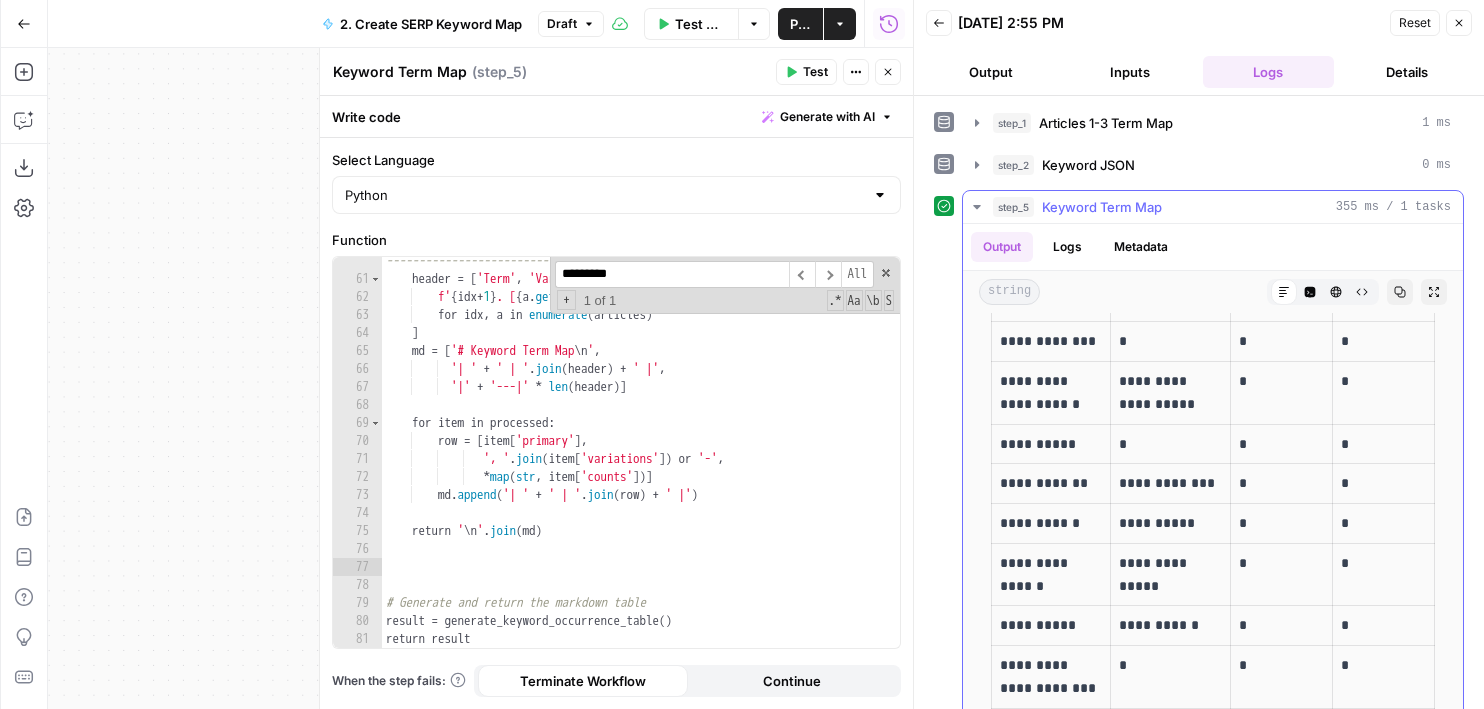 scroll, scrollTop: 0, scrollLeft: 0, axis: both 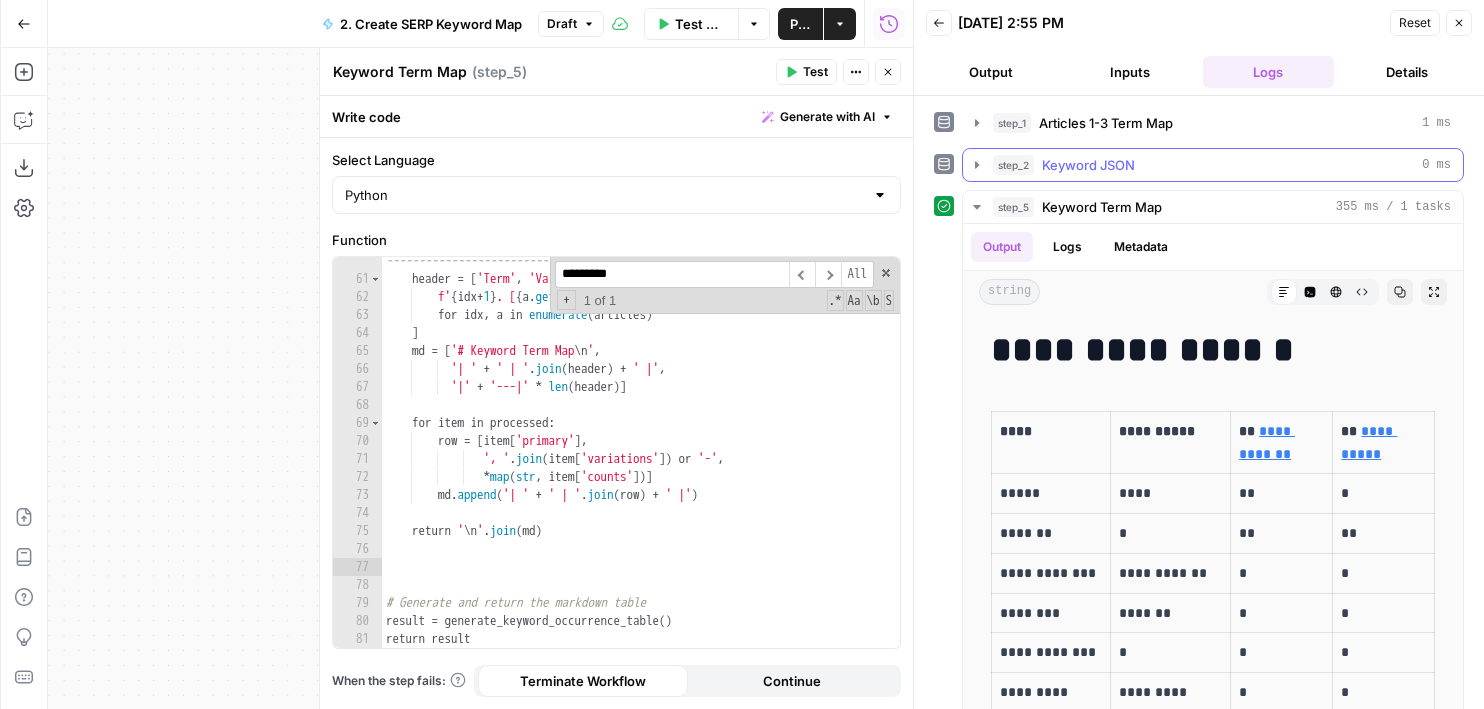 click 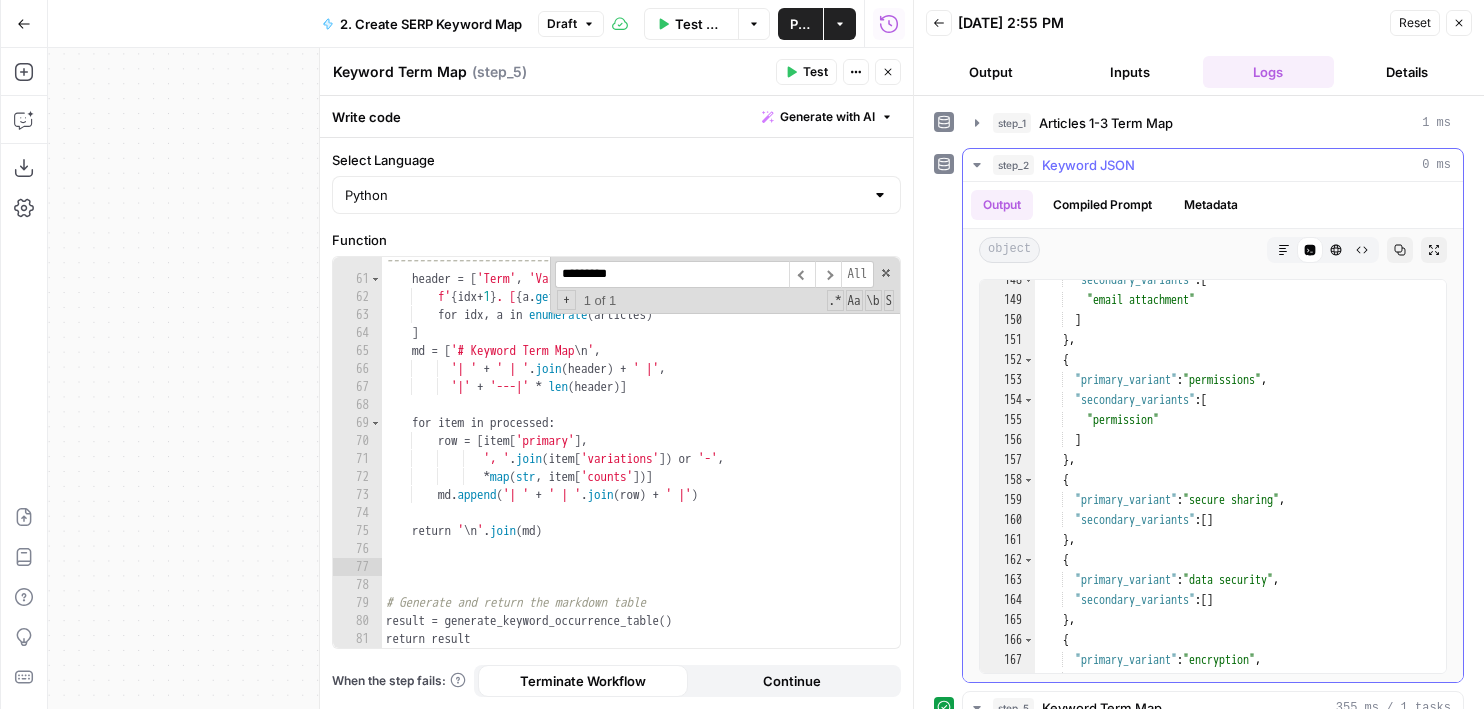 scroll, scrollTop: 3038, scrollLeft: 0, axis: vertical 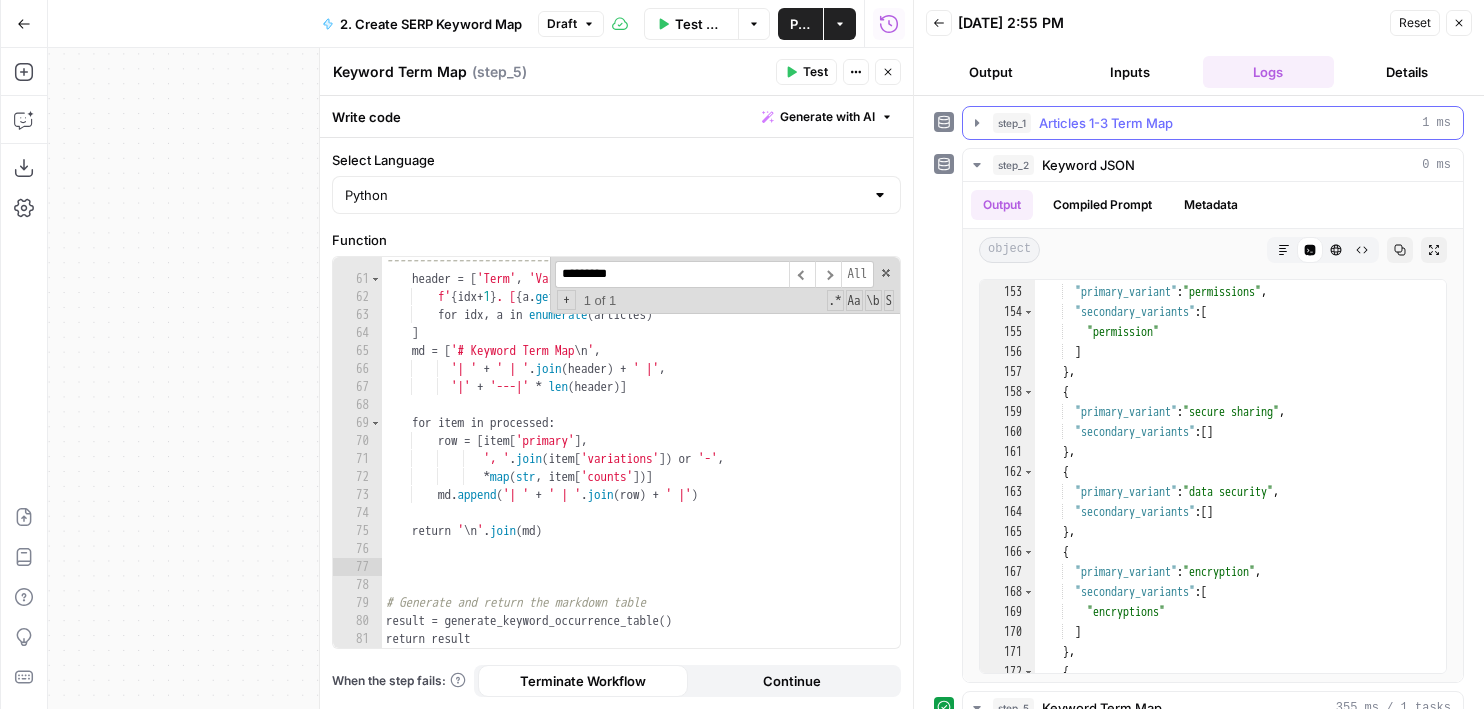 click on "step_1 Articles 1-3 Term Map 1 ms" at bounding box center [1213, 123] 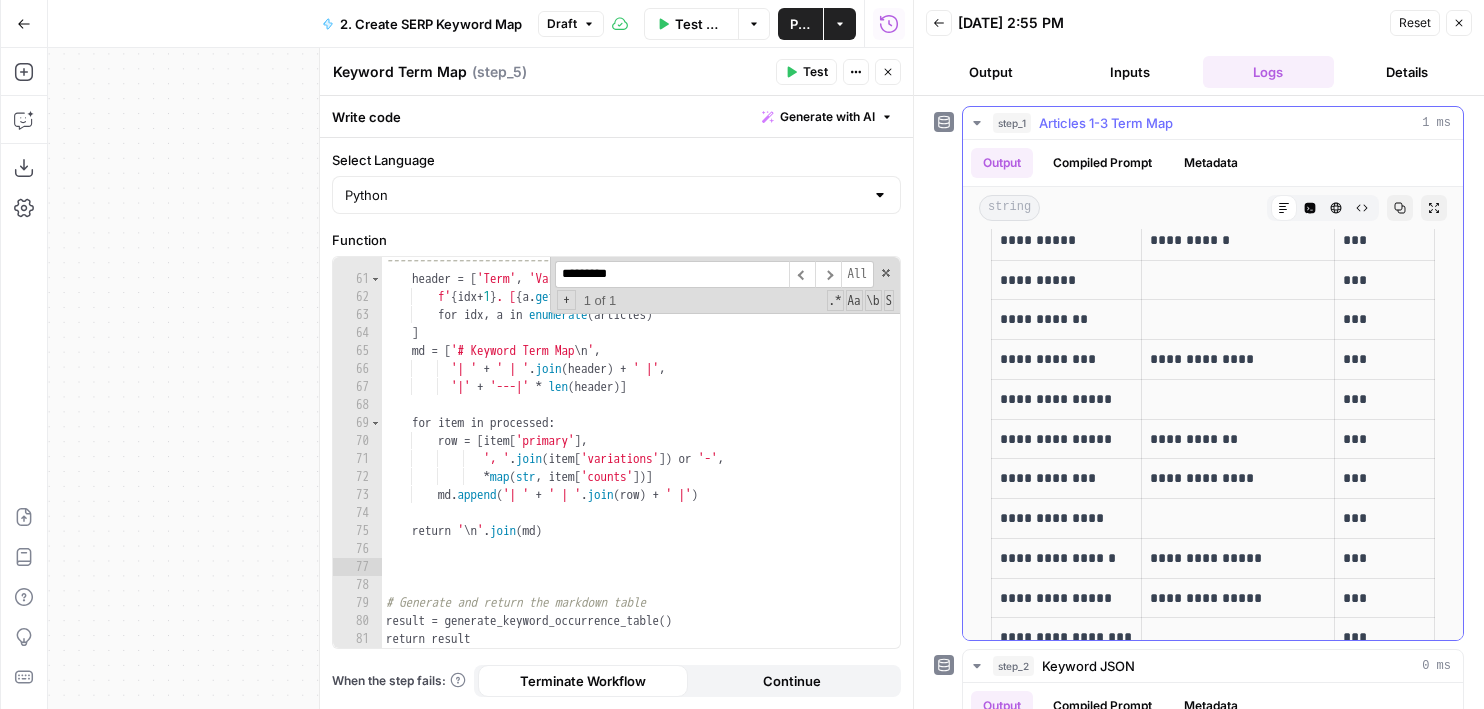 scroll, scrollTop: 1985, scrollLeft: 0, axis: vertical 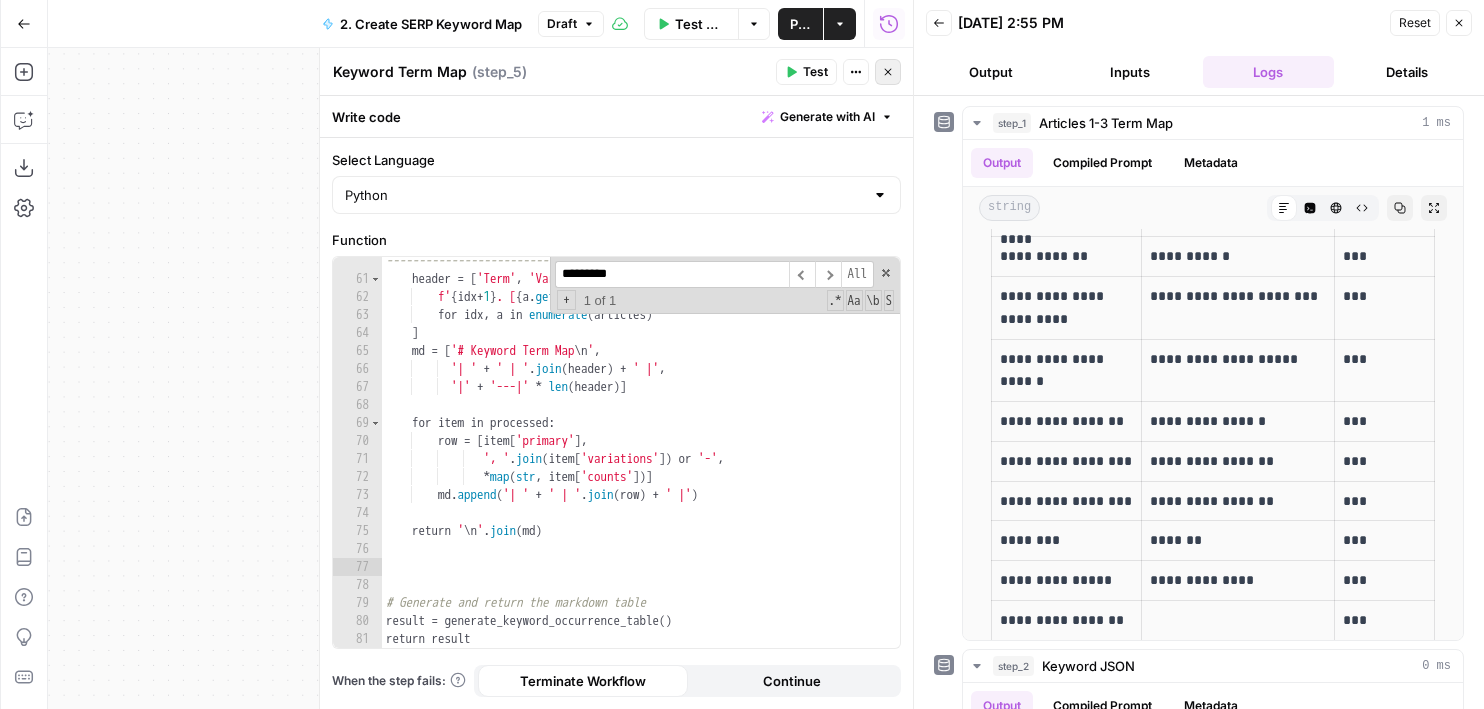 click 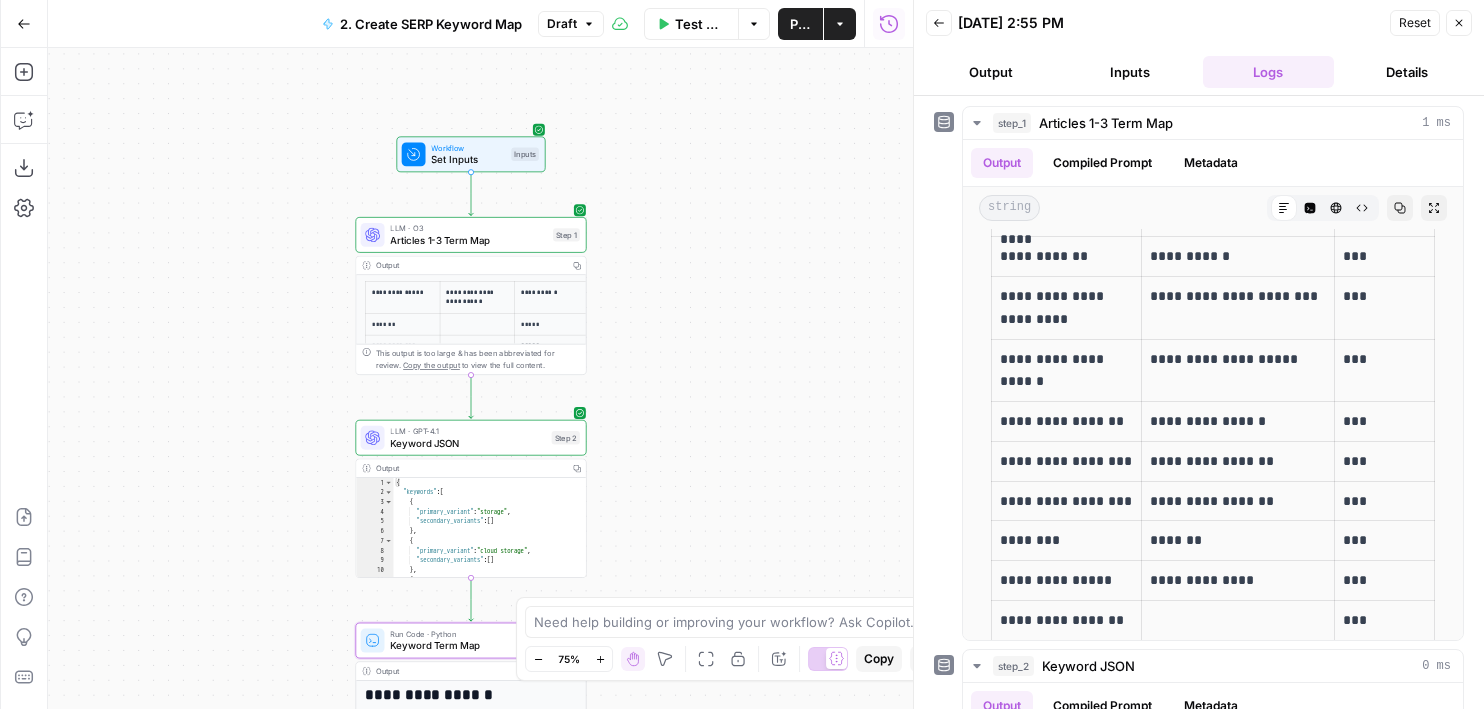 drag, startPoint x: 673, startPoint y: 443, endPoint x: 673, endPoint y: -56, distance: 499 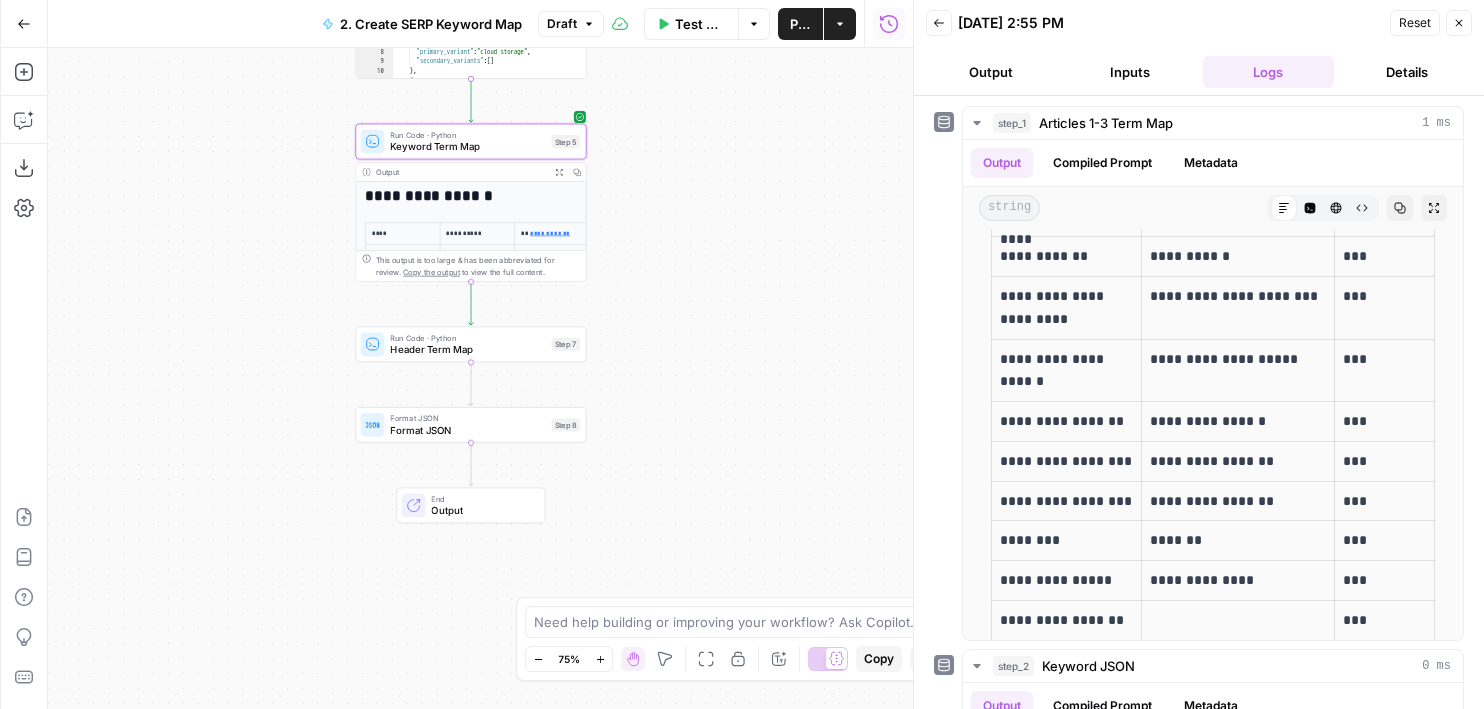 click on "Test" at bounding box center [564, 113] 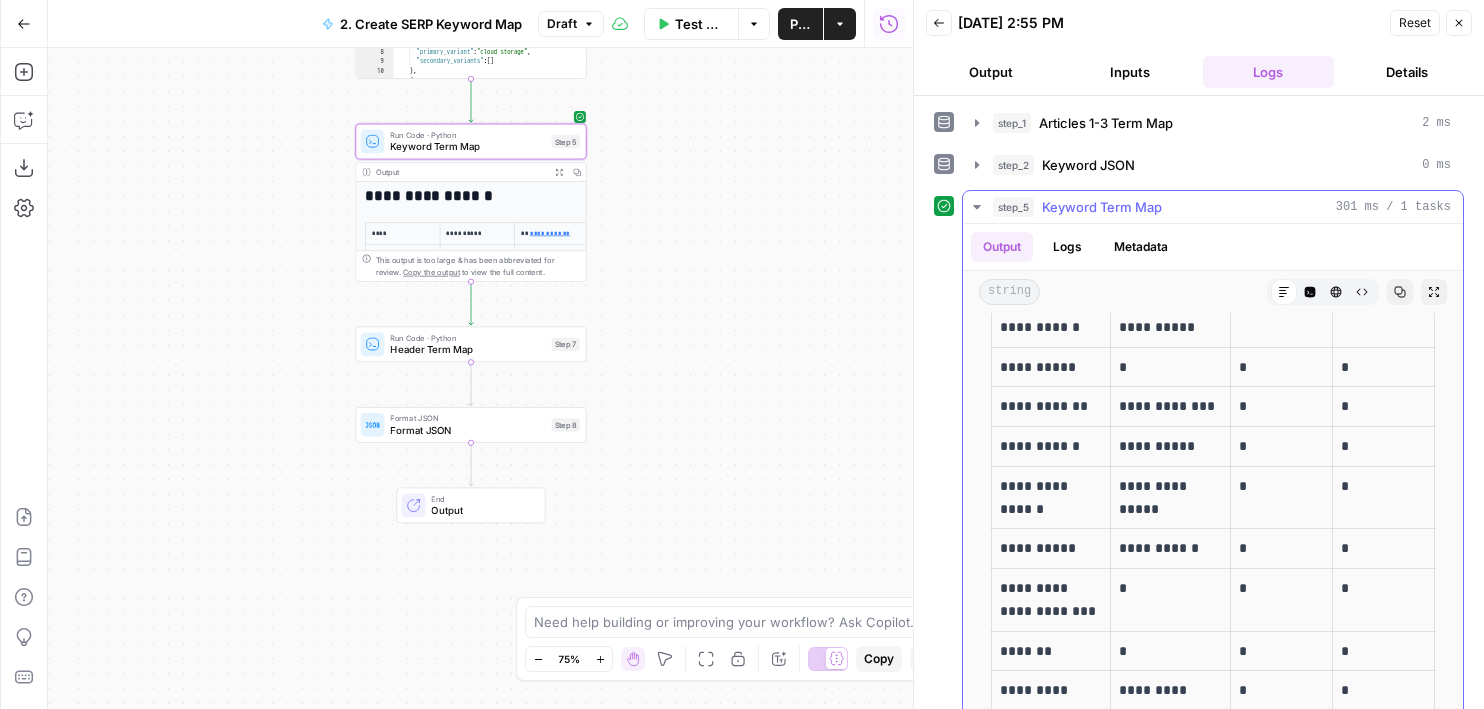 scroll, scrollTop: 0, scrollLeft: 0, axis: both 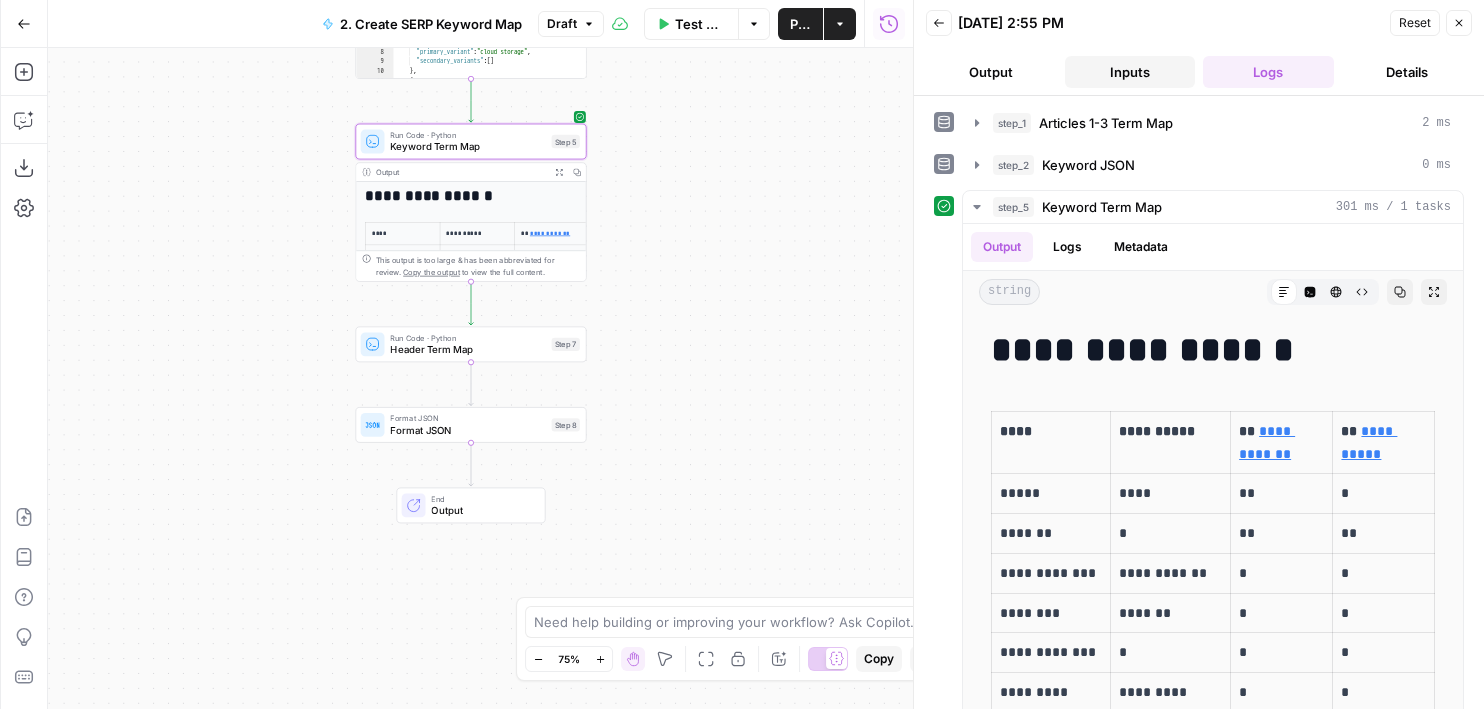 click on "Inputs" at bounding box center [1130, 72] 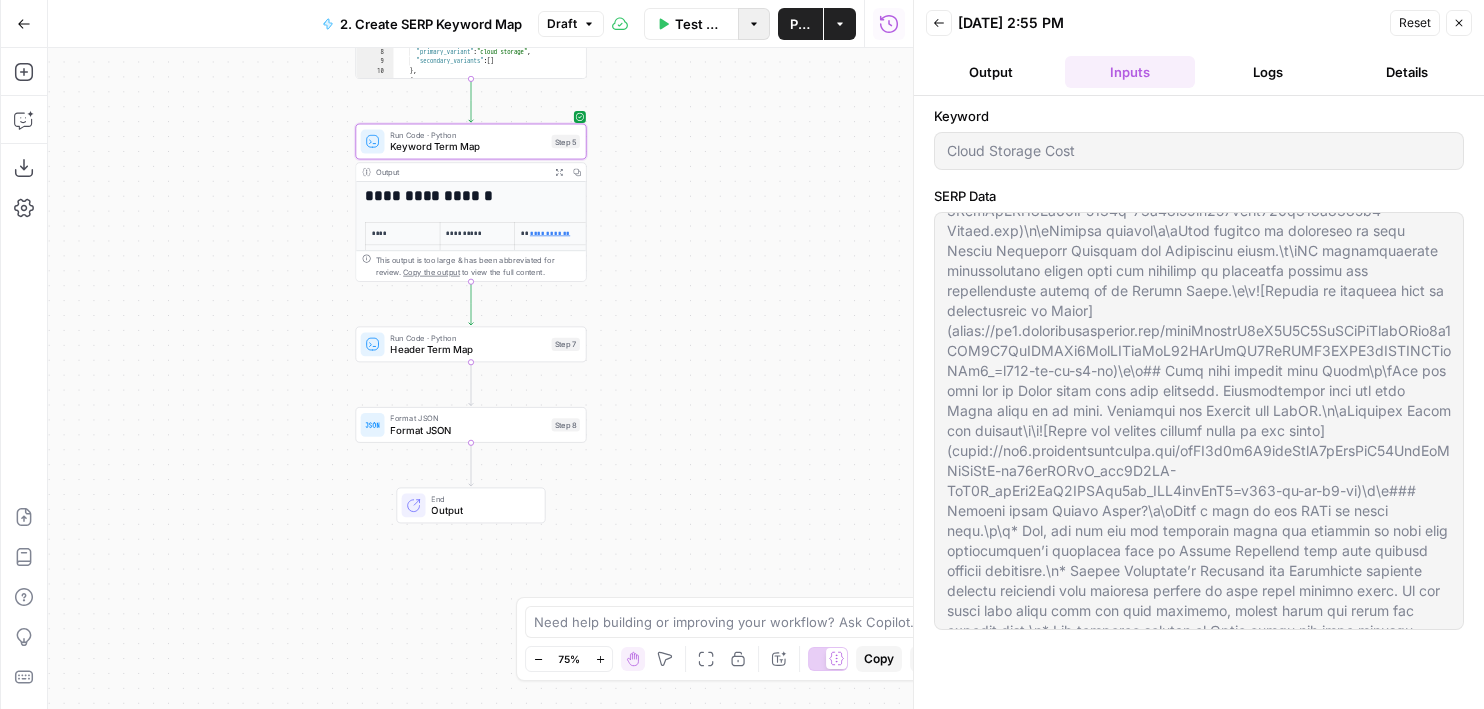 scroll, scrollTop: 2423, scrollLeft: 0, axis: vertical 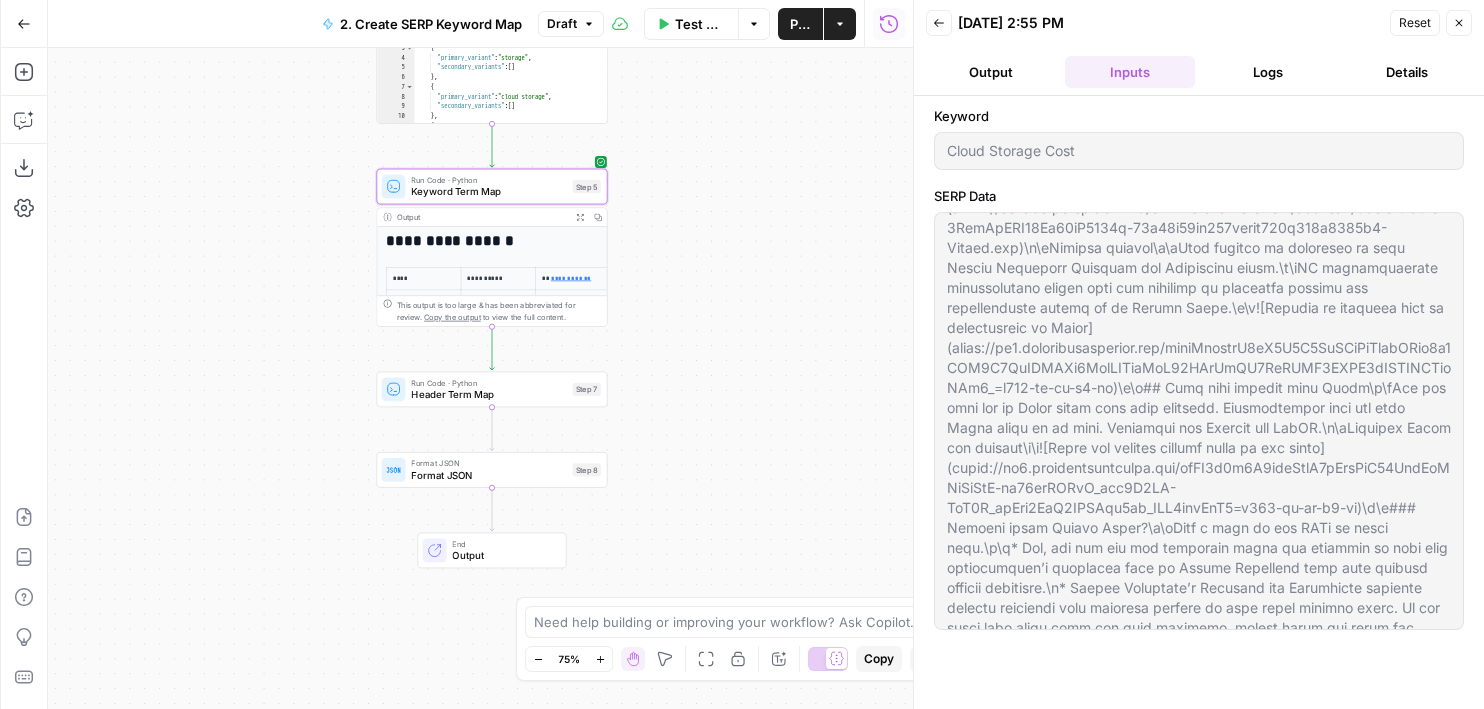 drag, startPoint x: 653, startPoint y: 149, endPoint x: 689, endPoint y: 218, distance: 77.82673 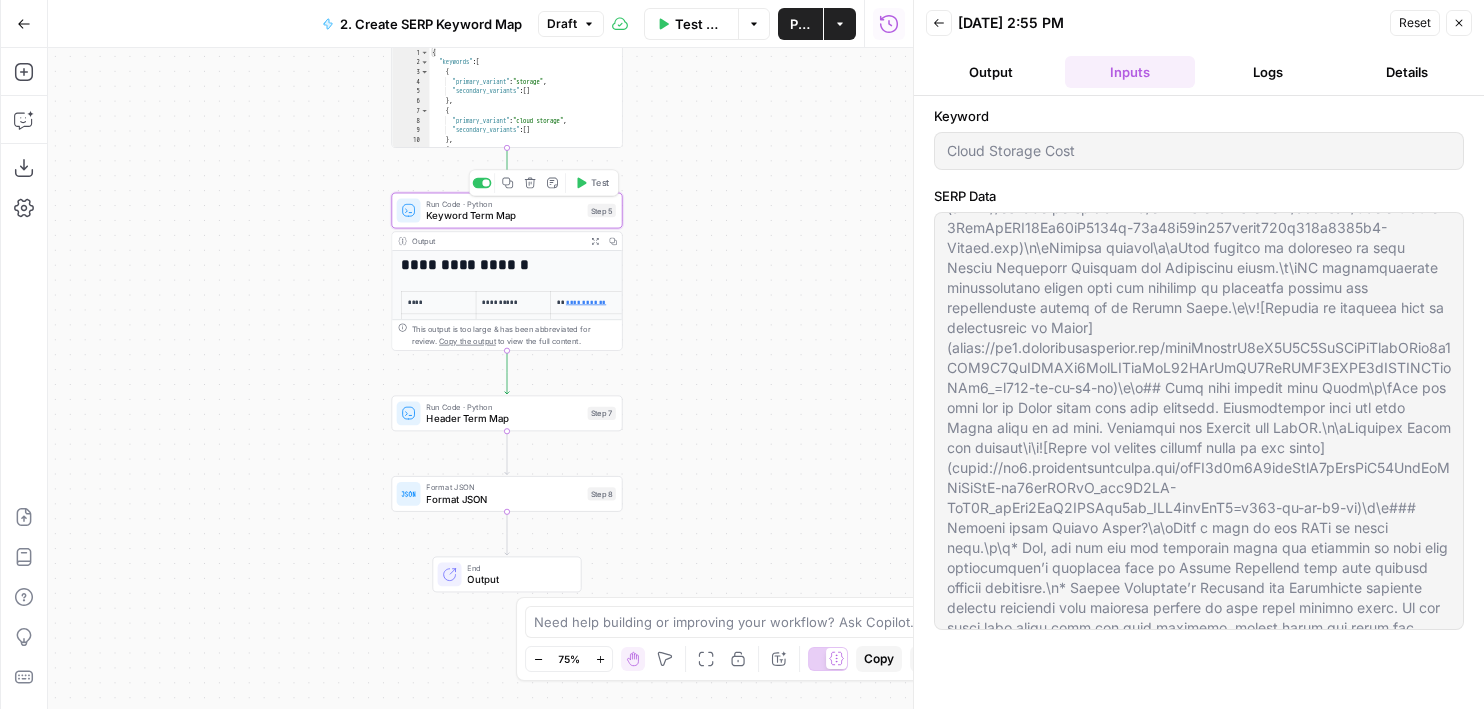 click on "Keyword Term Map" at bounding box center [503, 215] 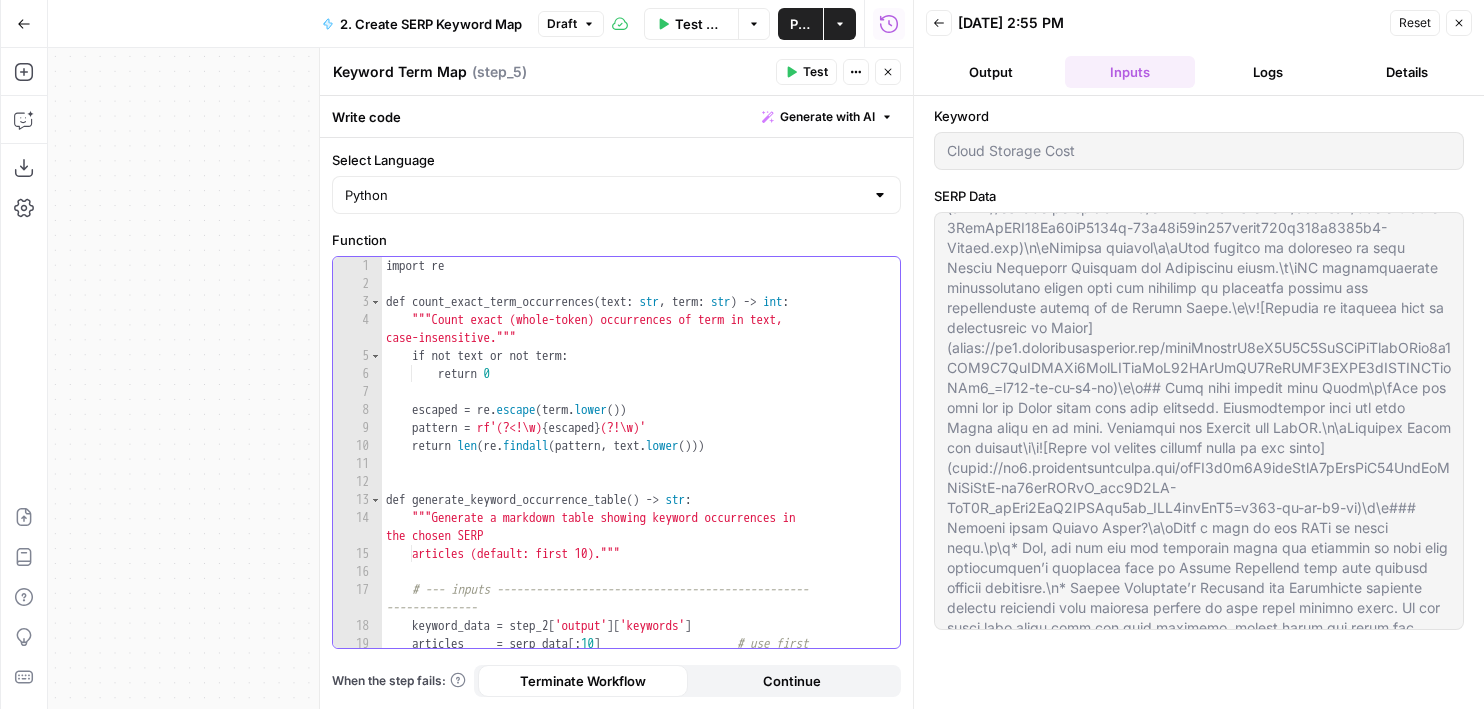 click on "import   re def   count_exact_term_occurrences ( text :   str ,   term :   str )   ->   int :      """Count exact (whole-token) occurrences of term in text,  case-insensitive."""      if   not   text   or   not   term :           return   0      escaped   =   re . escape ( term . lower ( ))      pattern   =   rf'(?<!\w) { escaped } (?!\w)'      return   len ( re . findall ( pattern ,   text . lower ( ))) def   generate_keyword_occurrence_table ( )   ->   str :      """Generate a markdown table showing keyword occurrences in  the chosen SERP         articles (default: first 10)."""      # --- inputs ------------------------------------------------ --------------      keyword_data   =   step_2 [ 'output' ] [ 'keywords' ]      articles       =   serp_data [ : 10 ]                       # use first  ten" at bounding box center (641, 479) 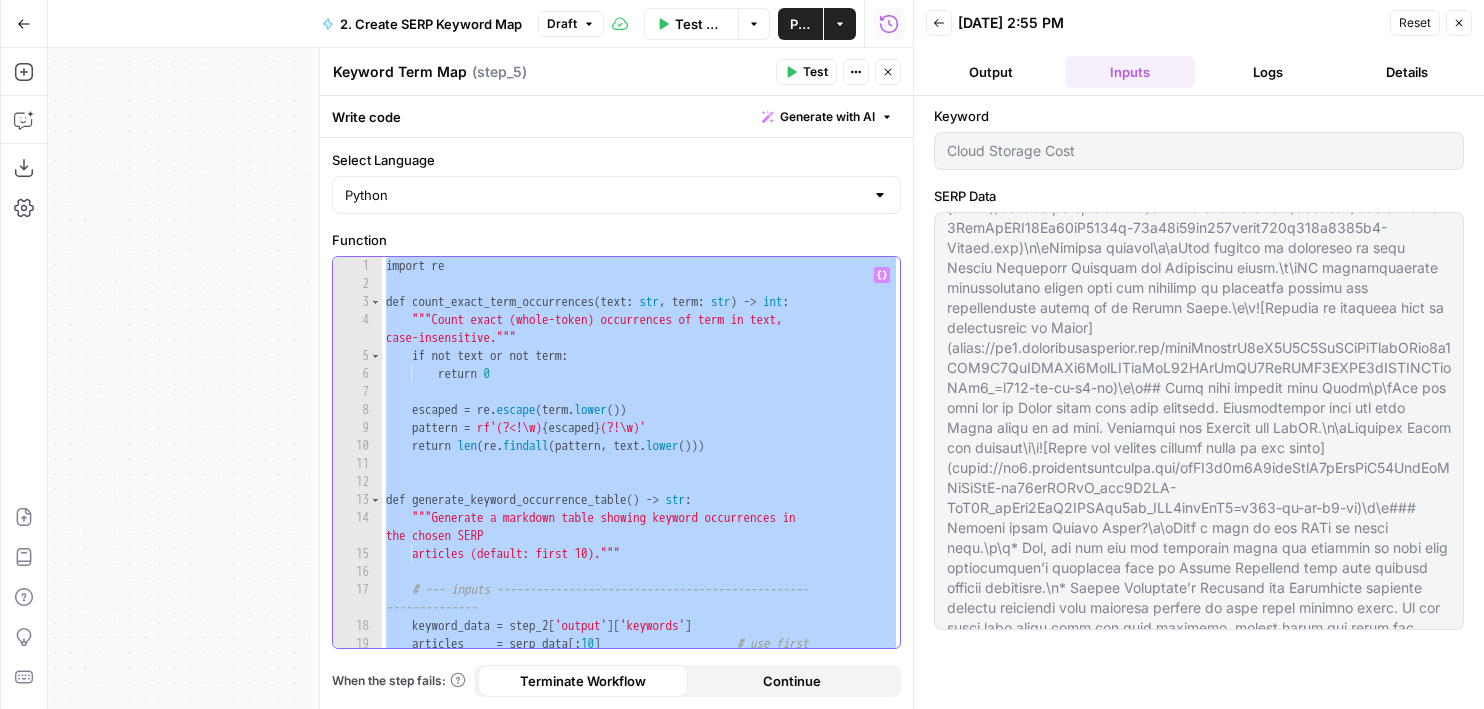 paste 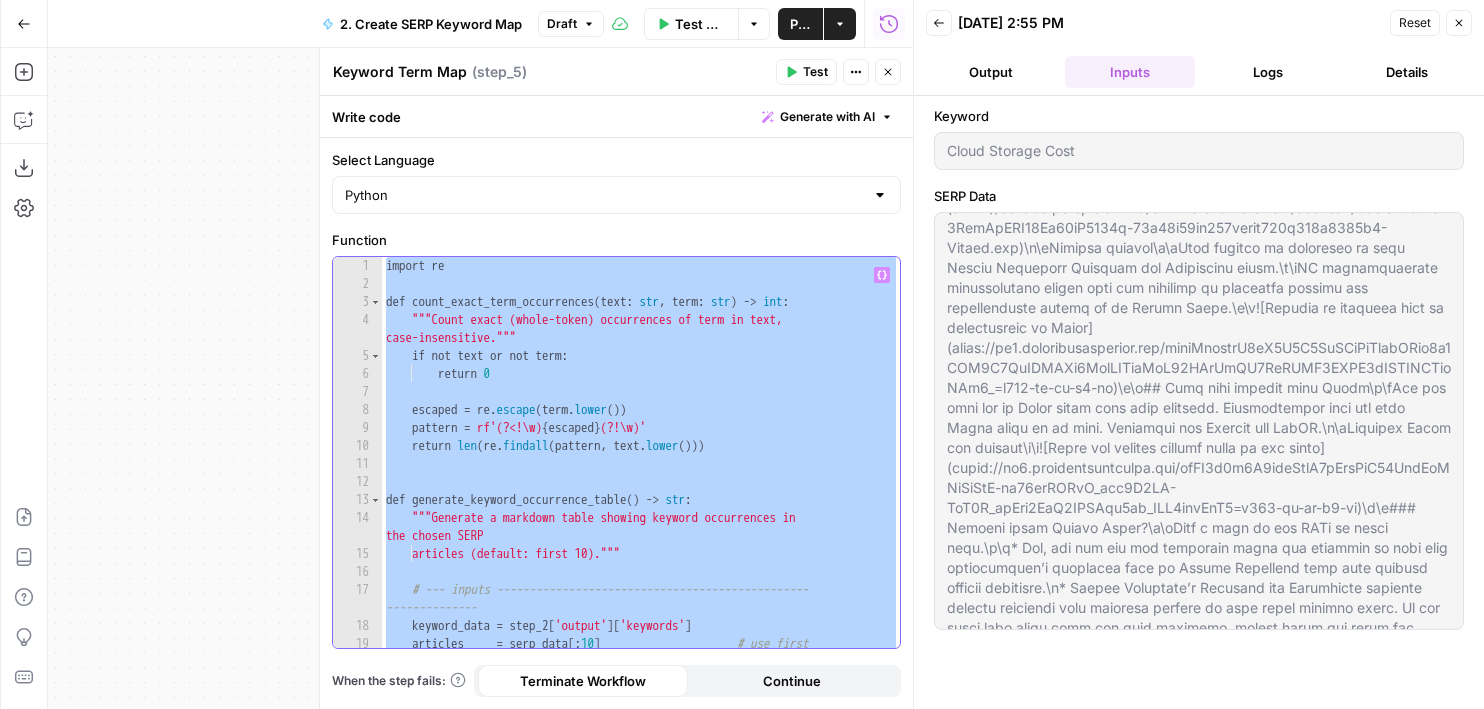 scroll, scrollTop: 1337, scrollLeft: 0, axis: vertical 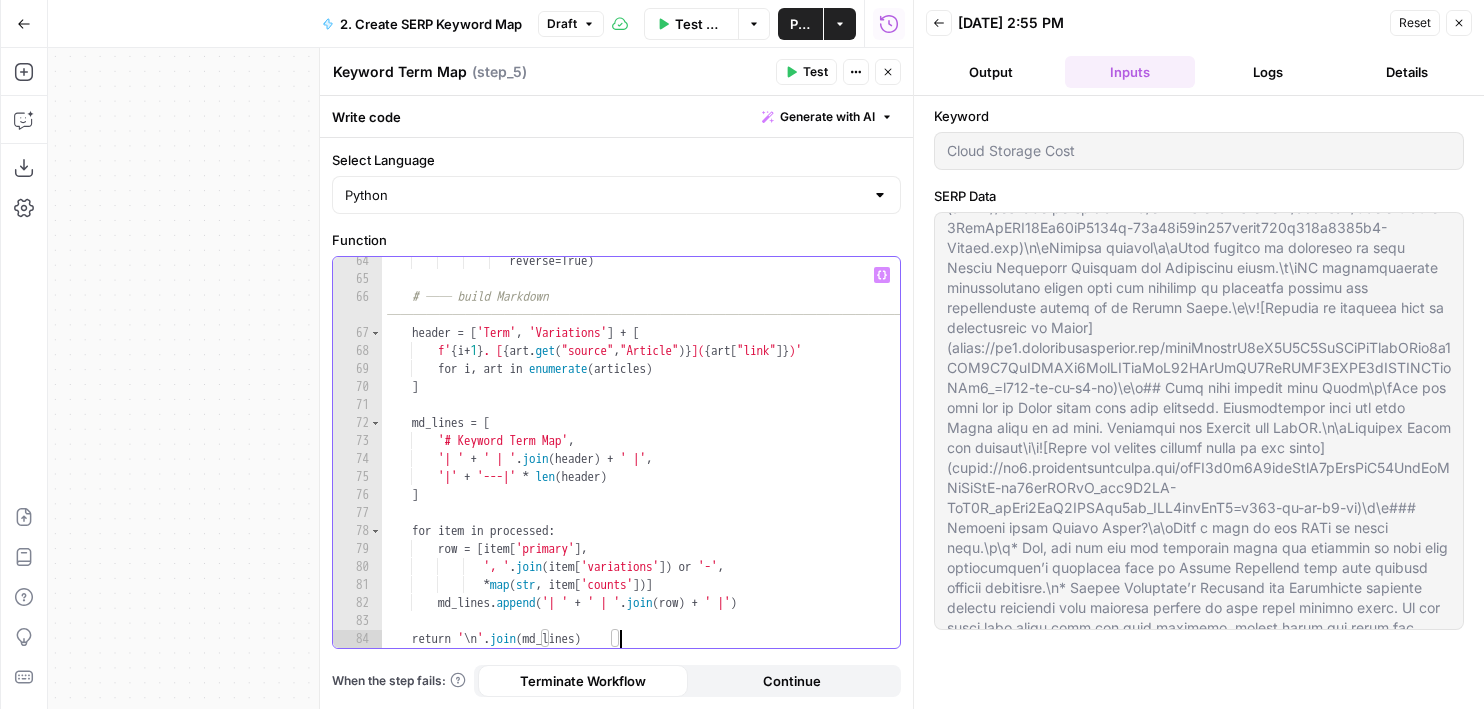 type on "**********" 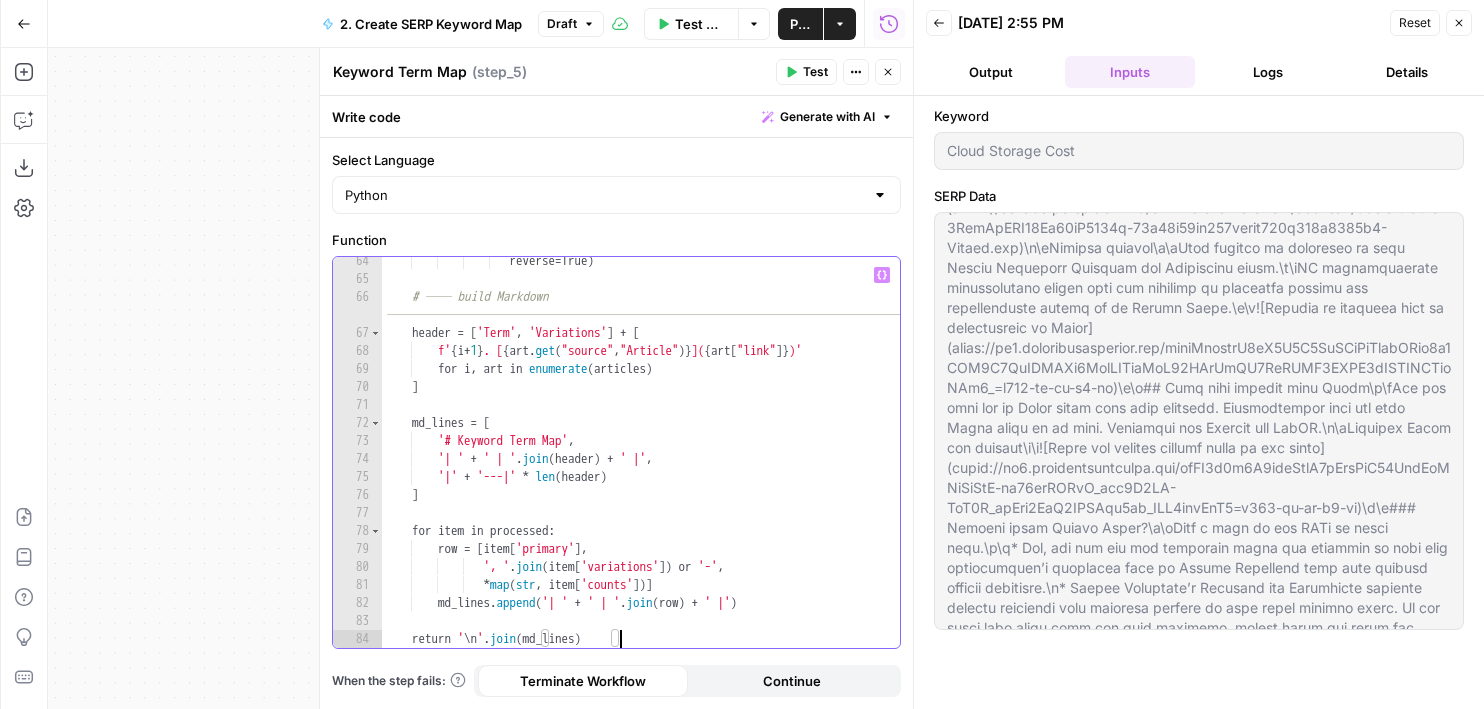 scroll, scrollTop: 1247, scrollLeft: 0, axis: vertical 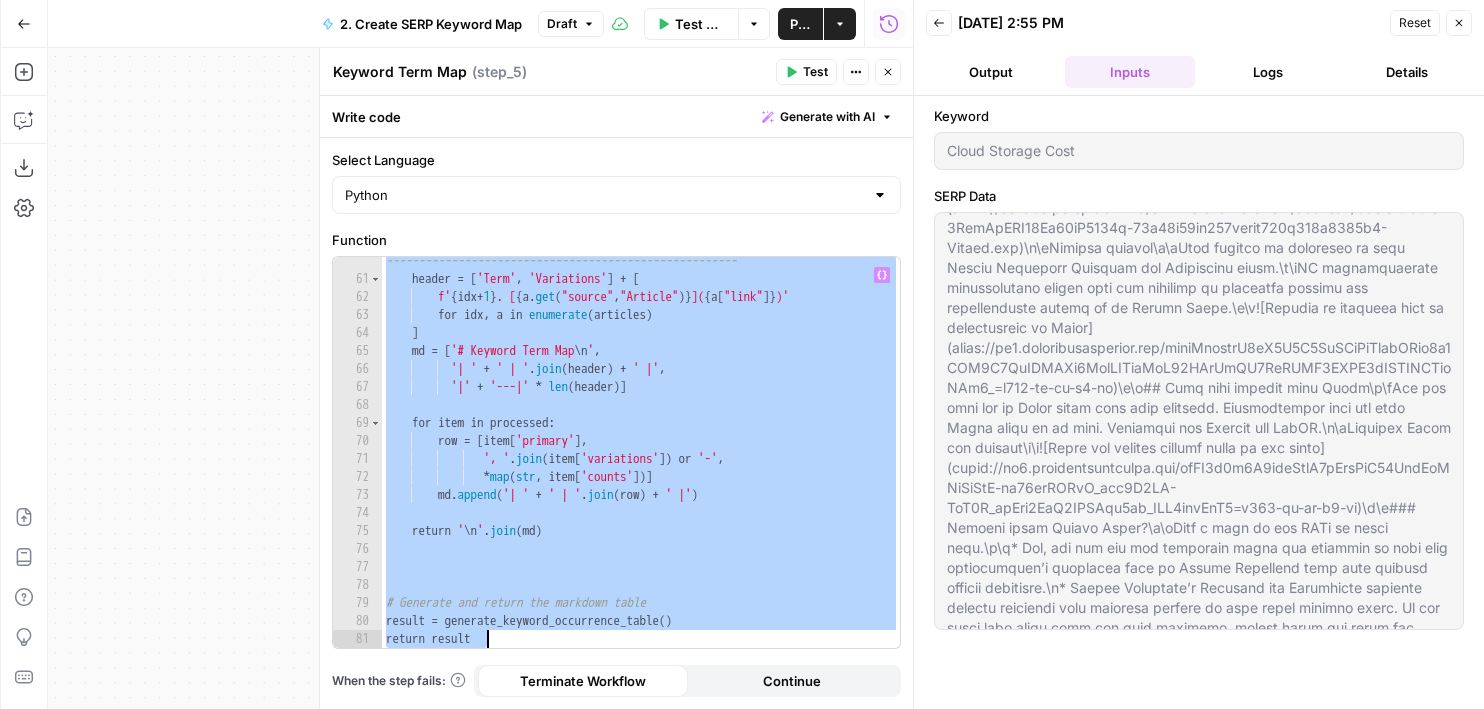 click on "# --- build markdown  ------------------------------------------------------      header   =   [ 'Term' ,   'Variations' ]   +   [           f' { idx + 1 } . [ { a . get ( "source" ,  "Article" )}  ]( { a [ "link" ]} )'           for   idx ,   a   in   enumerate ( articles )      ]      md   =   [ '# Keyword Term Map \n ' ,              '| '   +   ' | ' . join ( header )   +   ' |' ,              '|'   +   '---|'   *   len ( header )]      for   item   in   processed :           row   =   [ item [ 'primary' ] ,                    ', ' . join ( item [ 'variations' ])   or   '-' ,                    * map ( str ,   item [ 'counts' ])]           md . append ( '| '   +   ' | ' . join ( row )   +   ' |' )      return   ' \n ' . join ( md ) # Generate and return the markdown table result   =   generate_keyword_occurrence_table ( ) return   result" at bounding box center [641, 456] 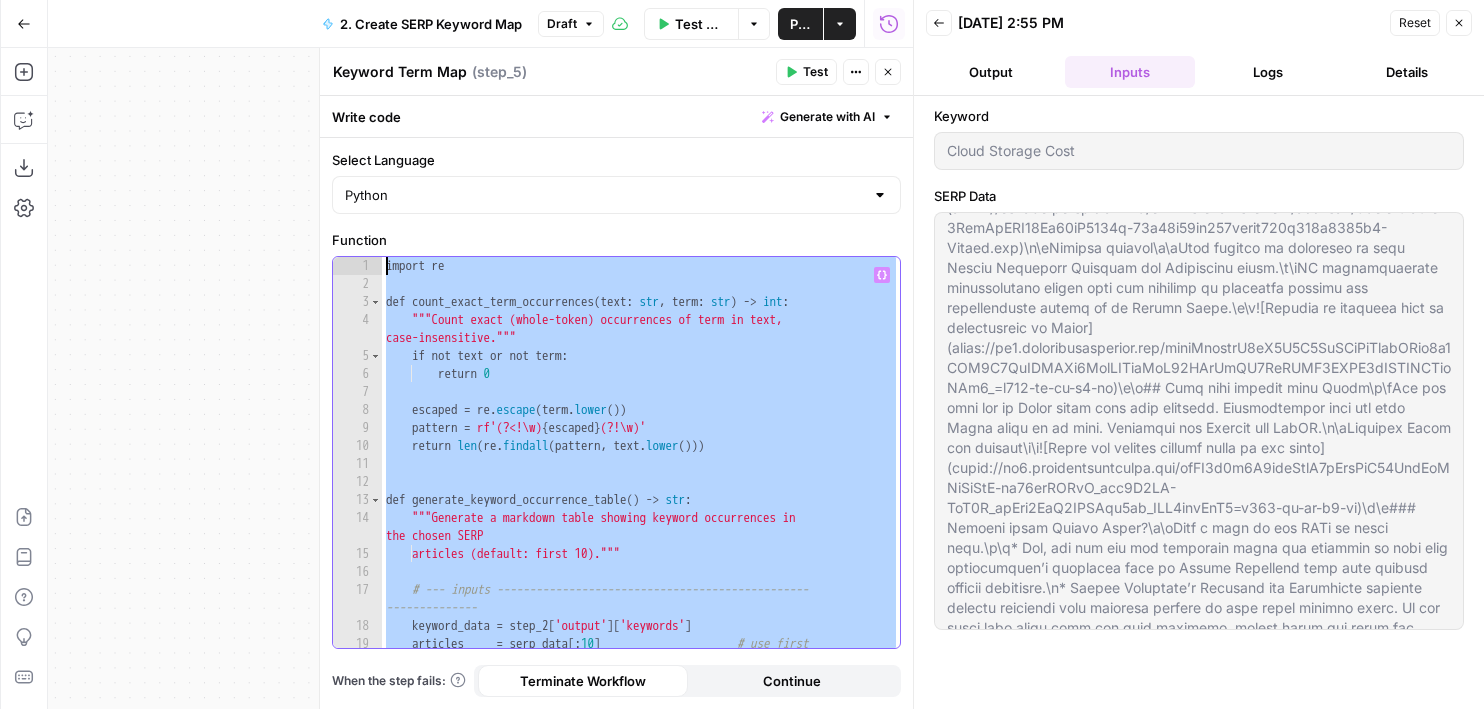 scroll, scrollTop: 0, scrollLeft: 0, axis: both 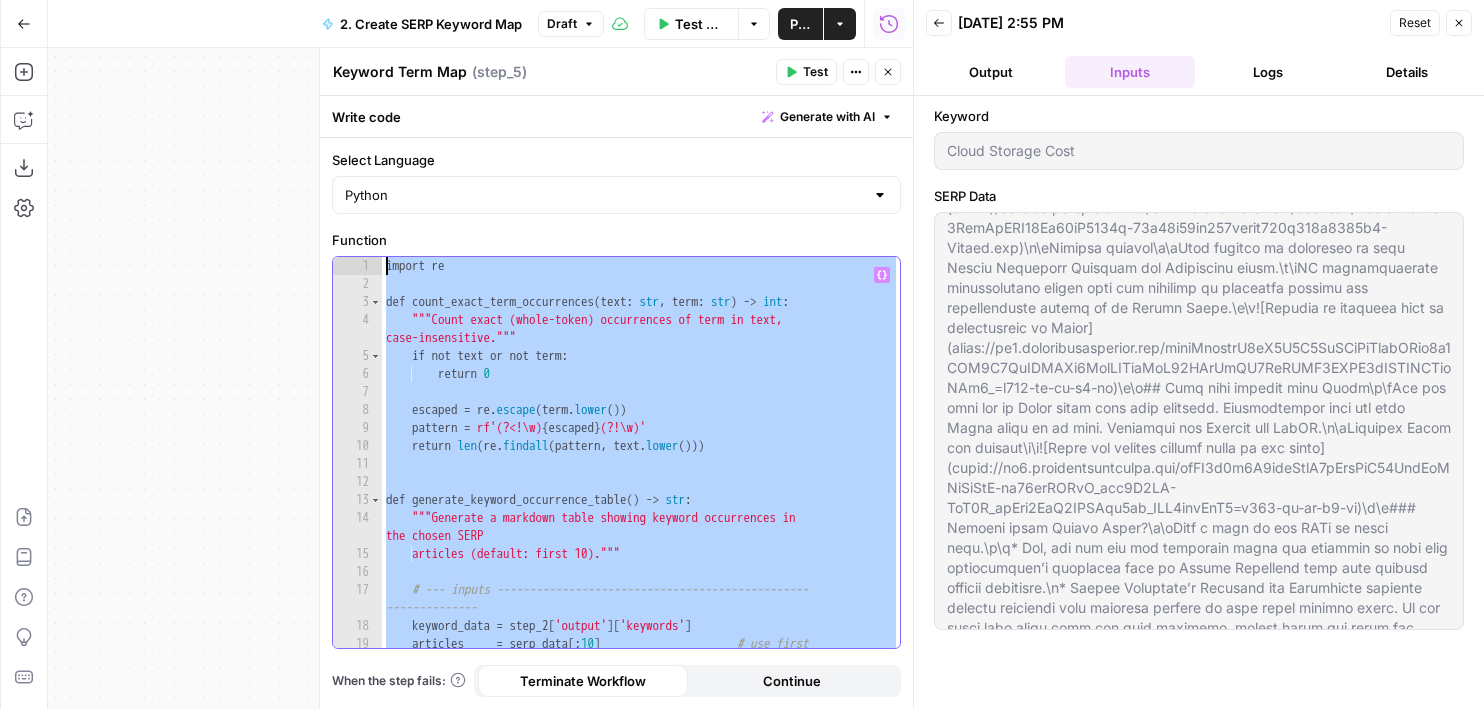 drag, startPoint x: 598, startPoint y: 539, endPoint x: 226, endPoint y: -49, distance: 695.7931 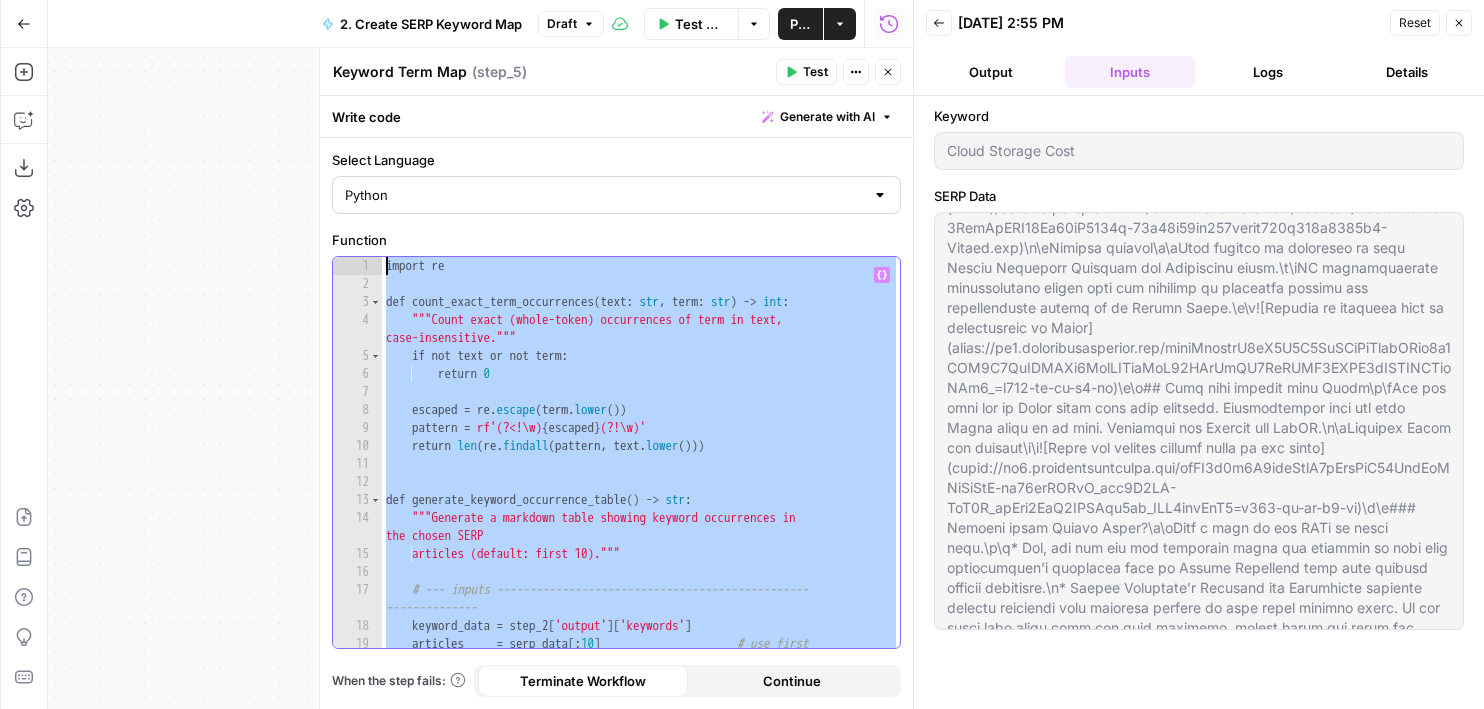 paste on "**********" 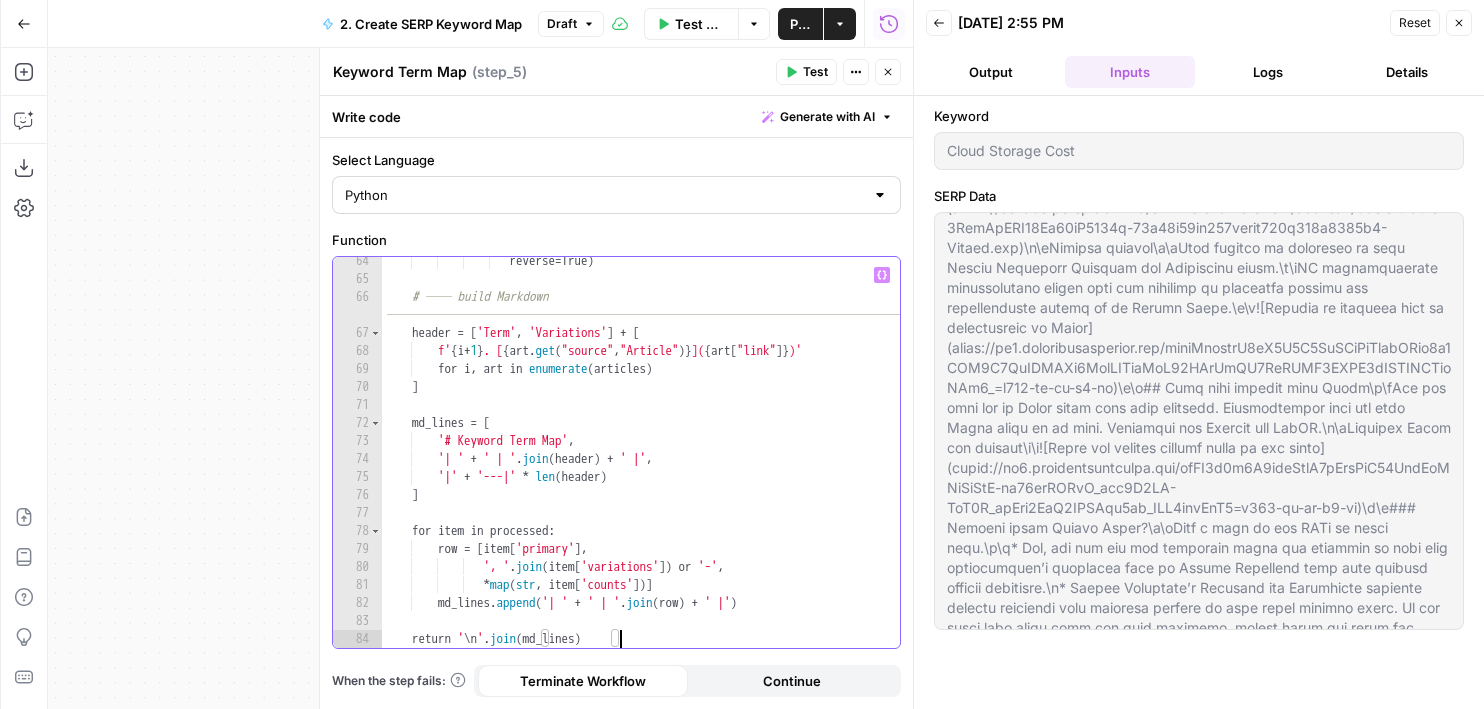 scroll, scrollTop: 1337, scrollLeft: 0, axis: vertical 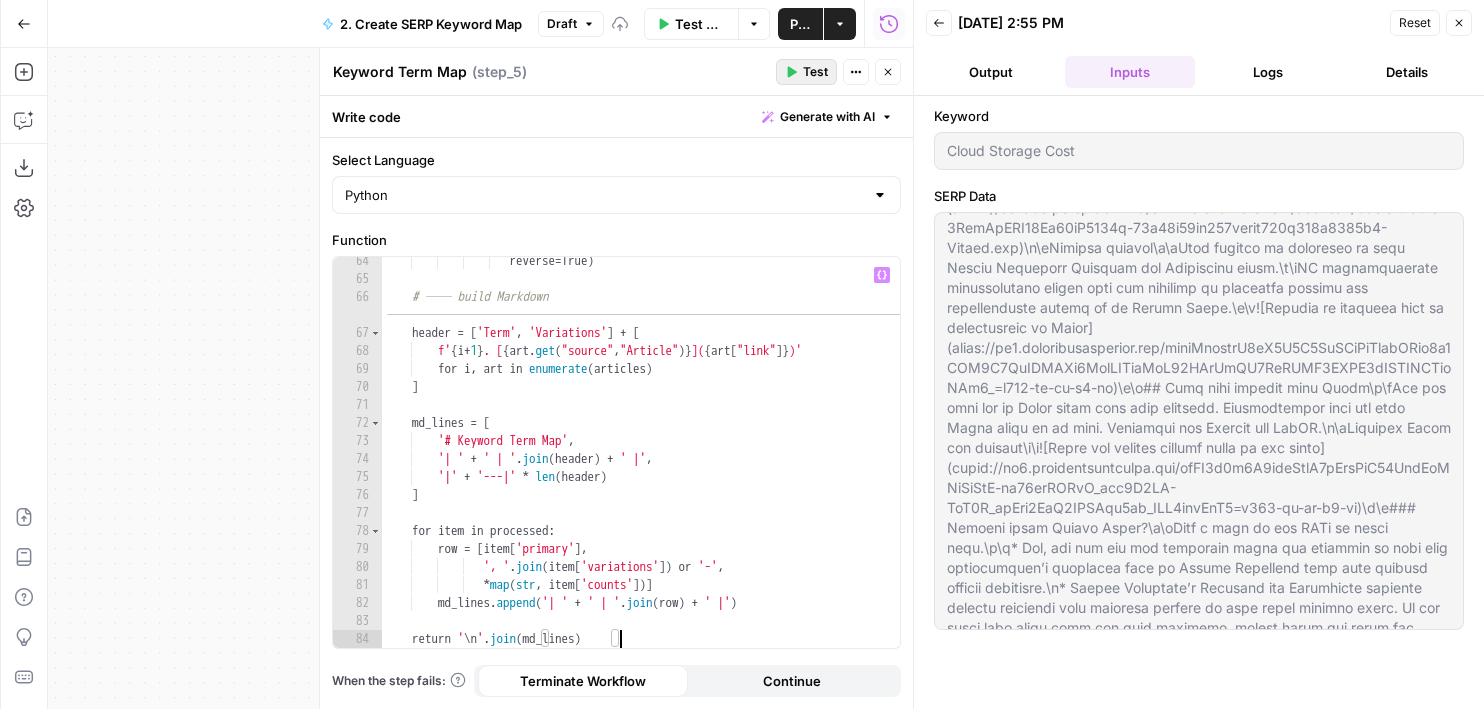 click on "Test" at bounding box center [806, 72] 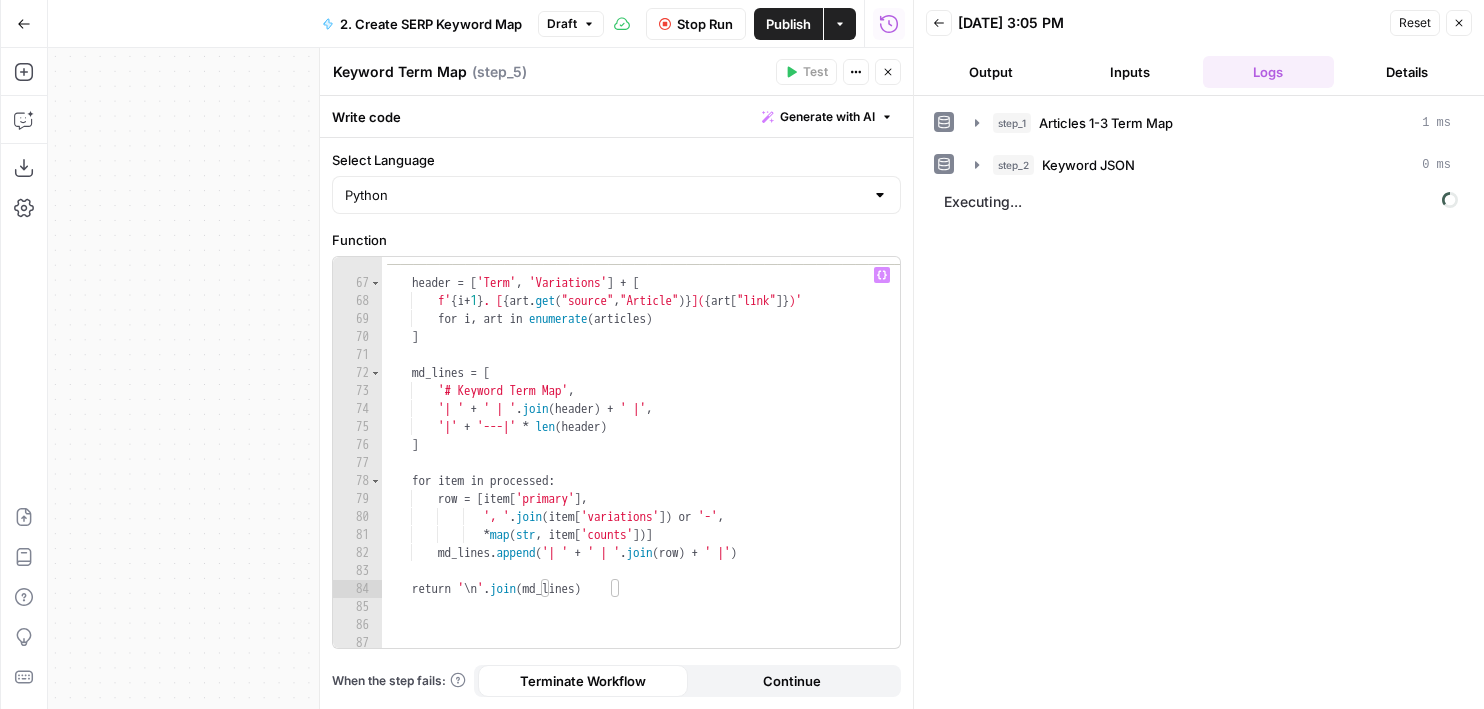 scroll, scrollTop: 1445, scrollLeft: 0, axis: vertical 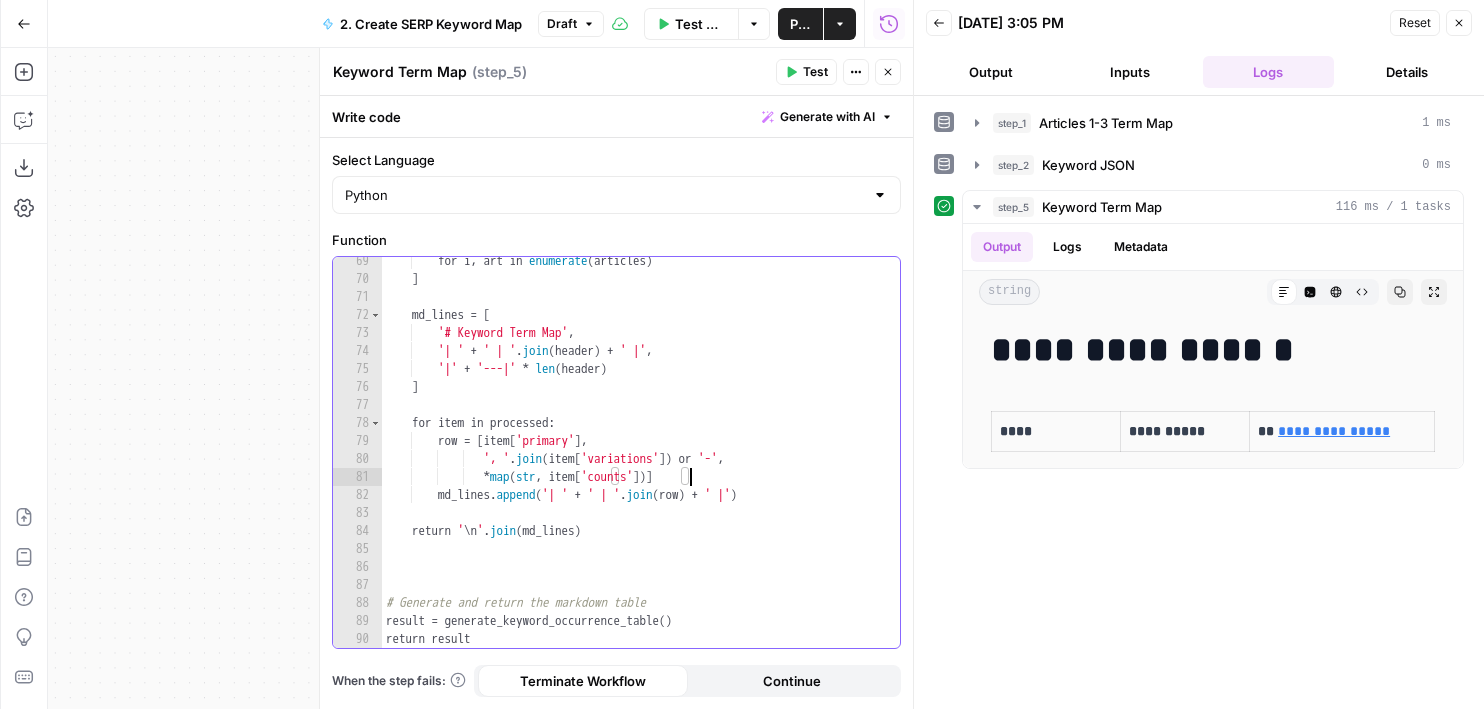 click on "for   i ,   art   in   enumerate ( articles )      ]      md_lines   =   [           '# Keyword Term Map' ,           '| '   +   ' | ' . join ( header )   +   ' |' ,           '|'   +   '---|'   *   len ( header )      ]      for   item   in   processed :           row   =   [ item [ 'primary' ] ,                    ', ' . join ( item [ 'variations' ])   or   '-' ,                    * map ( str ,   item [ 'counts' ])]           md_lines . append ( '| '   +   ' | ' . join ( row )   +   ' |' )      return   ' \n ' . join ( md_lines ) # Generate and return the markdown table result   =   generate_keyword_occurrence_table ( ) return   result" at bounding box center (641, 465) 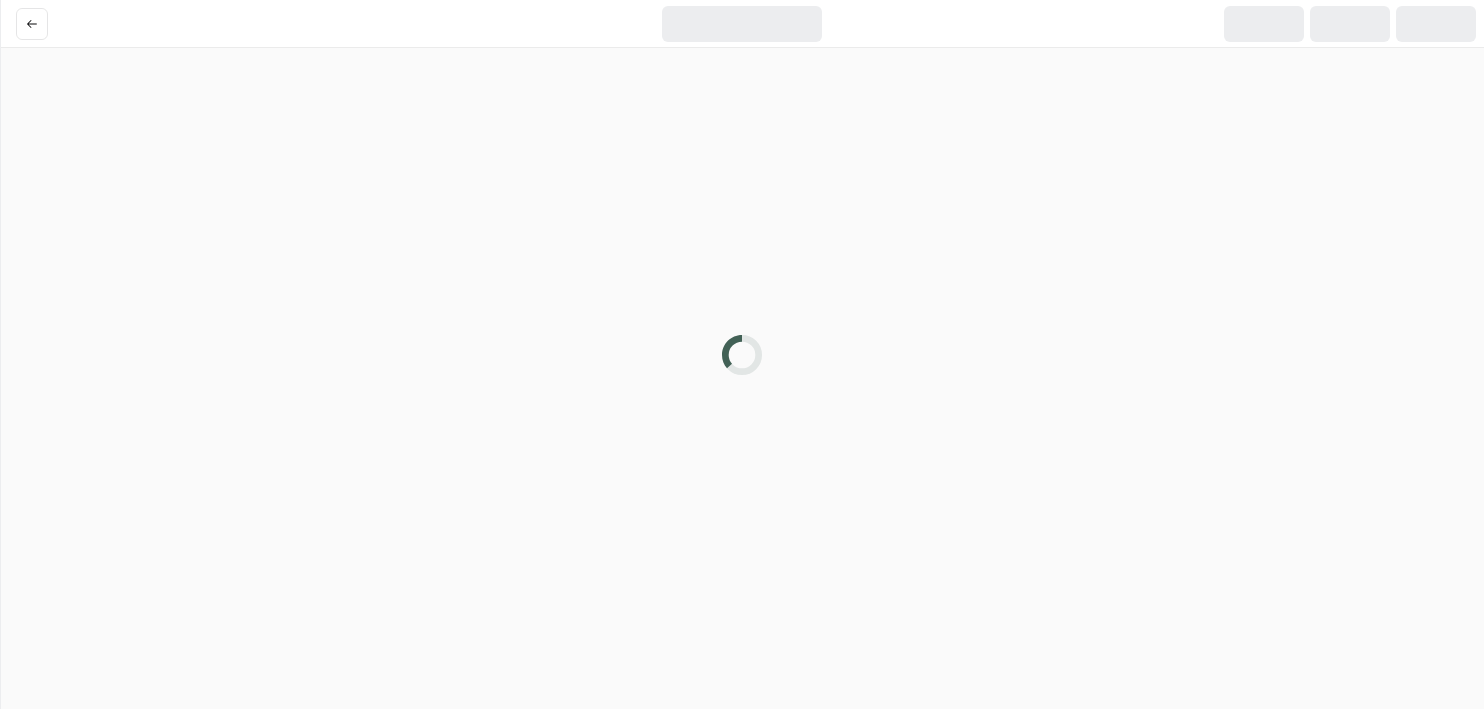 scroll, scrollTop: 0, scrollLeft: 0, axis: both 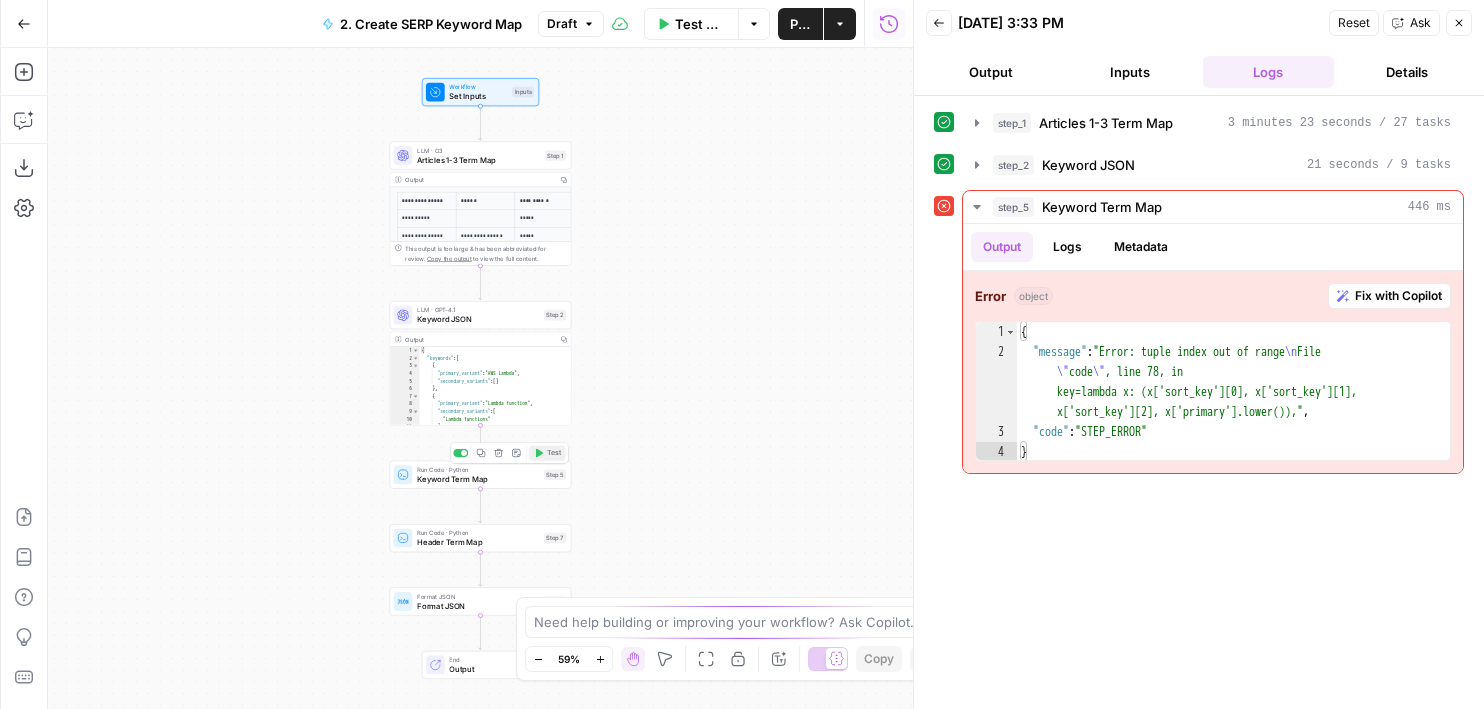 click on "Test" at bounding box center (554, 453) 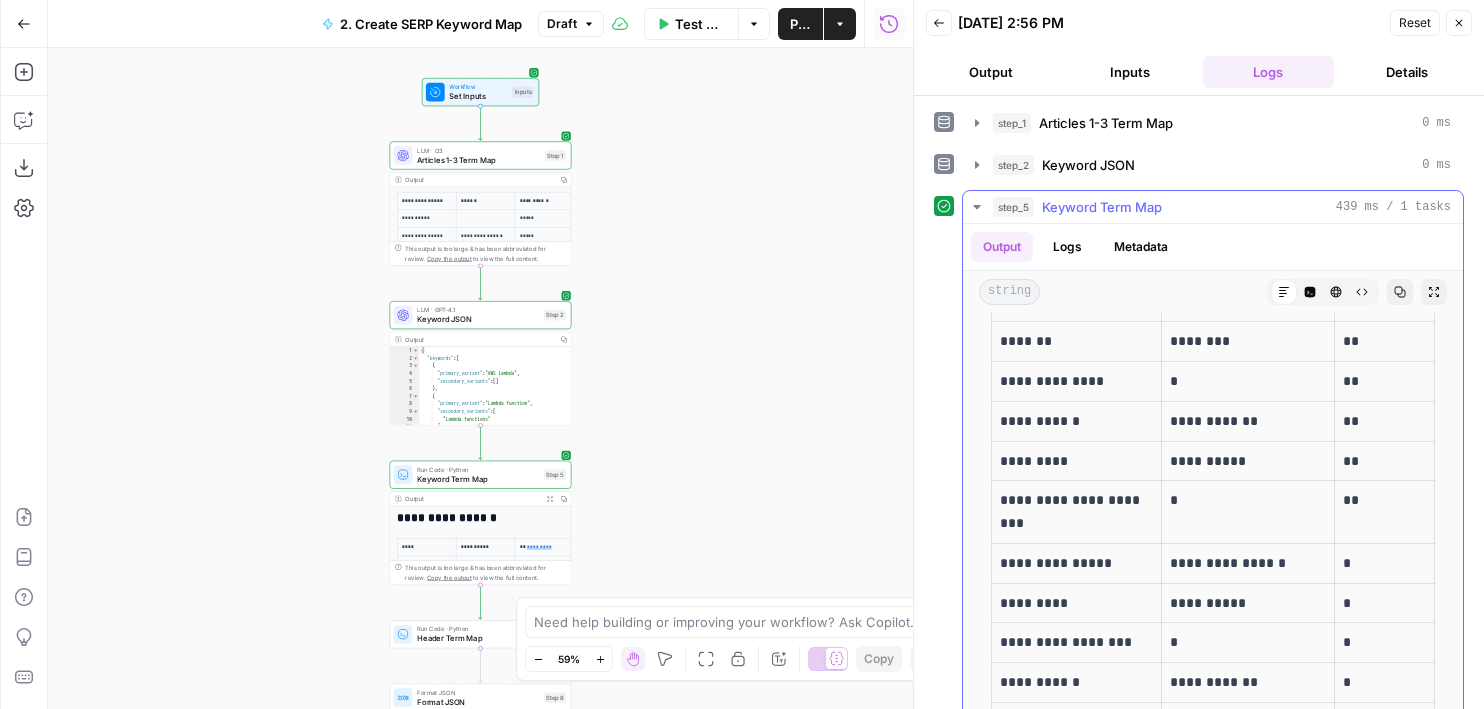 scroll, scrollTop: 0, scrollLeft: 0, axis: both 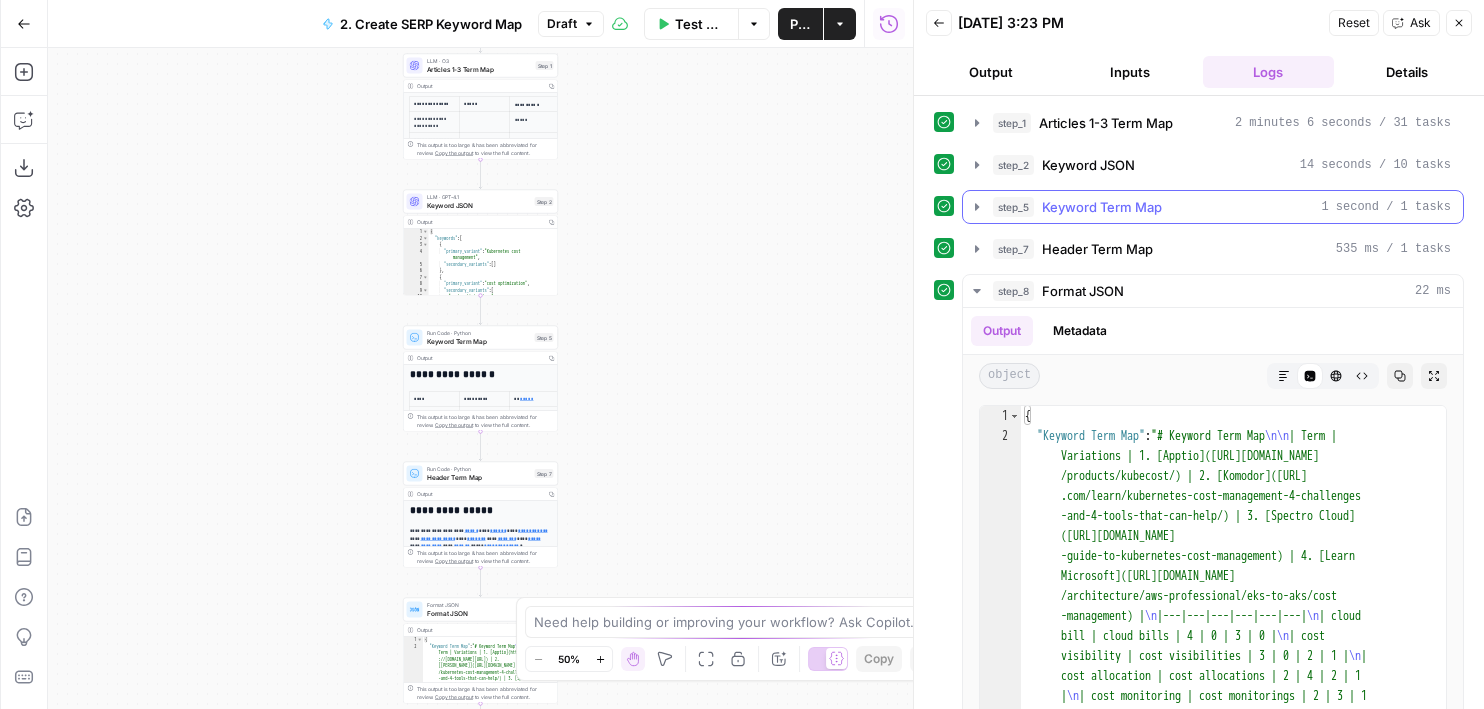 click on "step_5 Keyword Term Map 1 second / 1 tasks" at bounding box center (1213, 207) 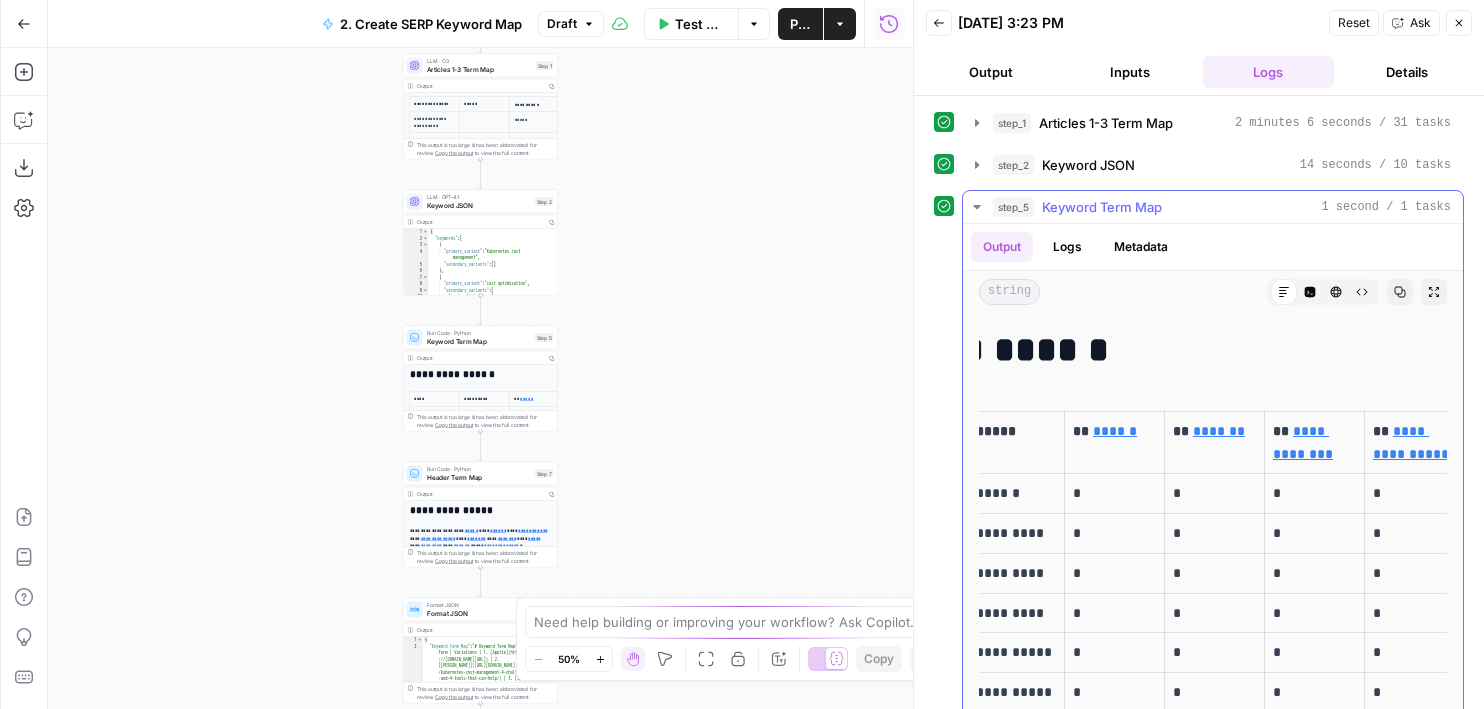 scroll, scrollTop: 0, scrollLeft: 203, axis: horizontal 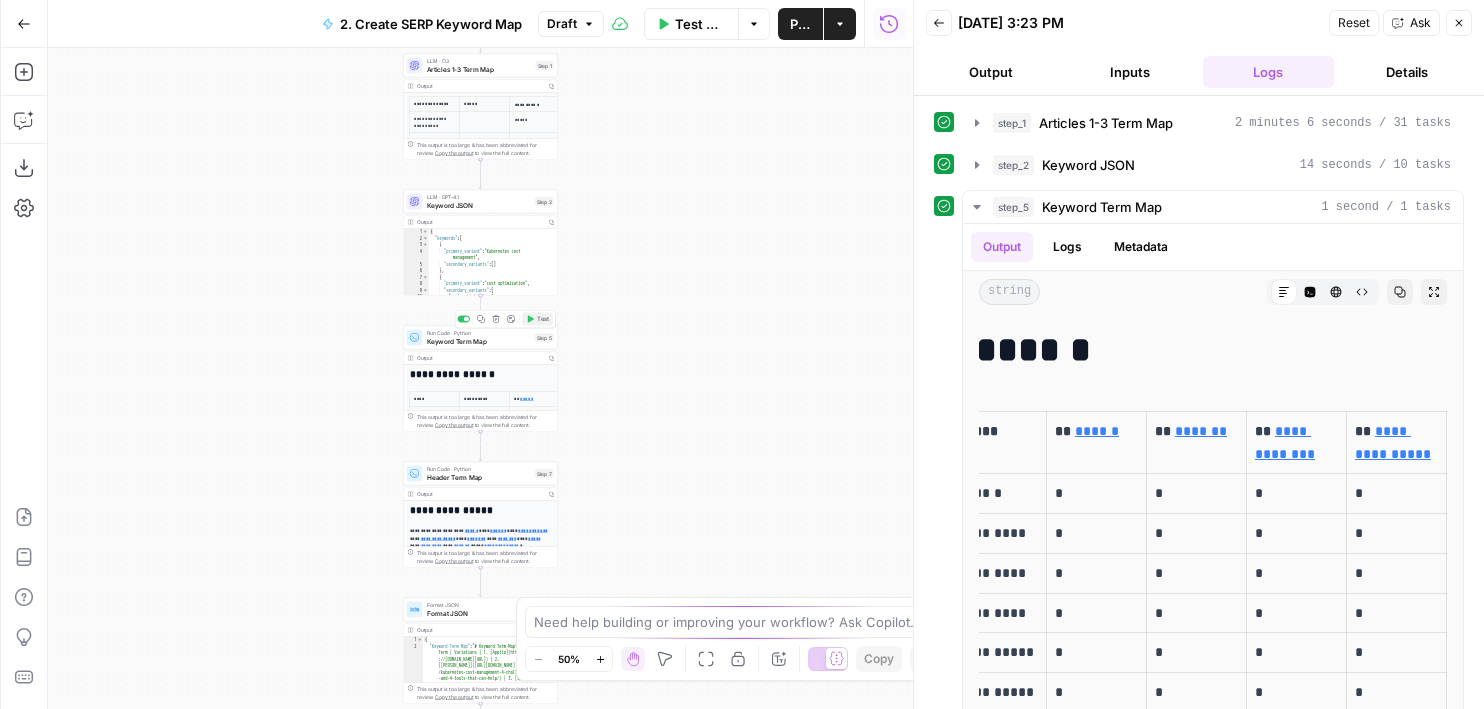 click on "Test" at bounding box center (543, 319) 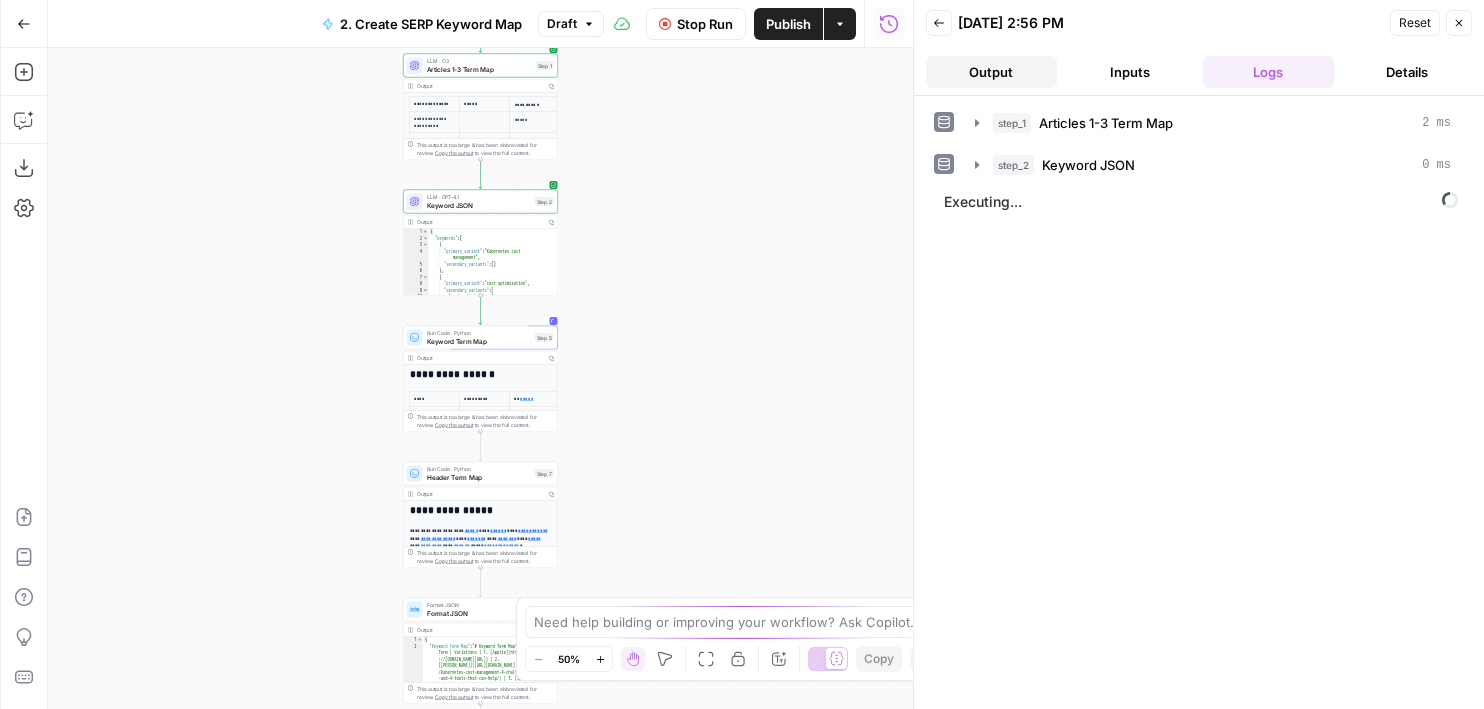 click on "Output" at bounding box center [991, 72] 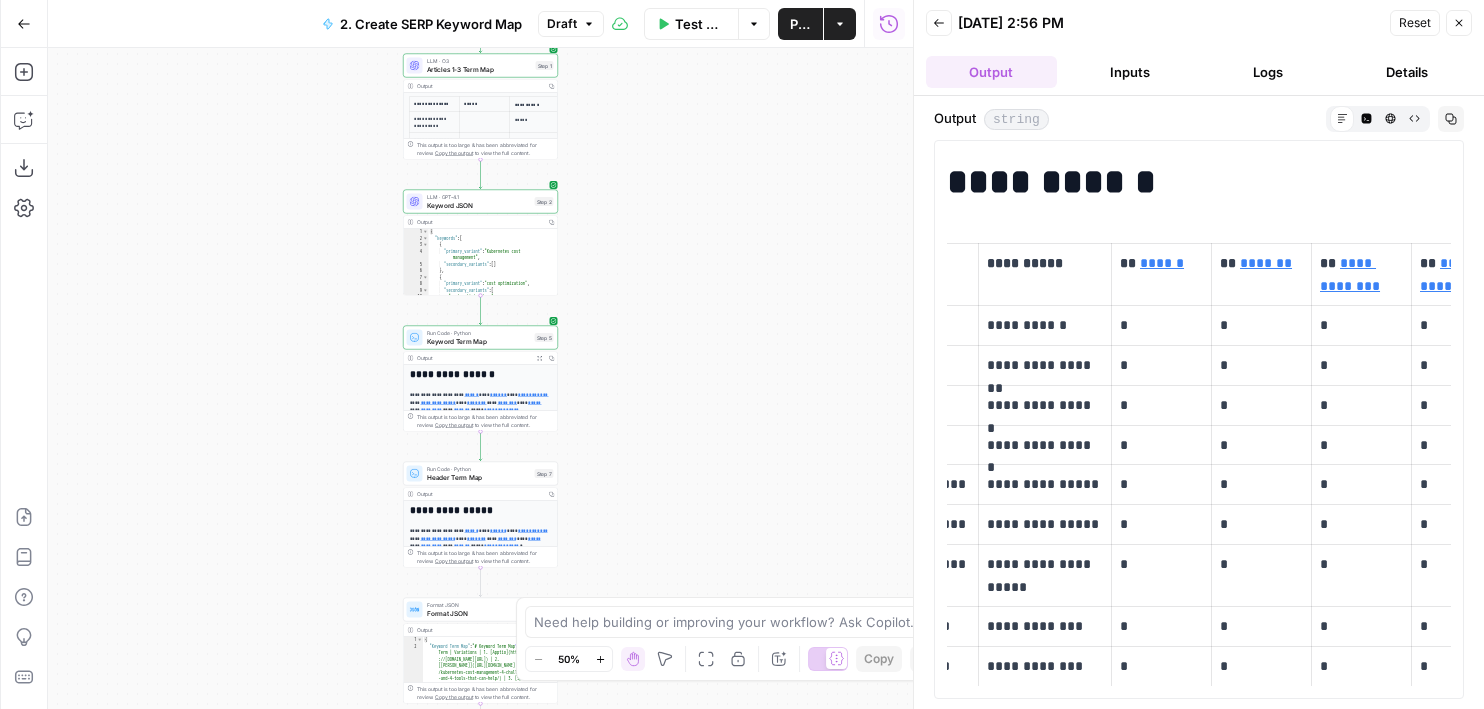 scroll, scrollTop: 0, scrollLeft: 44, axis: horizontal 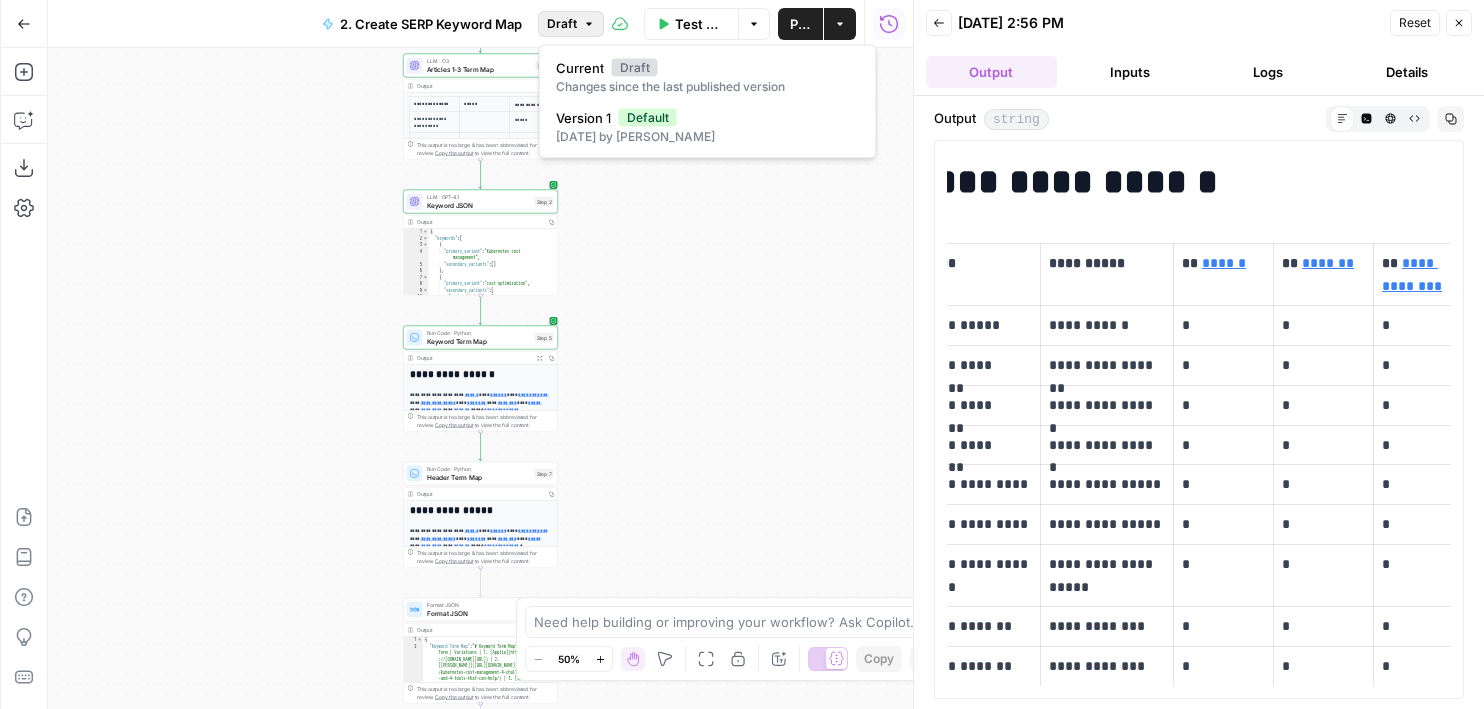 click on "Draft" at bounding box center (562, 24) 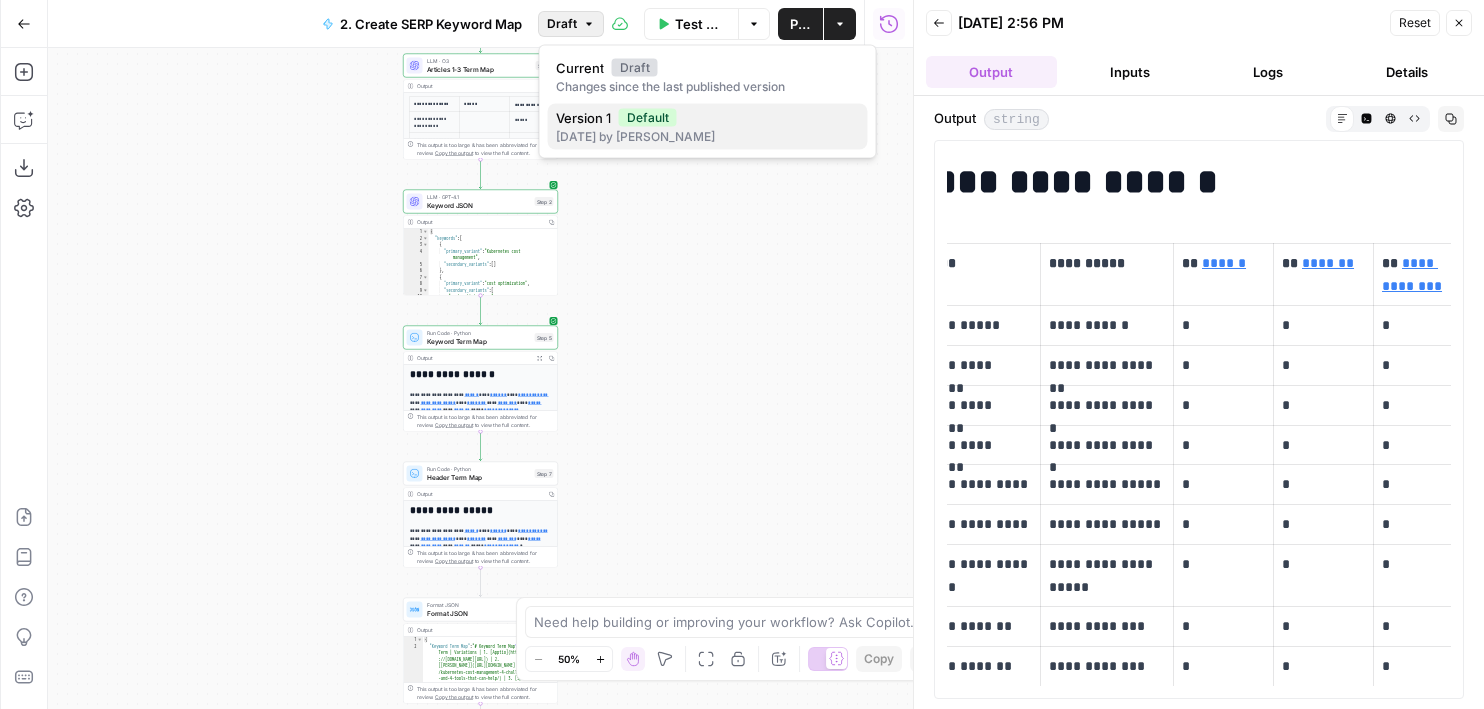 click on "Default" at bounding box center (648, 118) 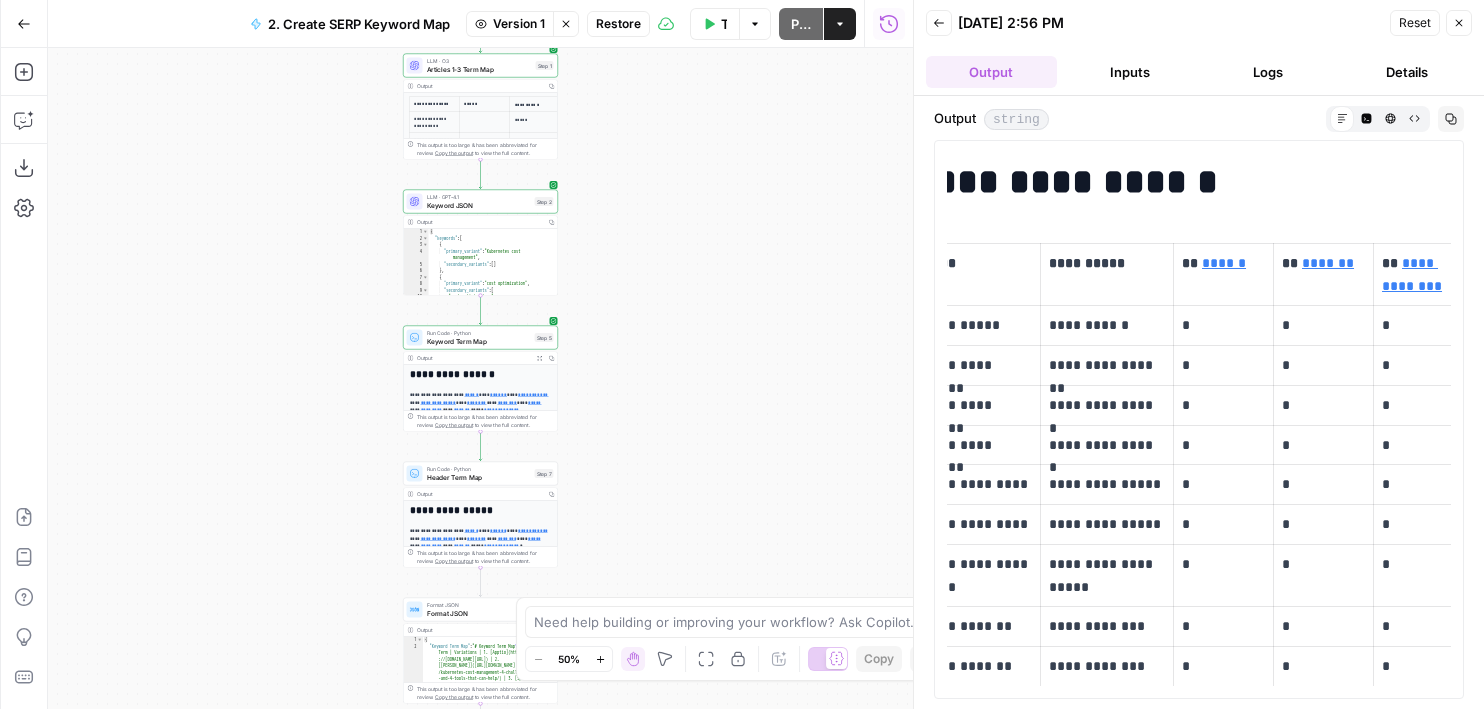 click on "Run Code · Python" at bounding box center [479, 333] 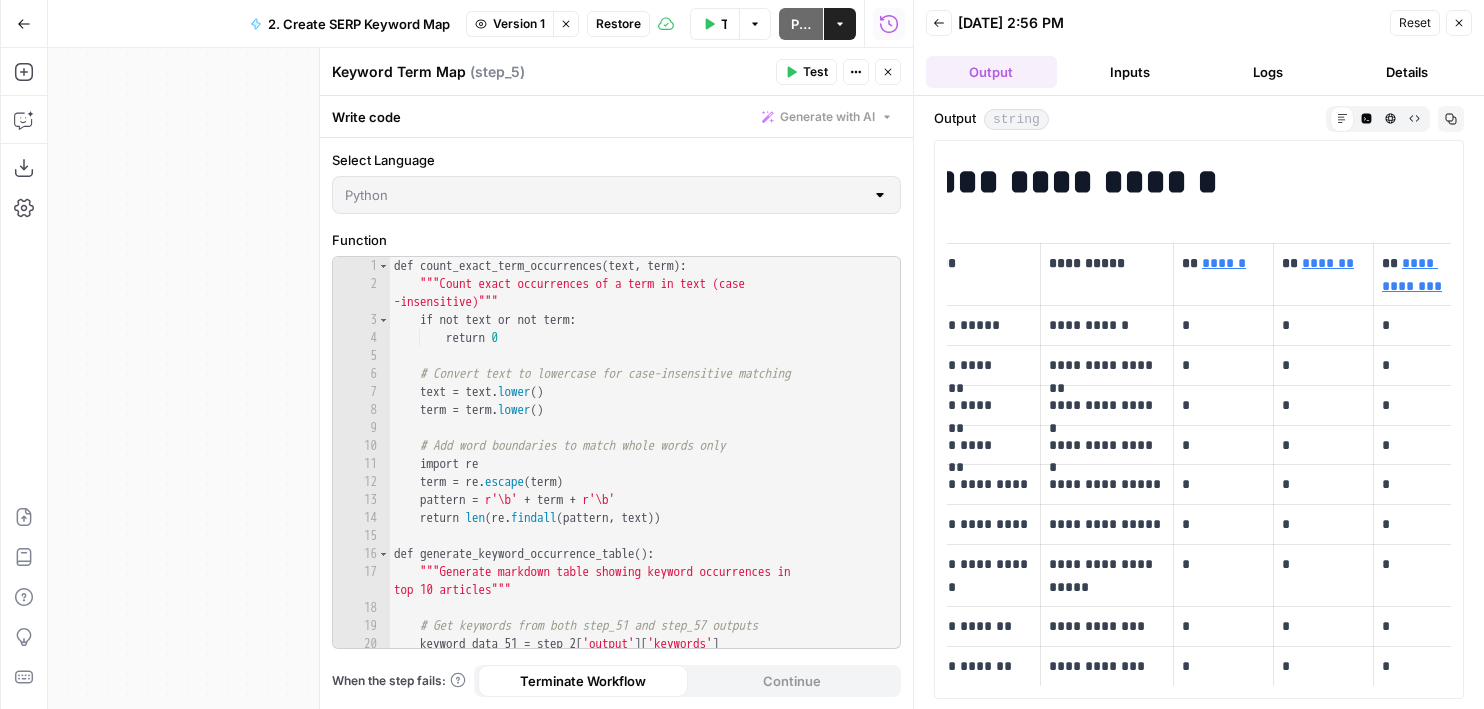 click on "1 2 3 4 5 6 7 8 9 10 11 12 13 14 15 16 17 18 19 20 21 def   count_exact_term_occurrences ( text ,   term ) :      """Count exact occurrences of a term in text (case -insensitive)"""      if   not   text   or   not   term :           return   0           # Convert text to lowercase for case-insensitive matching      text   =   text . lower ( )      term   =   term . lower ( )           # Add word boundaries to match whole words only      import   re      term   =   re . escape ( term )      pattern   =   r'\b'   +   term   +   r'\b'      return   len ( re . findall ( pattern ,   text )) def   generate_keyword_occurrence_table ( ) :      """Generate markdown table showing keyword occurrences in  top 10 articles"""           # Get keywords from both step_51 and step_57 outputs      keyword_data_51   =   step_2 [ 'output' ] [ 'keywords' ]      # keyword_data_57 = step_226['output']['keywords']" at bounding box center [616, 452] 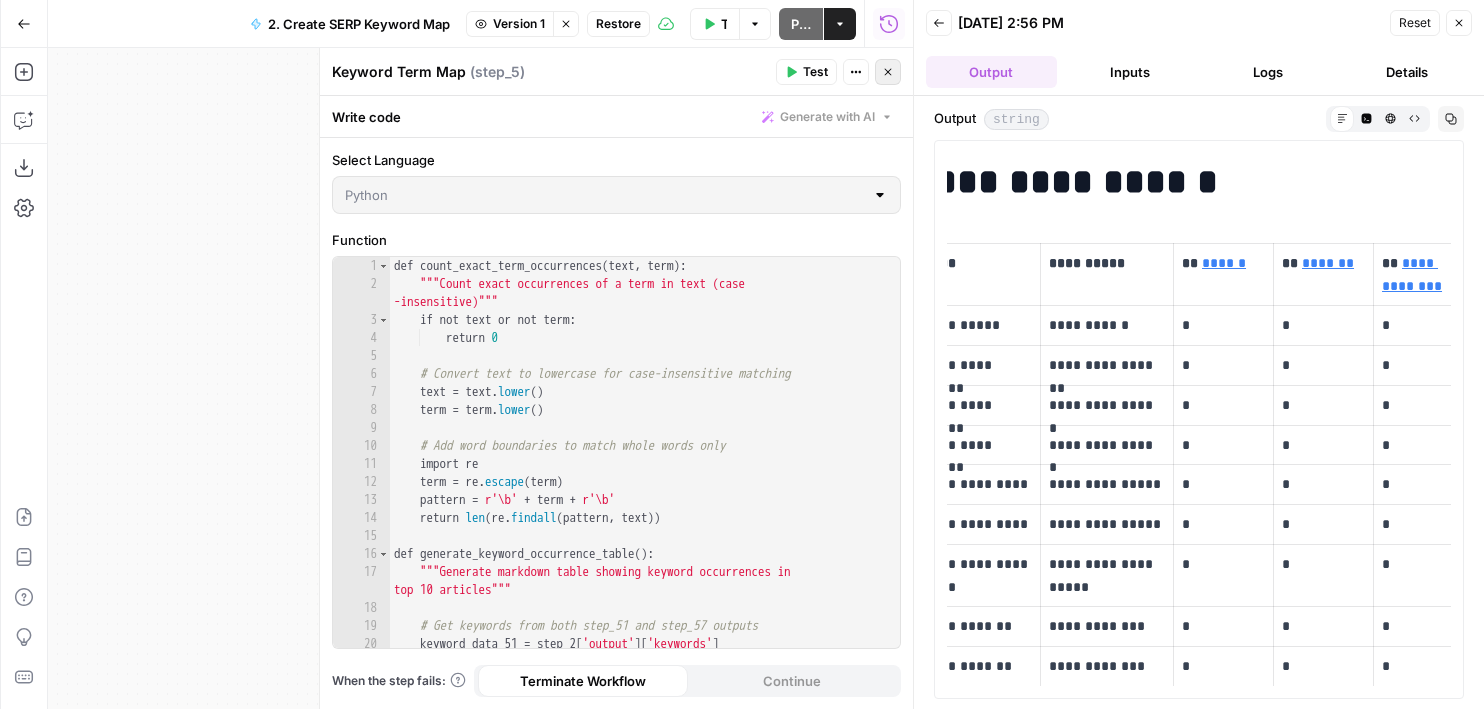 click on "Close" at bounding box center [888, 72] 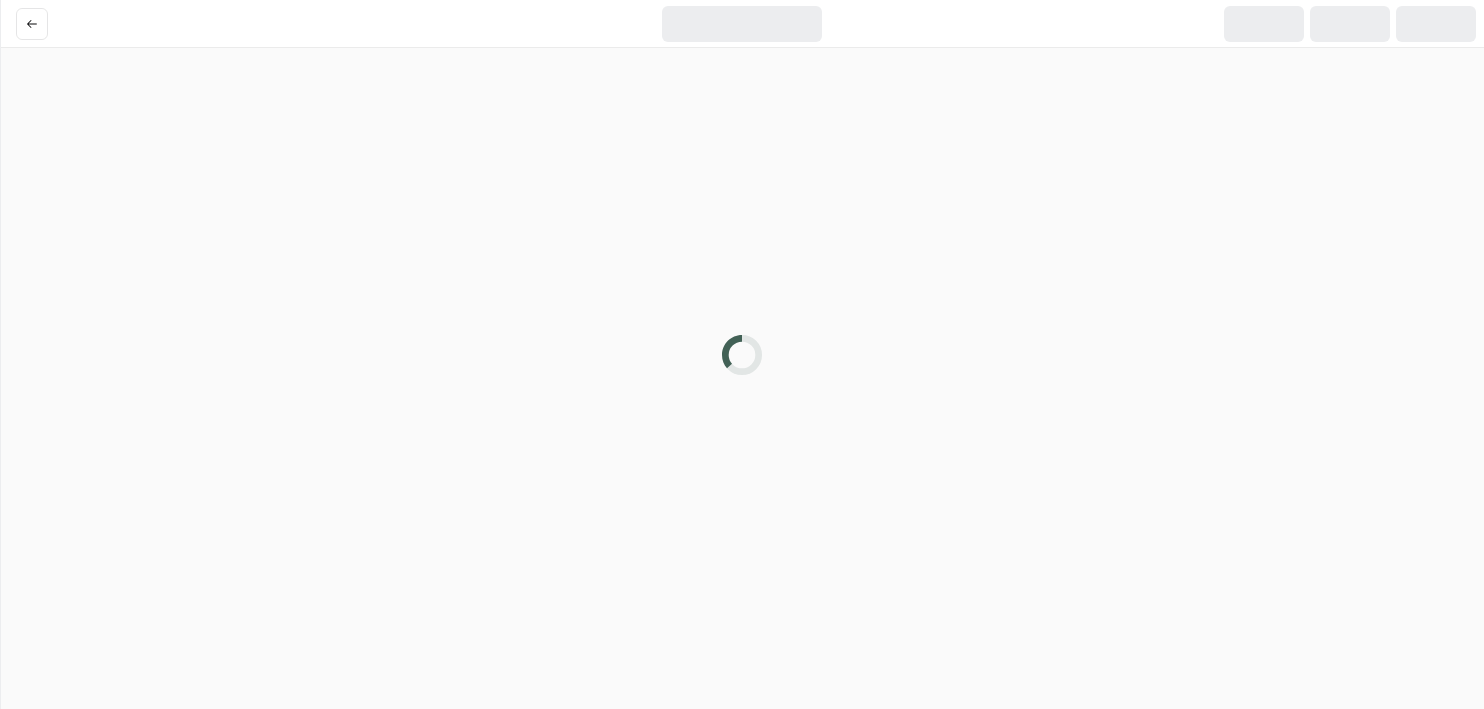 scroll, scrollTop: 0, scrollLeft: 0, axis: both 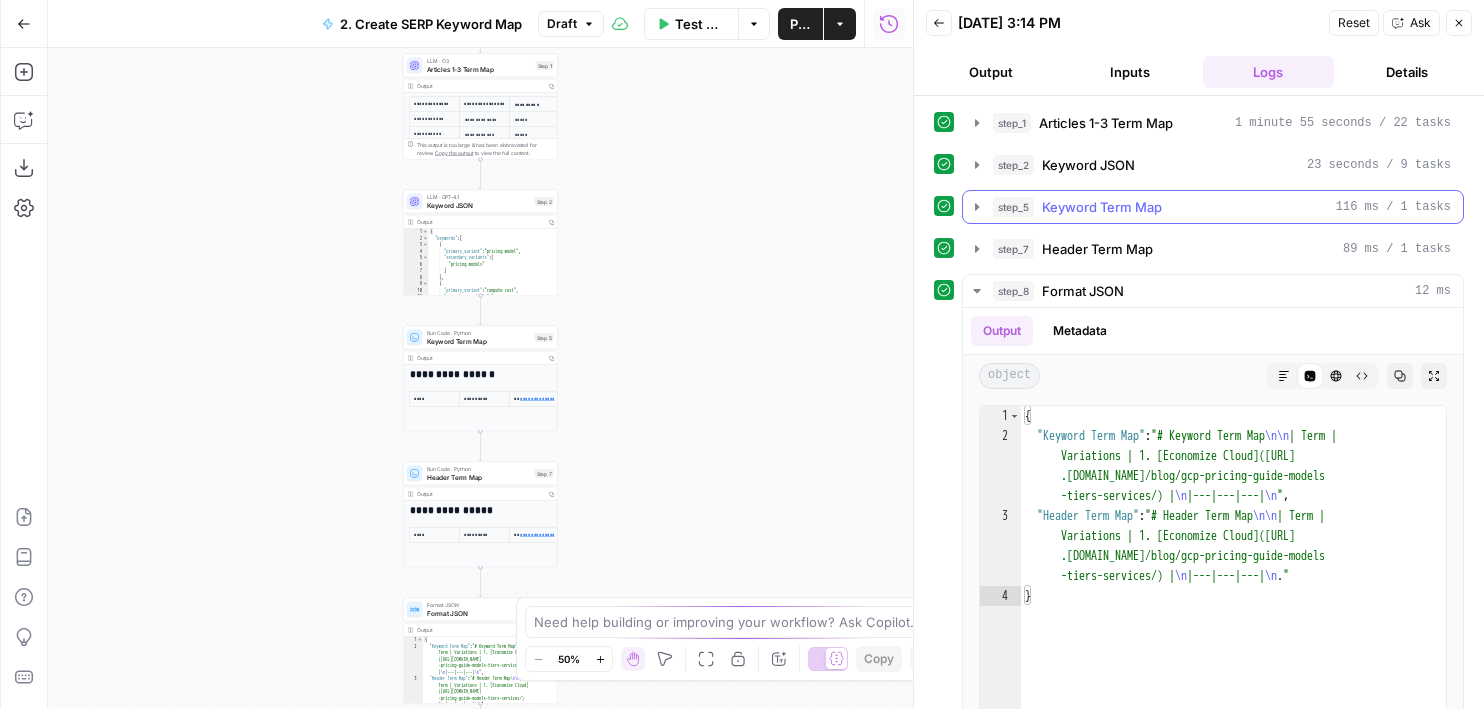 click on "step_5" at bounding box center (1013, 207) 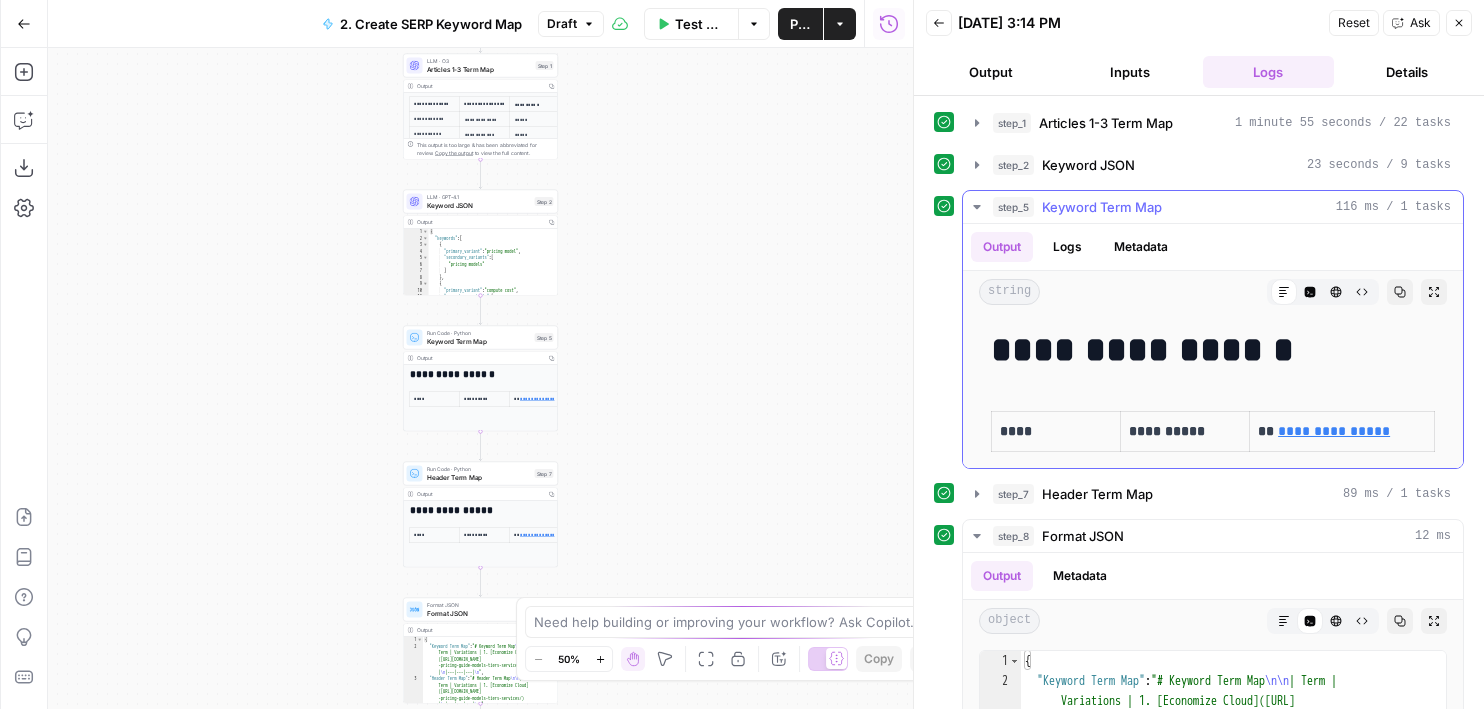 scroll, scrollTop: 38, scrollLeft: 0, axis: vertical 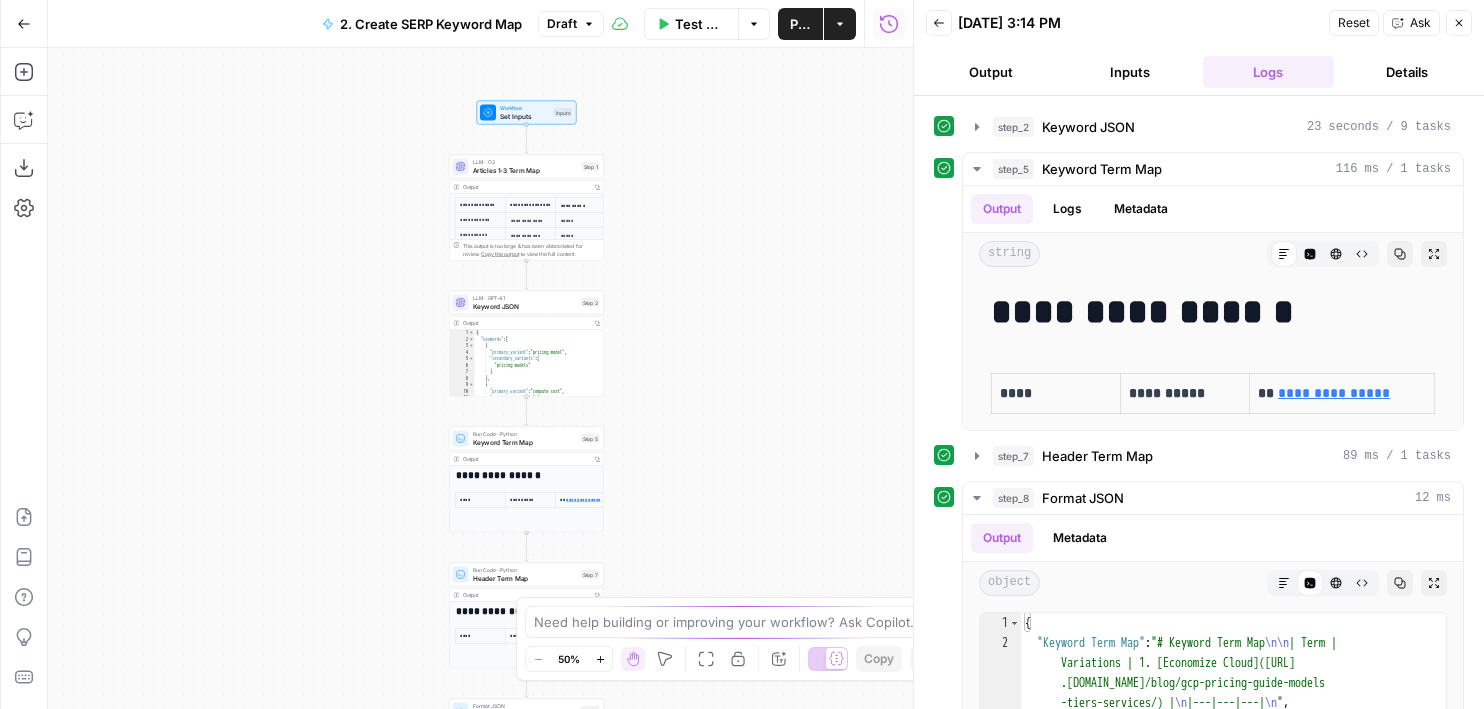 drag, startPoint x: 588, startPoint y: 240, endPoint x: 636, endPoint y: 344, distance: 114.54257 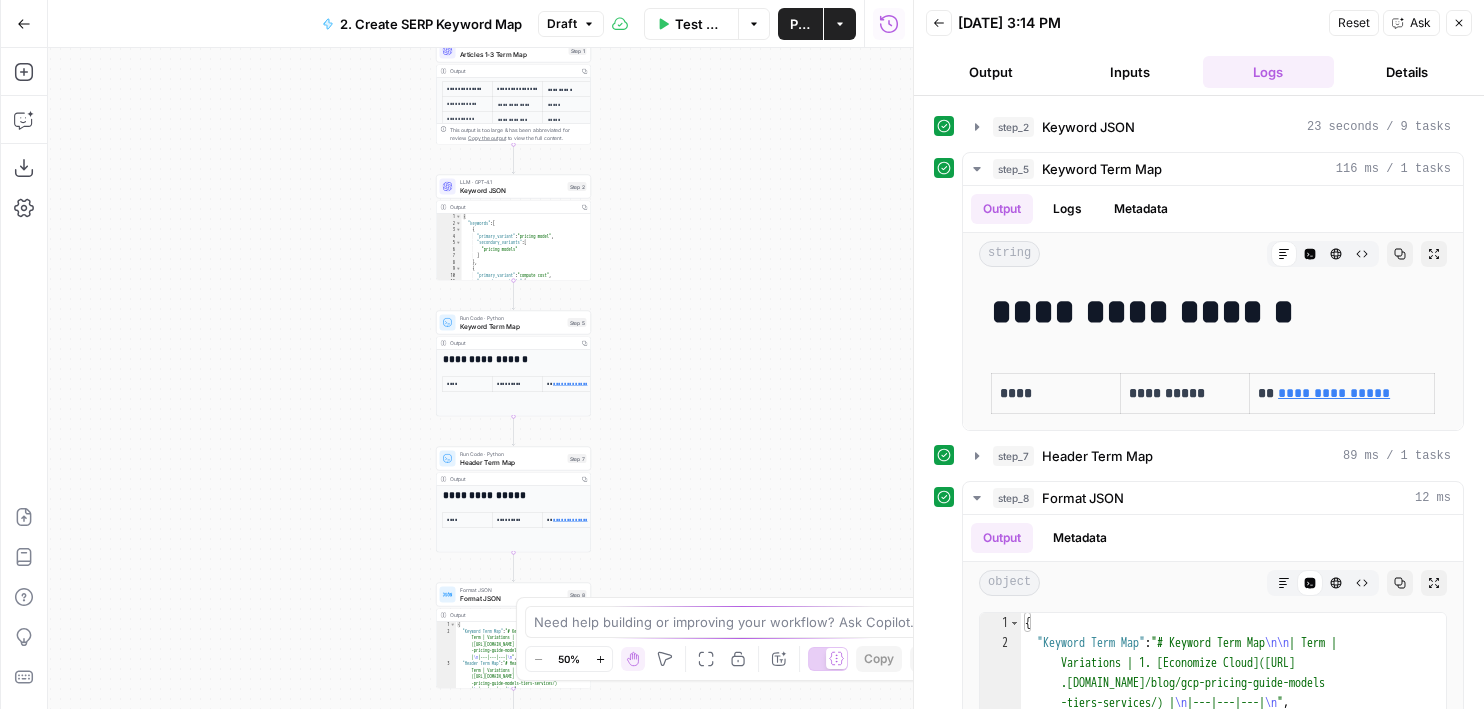 drag, startPoint x: 669, startPoint y: 365, endPoint x: 651, endPoint y: 228, distance: 138.17743 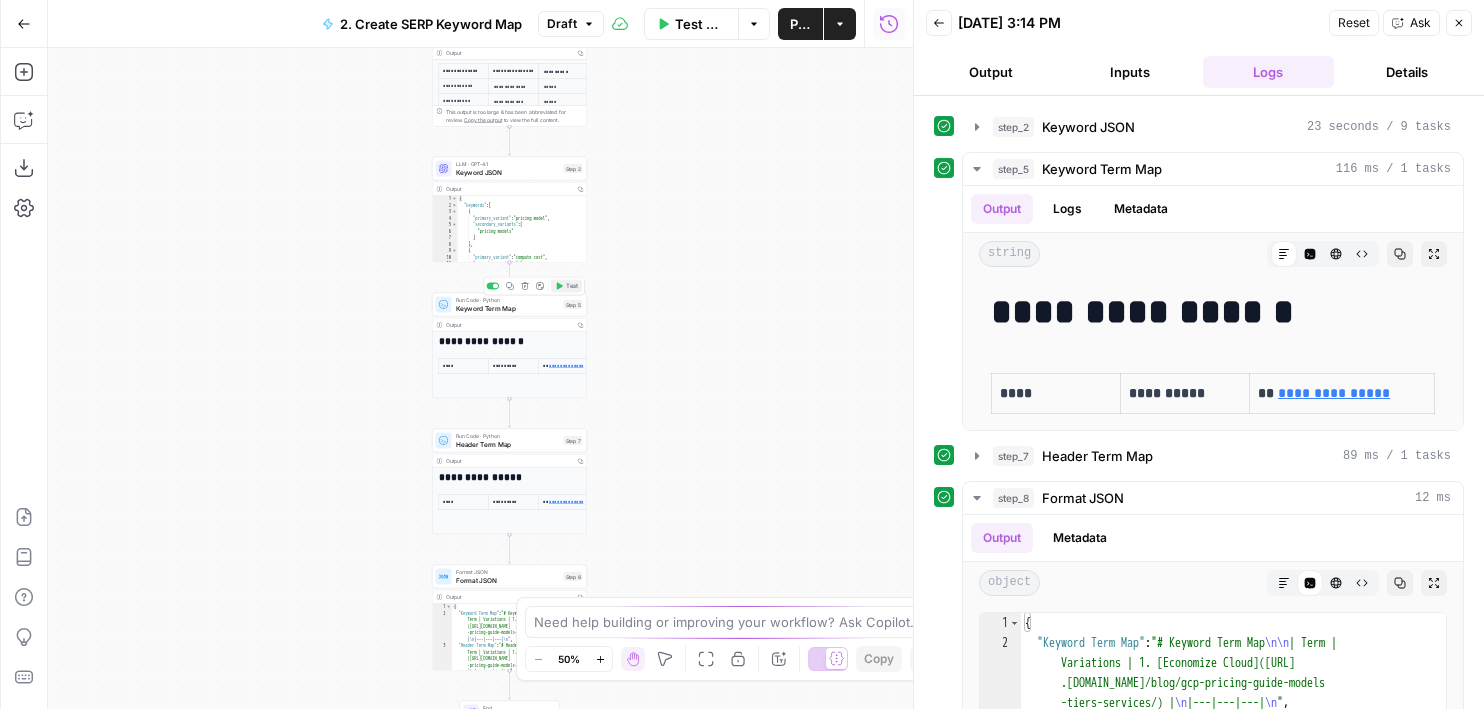 click on "Test" at bounding box center [572, 286] 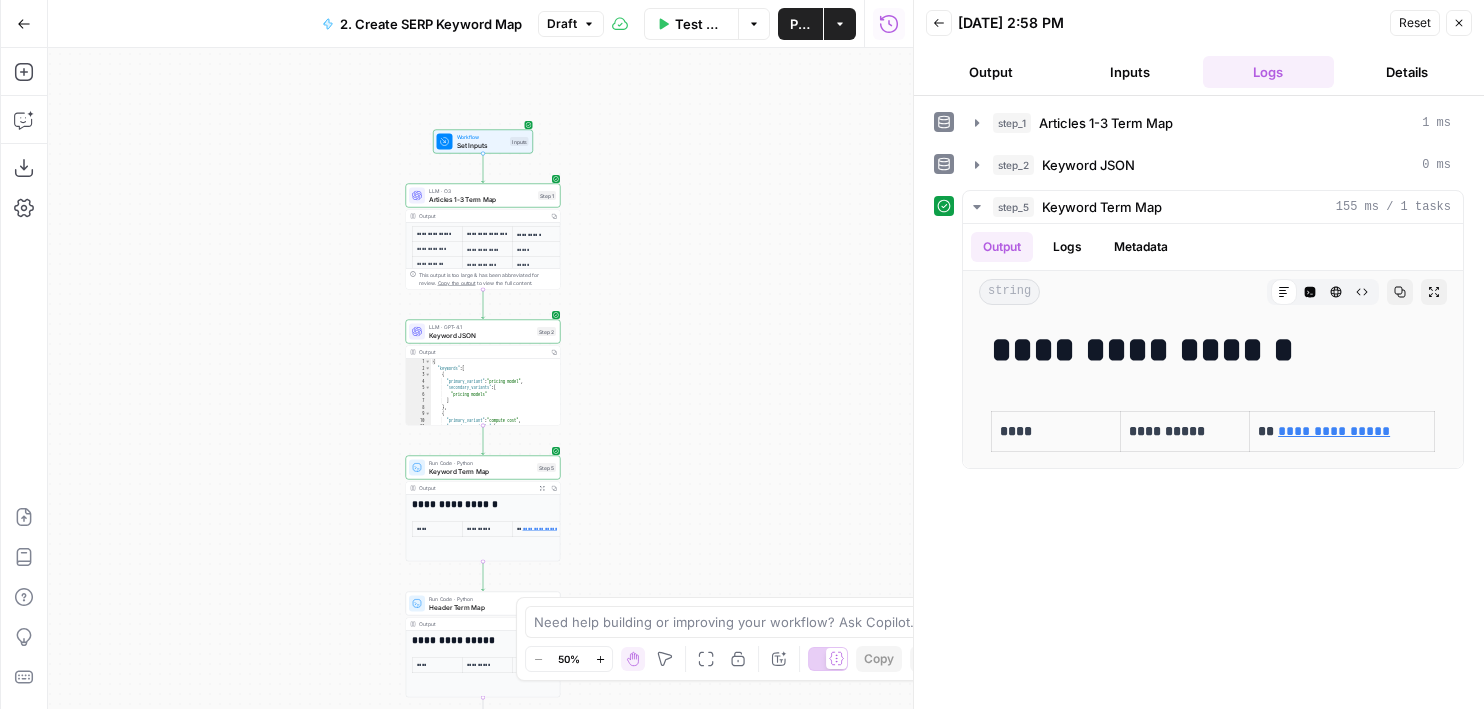 drag, startPoint x: 750, startPoint y: 207, endPoint x: 746, endPoint y: 321, distance: 114.07015 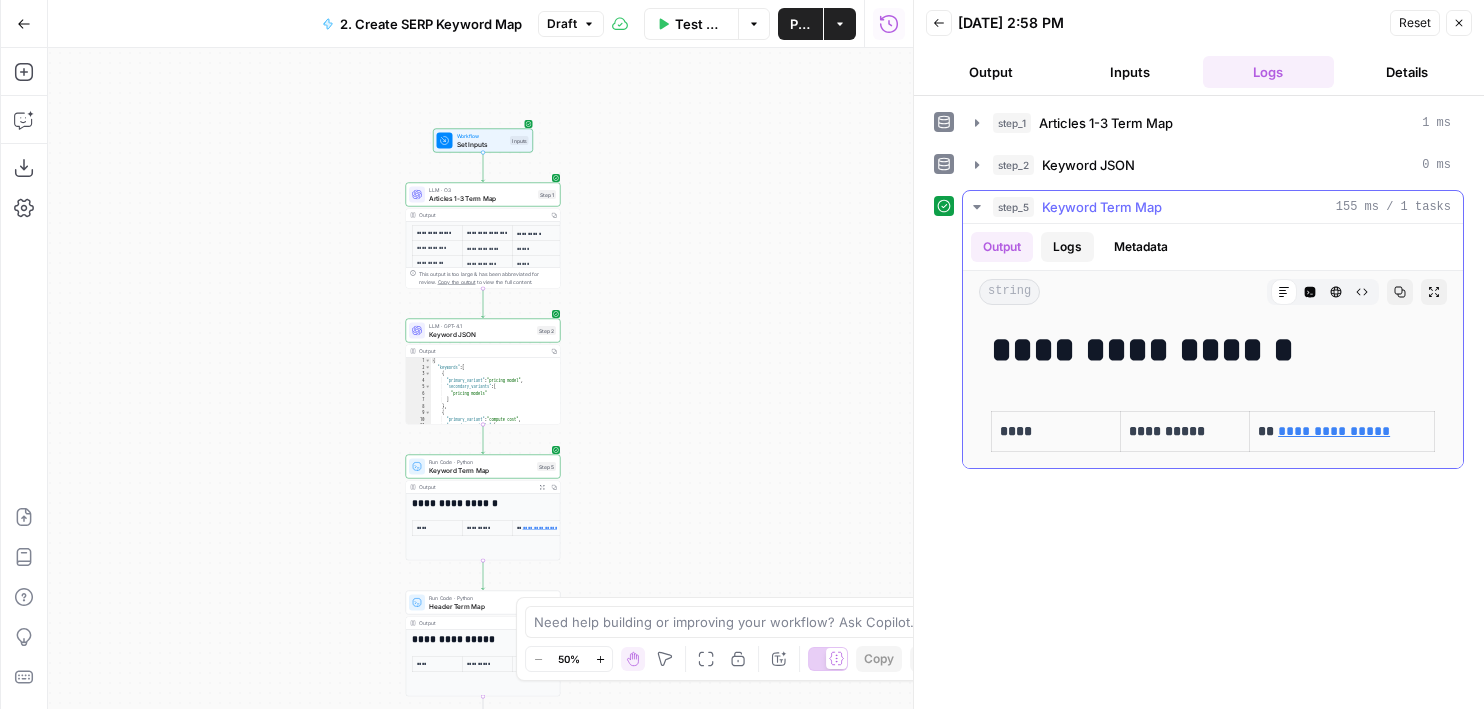 click on "Logs" at bounding box center [1067, 247] 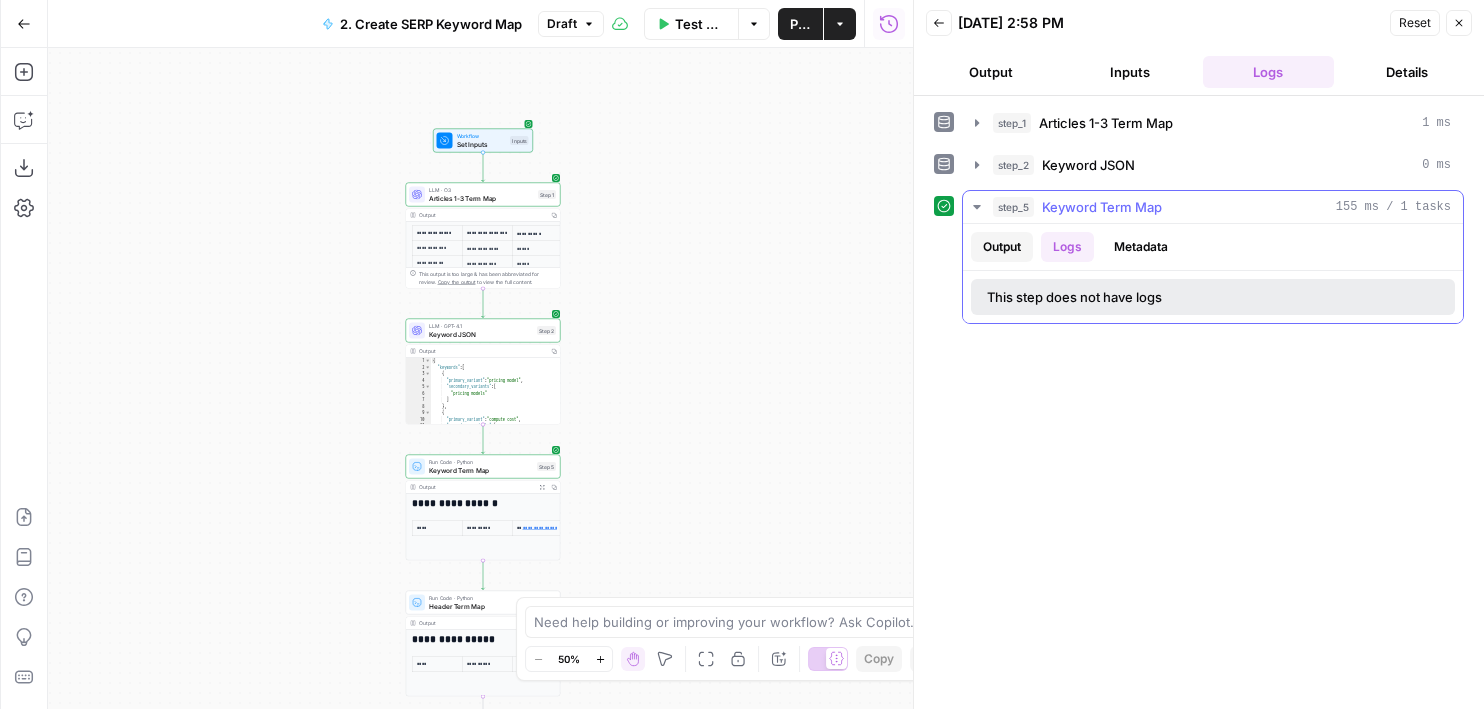 click on "Output" at bounding box center [1002, 247] 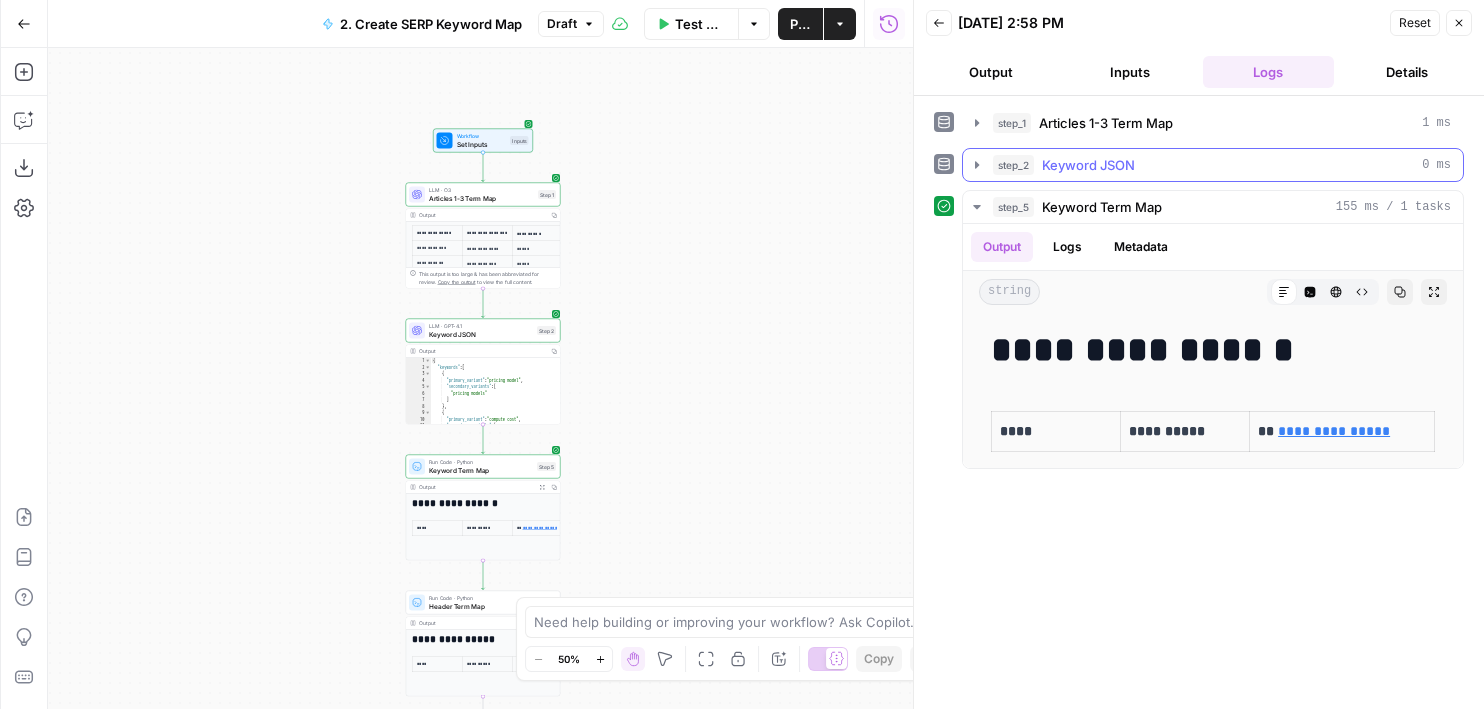 click on "Keyword JSON" at bounding box center (1088, 165) 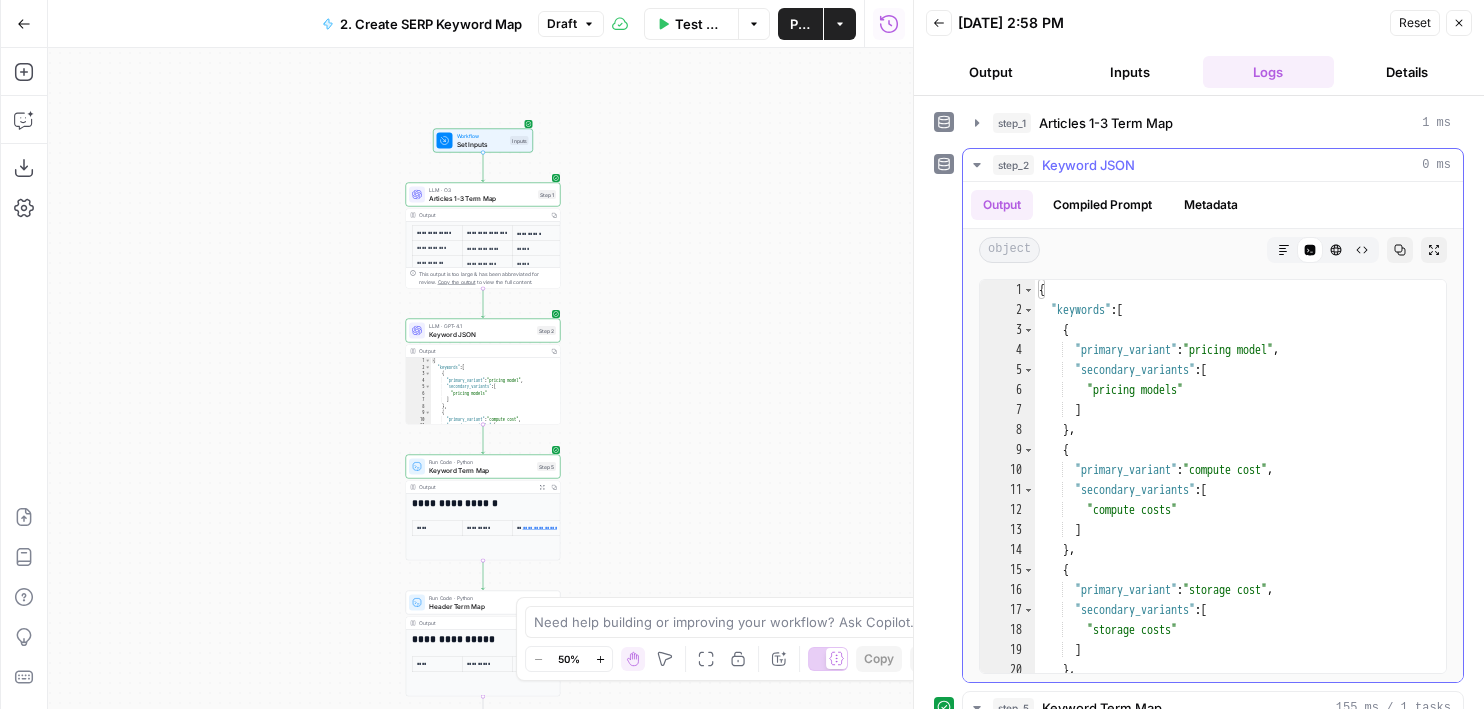 scroll, scrollTop: 8, scrollLeft: 0, axis: vertical 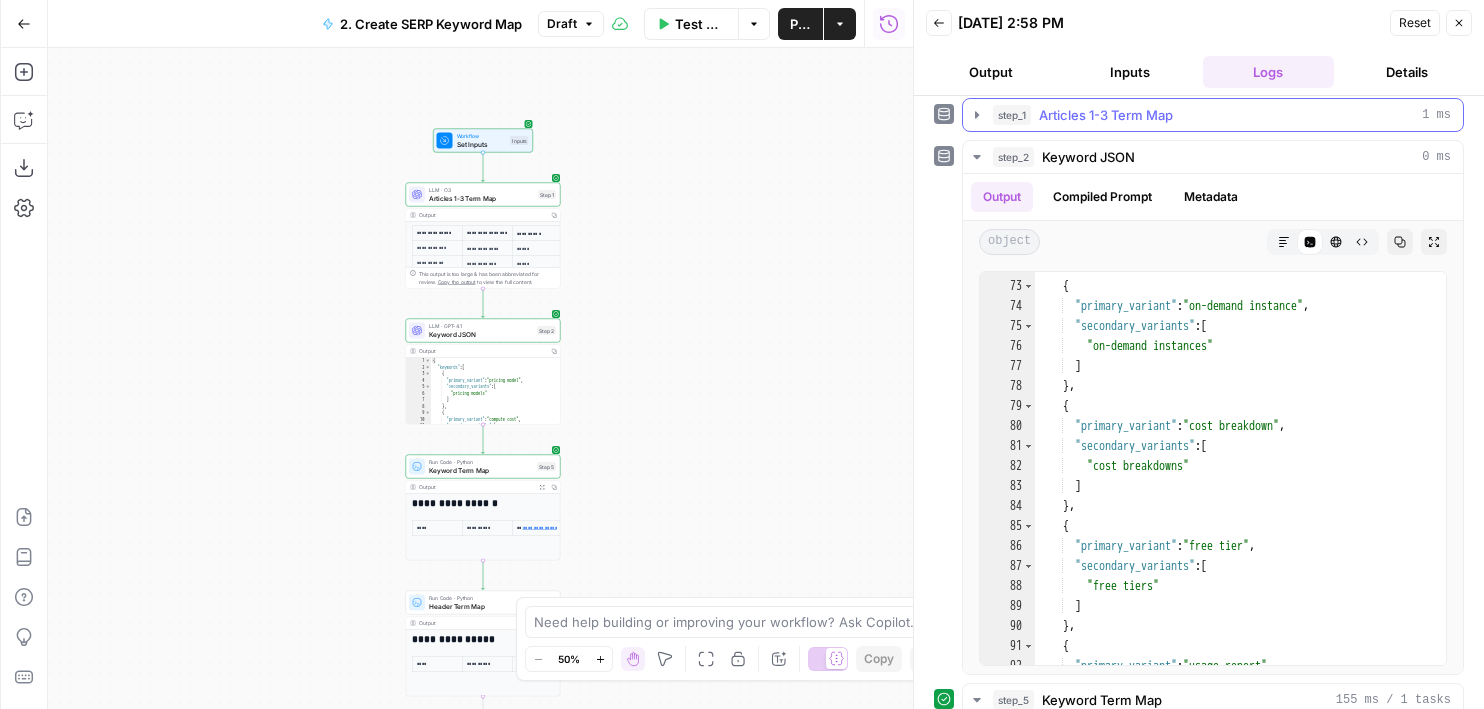 click on "Articles 1-3 Term Map" at bounding box center [1106, 115] 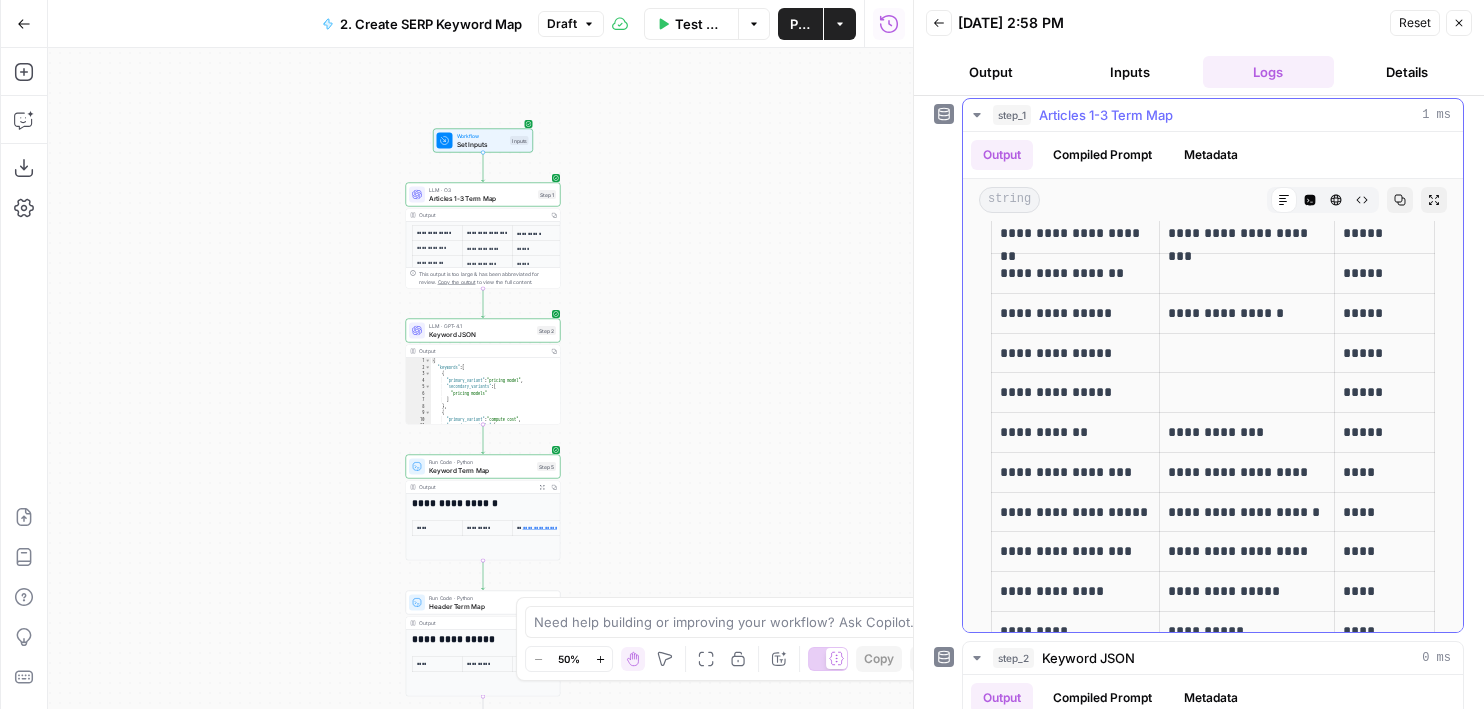 scroll, scrollTop: 587, scrollLeft: 0, axis: vertical 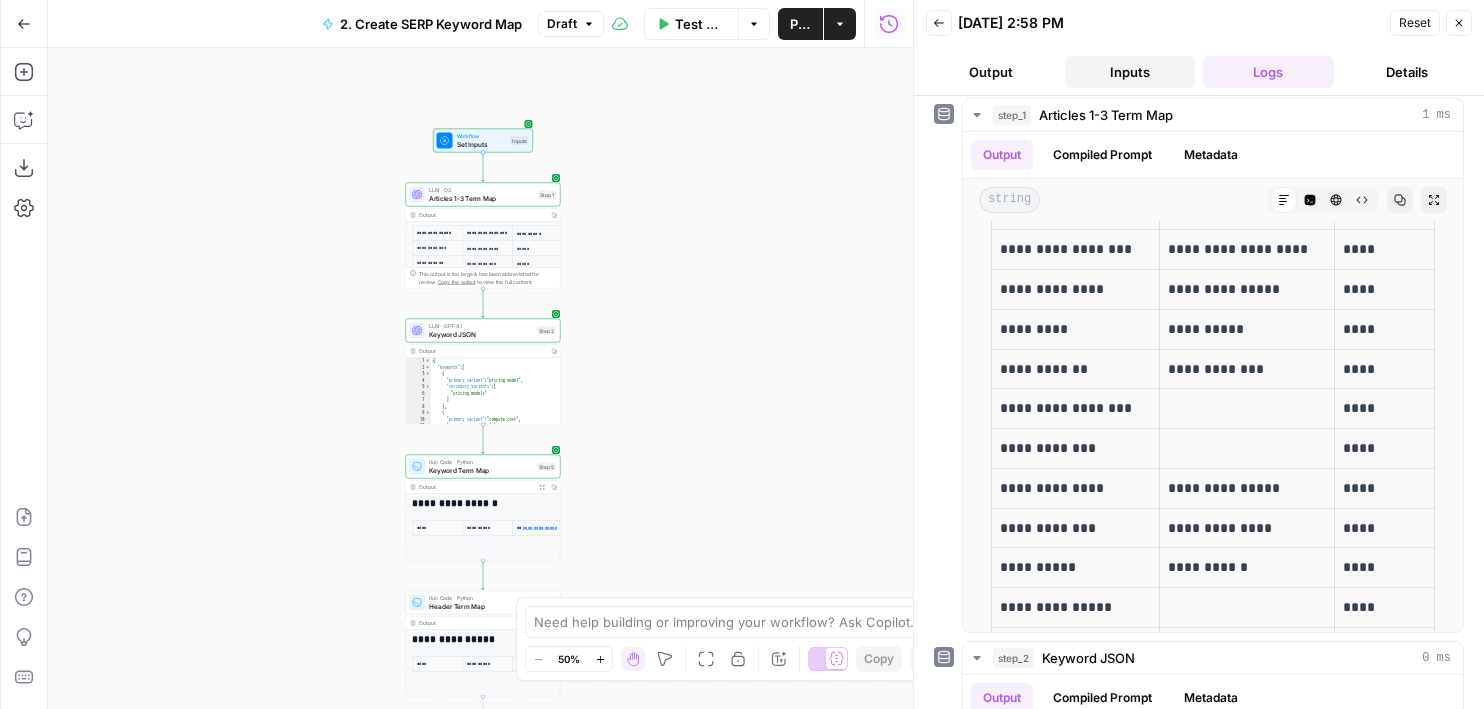 click on "Inputs" at bounding box center (1130, 72) 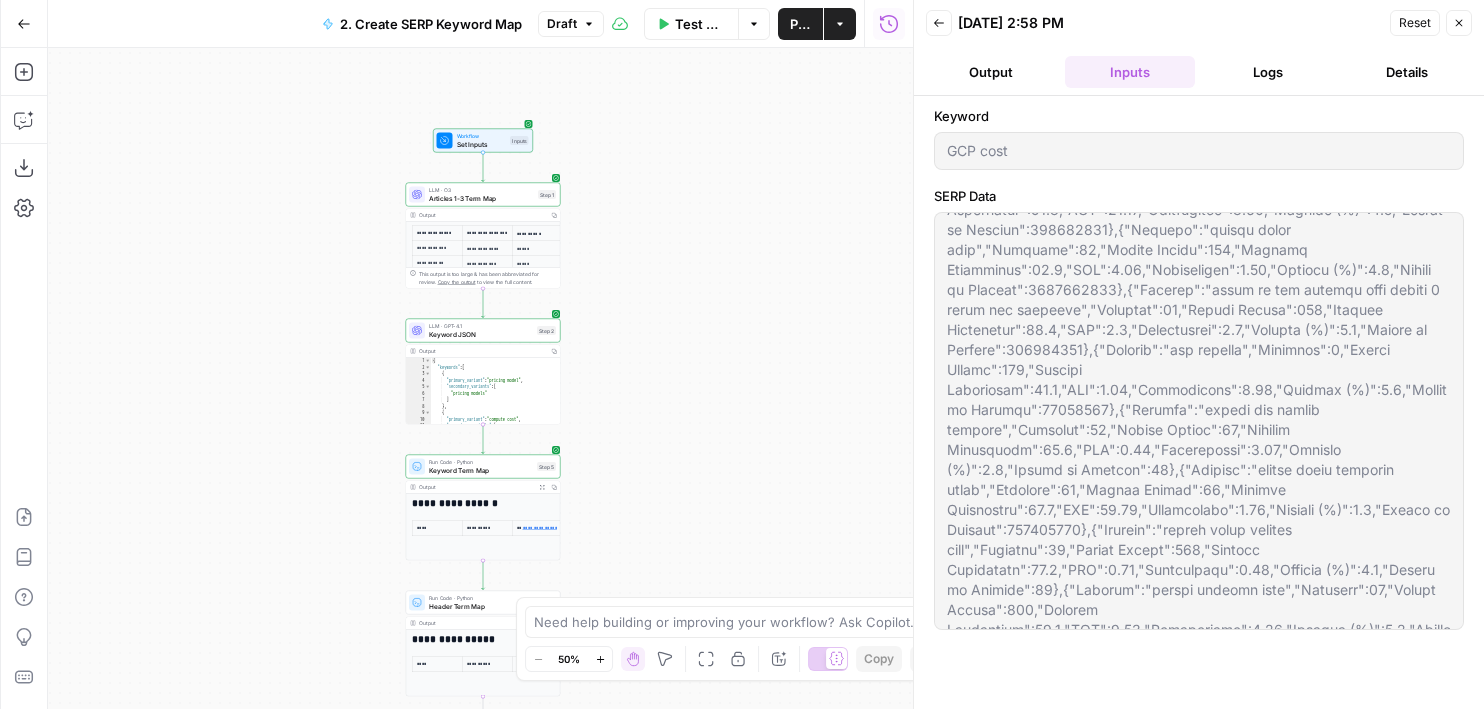 scroll, scrollTop: 0, scrollLeft: 0, axis: both 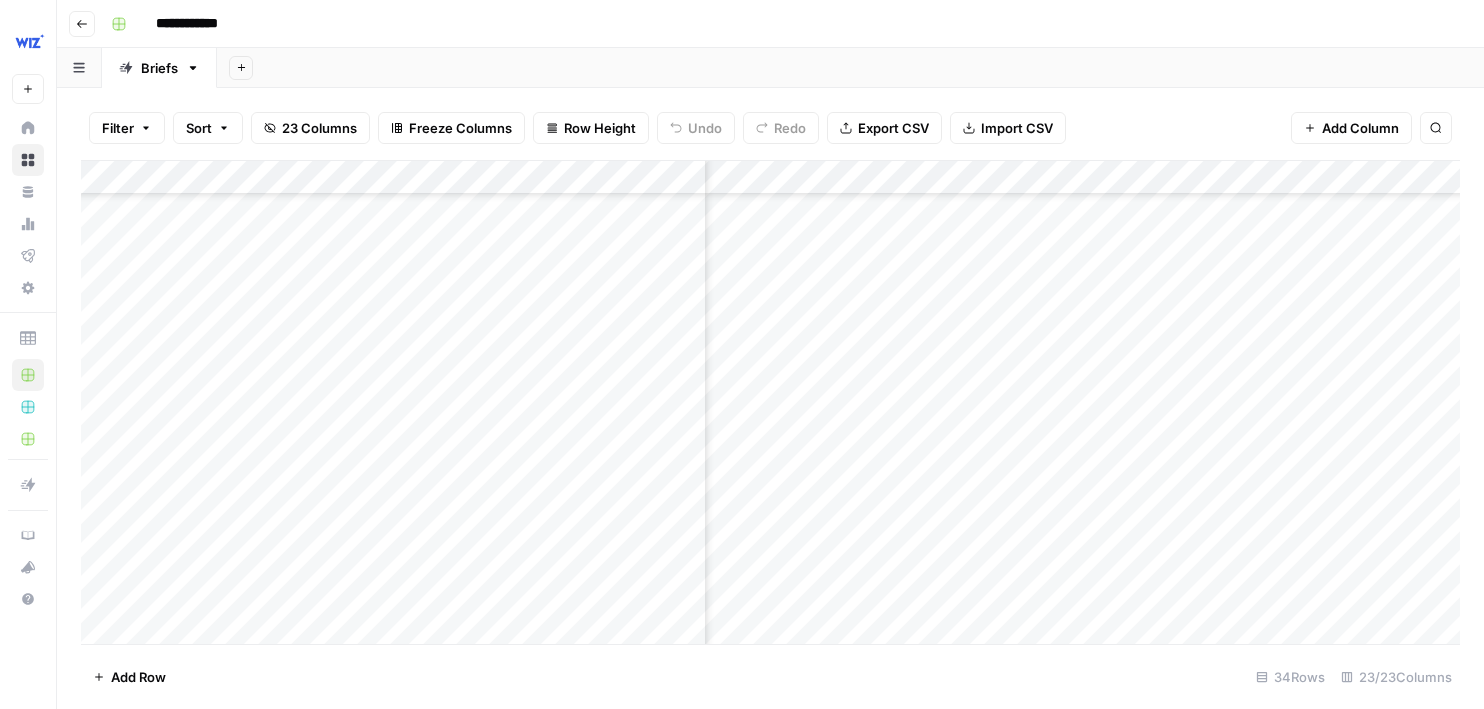 click on "Add Column" at bounding box center (770, 402) 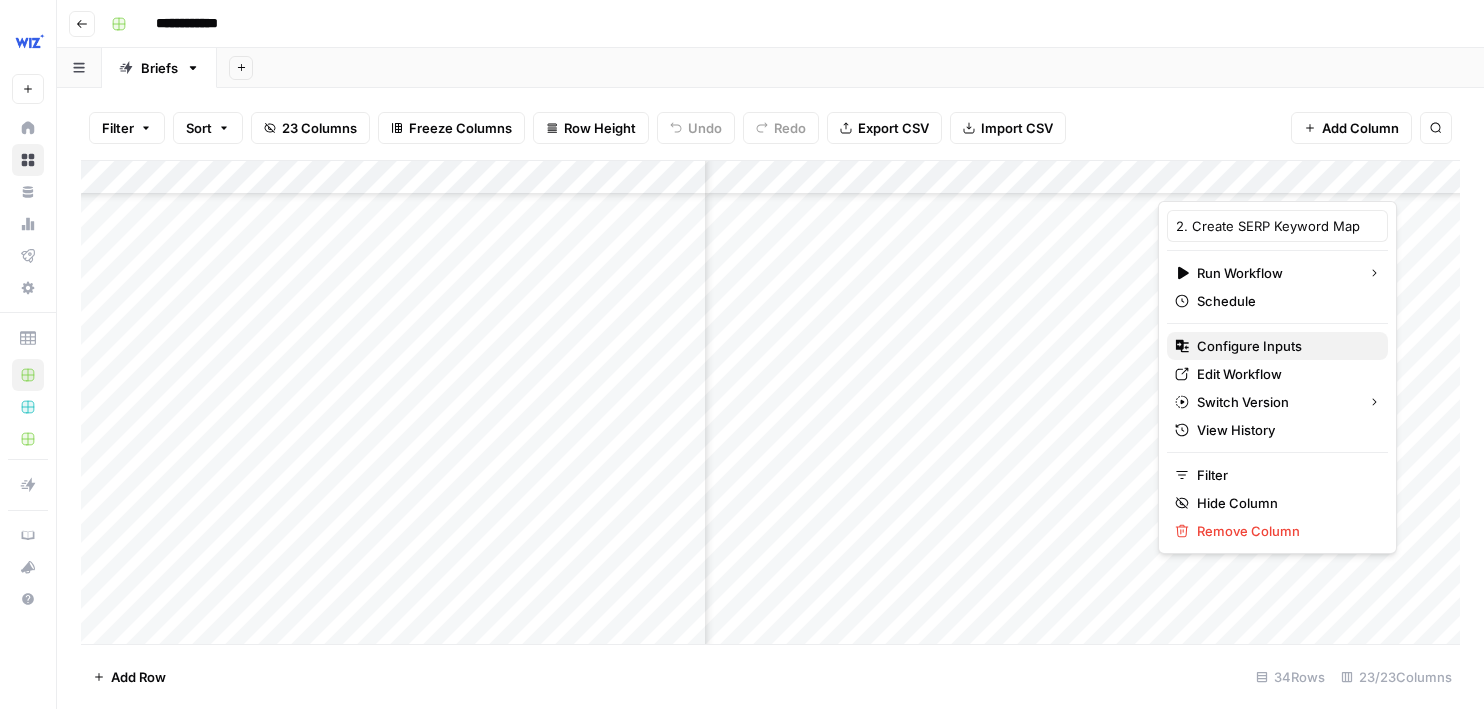 click on "Configure Inputs" at bounding box center [1249, 346] 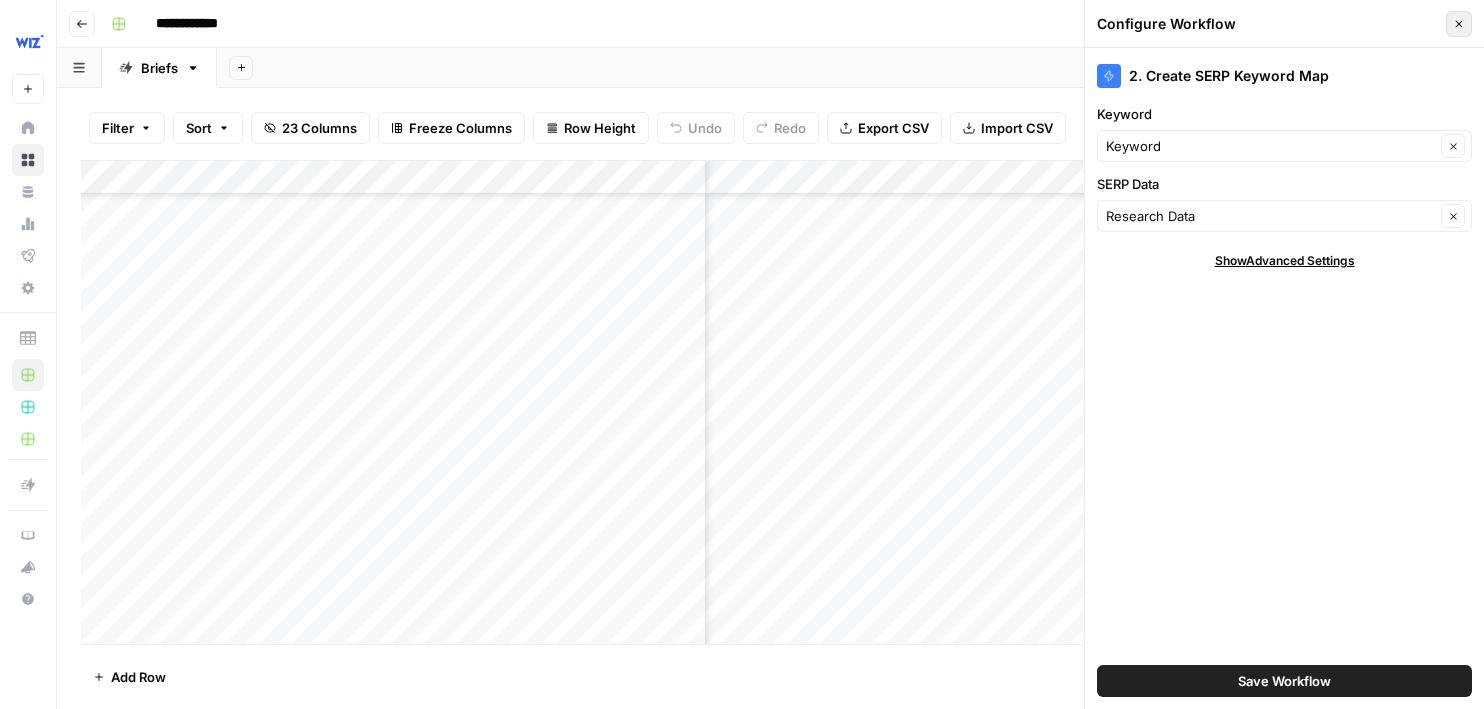 click 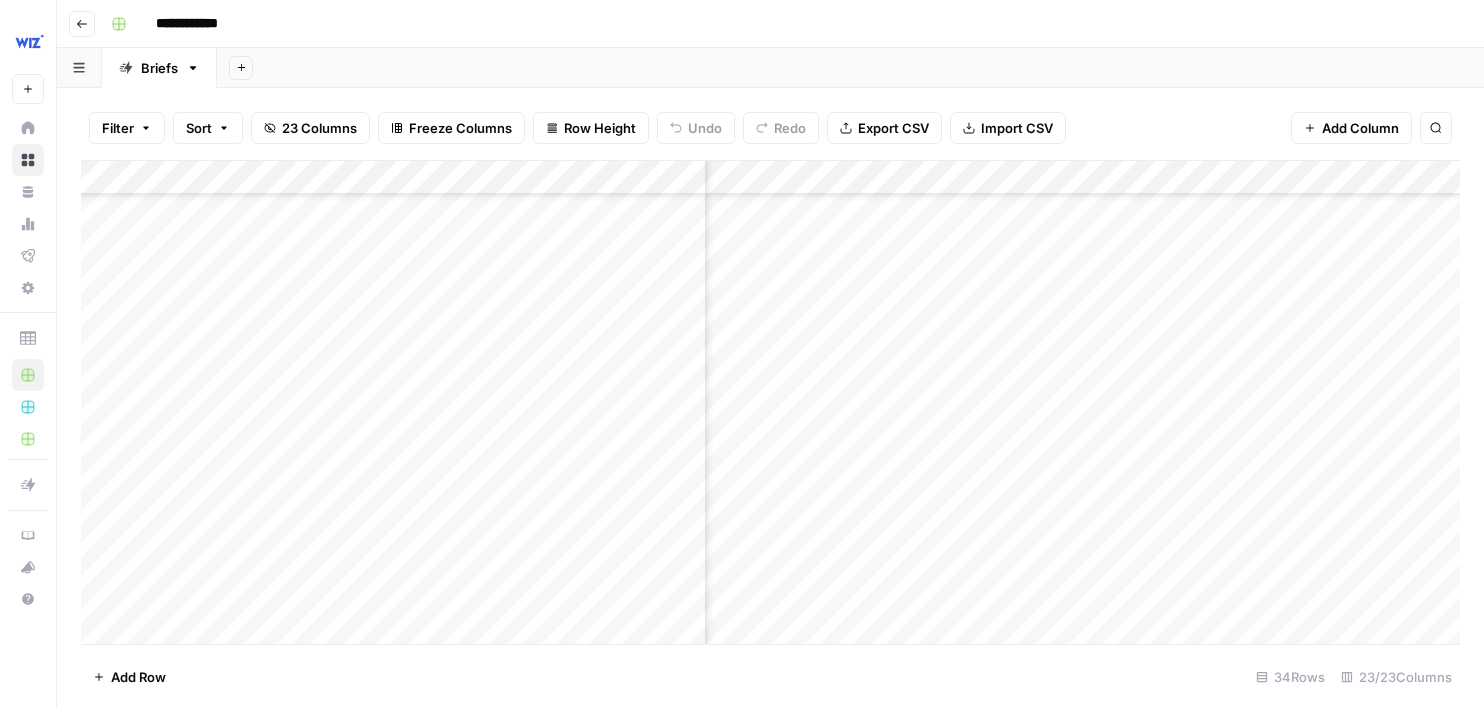 click on "Add Column" at bounding box center (770, 402) 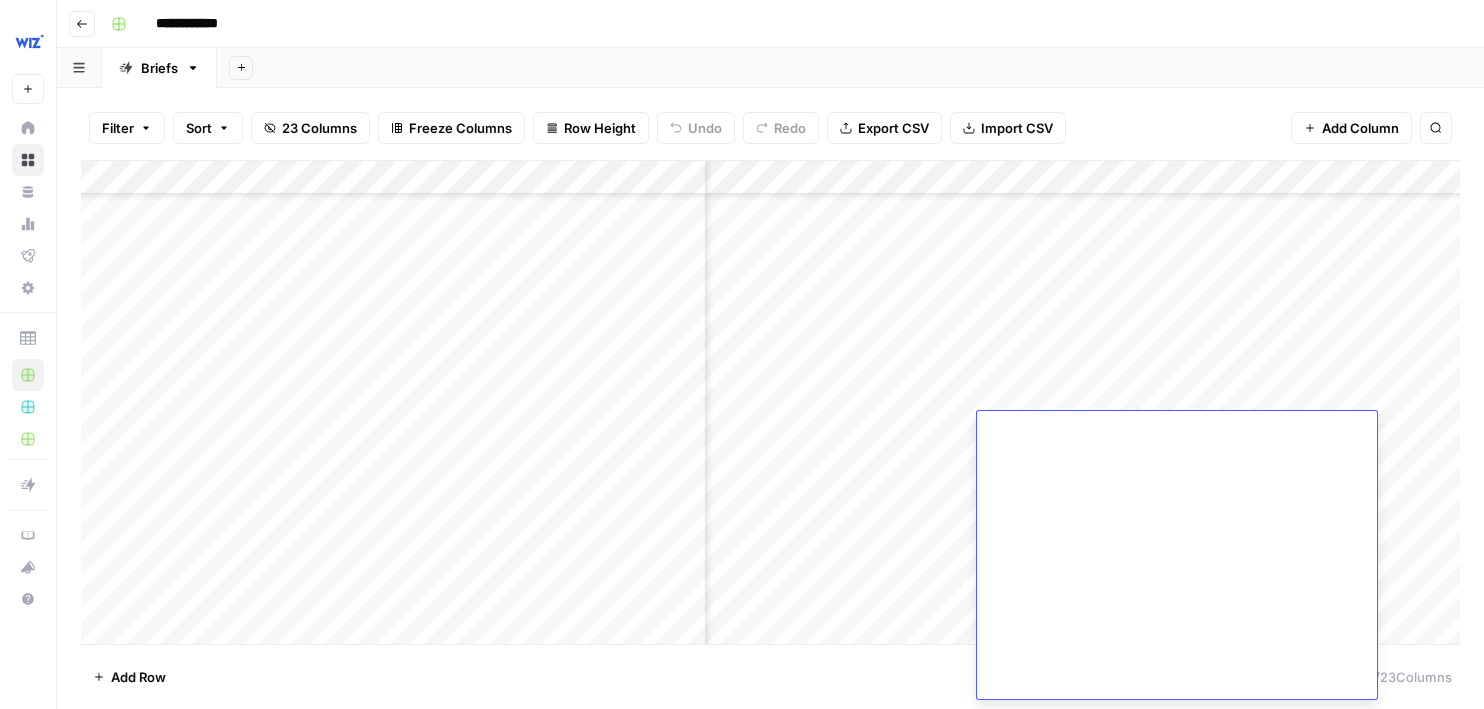 scroll, scrollTop: 37859, scrollLeft: 0, axis: vertical 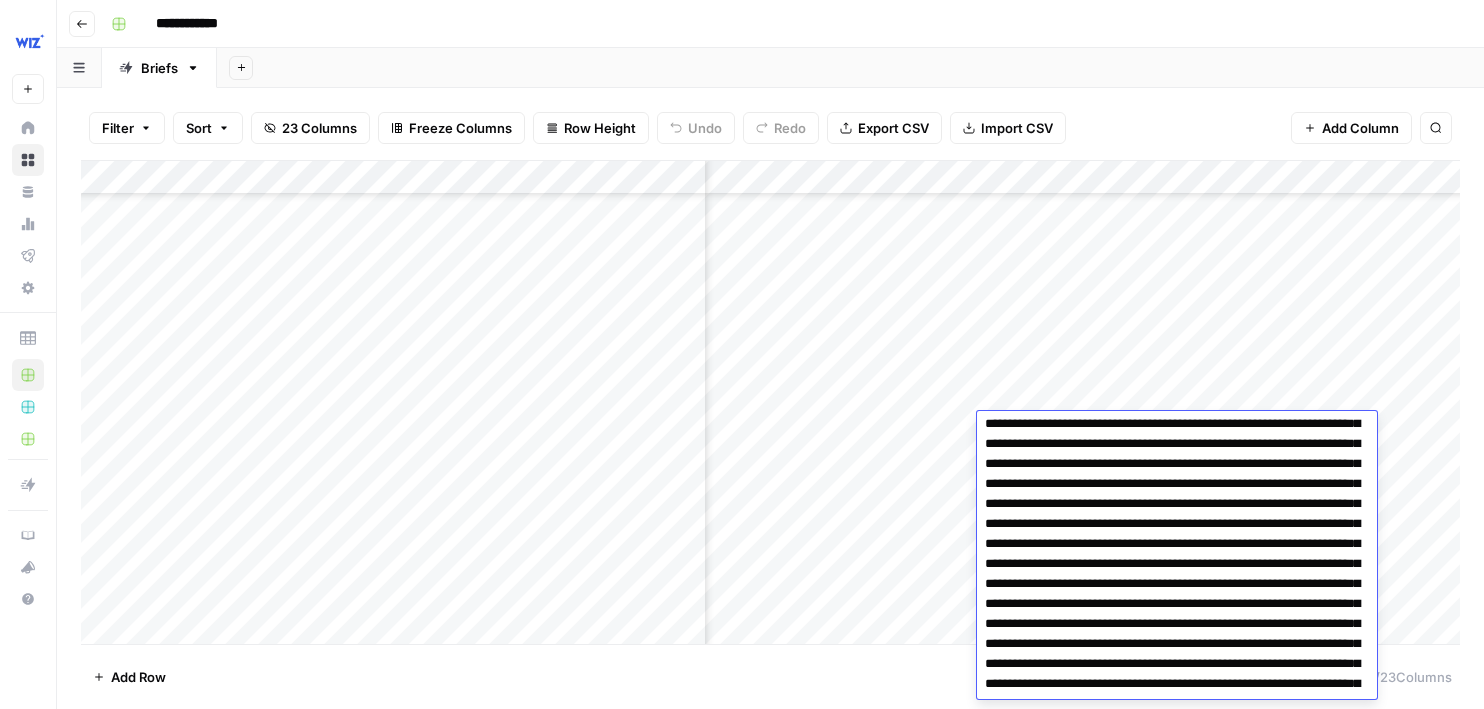 click on "Filter Sort 23 Columns Freeze Columns Row Height Undo Redo Export CSV Import CSV Add Column Search" at bounding box center [770, 128] 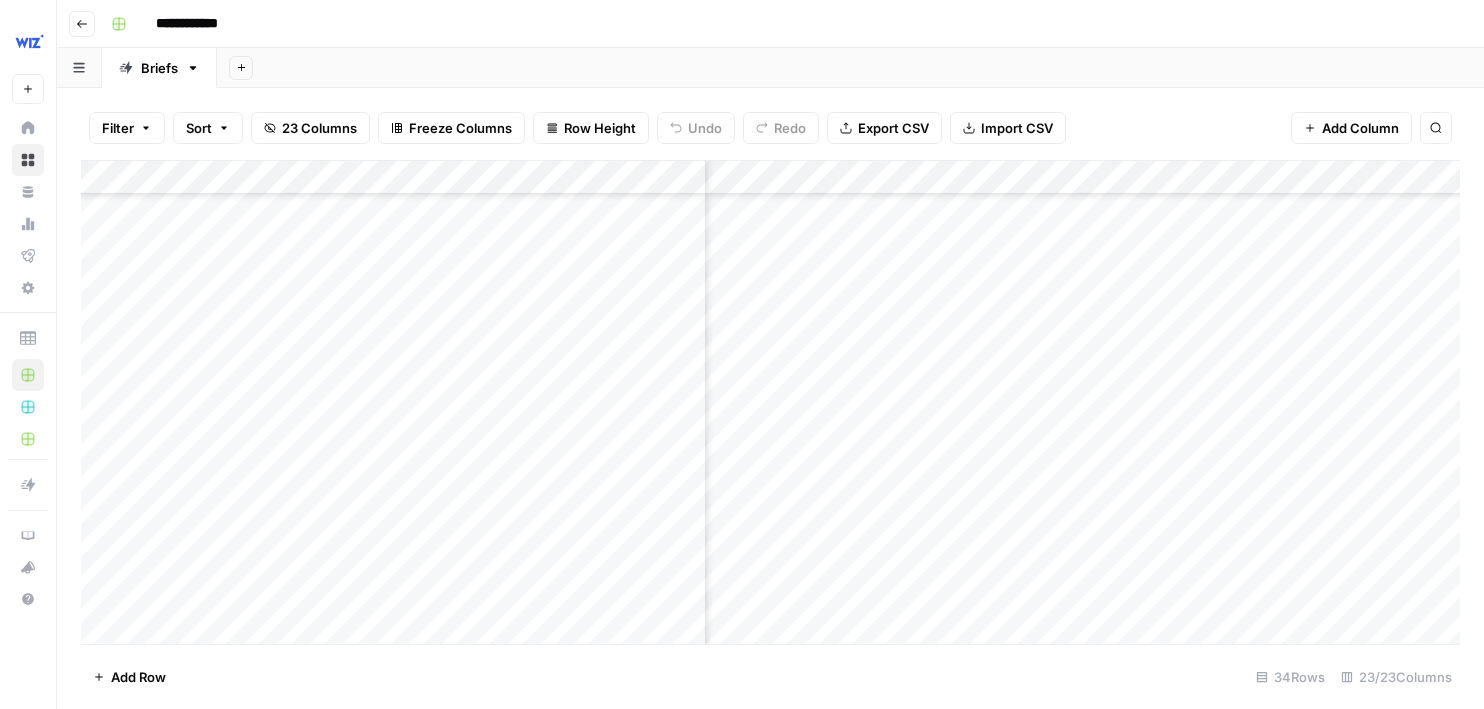click on "Add Column" at bounding box center (770, 402) 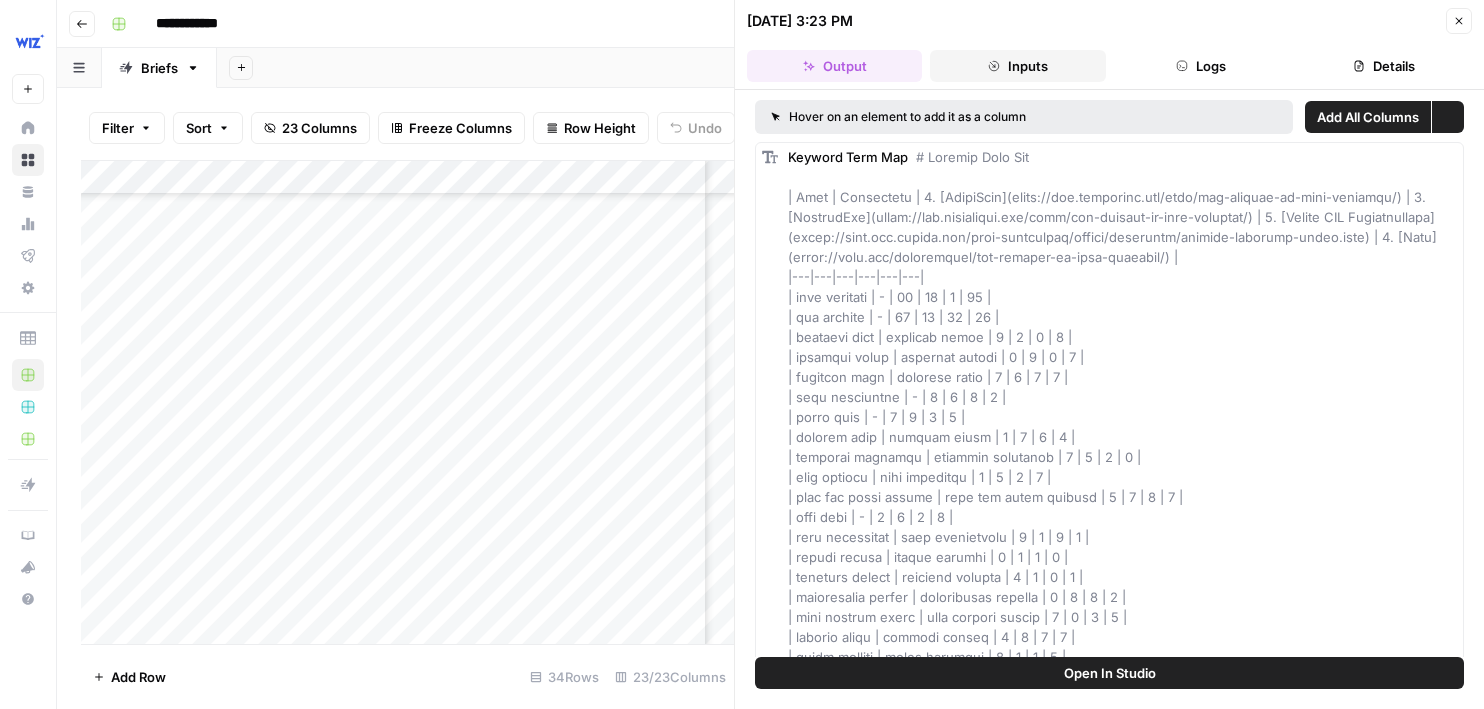 click on "Inputs" at bounding box center [1017, 66] 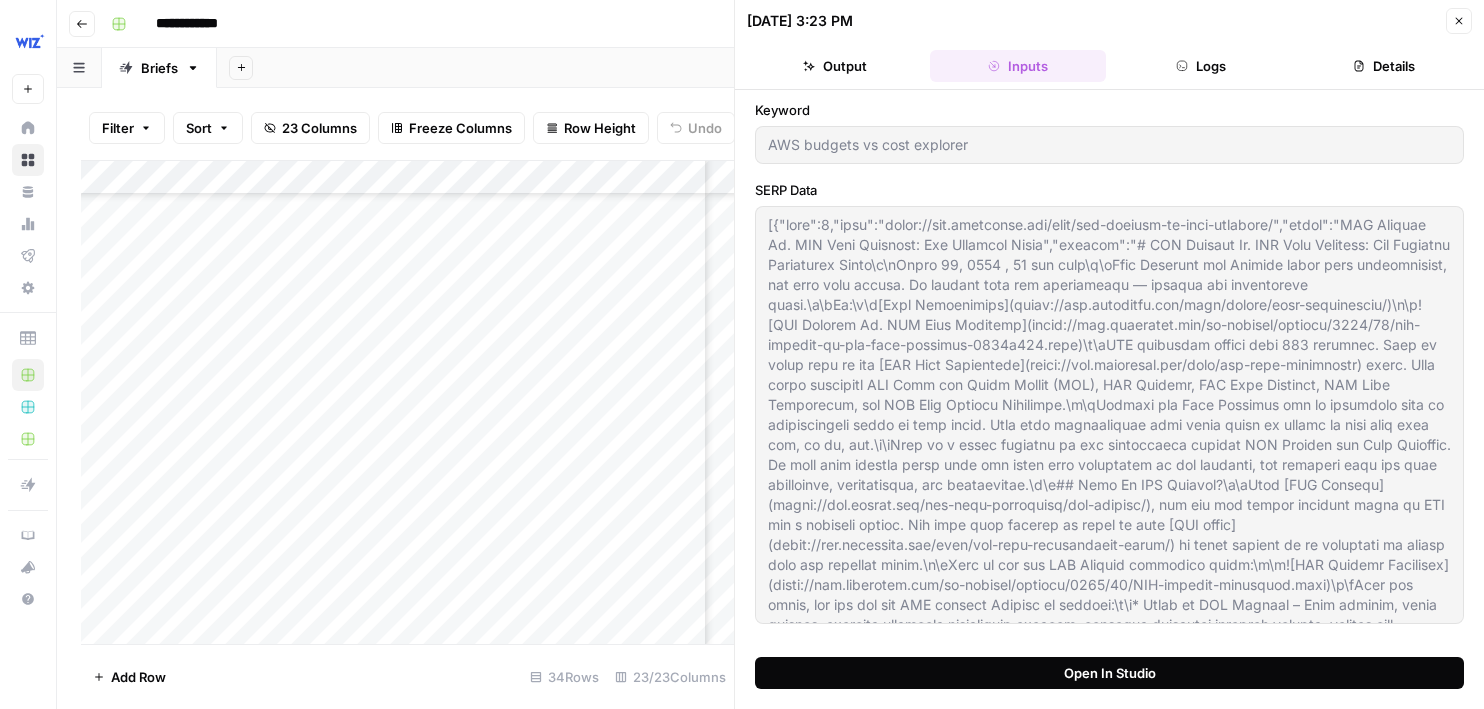 click on "Open In Studio" at bounding box center [1109, 673] 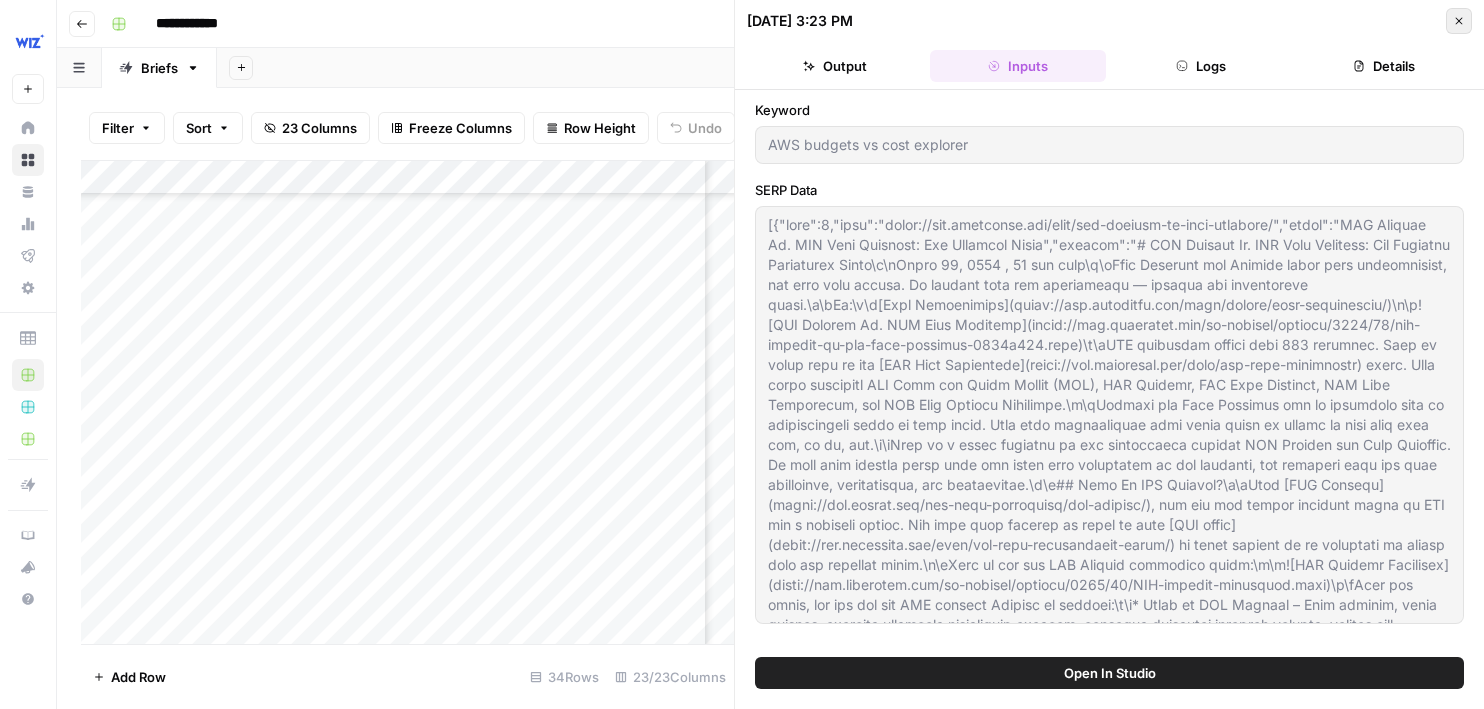 click 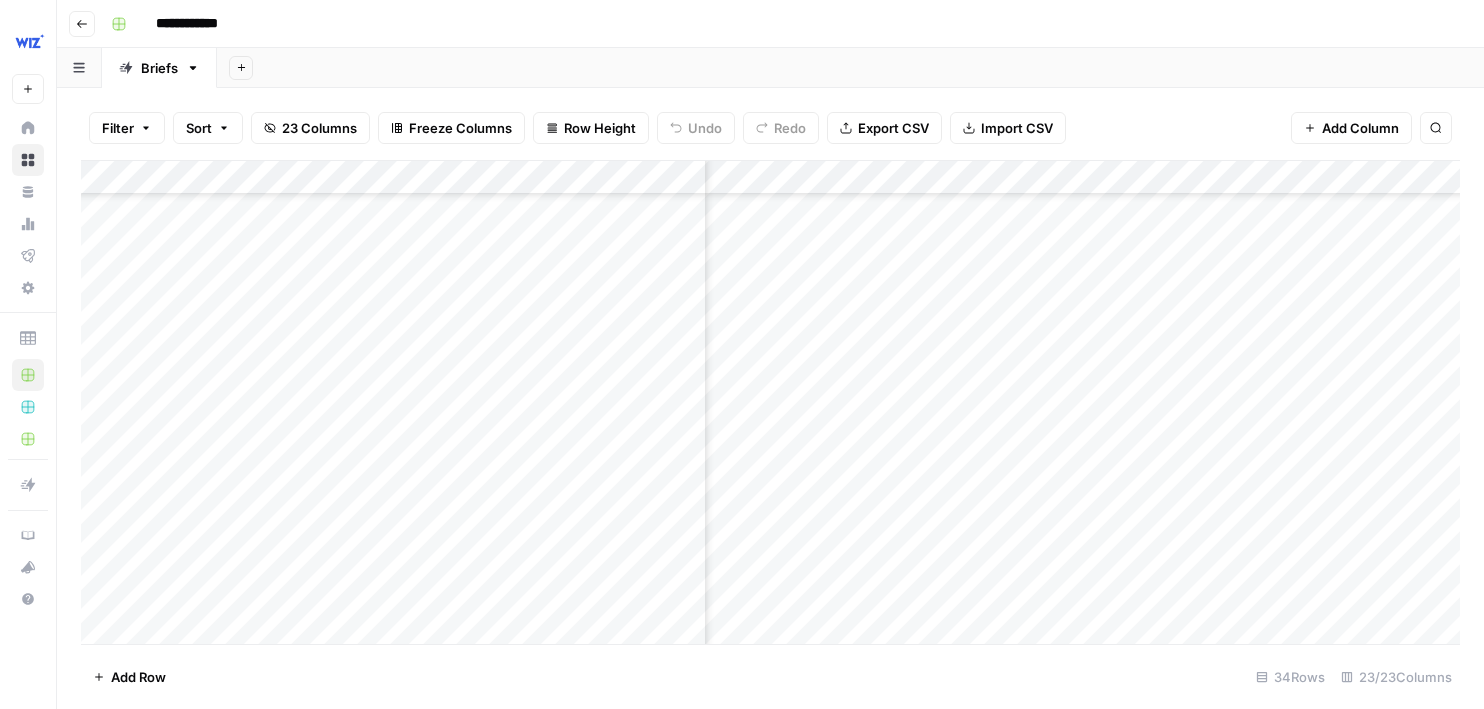 scroll, scrollTop: 1351, scrollLeft: 359, axis: both 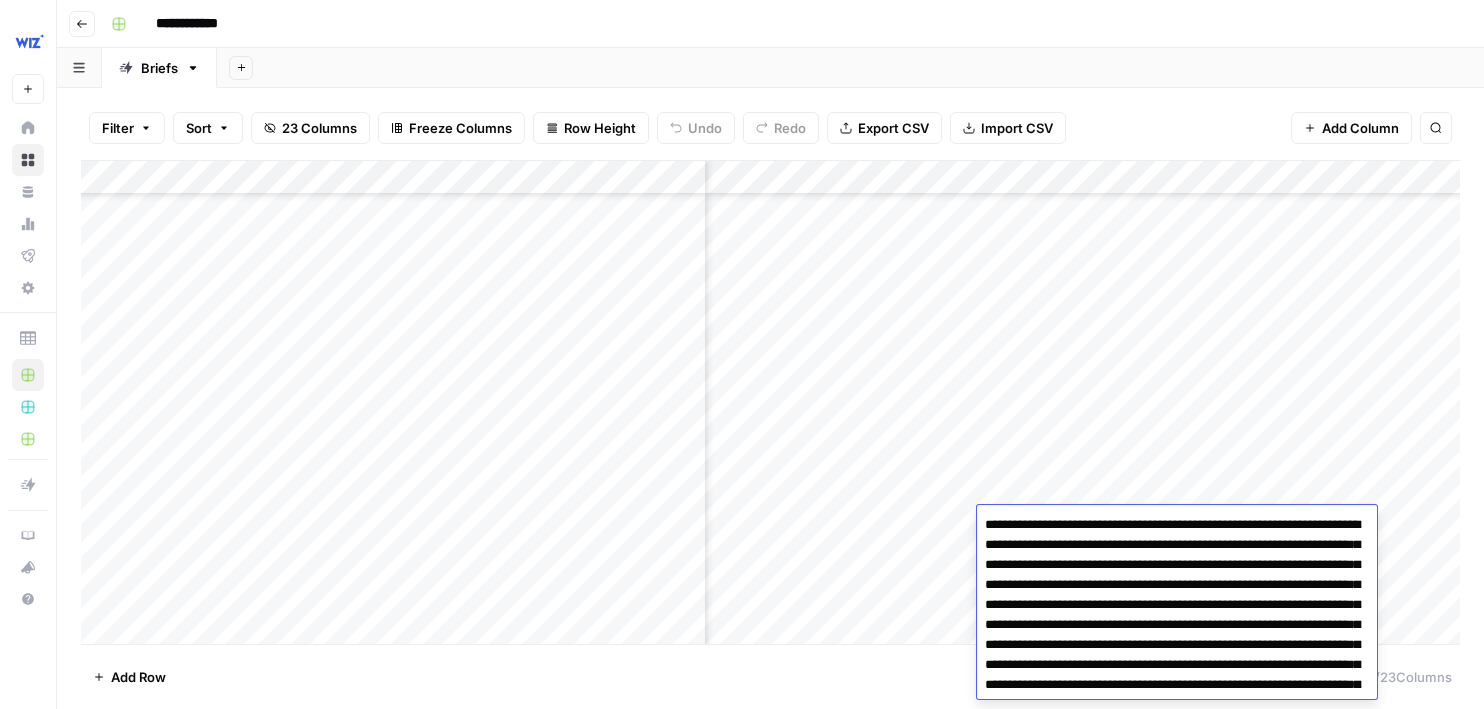 click on "Filter Sort 23 Columns Freeze Columns Row Height Undo Redo Export CSV Import CSV Add Column Search" at bounding box center [770, 128] 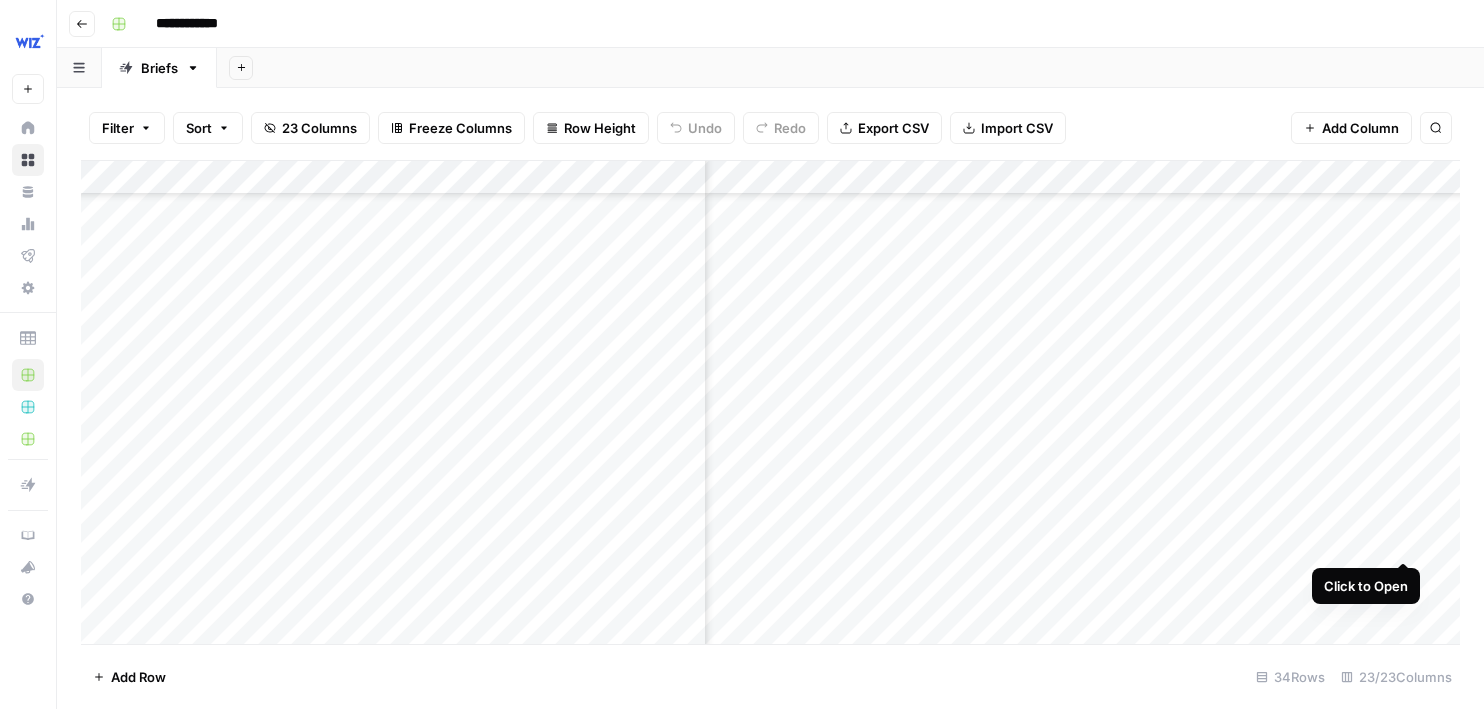 click on "Add Column" at bounding box center (770, 402) 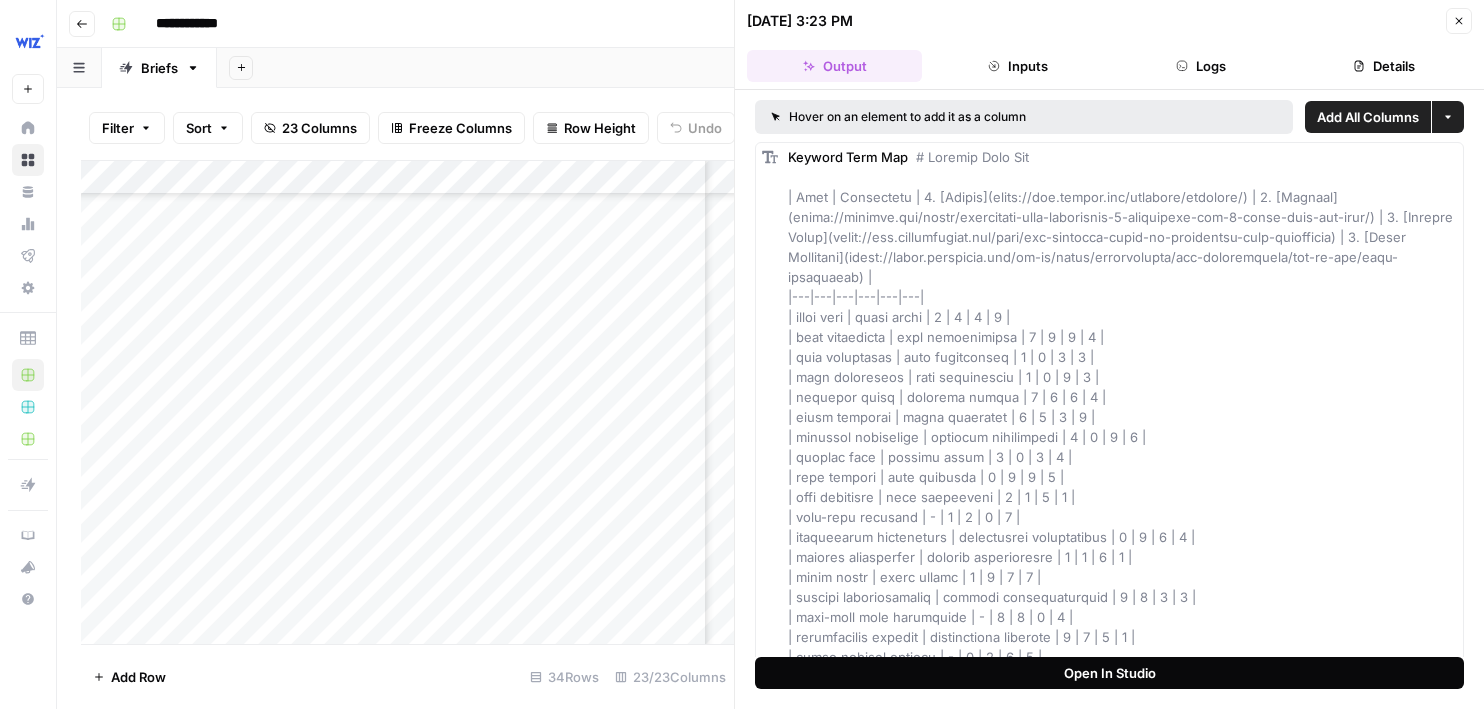 click on "Open In Studio" at bounding box center [1109, 673] 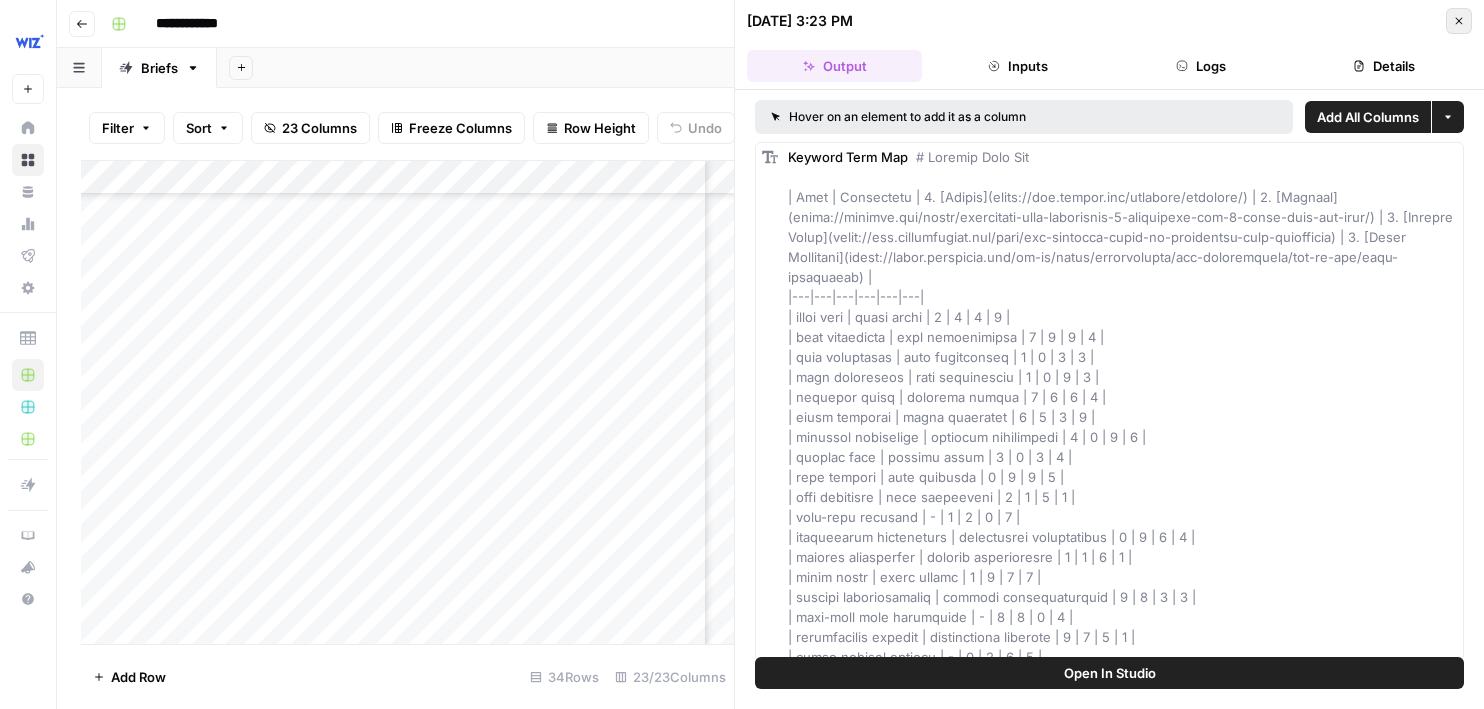 click on "Close" at bounding box center (1459, 21) 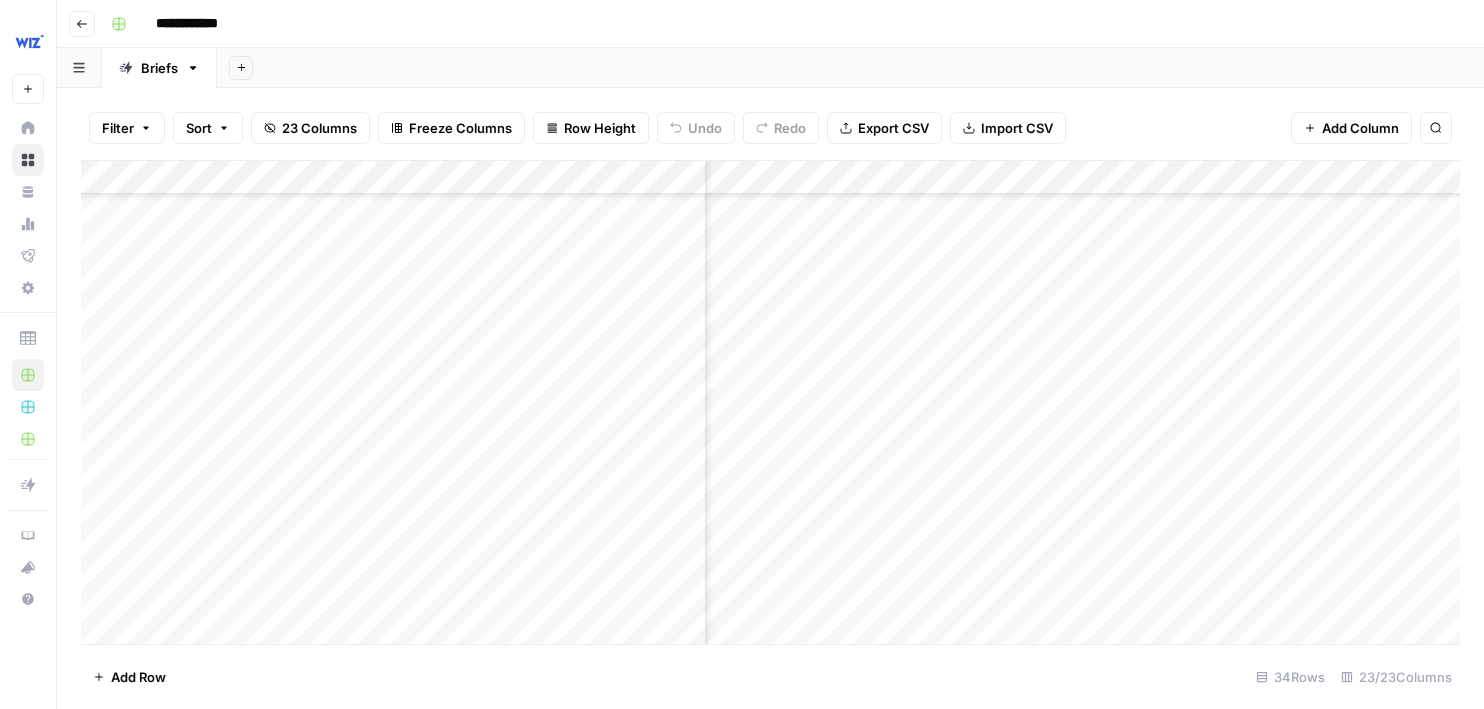 scroll, scrollTop: 1351, scrollLeft: 398, axis: both 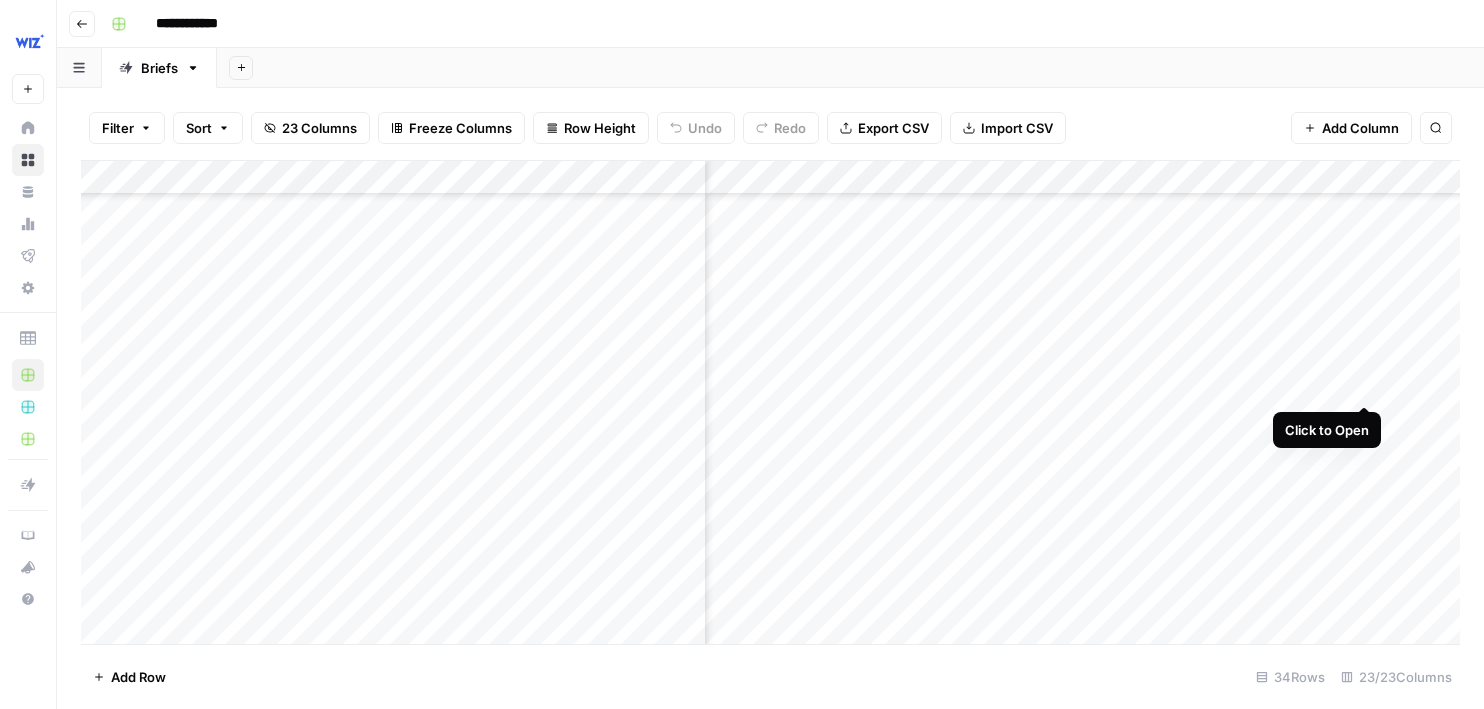 click on "Add Column" at bounding box center (770, 402) 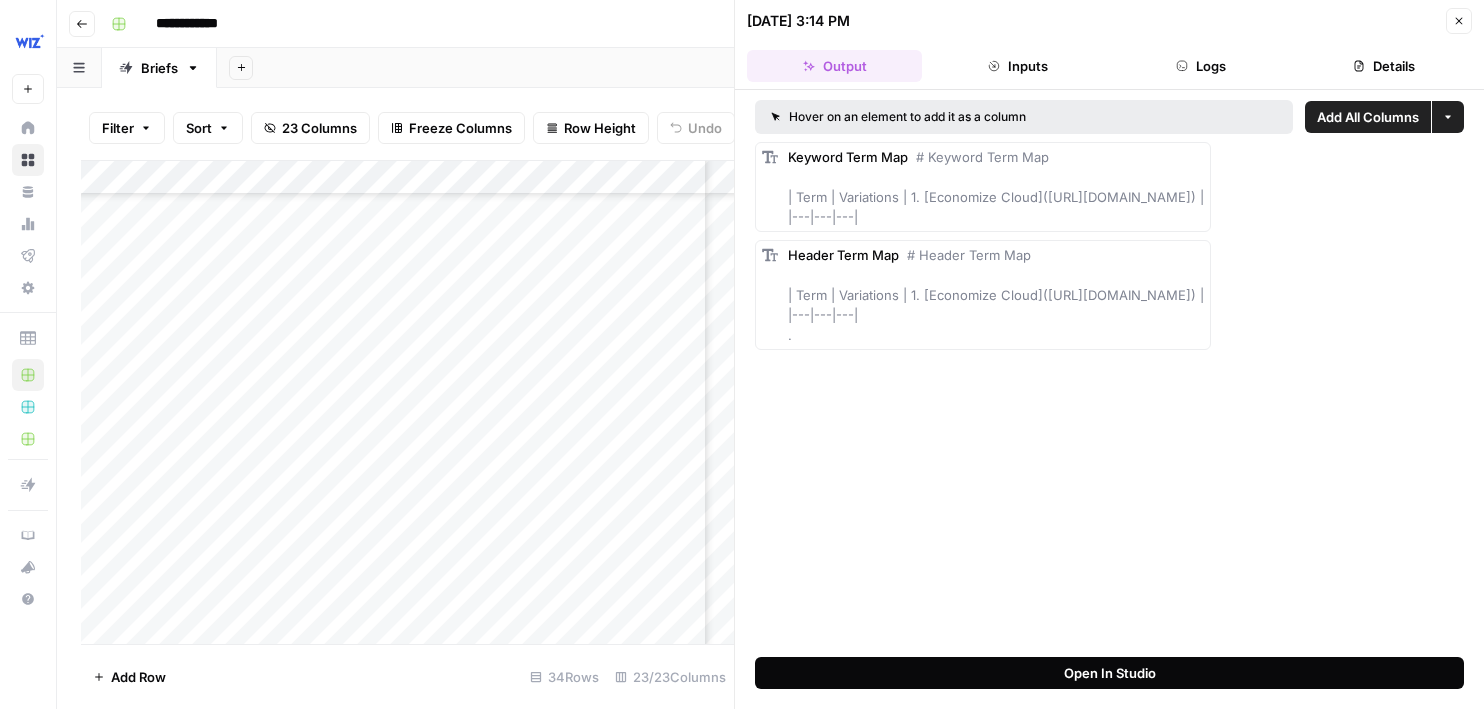 click on "Open In Studio" at bounding box center (1110, 673) 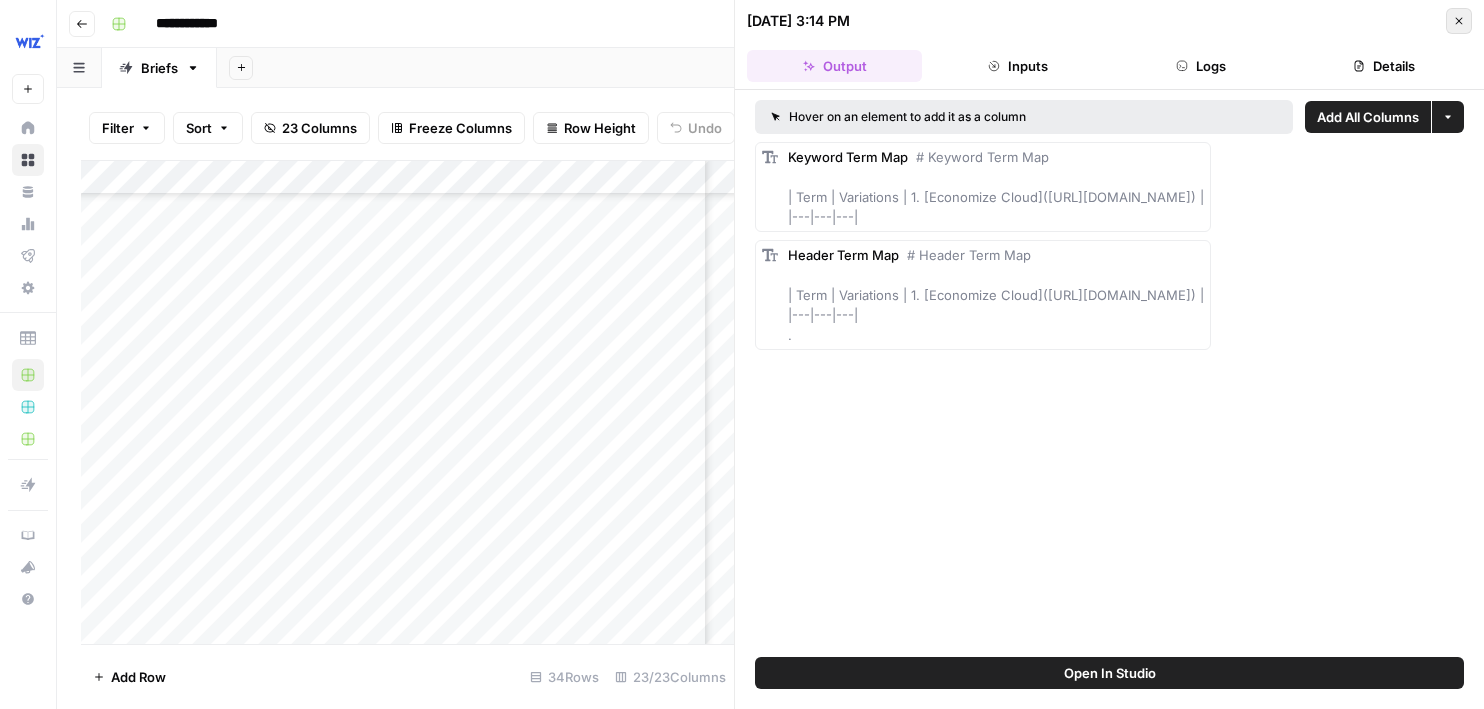 click 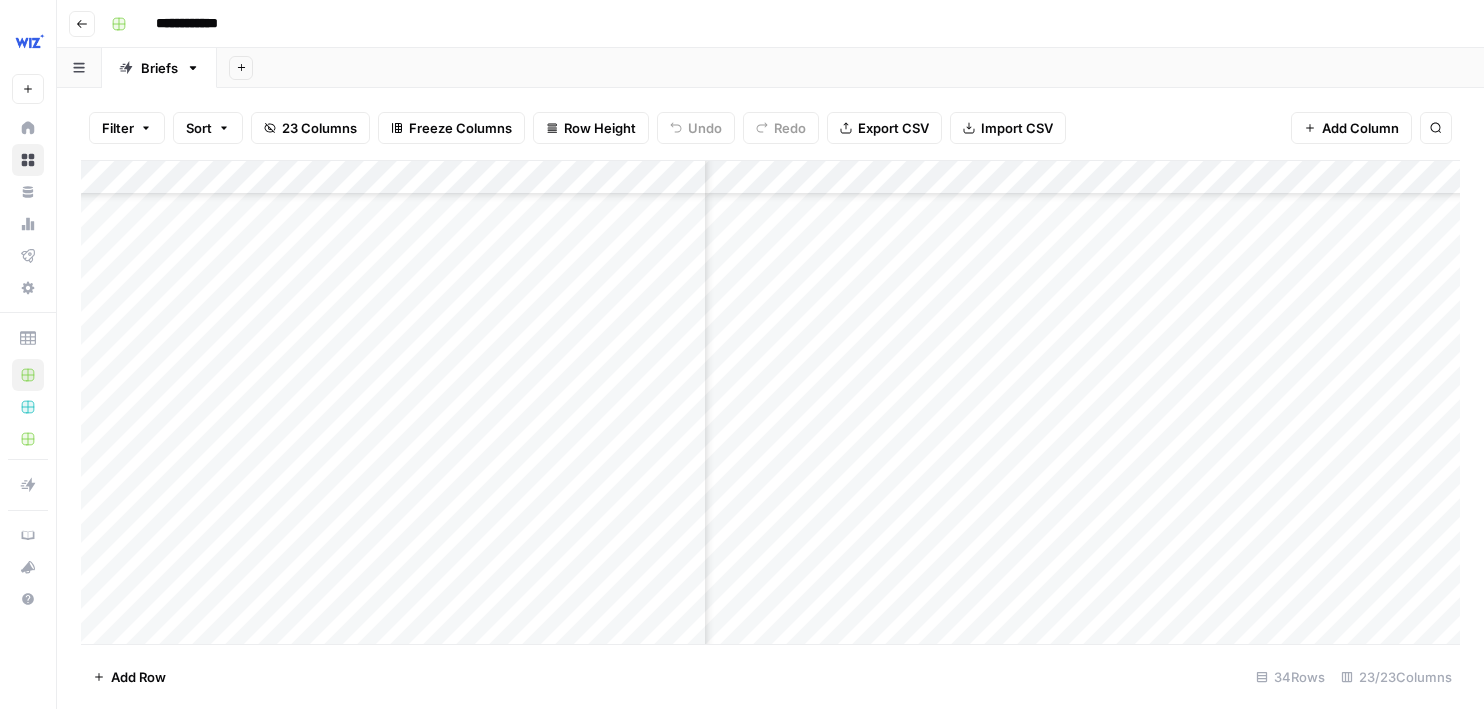 click on "Add Column" at bounding box center [770, 402] 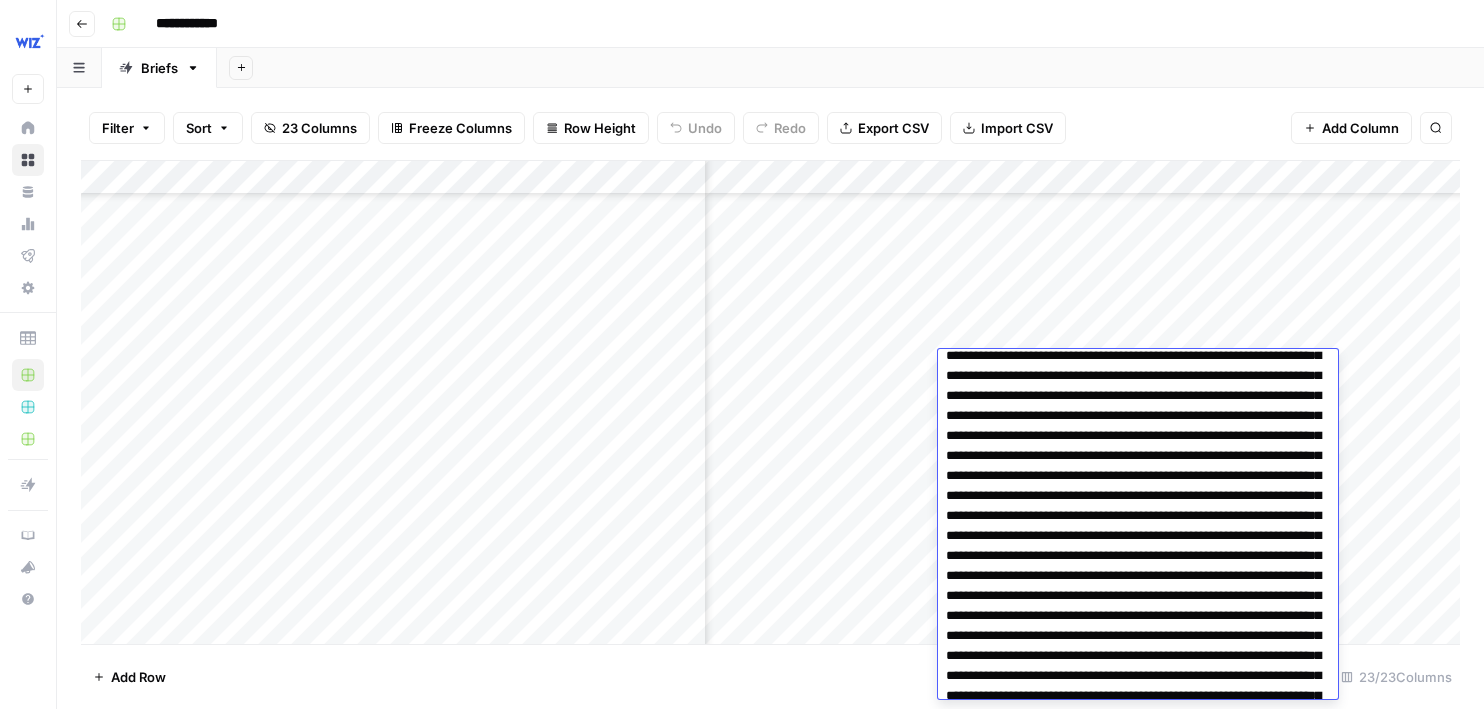 scroll, scrollTop: 0, scrollLeft: 0, axis: both 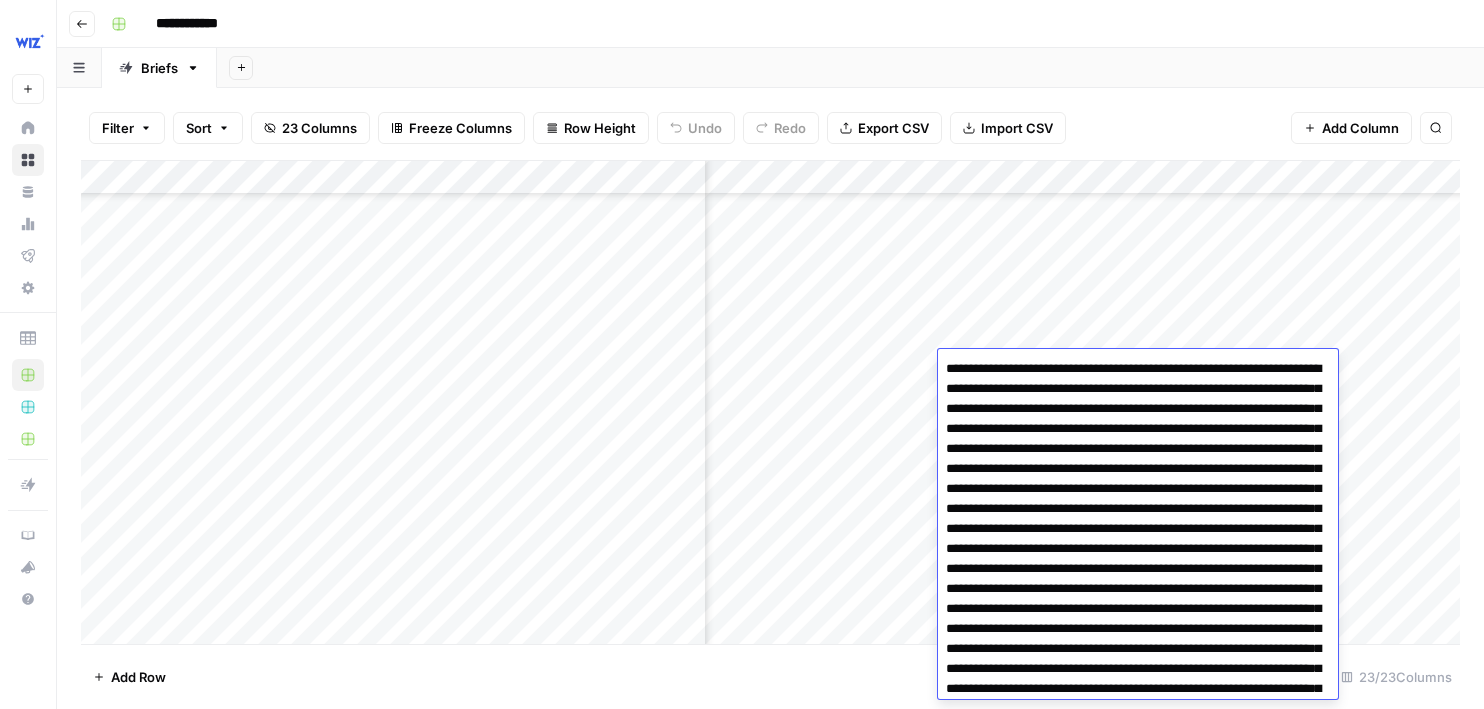 click on "Filter Sort 23 Columns Freeze Columns Row Height Undo Redo Export CSV Import CSV Add Column Search" at bounding box center [770, 128] 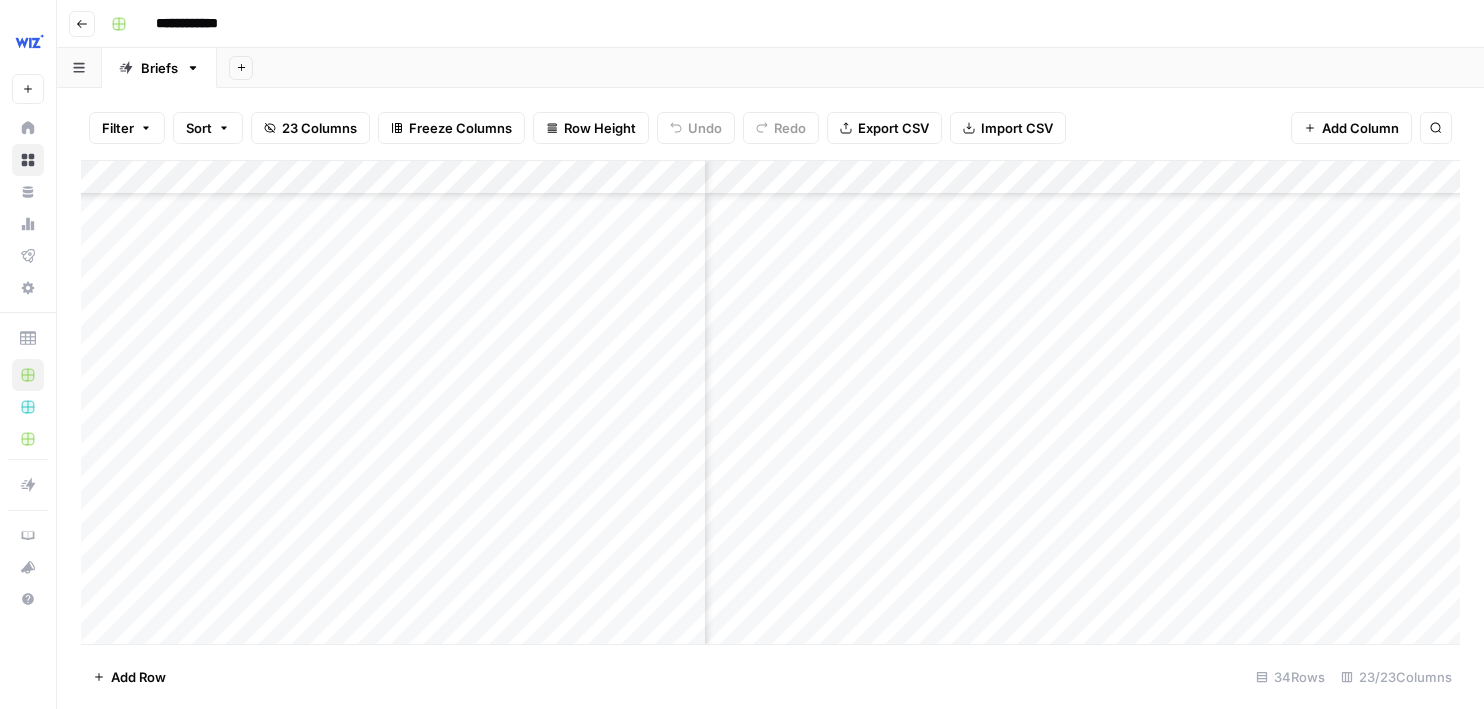 scroll, scrollTop: 1351, scrollLeft: 589, axis: both 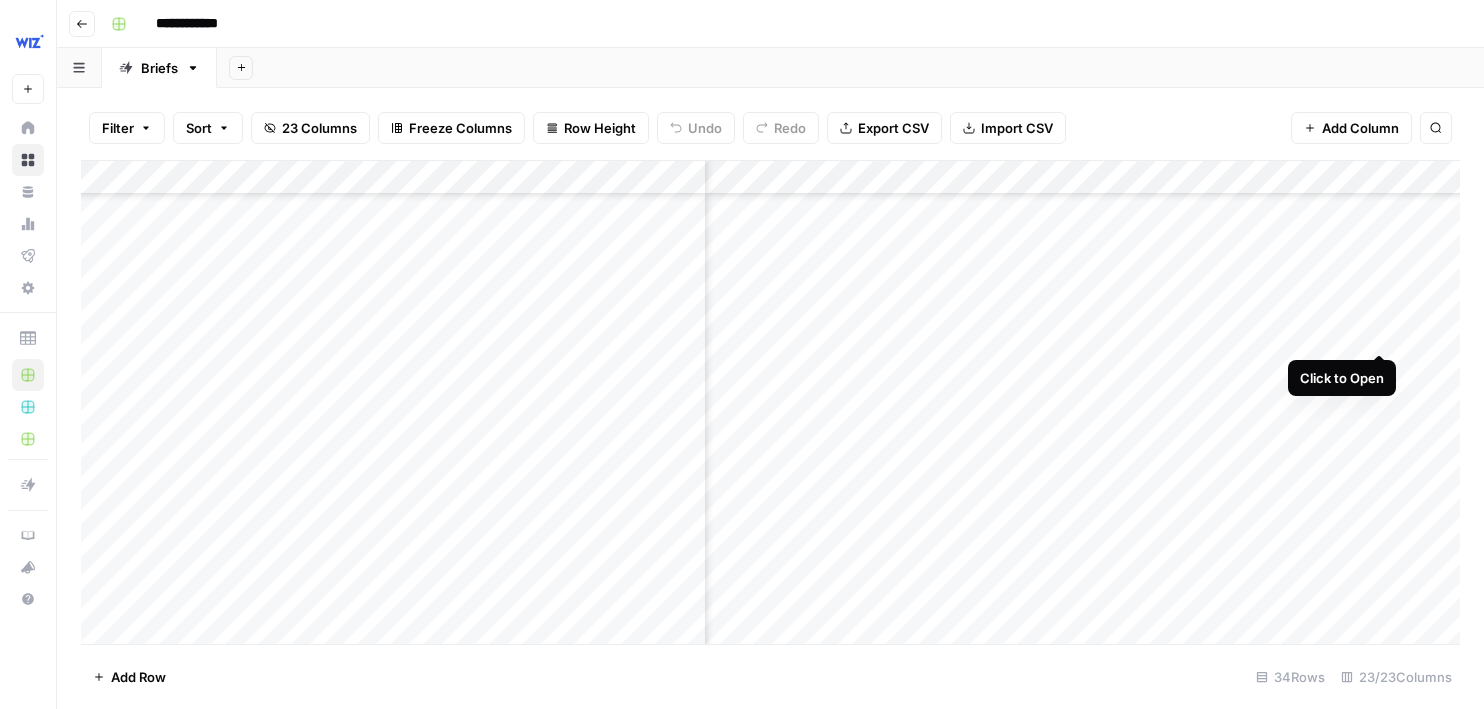 click on "Add Column" at bounding box center (770, 402) 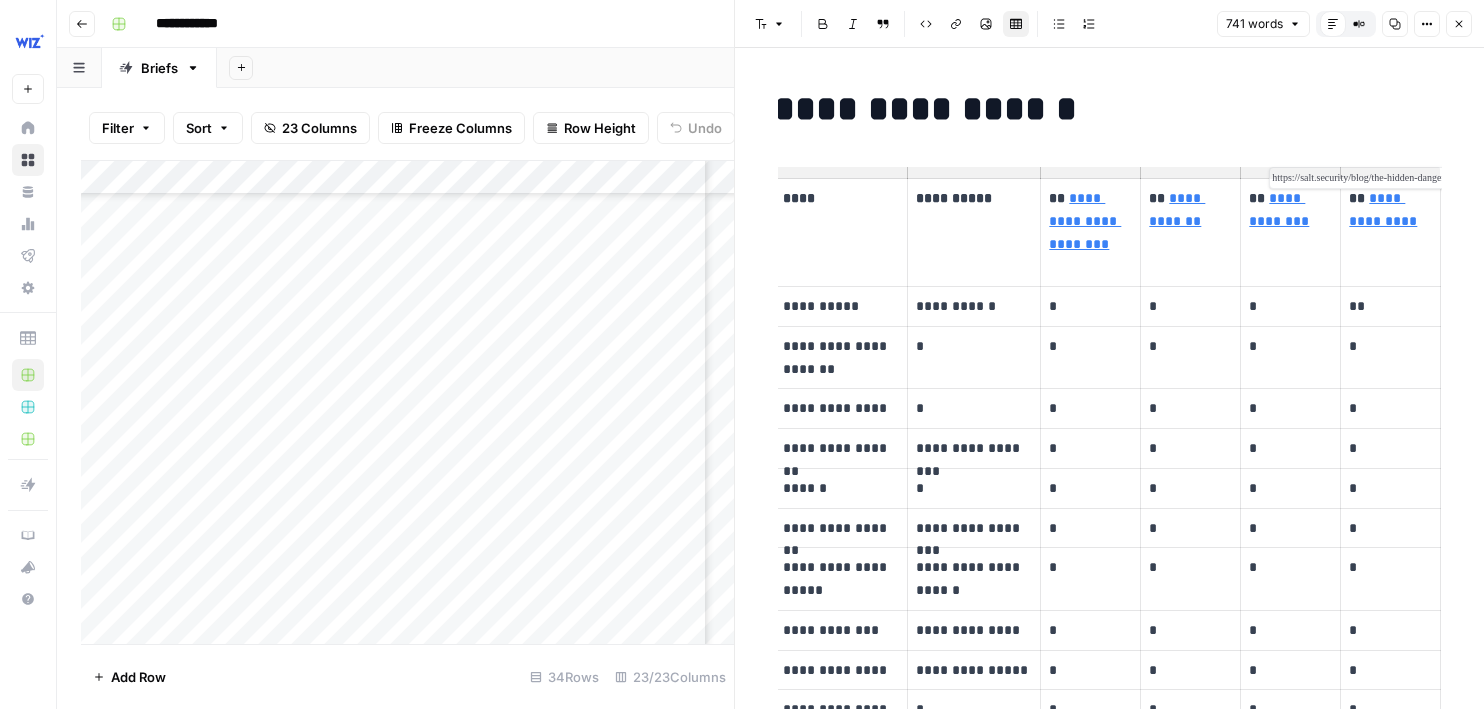 scroll, scrollTop: 0, scrollLeft: 0, axis: both 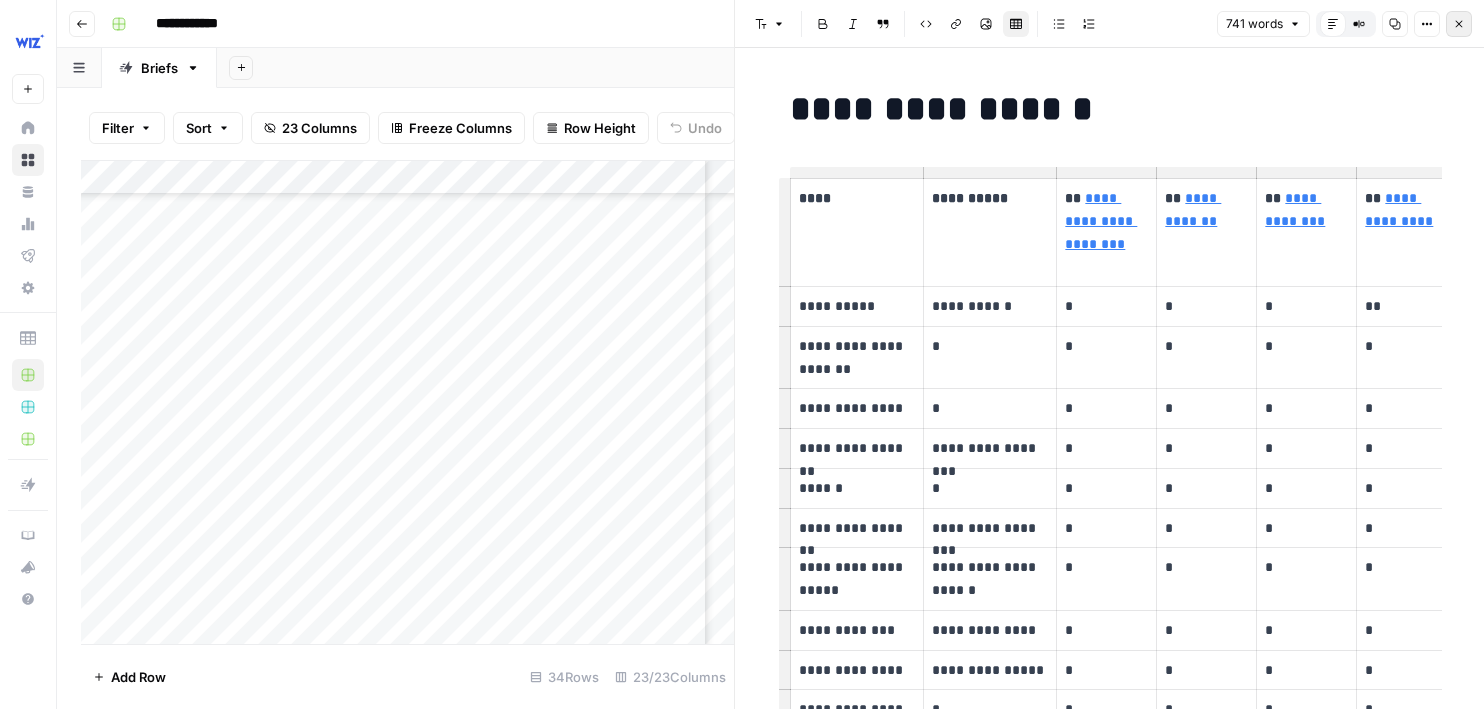 click on "Close" at bounding box center (1459, 24) 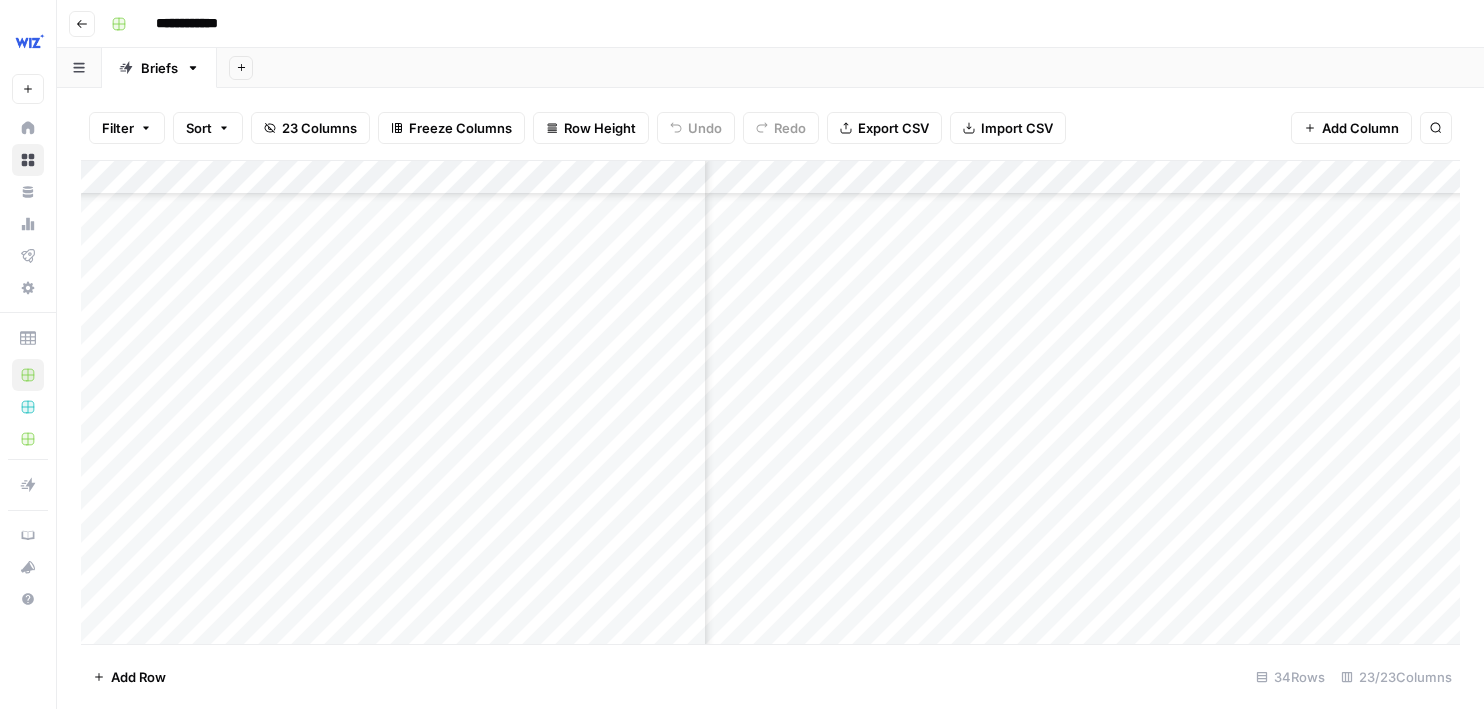 click on "Add Column" at bounding box center [770, 402] 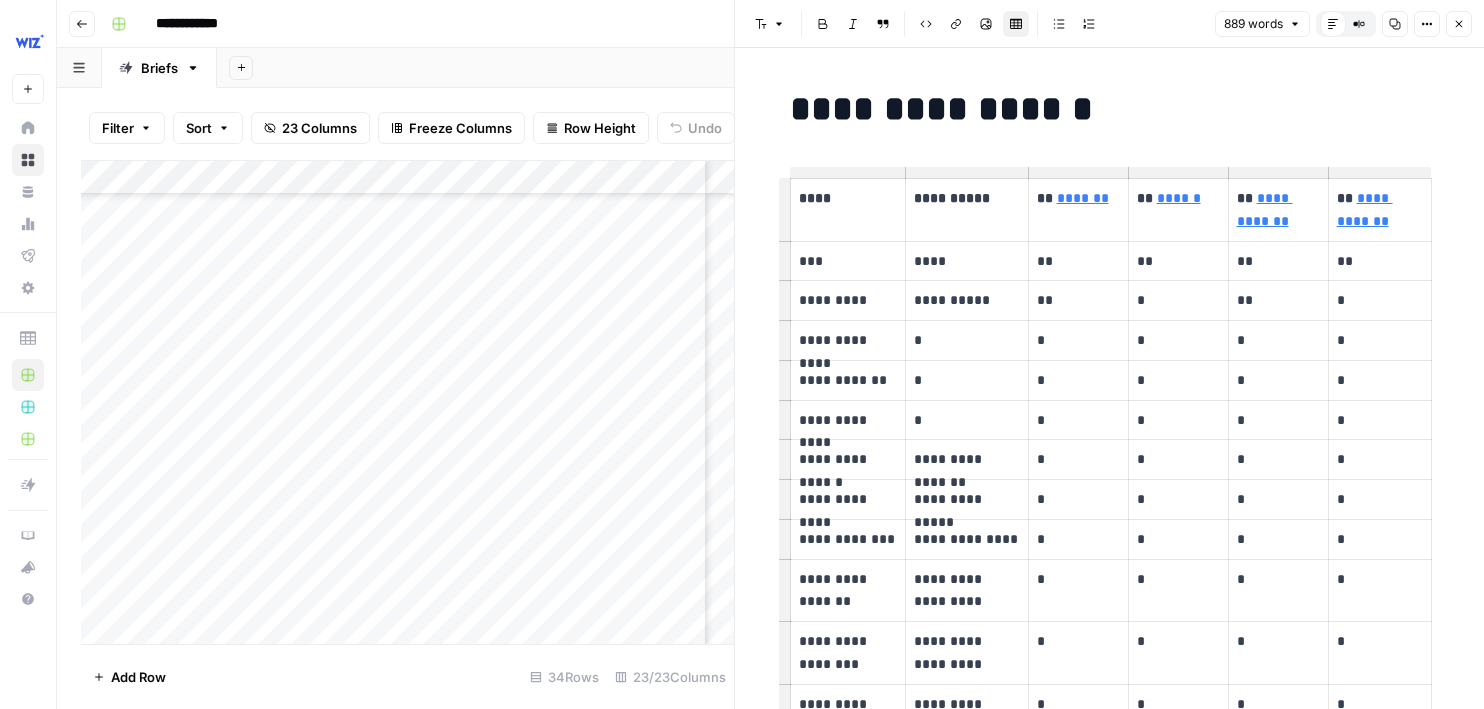 scroll, scrollTop: 0, scrollLeft: 0, axis: both 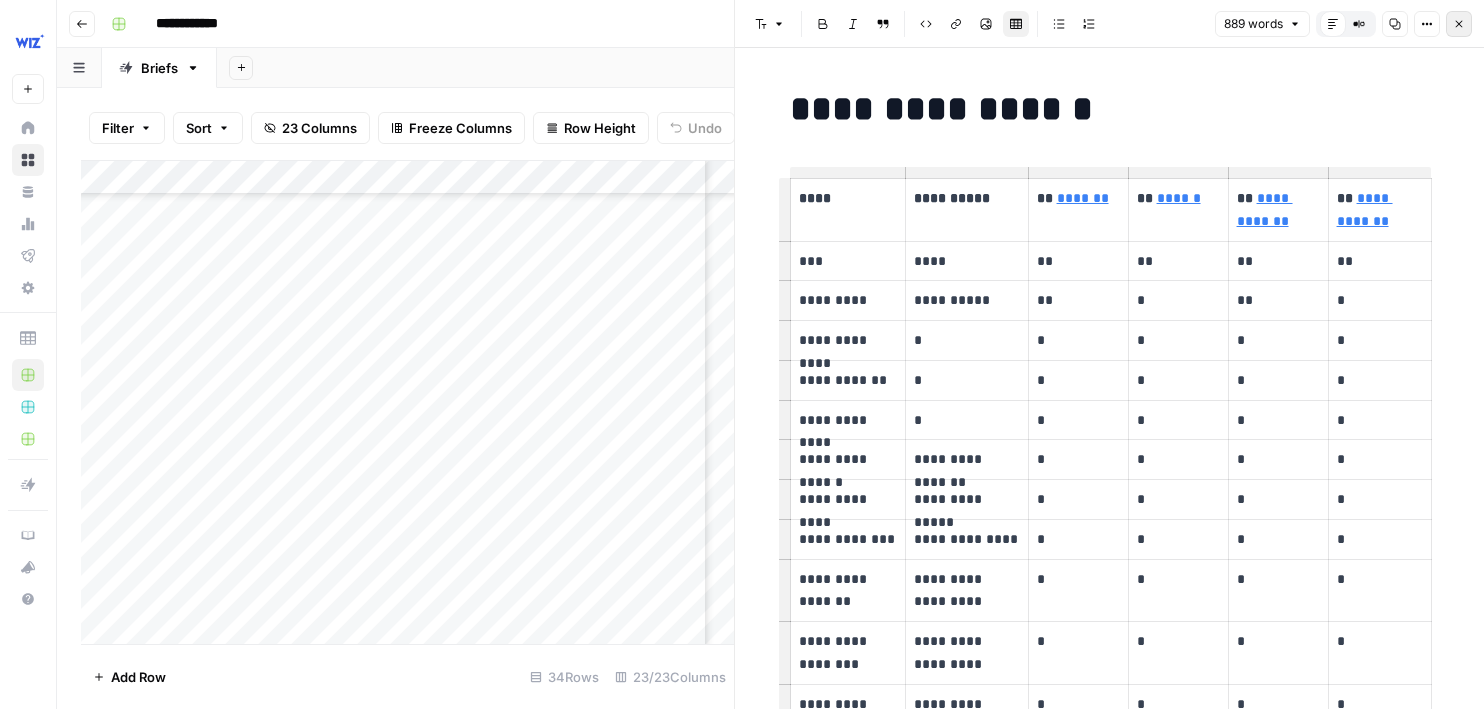 click 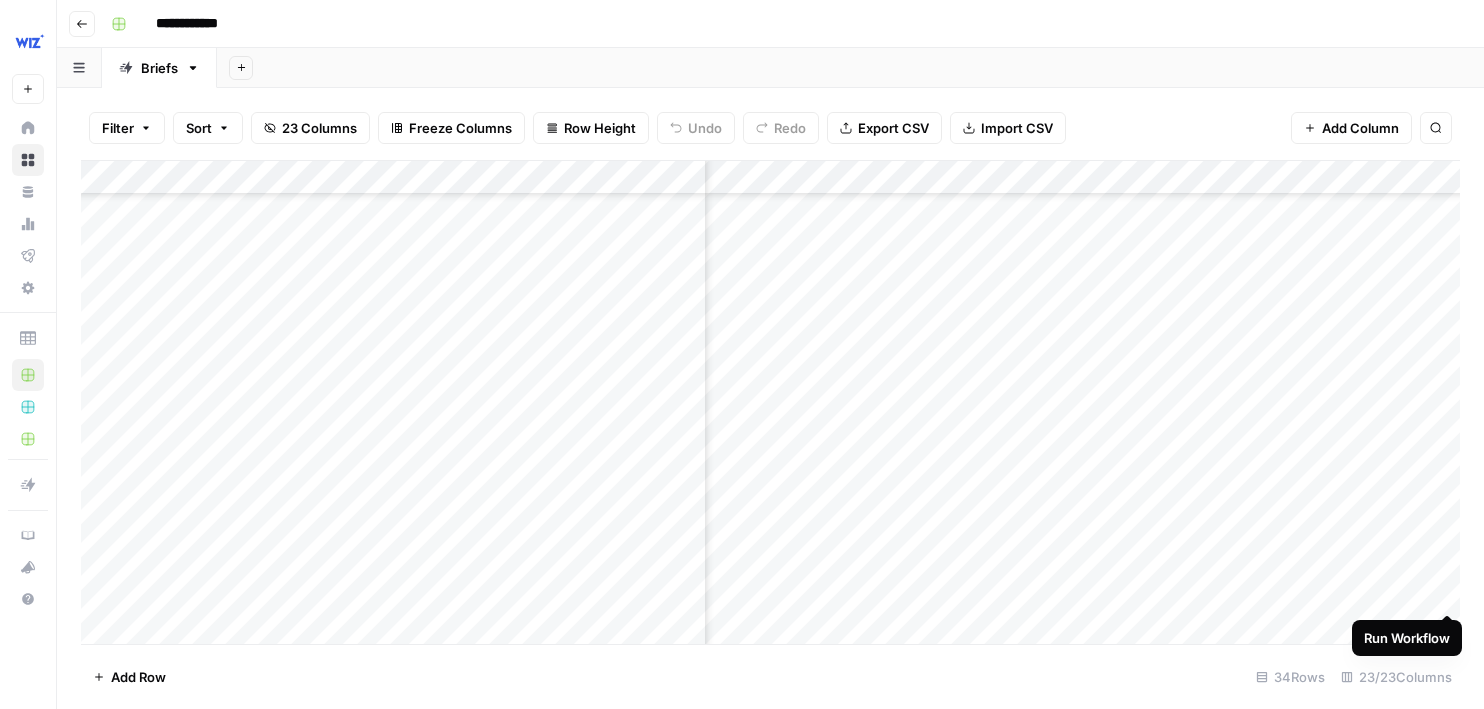 scroll, scrollTop: 1351, scrollLeft: 515, axis: both 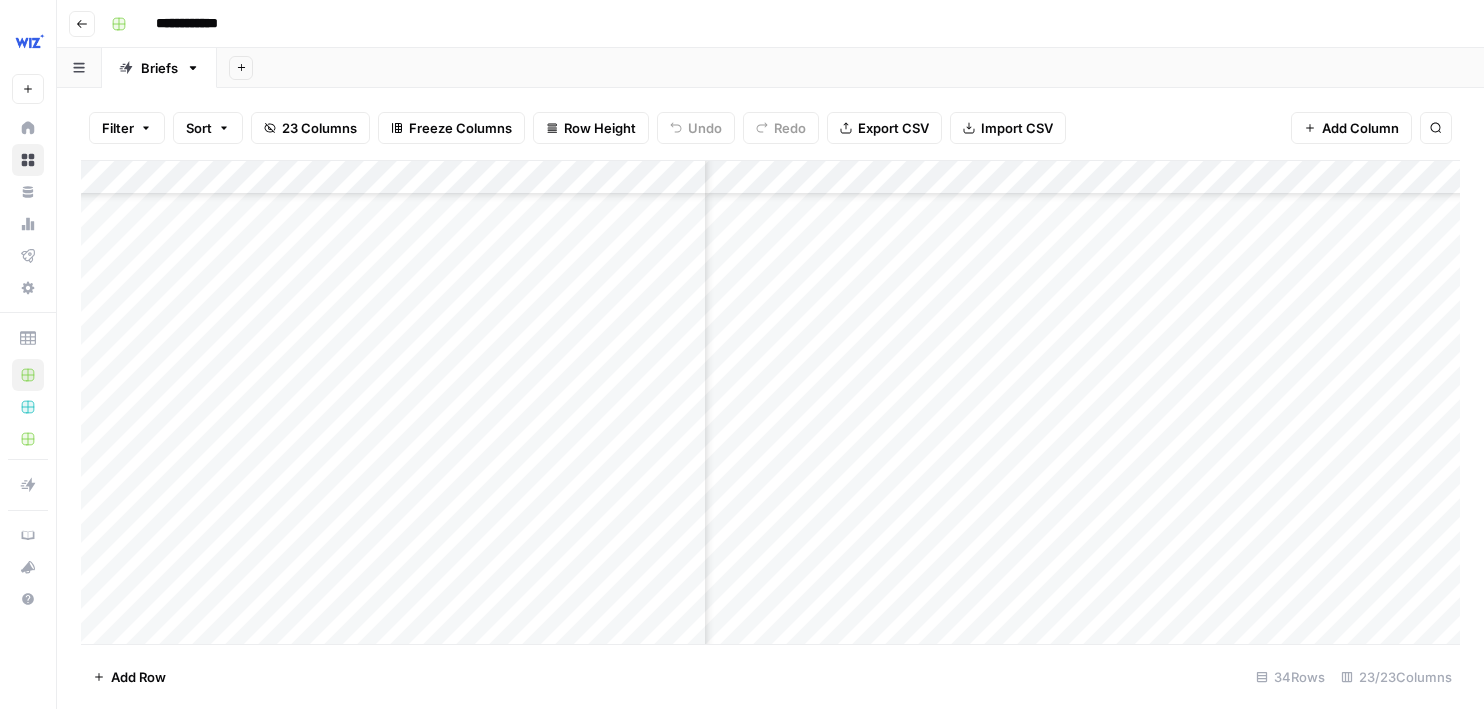 click on "Add Column" at bounding box center [770, 402] 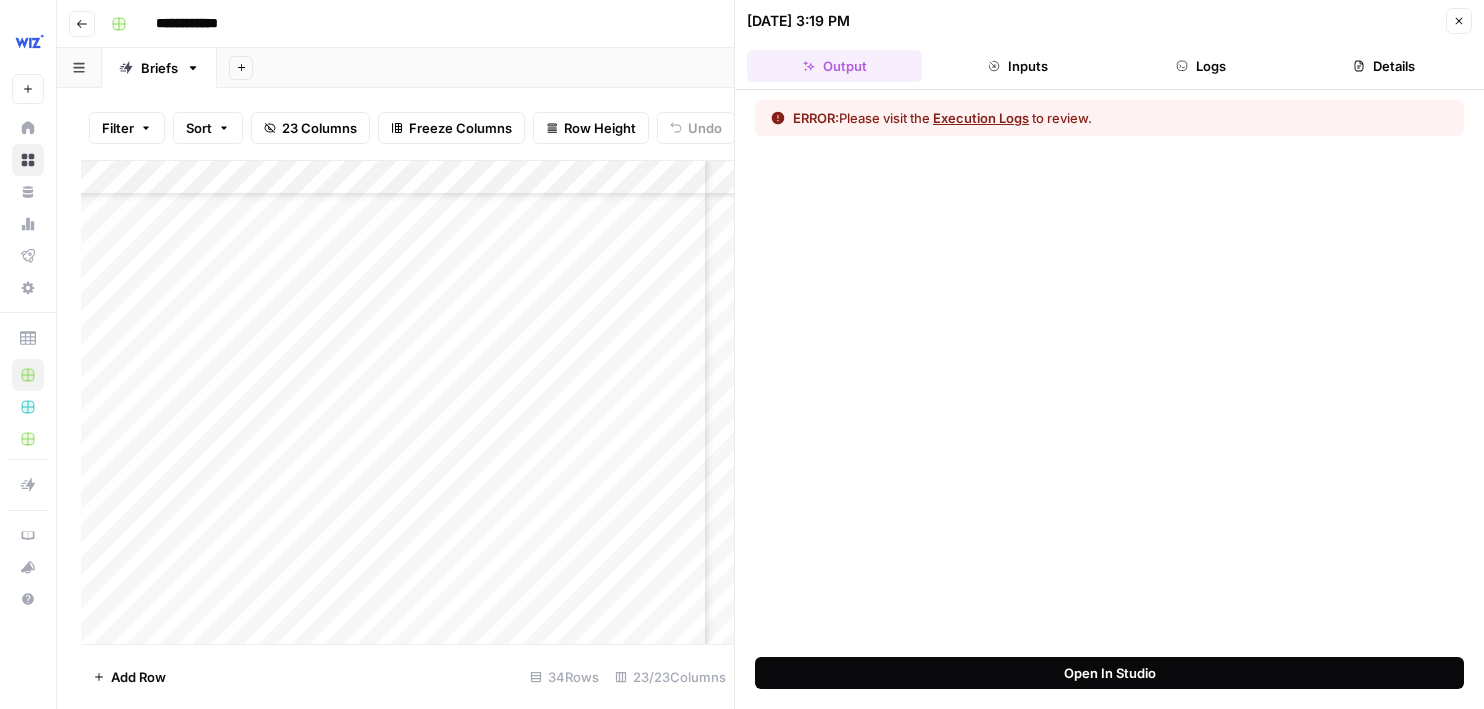 click on "Open In Studio" at bounding box center (1109, 673) 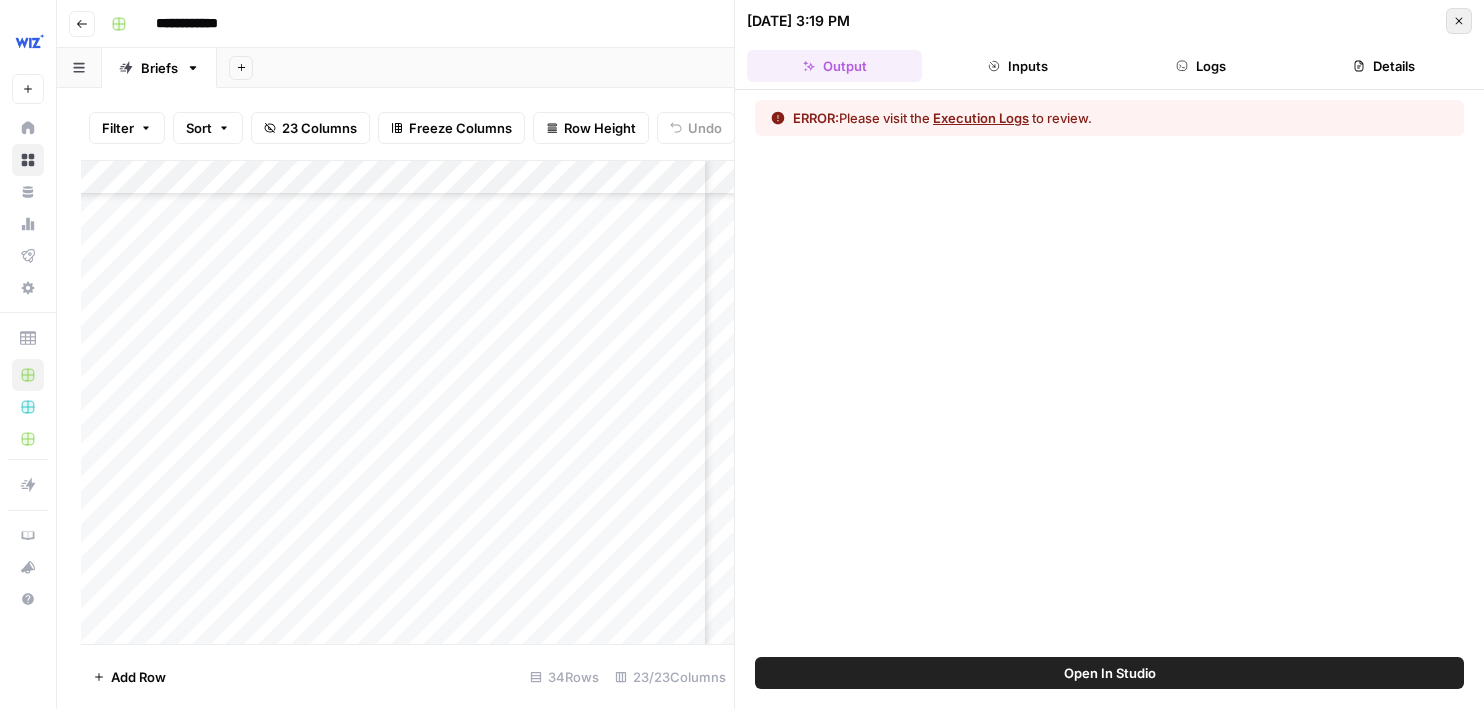 click 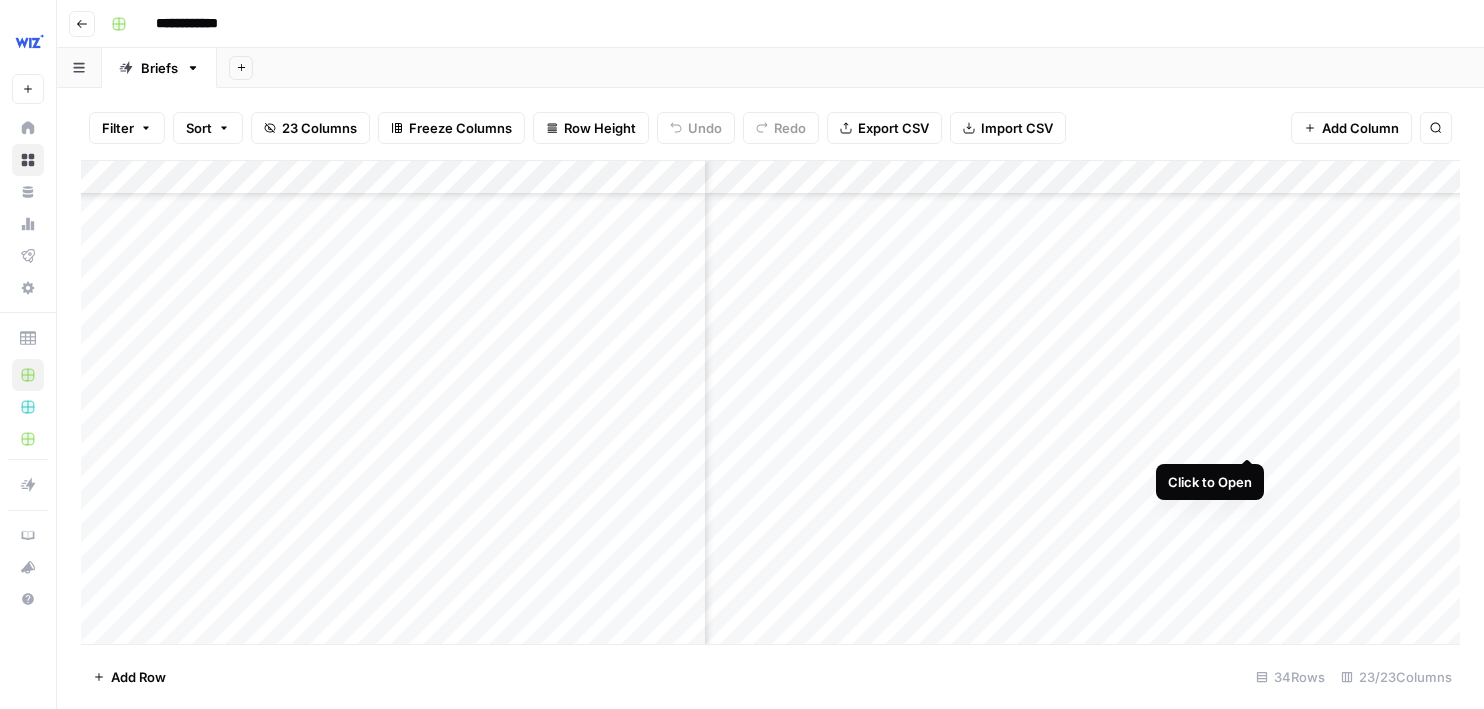 click on "Add Column" at bounding box center [770, 402] 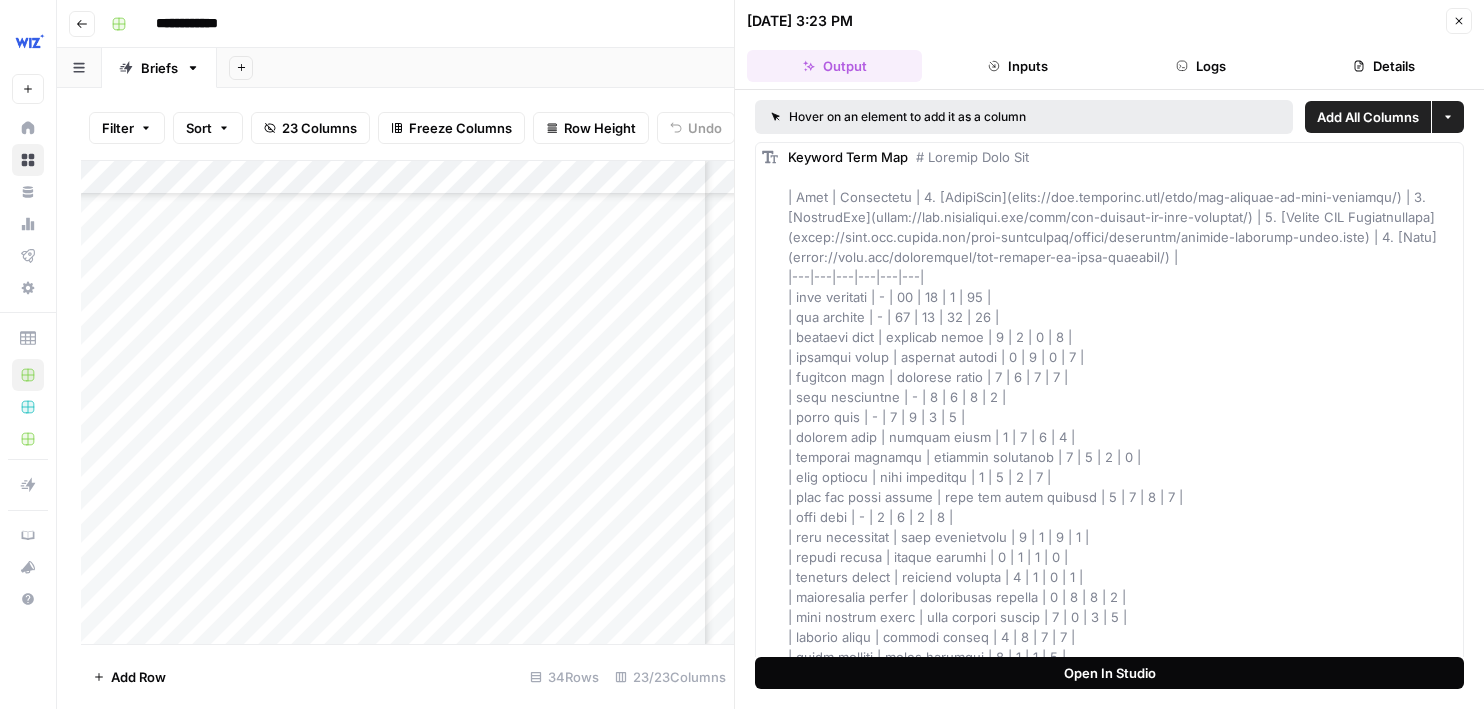 click on "Open In Studio" at bounding box center [1110, 673] 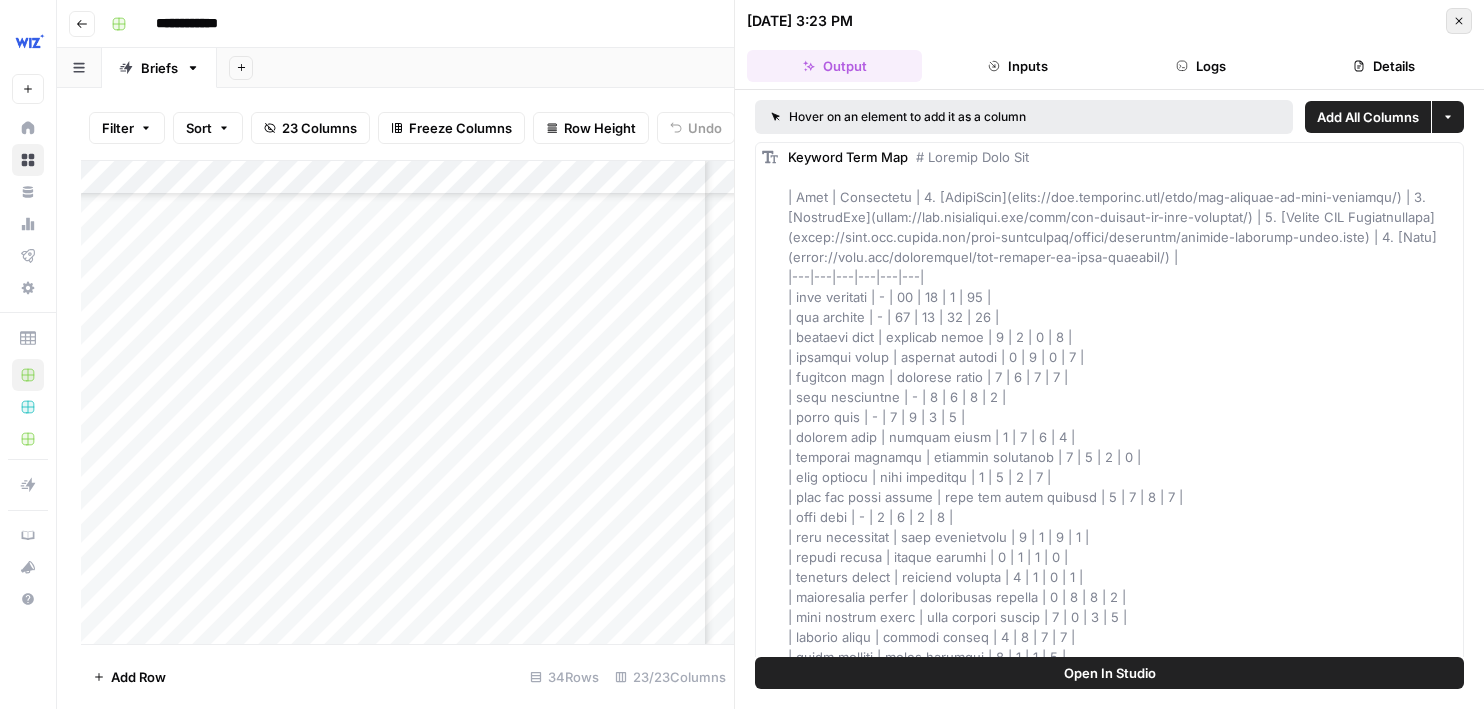 click 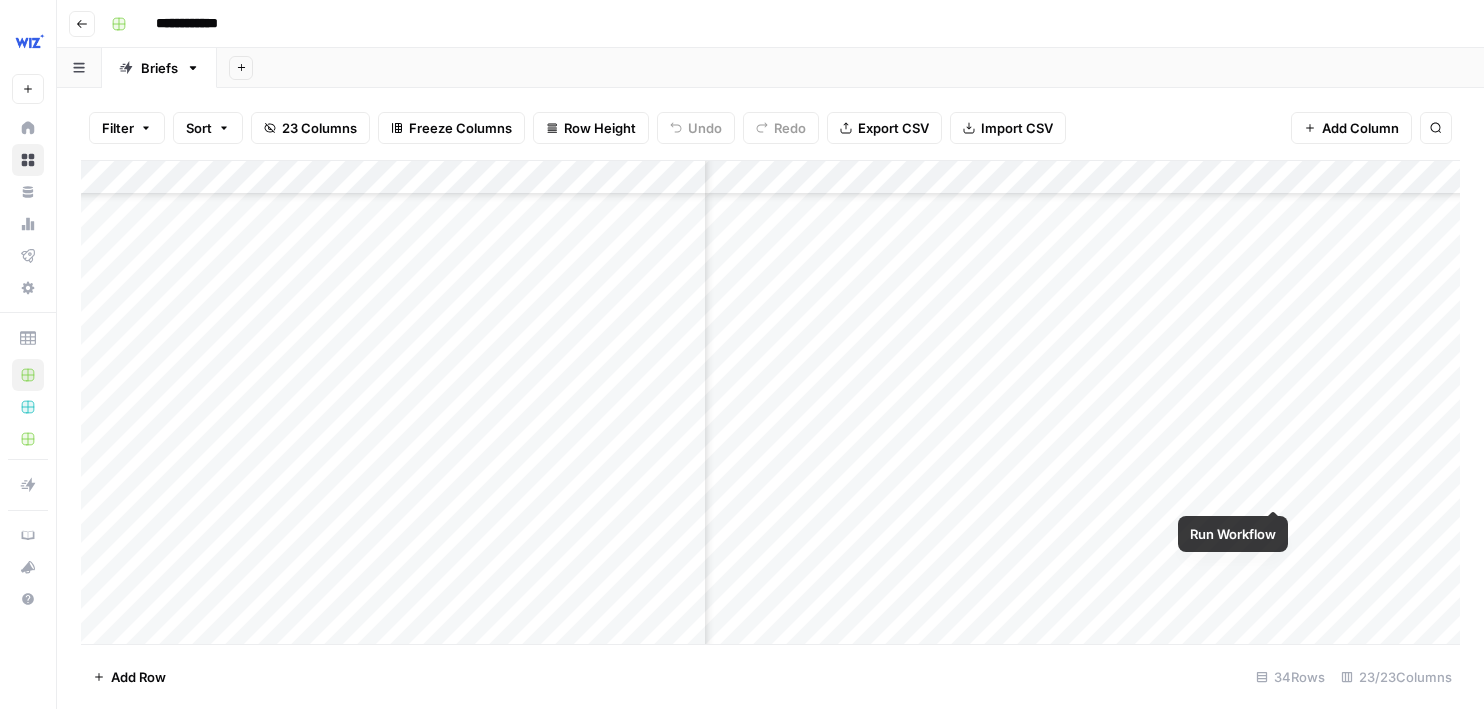 click on "Add Column" at bounding box center [770, 402] 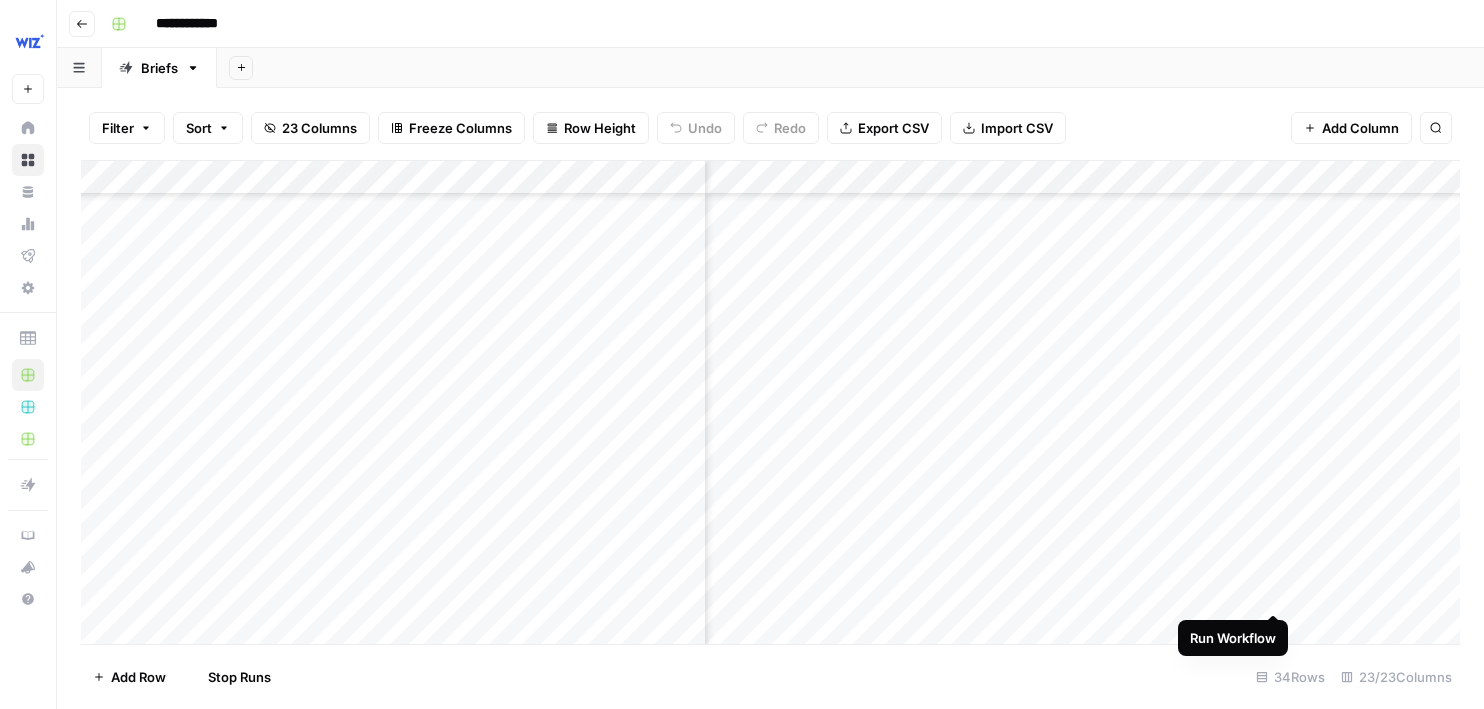 click on "Add Column" at bounding box center (770, 402) 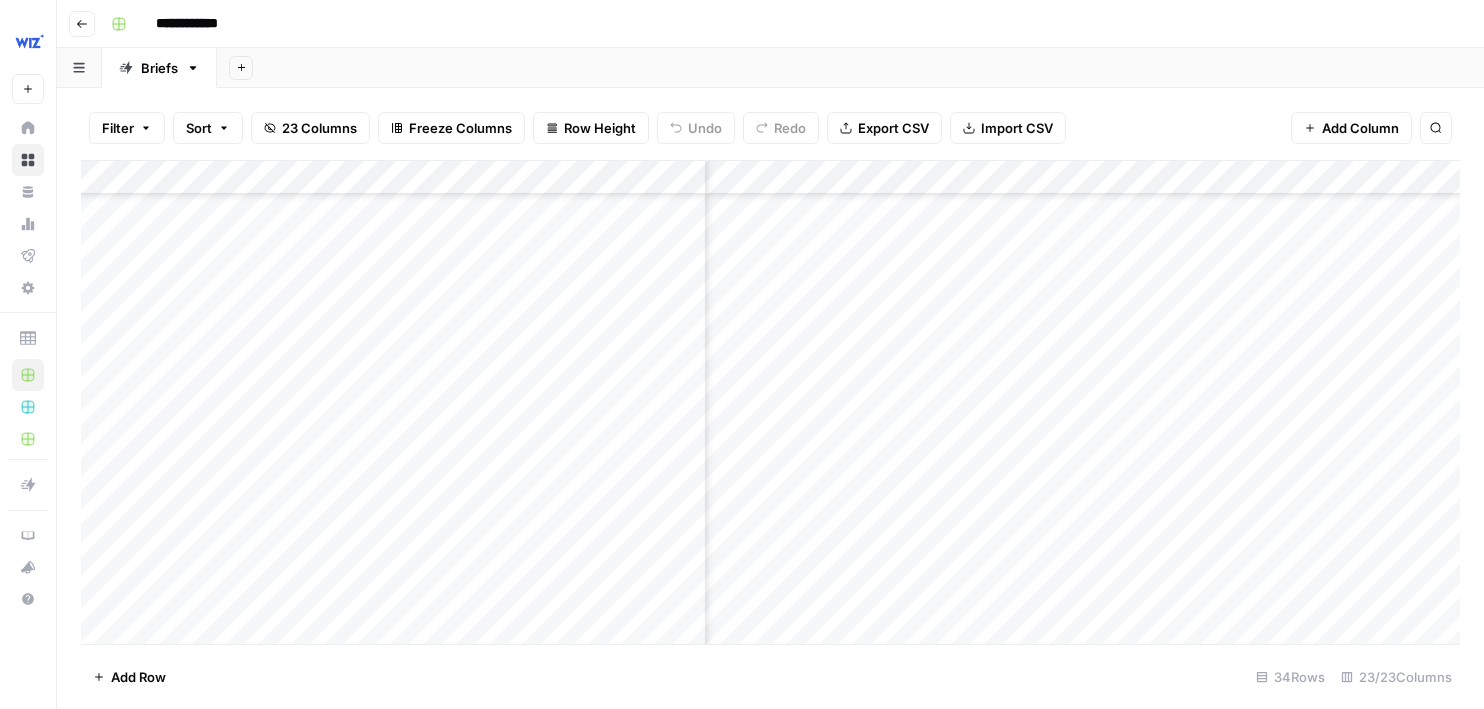 click on "Add Column" at bounding box center (770, 402) 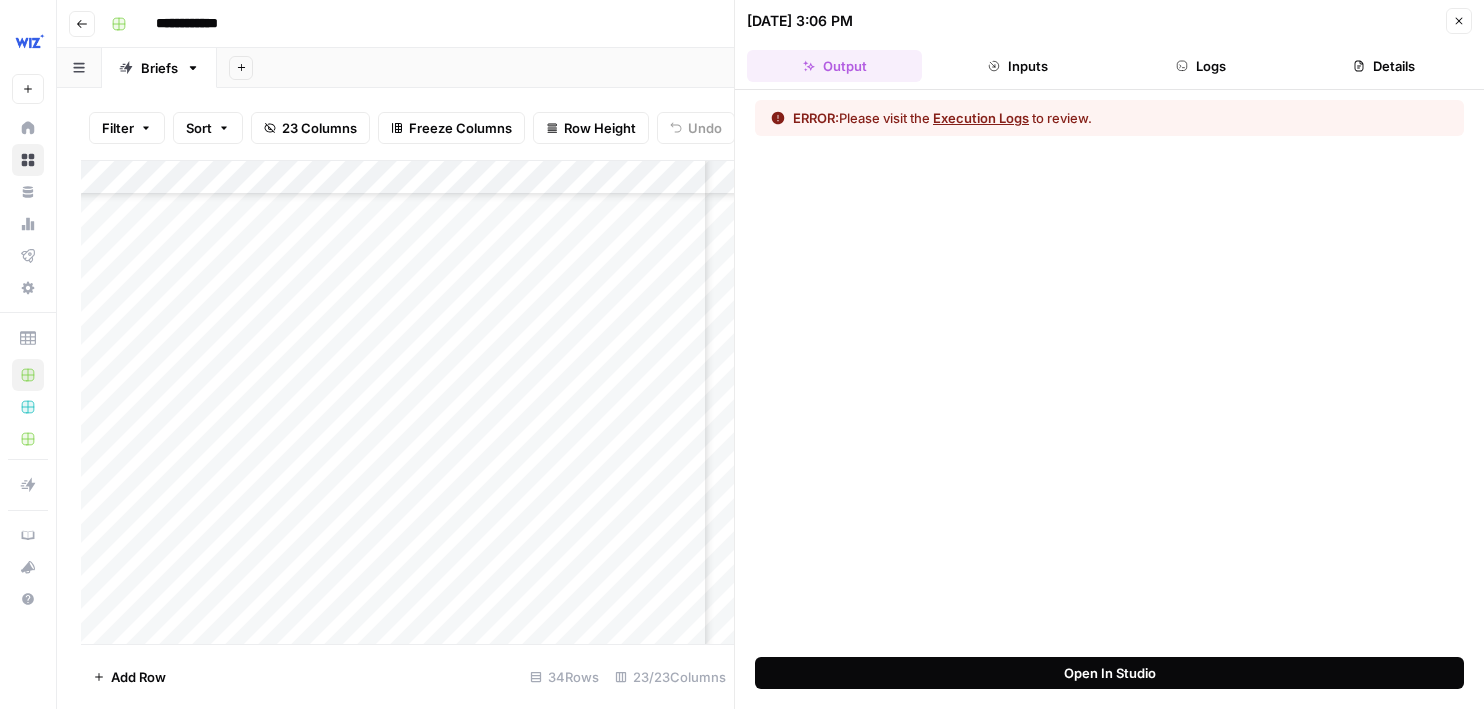 click on "Open In Studio" at bounding box center [1110, 673] 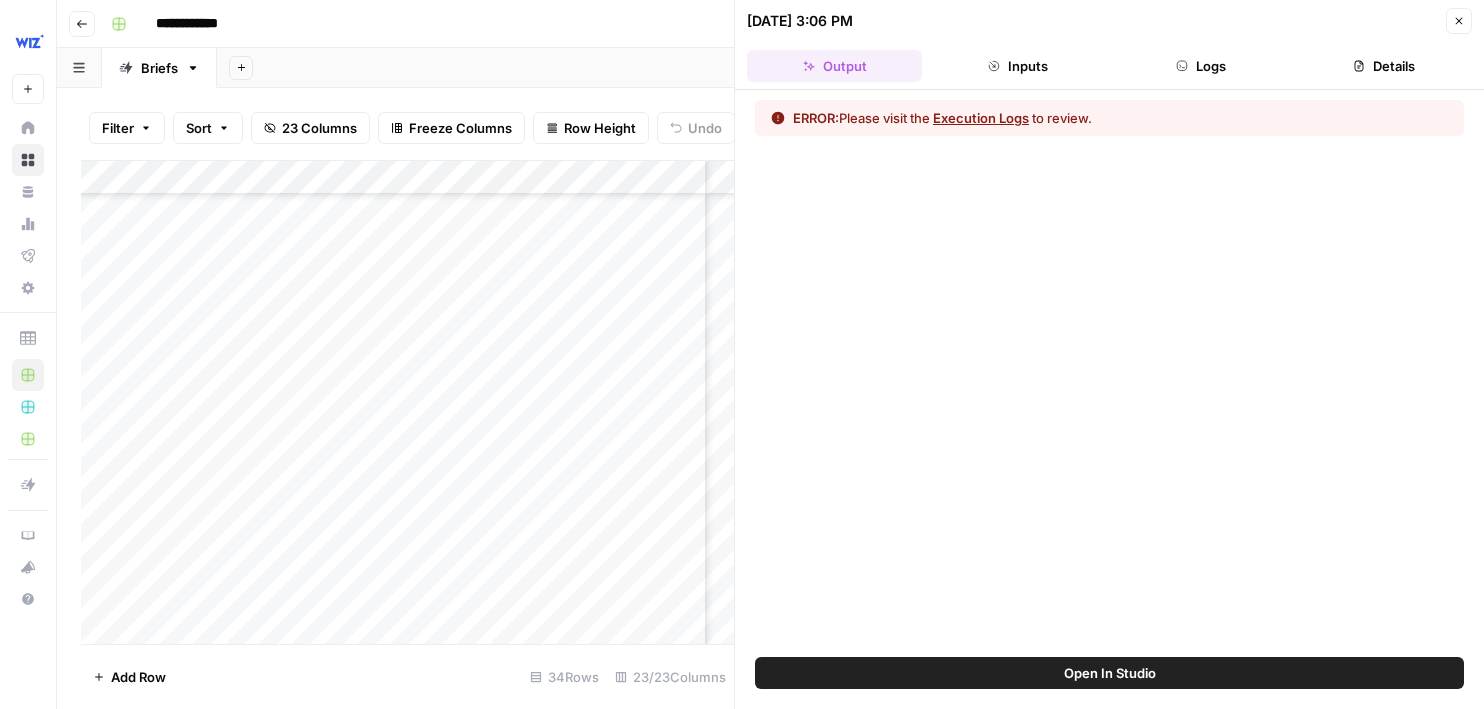 click on "07/05/25 at 3:06 PM Close Output Inputs Logs Details" at bounding box center [1109, 45] 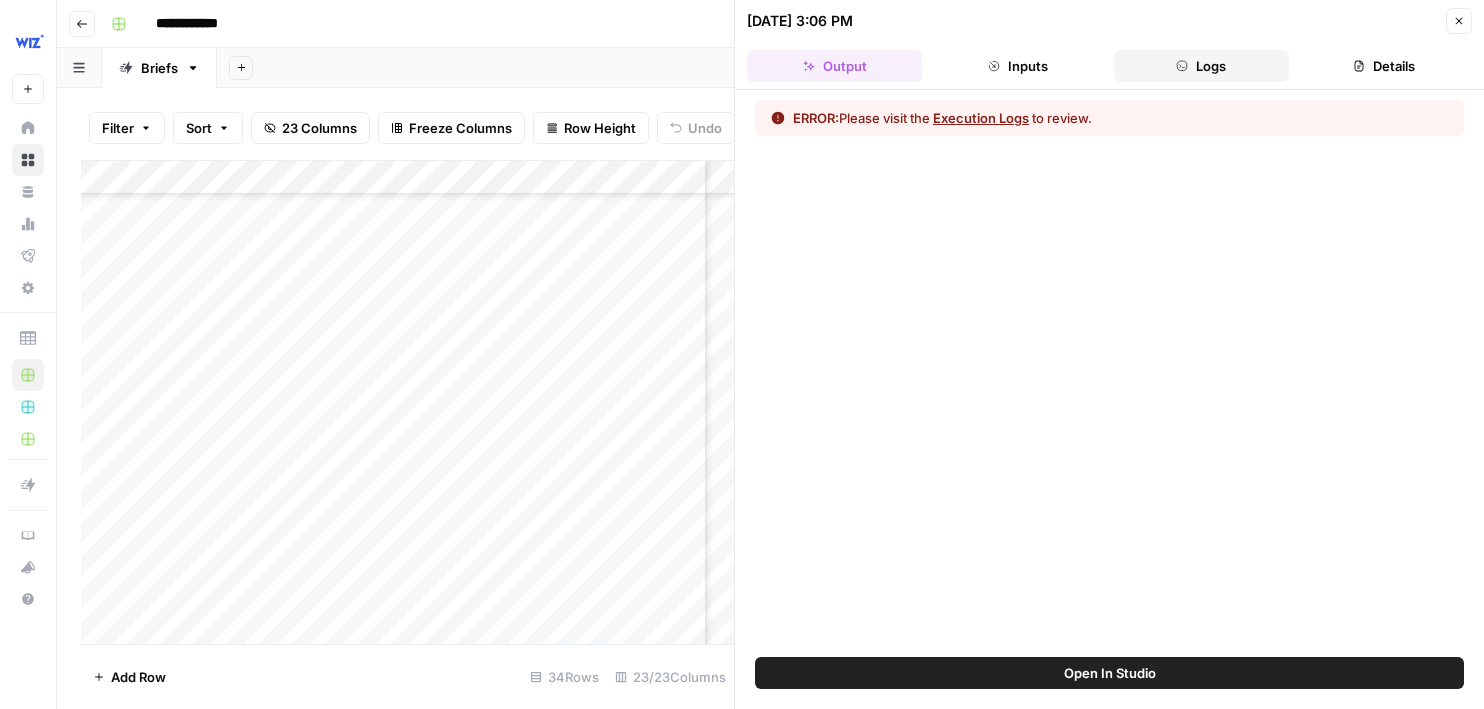 click on "Logs" at bounding box center [1201, 66] 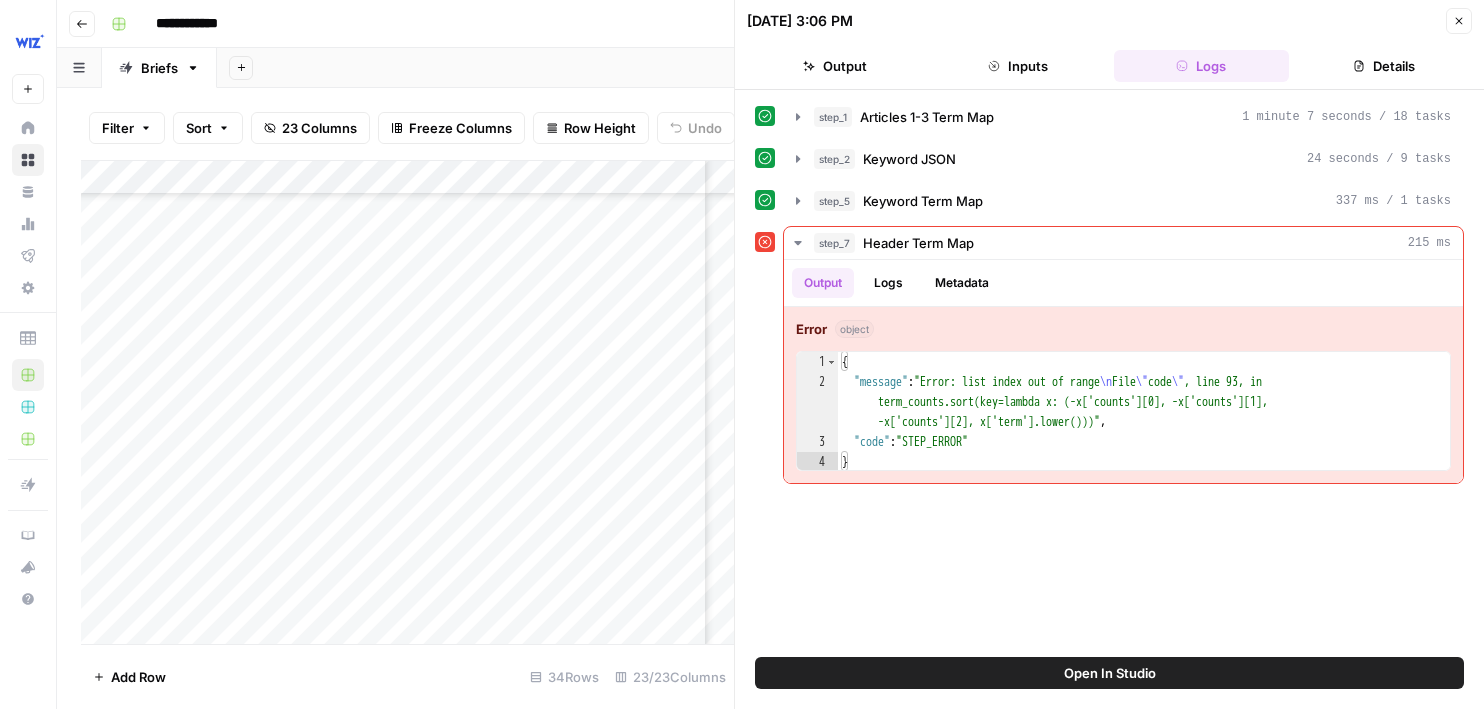 click on "07/05/25 at 3:06 PM Close Output Inputs Logs Details" at bounding box center (1109, 45) 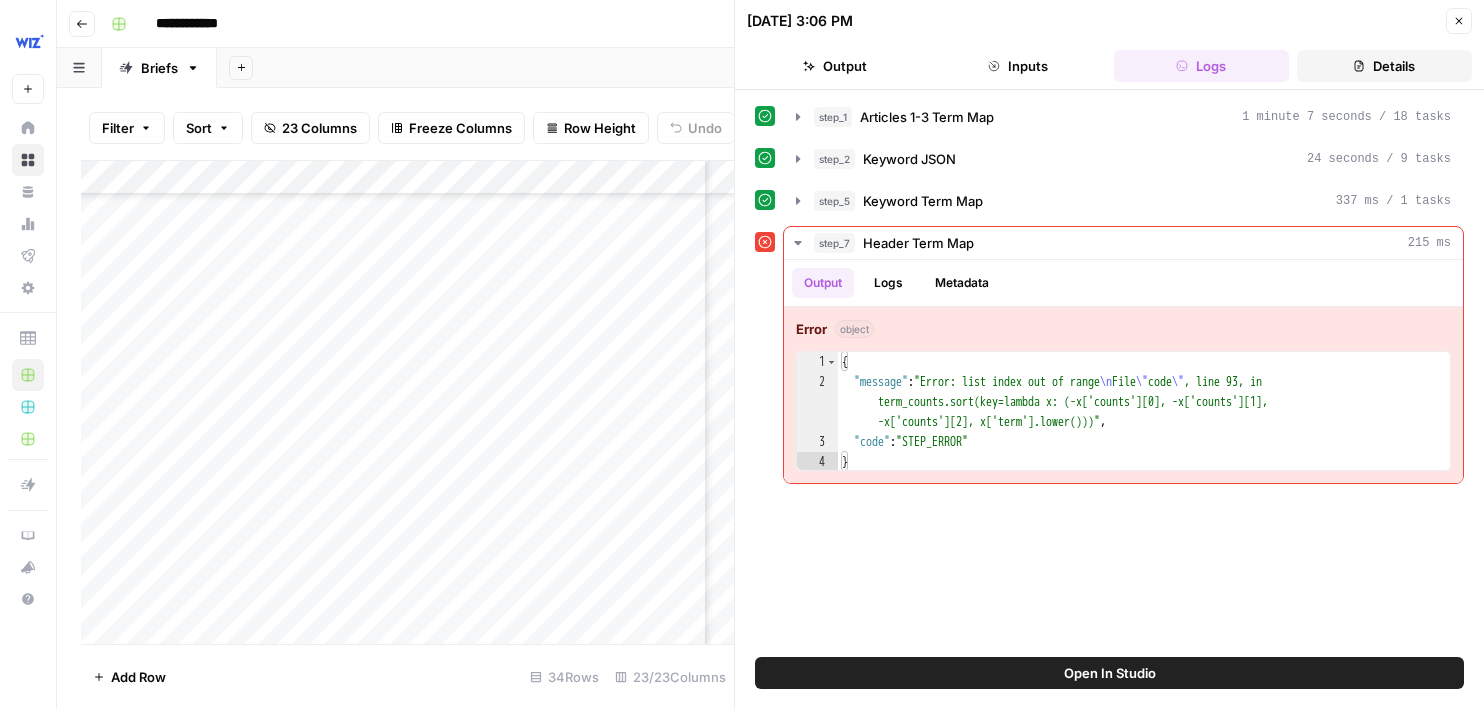 click on "Details" at bounding box center [1384, 66] 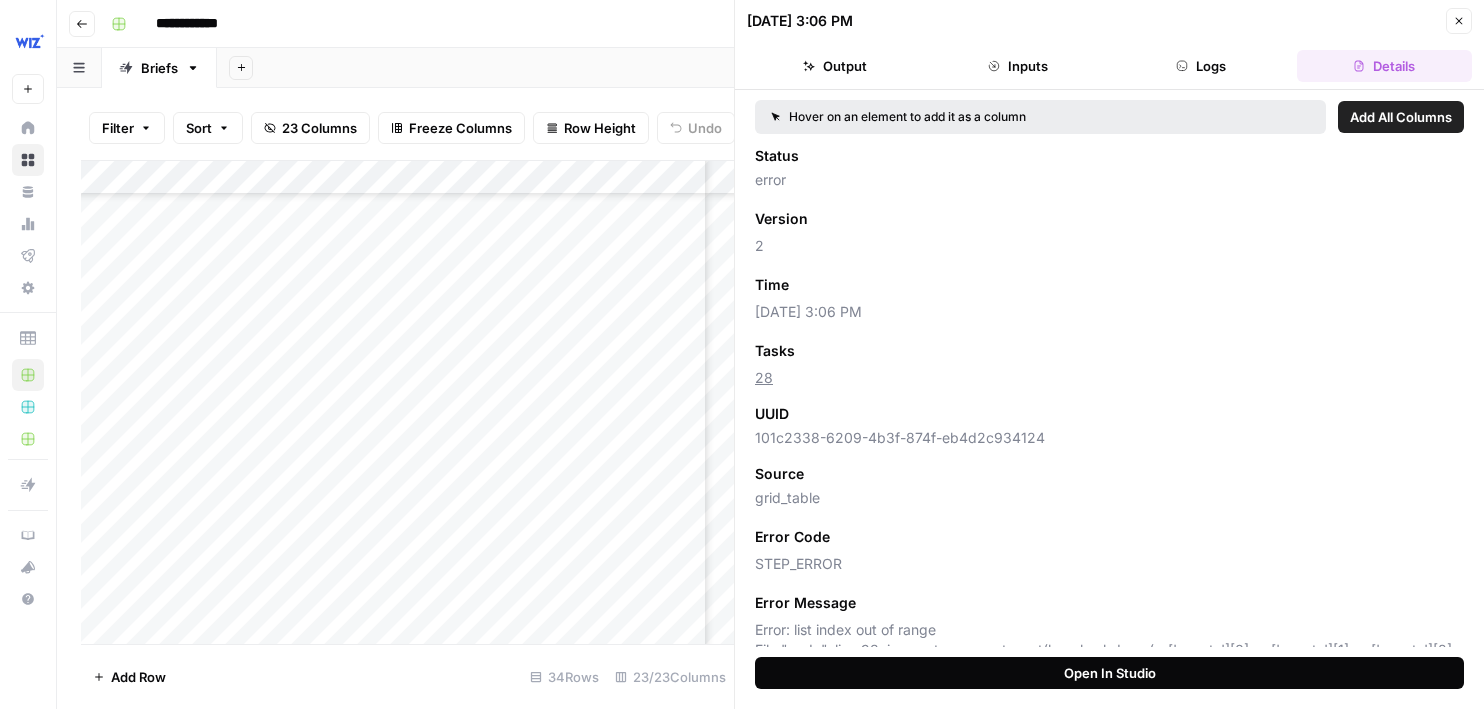 click on "Open In Studio" at bounding box center (1110, 673) 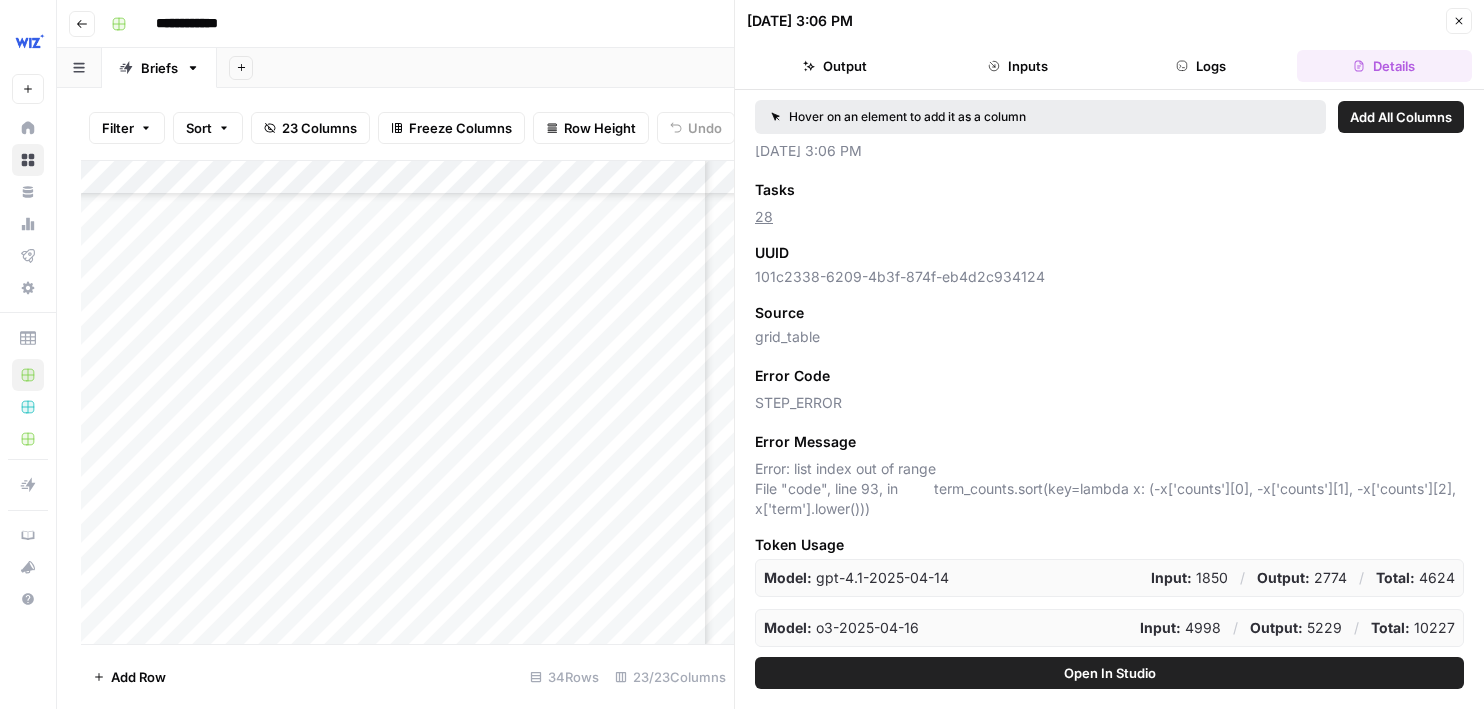 scroll, scrollTop: 0, scrollLeft: 0, axis: both 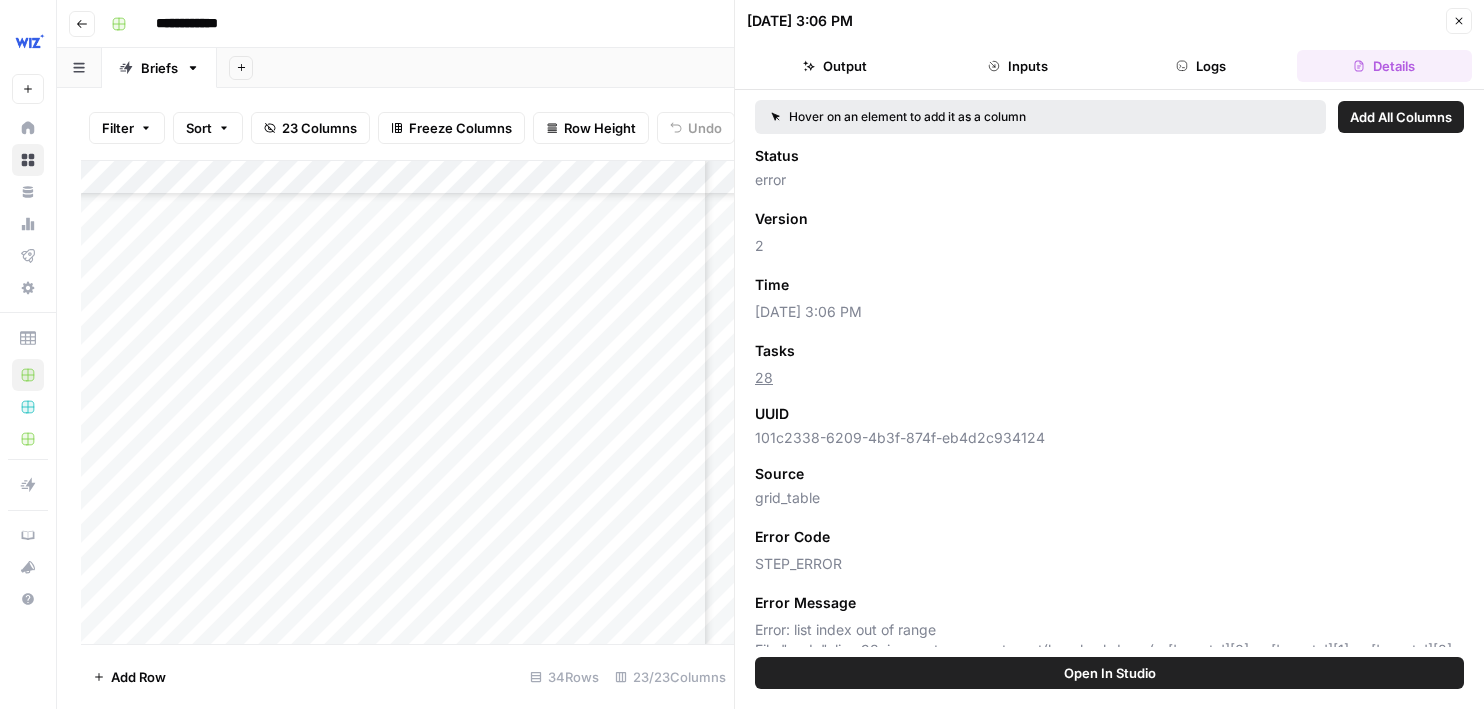 click on "07/05/25 at 3:06 PM Close Output Inputs Logs Details" at bounding box center [1109, 45] 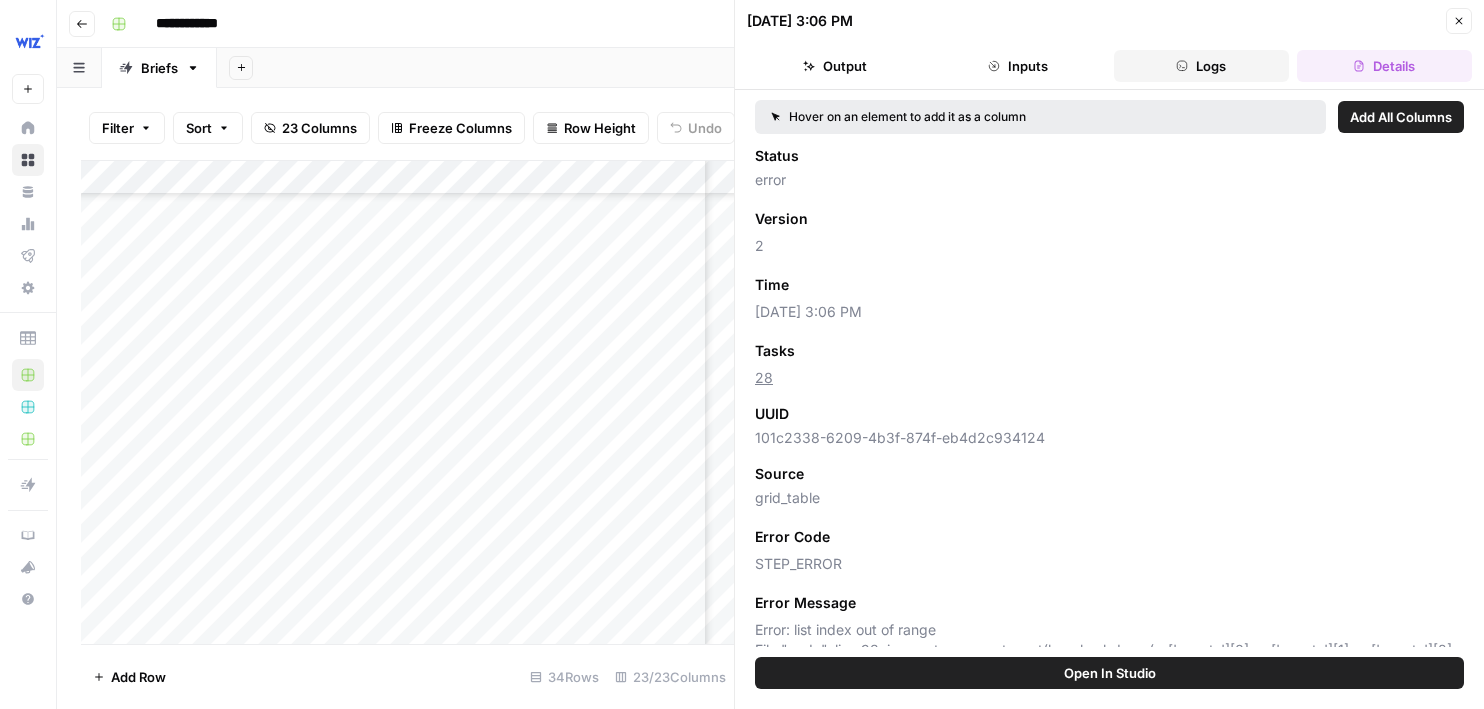click on "Logs" at bounding box center (1201, 66) 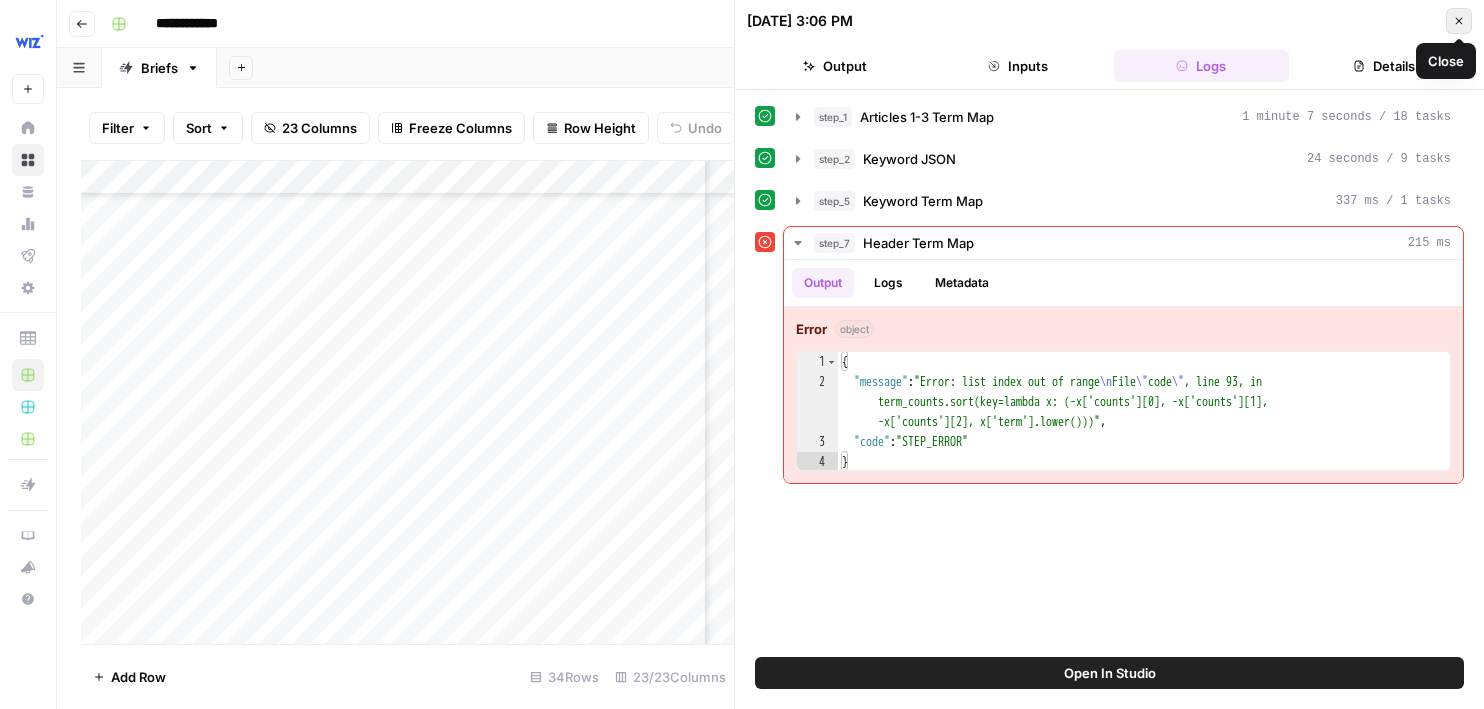 click 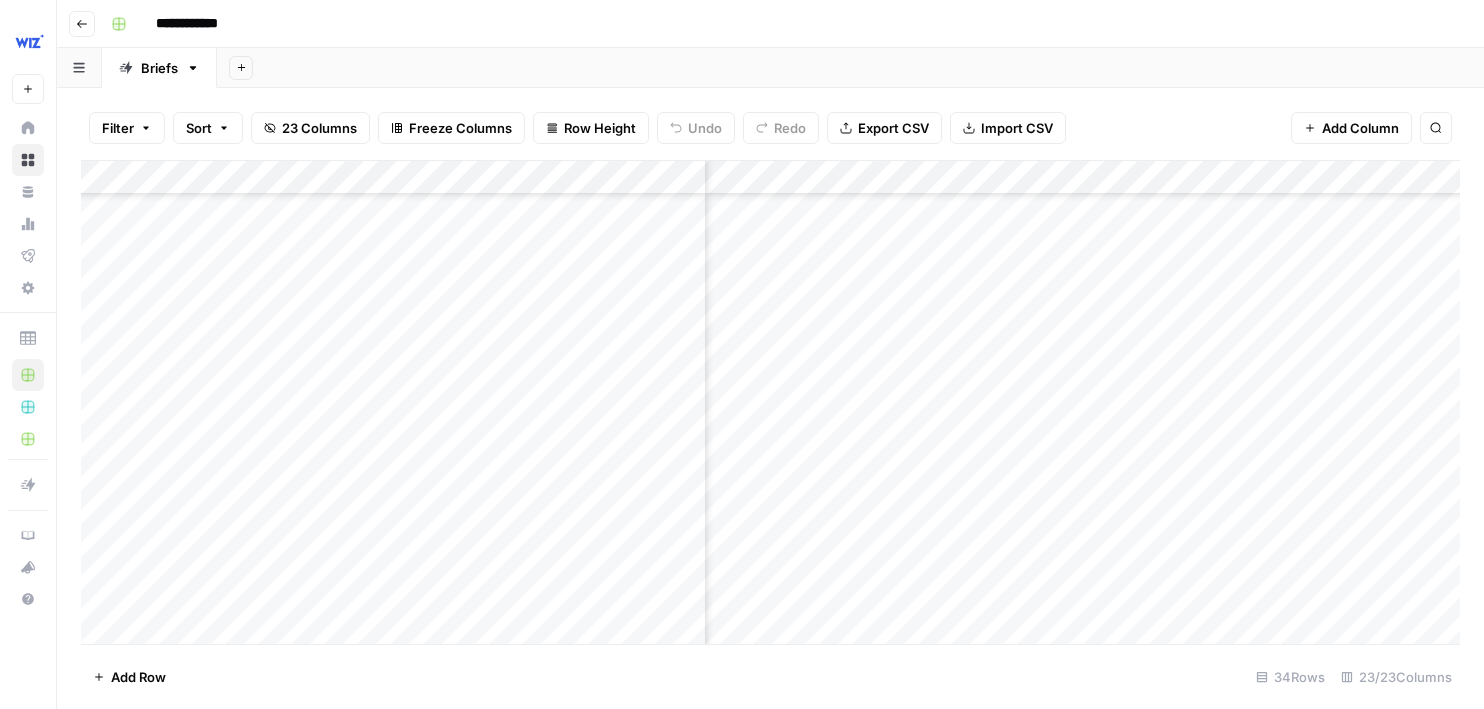 click on "Add Column" at bounding box center (770, 402) 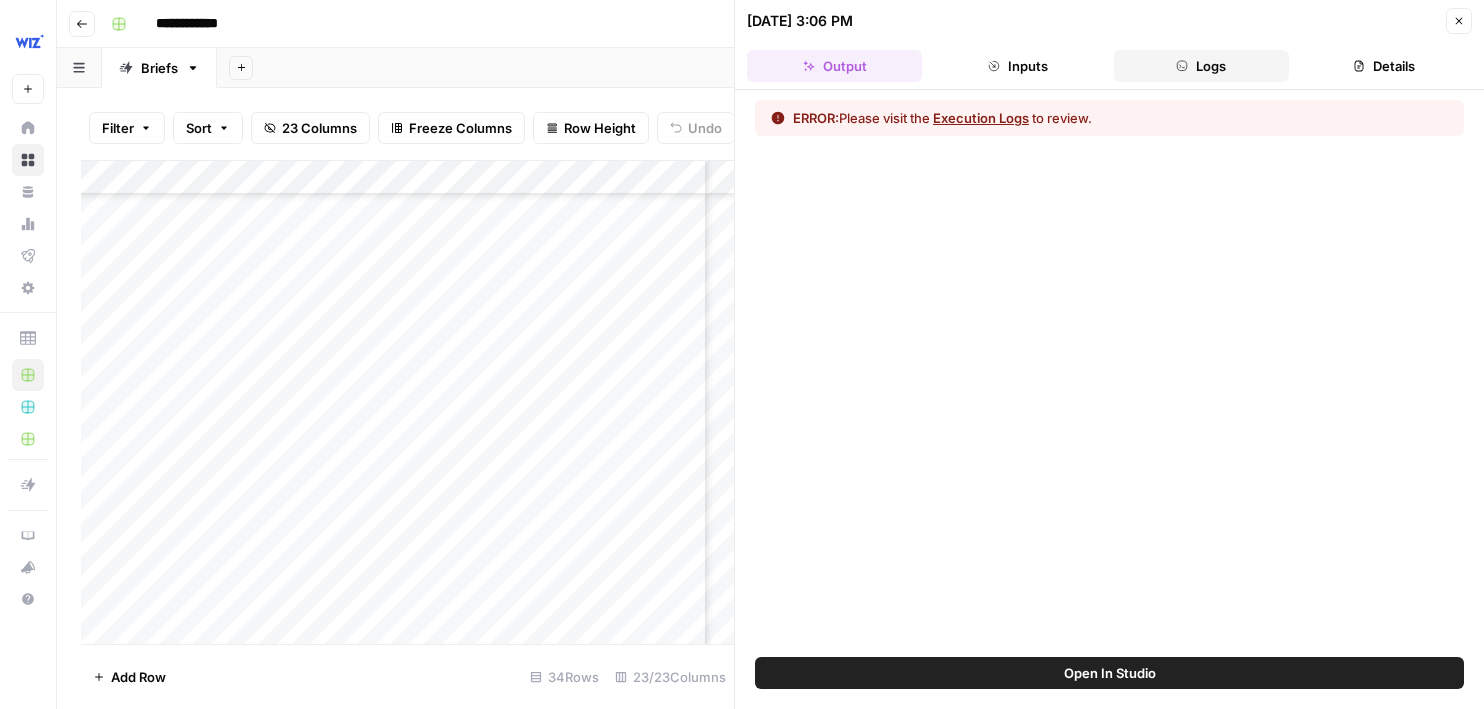 click on "Logs" at bounding box center (1201, 66) 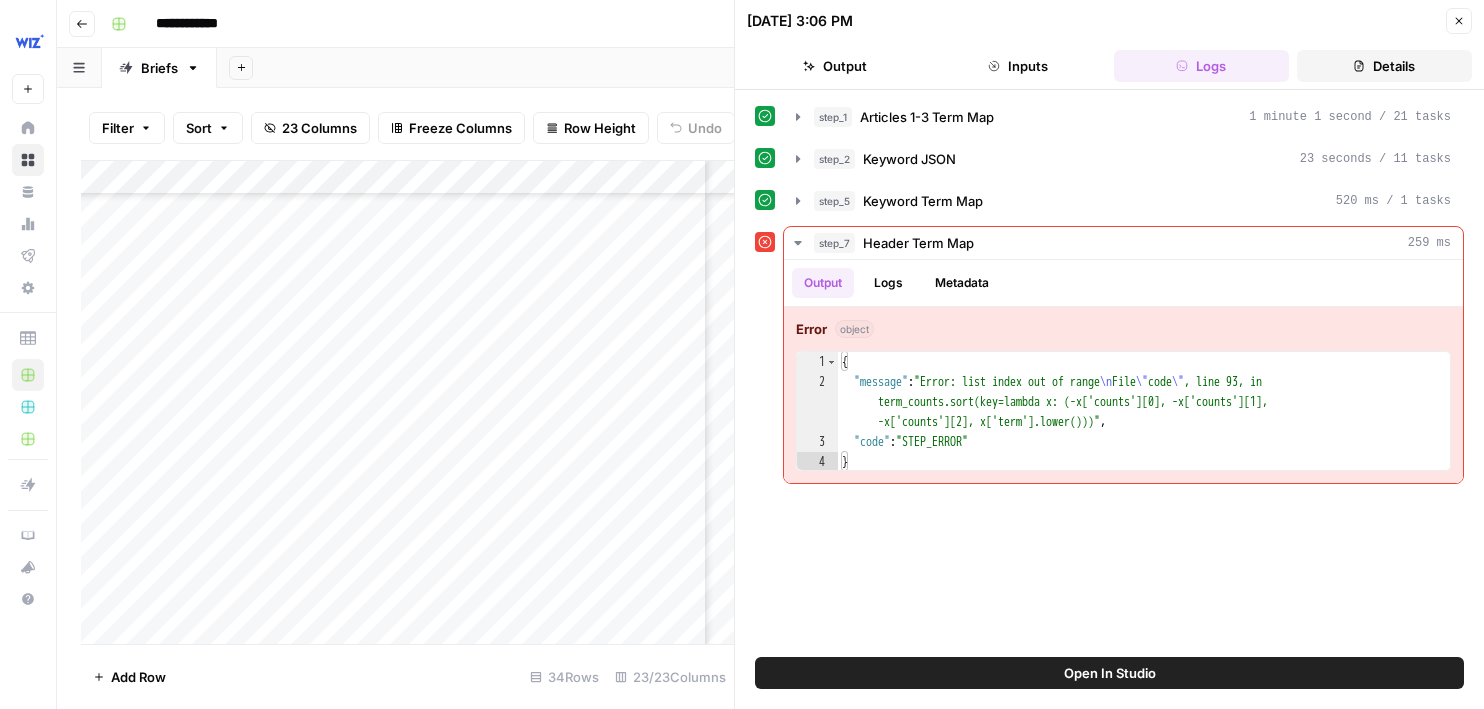 click on "Details" at bounding box center (1384, 66) 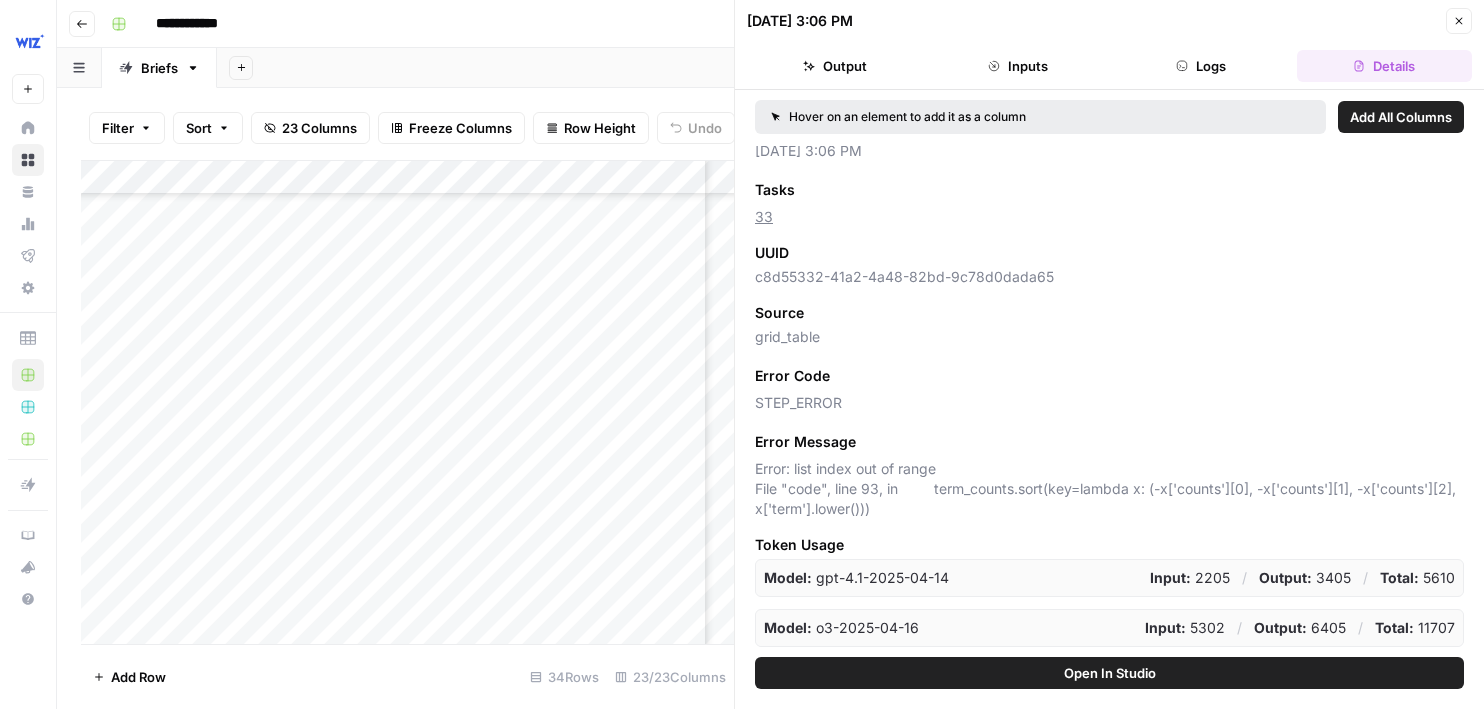 scroll, scrollTop: 0, scrollLeft: 0, axis: both 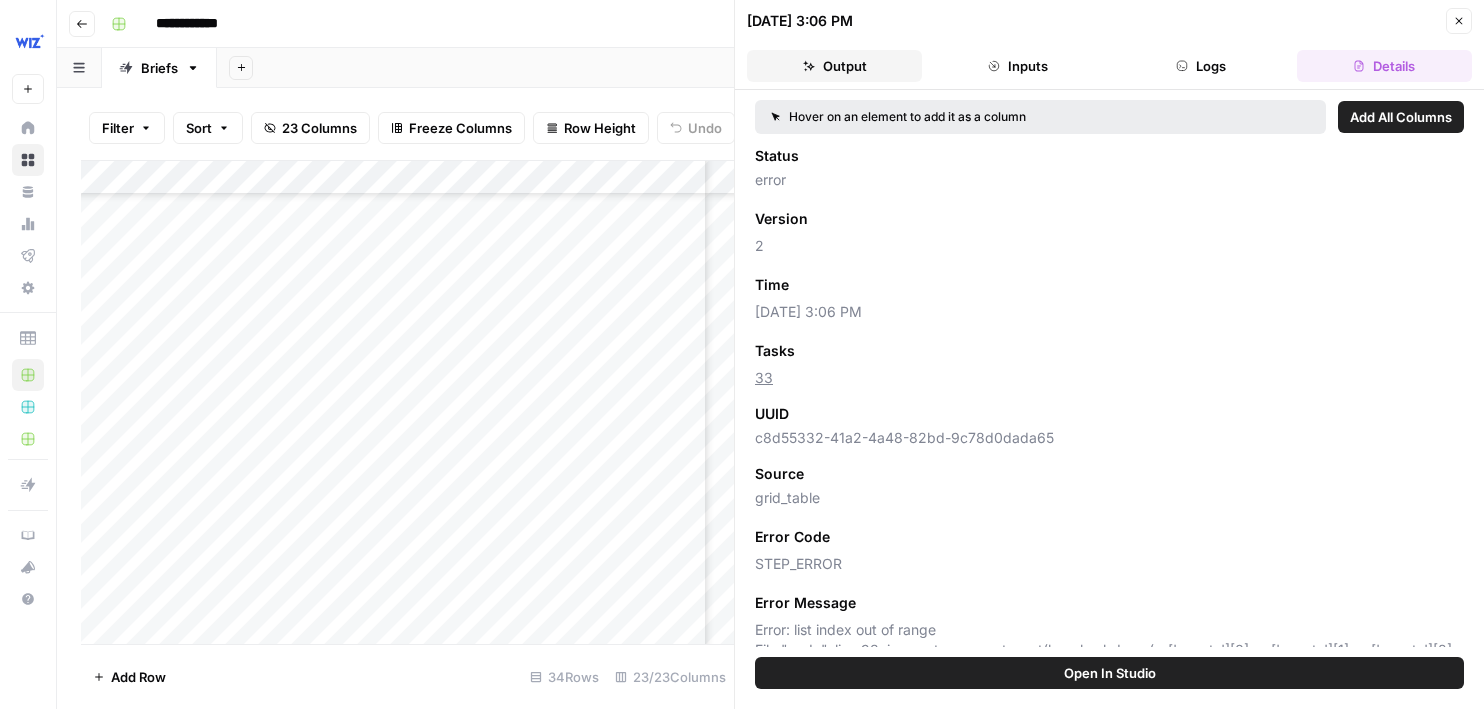 click on "Output" at bounding box center (834, 66) 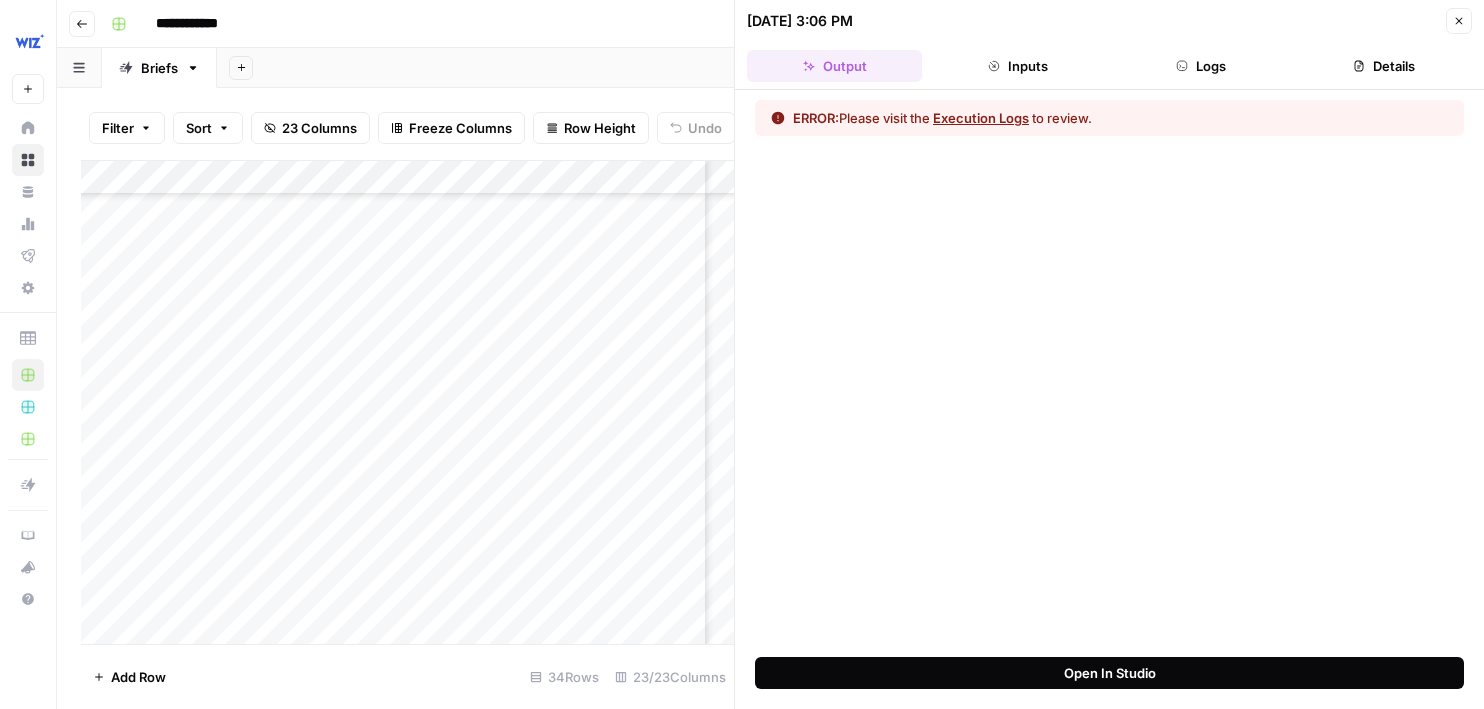 click on "Open In Studio" at bounding box center (1110, 673) 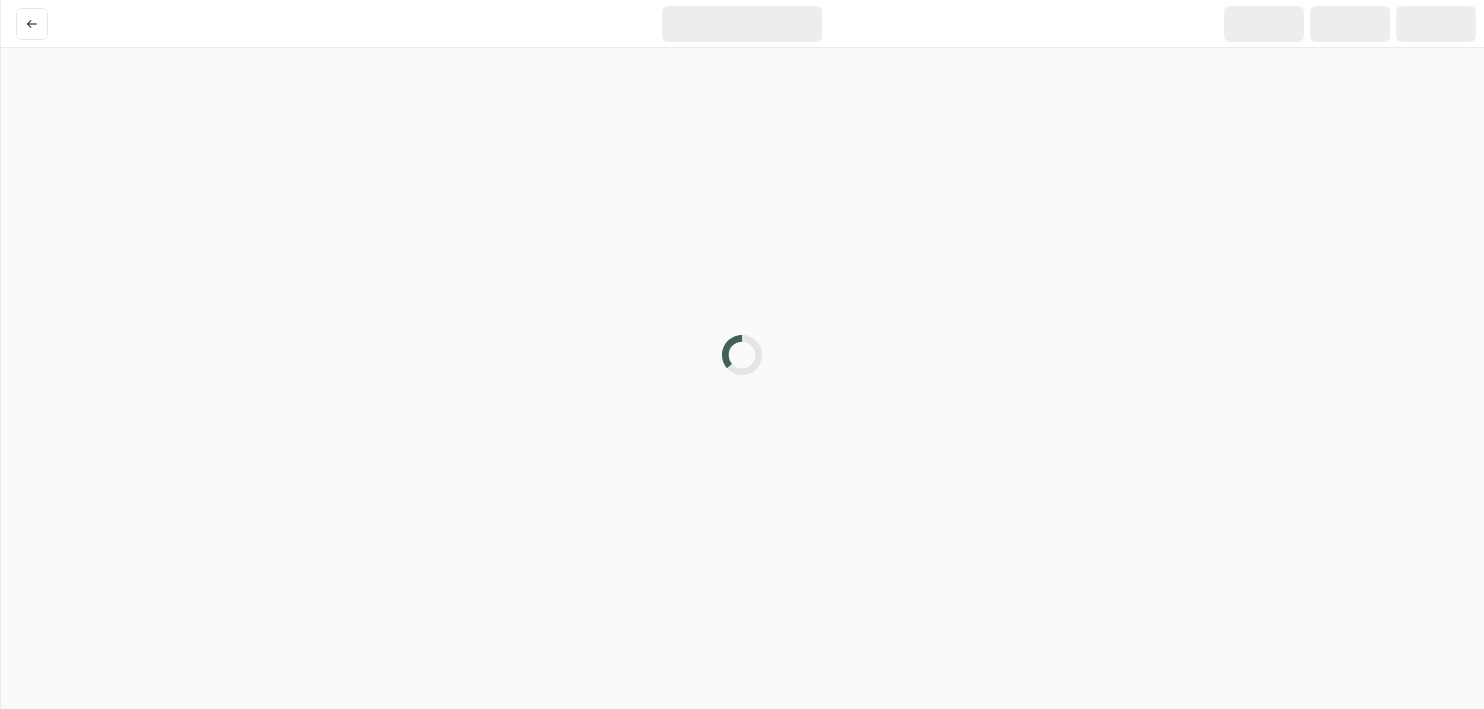 scroll, scrollTop: 0, scrollLeft: 0, axis: both 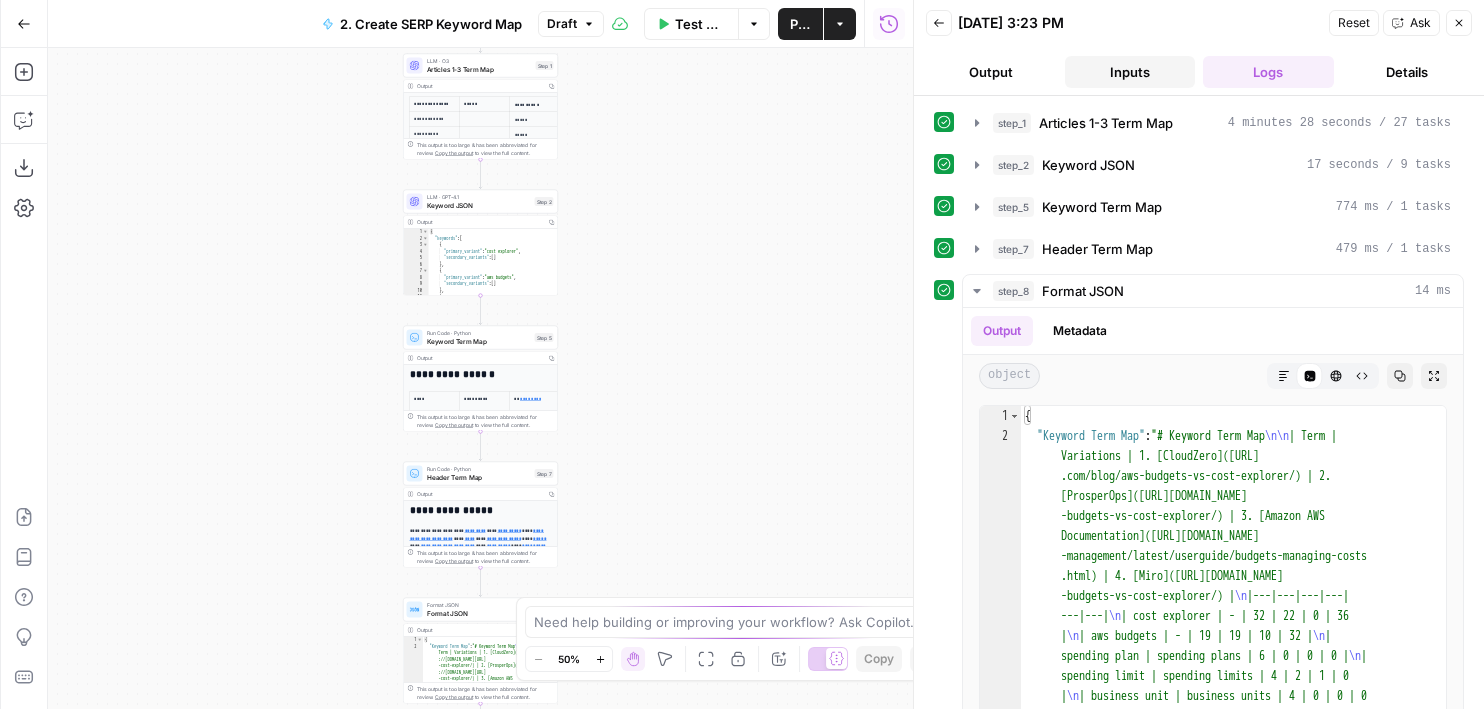 click on "Inputs" at bounding box center (1130, 72) 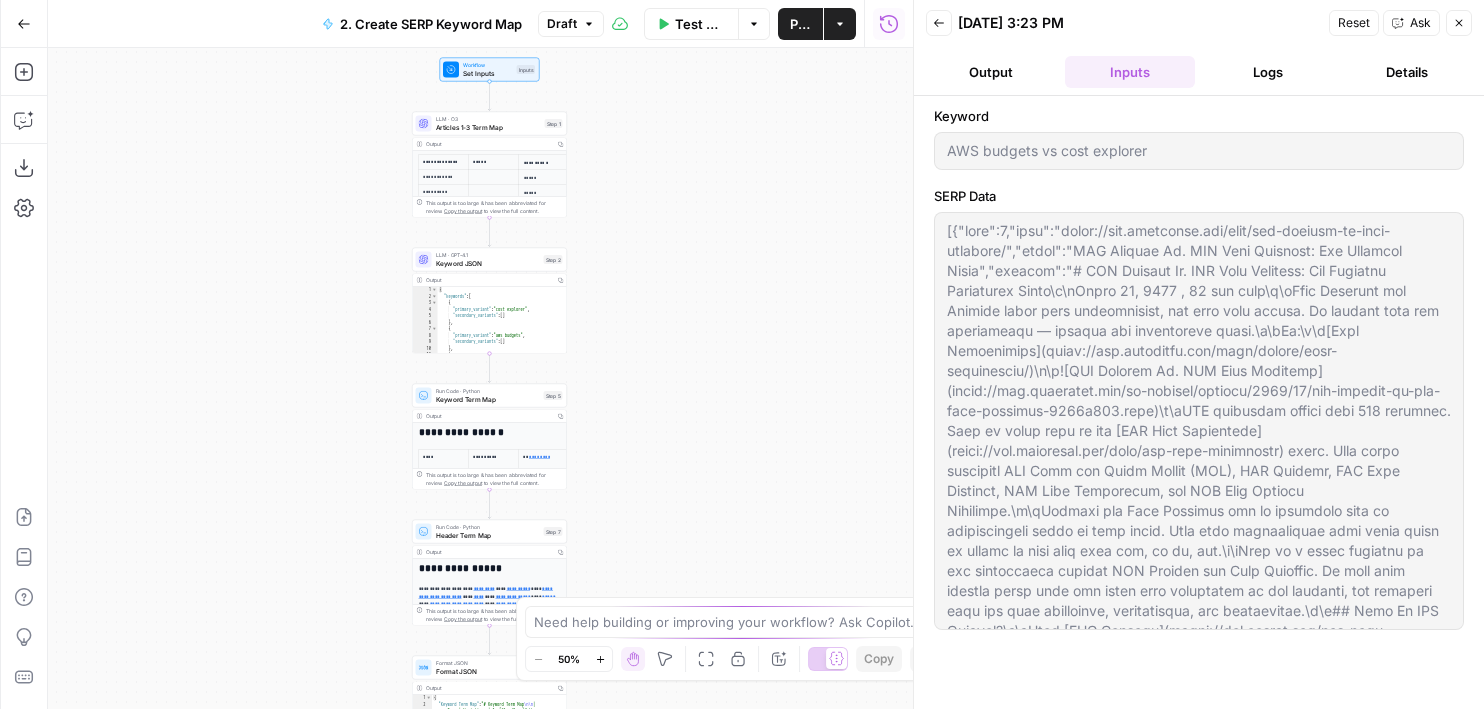 drag, startPoint x: 615, startPoint y: 347, endPoint x: 624, endPoint y: 407, distance: 60.671246 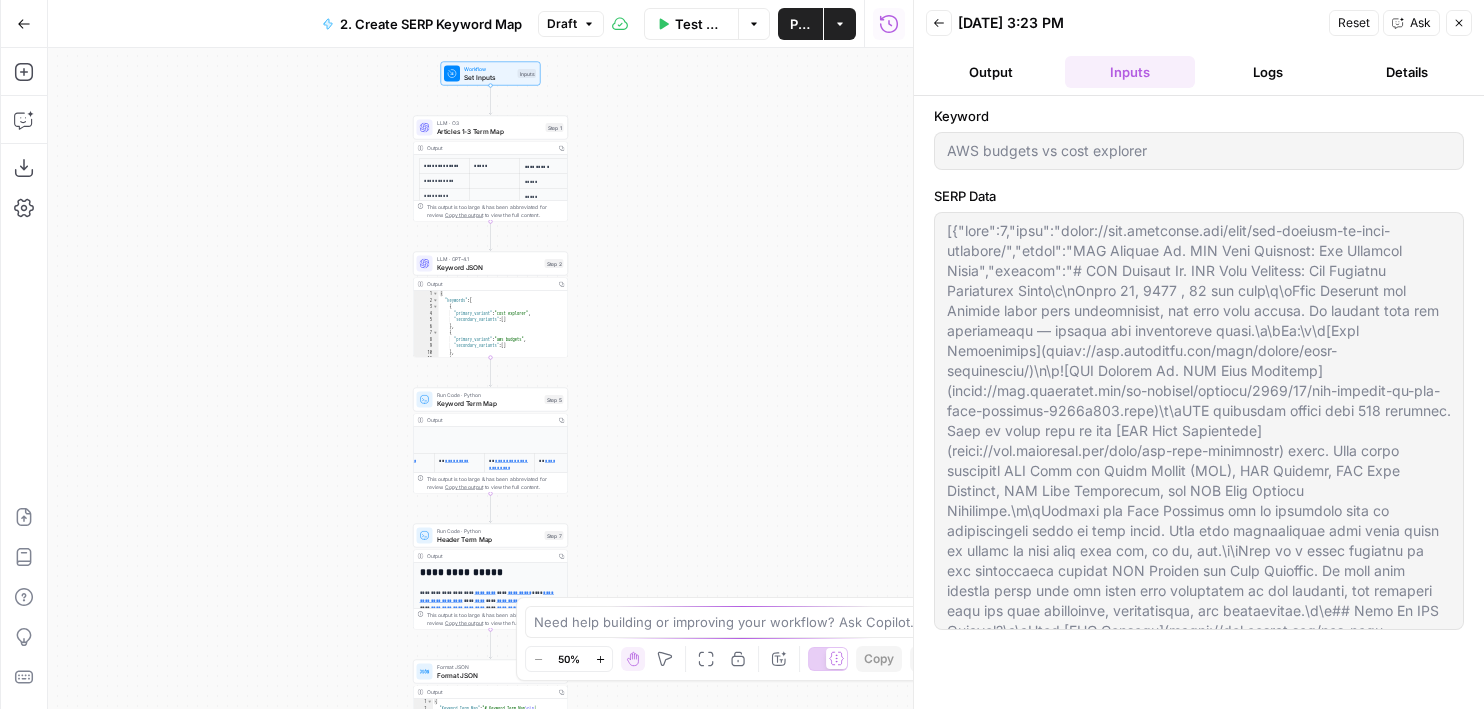 scroll, scrollTop: 0, scrollLeft: 304, axis: horizontal 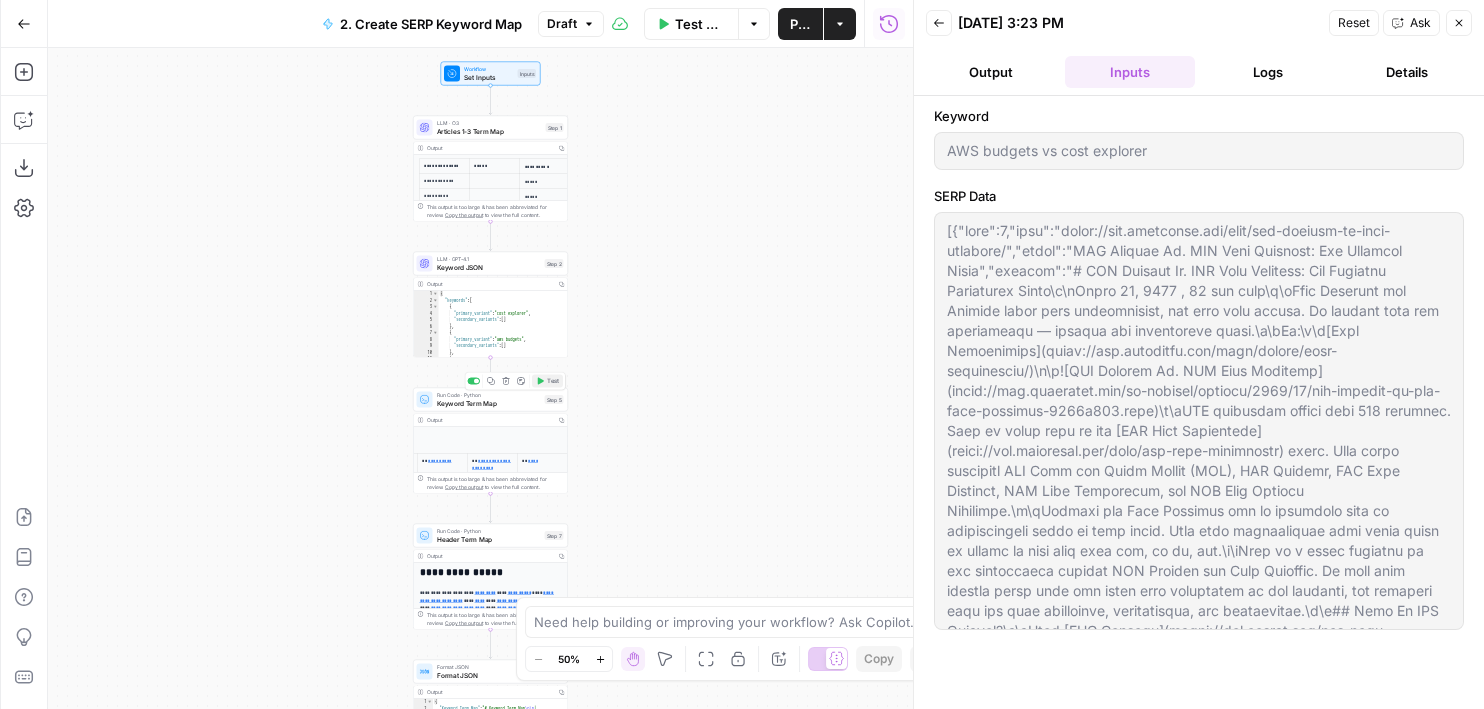 click on "Test" at bounding box center [553, 381] 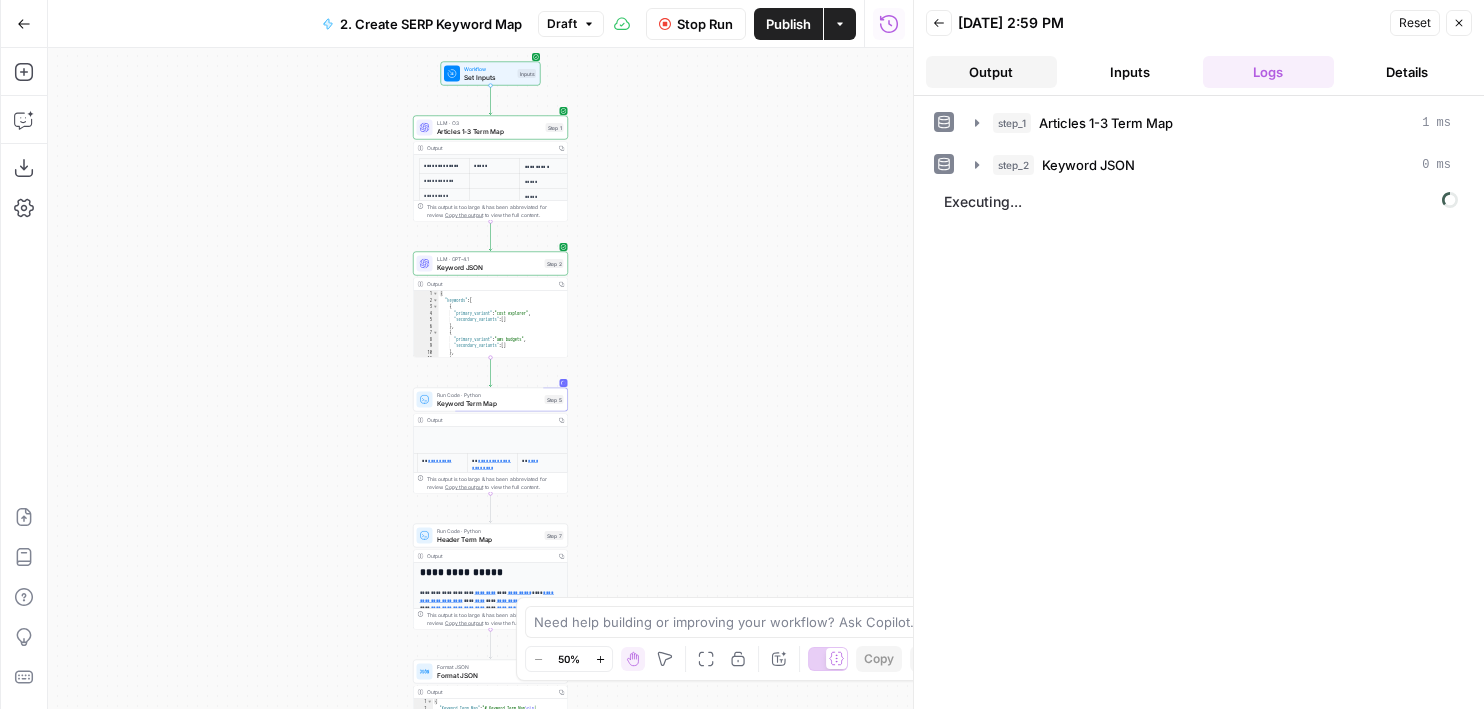 click on "Output" at bounding box center (991, 72) 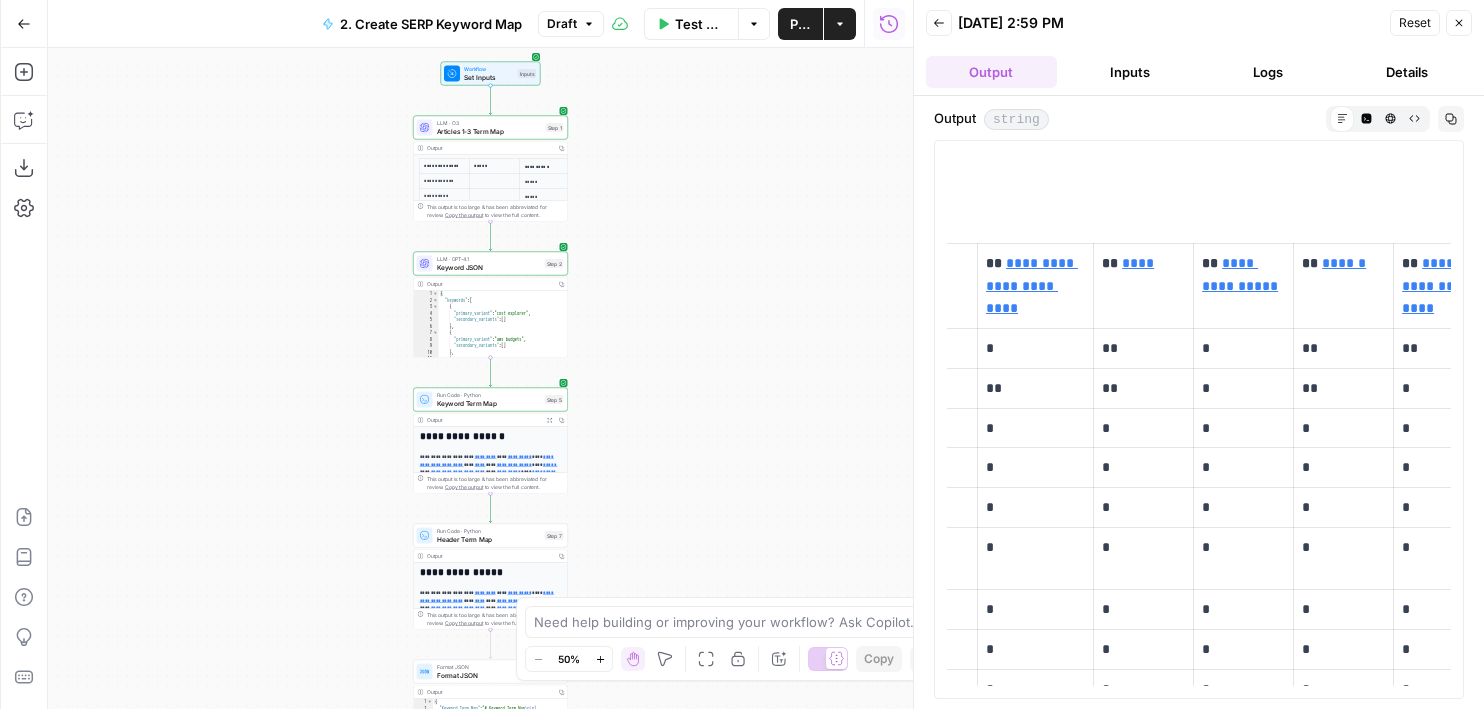 scroll, scrollTop: 0, scrollLeft: 0, axis: both 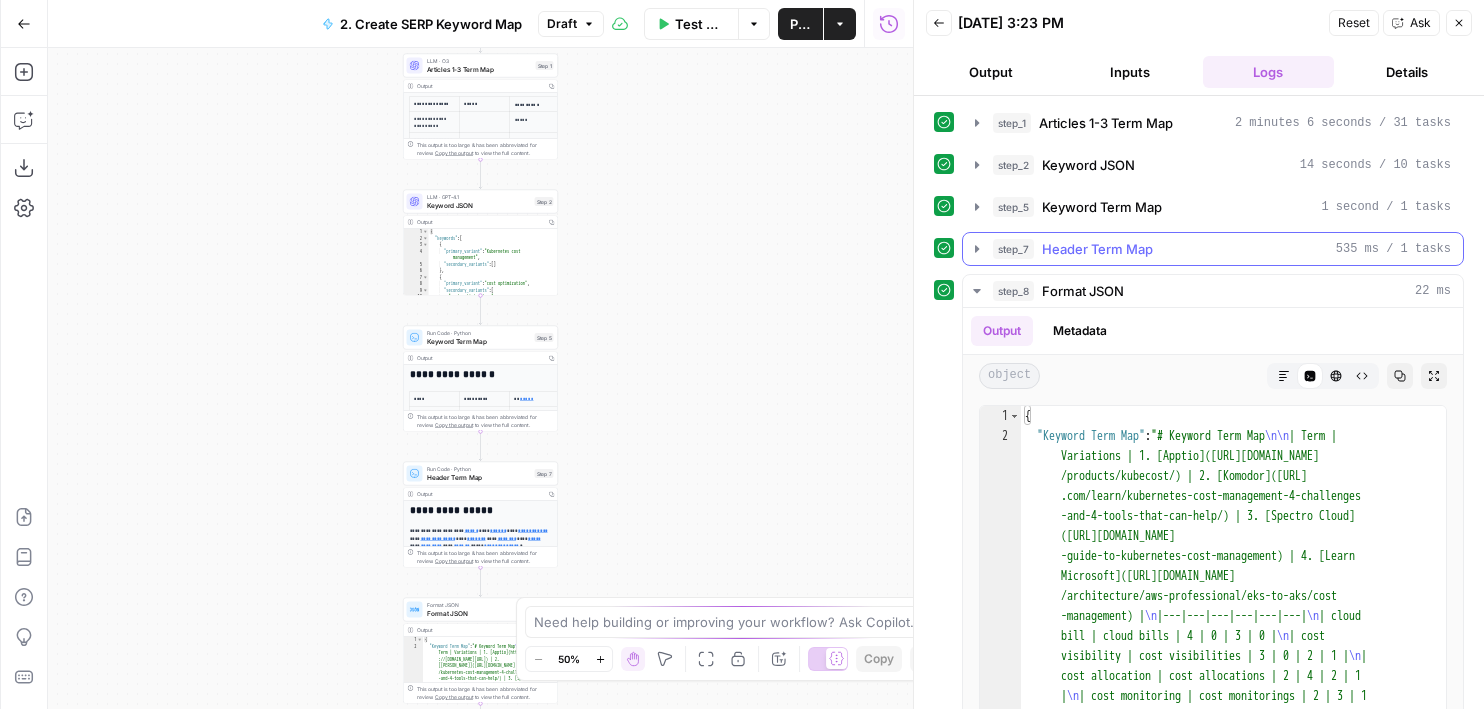 click on "Keyword Term Map" at bounding box center (1102, 207) 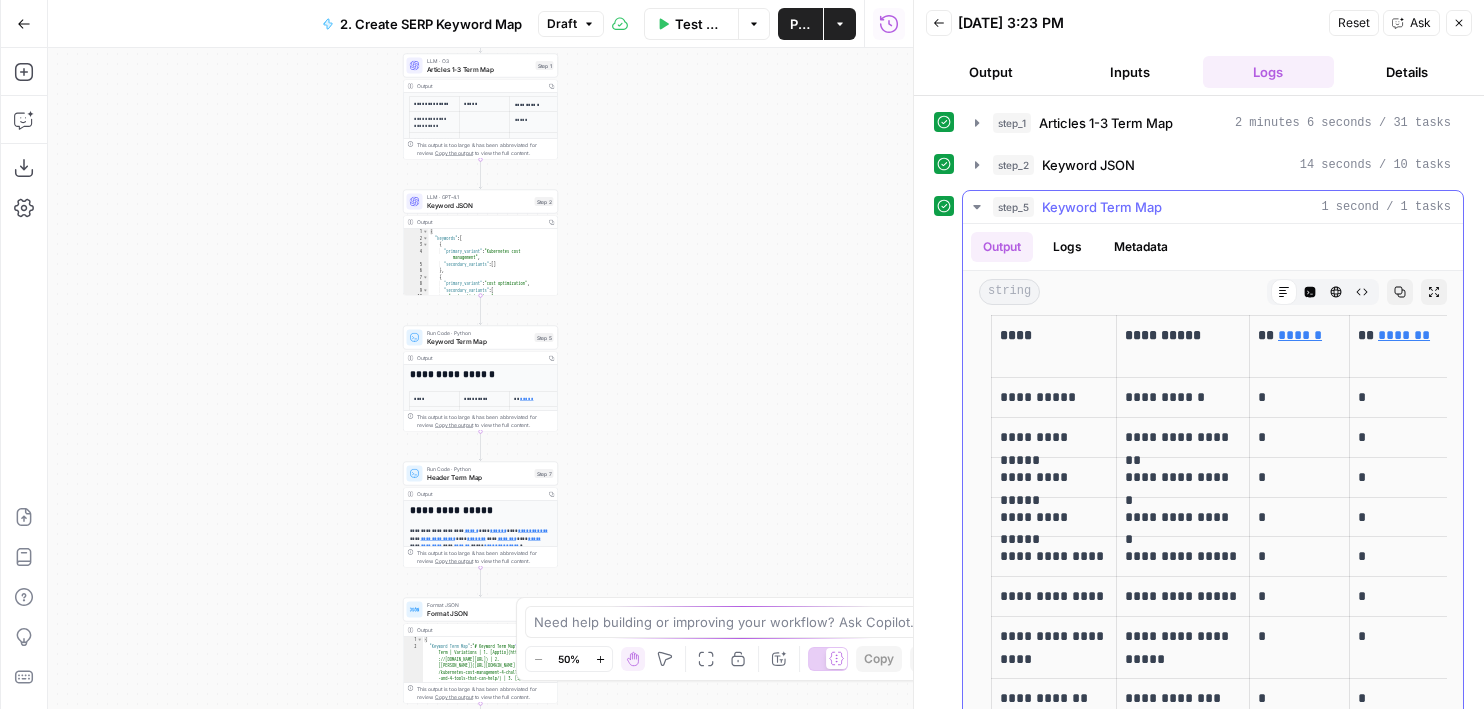 scroll, scrollTop: 0, scrollLeft: 0, axis: both 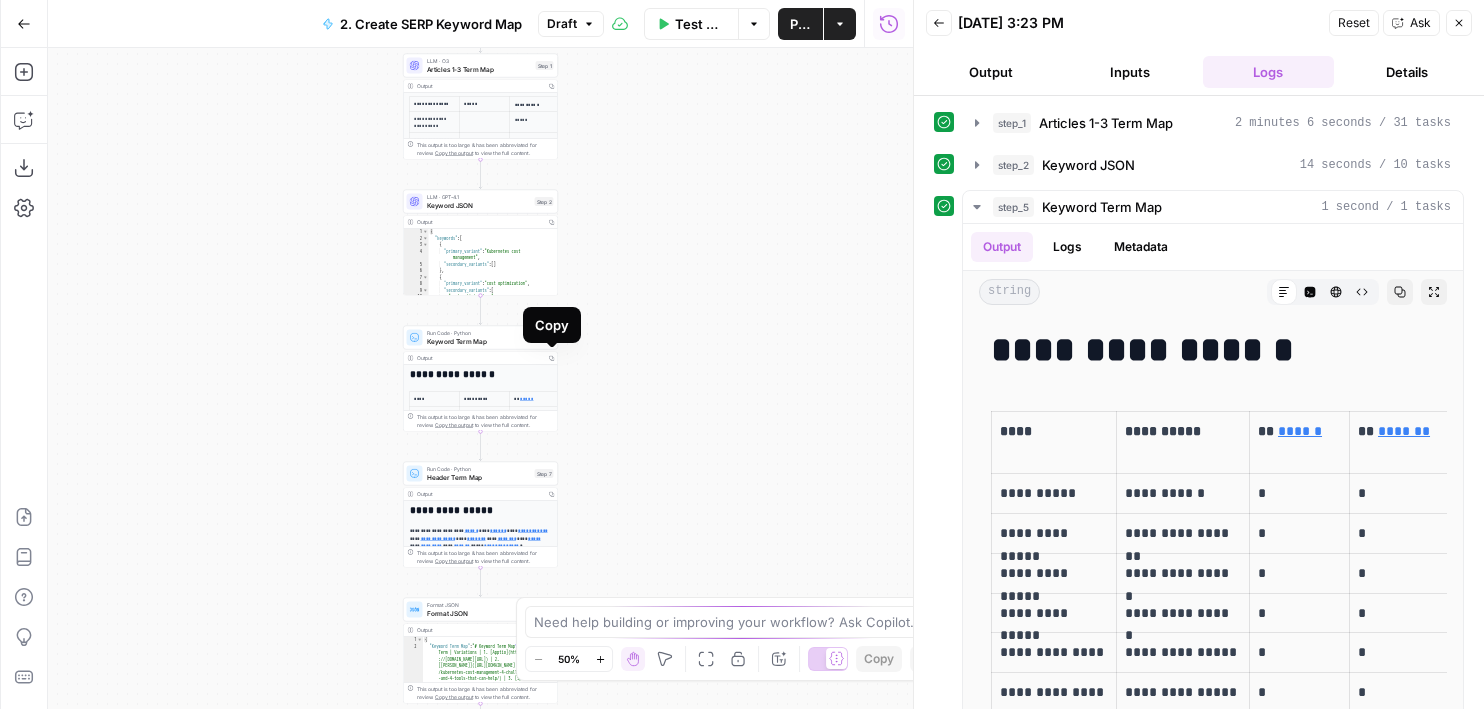 click on "Copy" at bounding box center [552, 325] 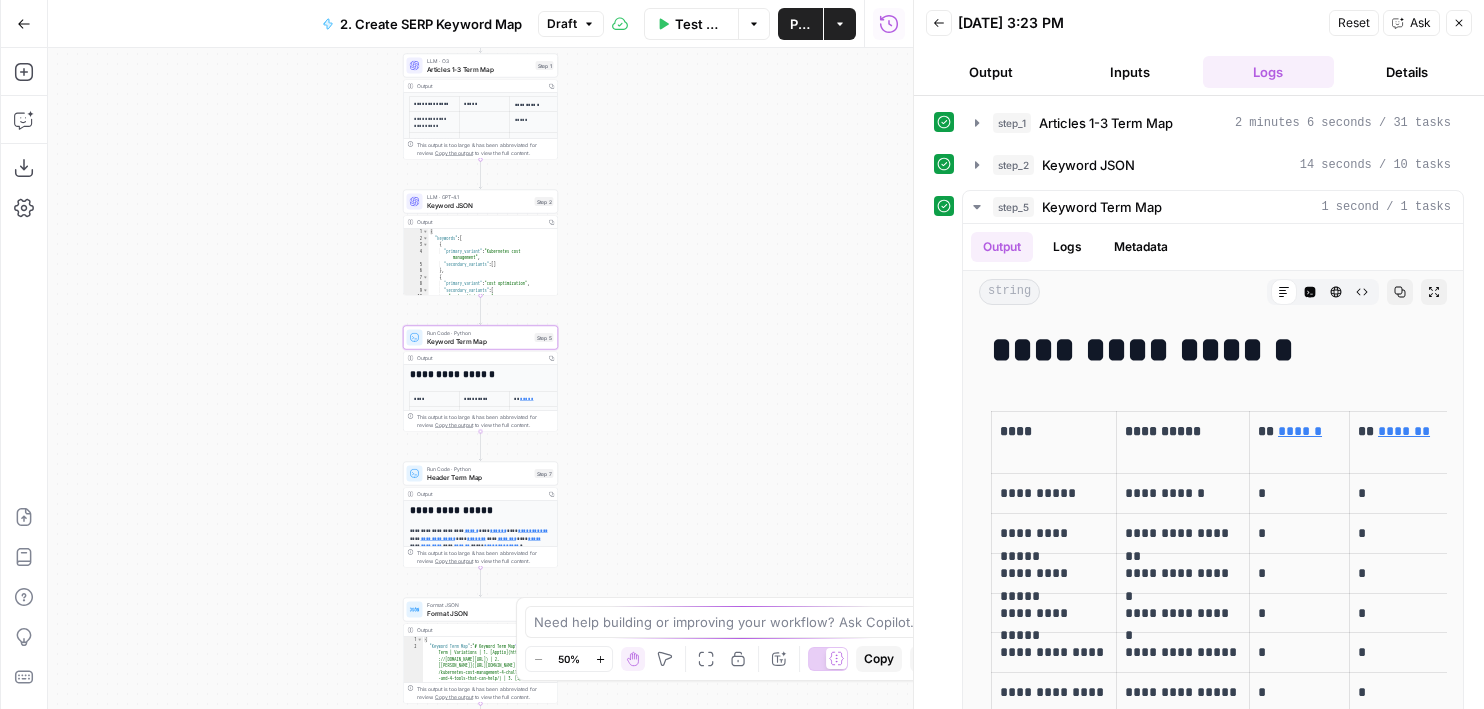 click on "Test" at bounding box center (543, 319) 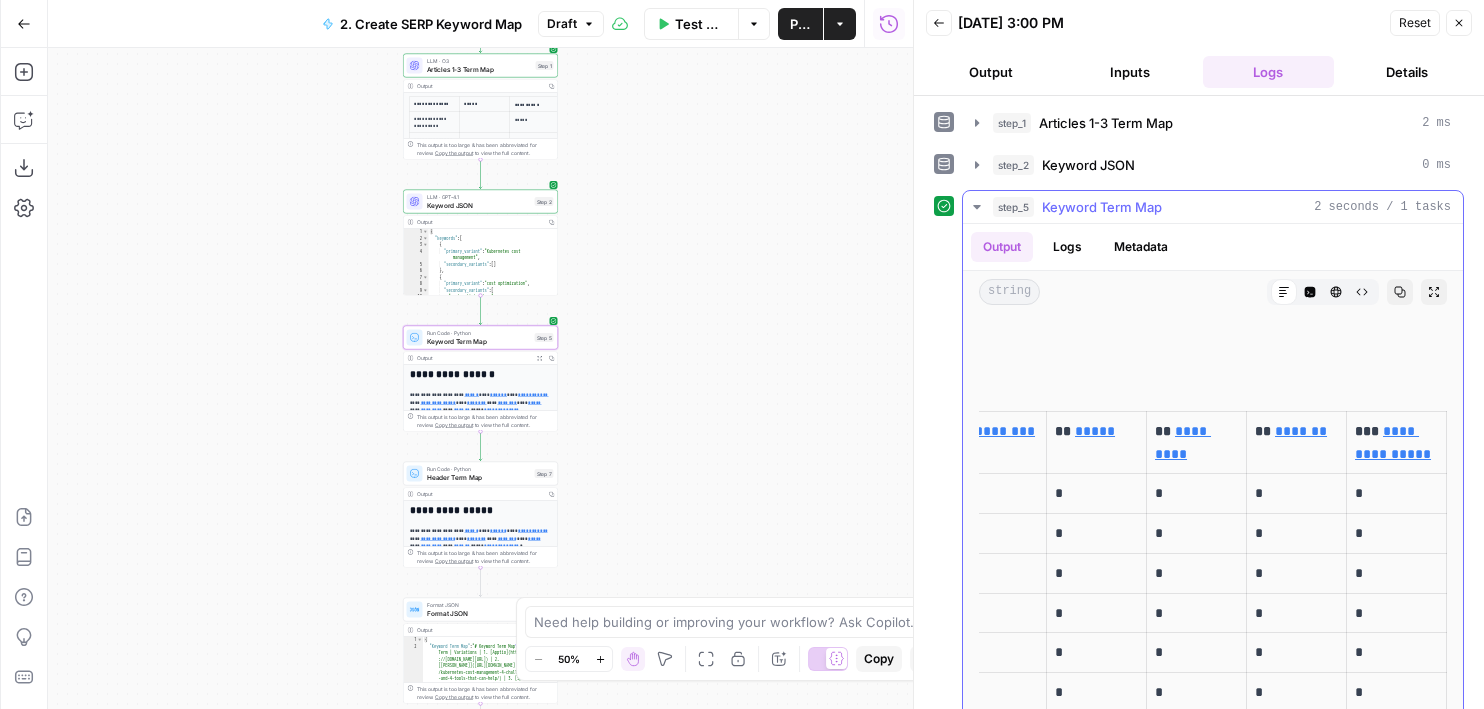 scroll, scrollTop: 0, scrollLeft: 0, axis: both 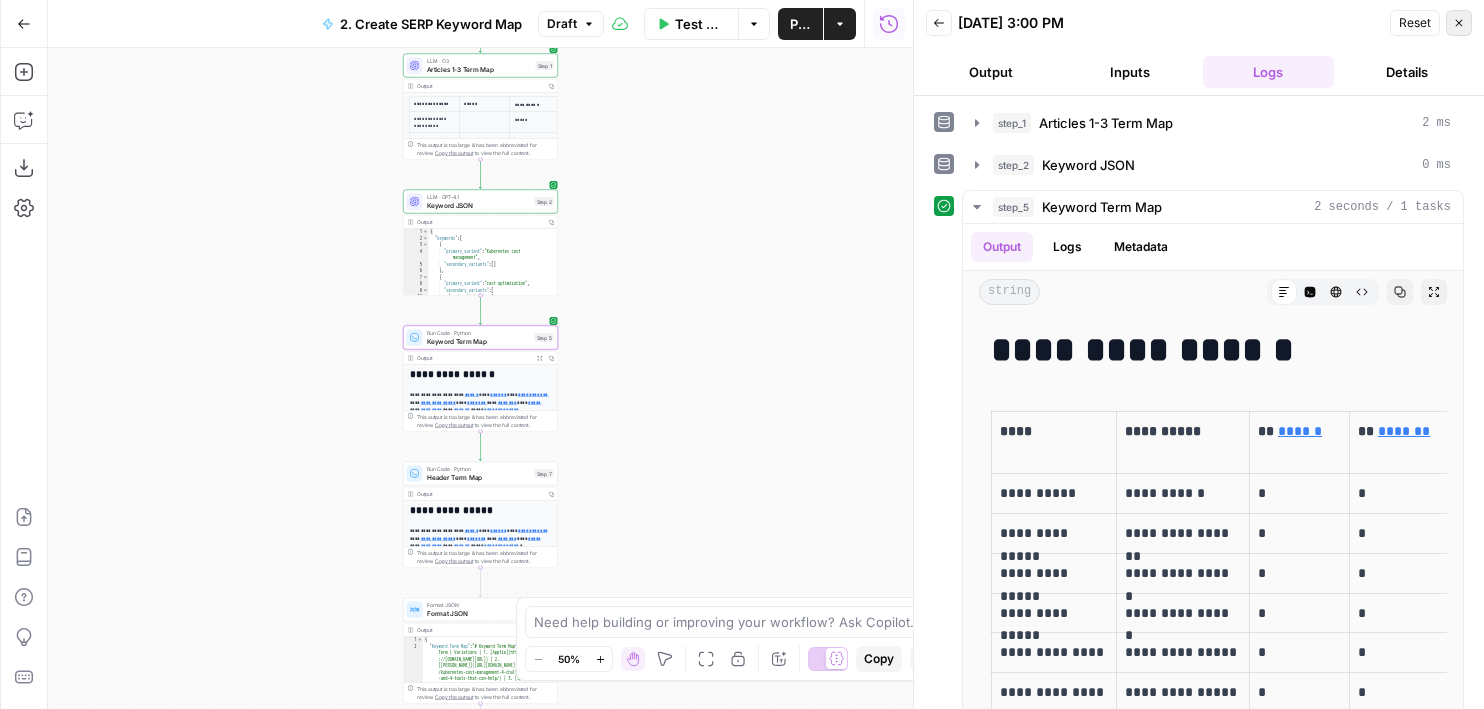click 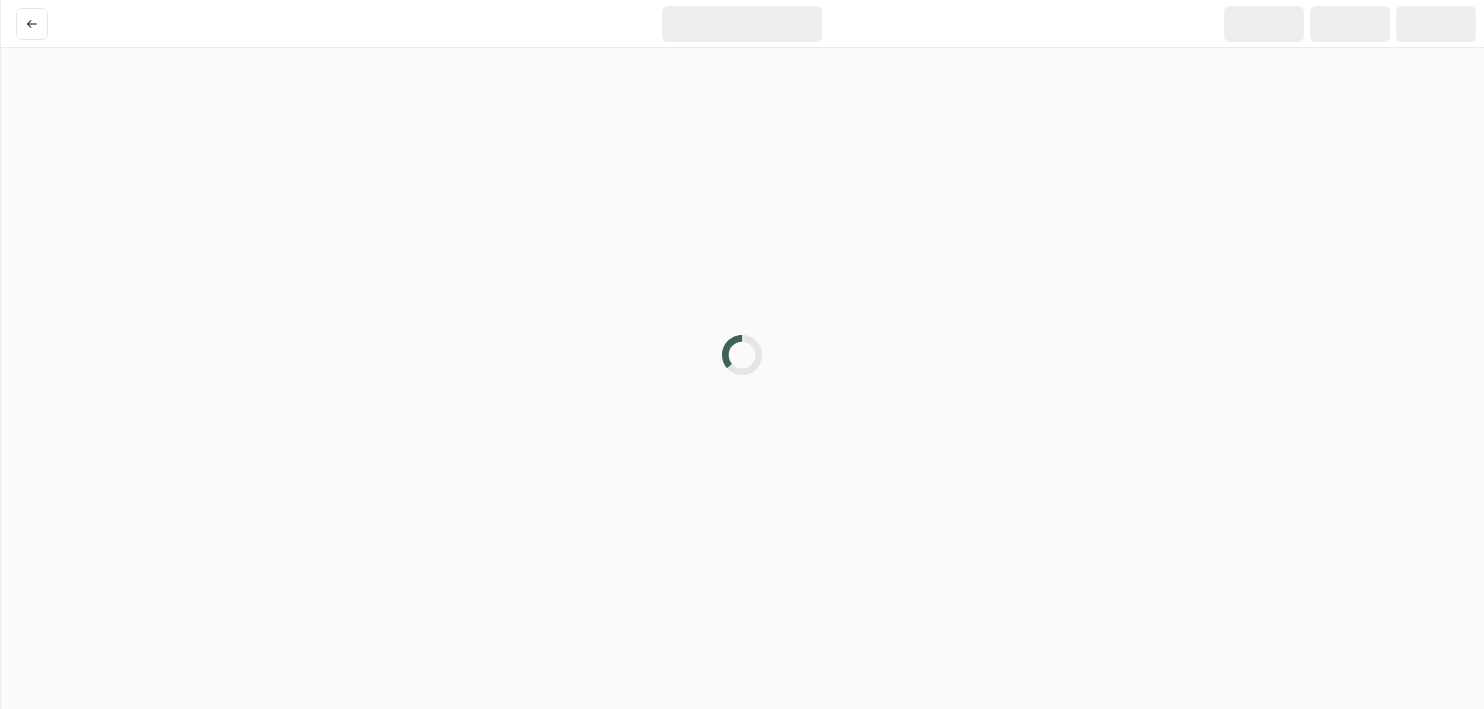 scroll, scrollTop: 0, scrollLeft: 0, axis: both 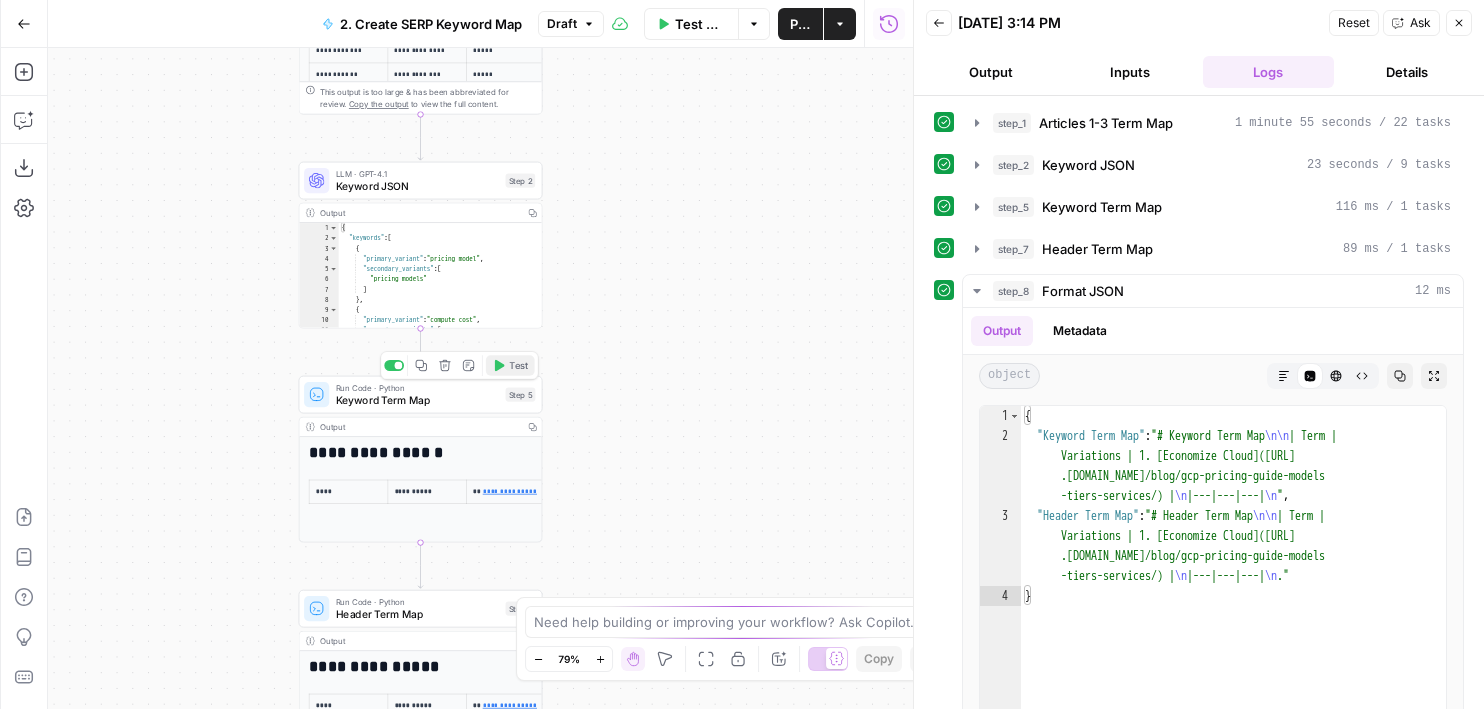 click on "Test" at bounding box center (518, 365) 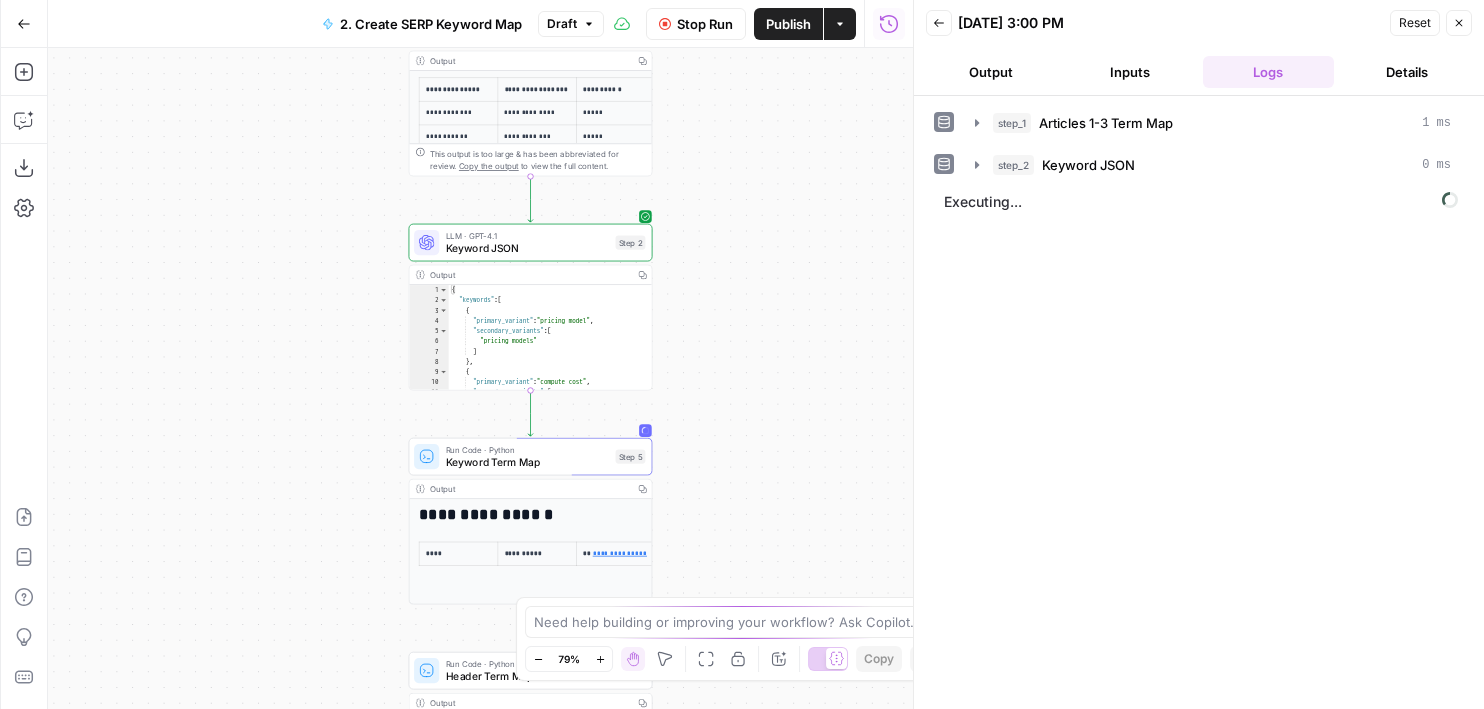 drag, startPoint x: 634, startPoint y: 273, endPoint x: 741, endPoint y: 334, distance: 123.16656 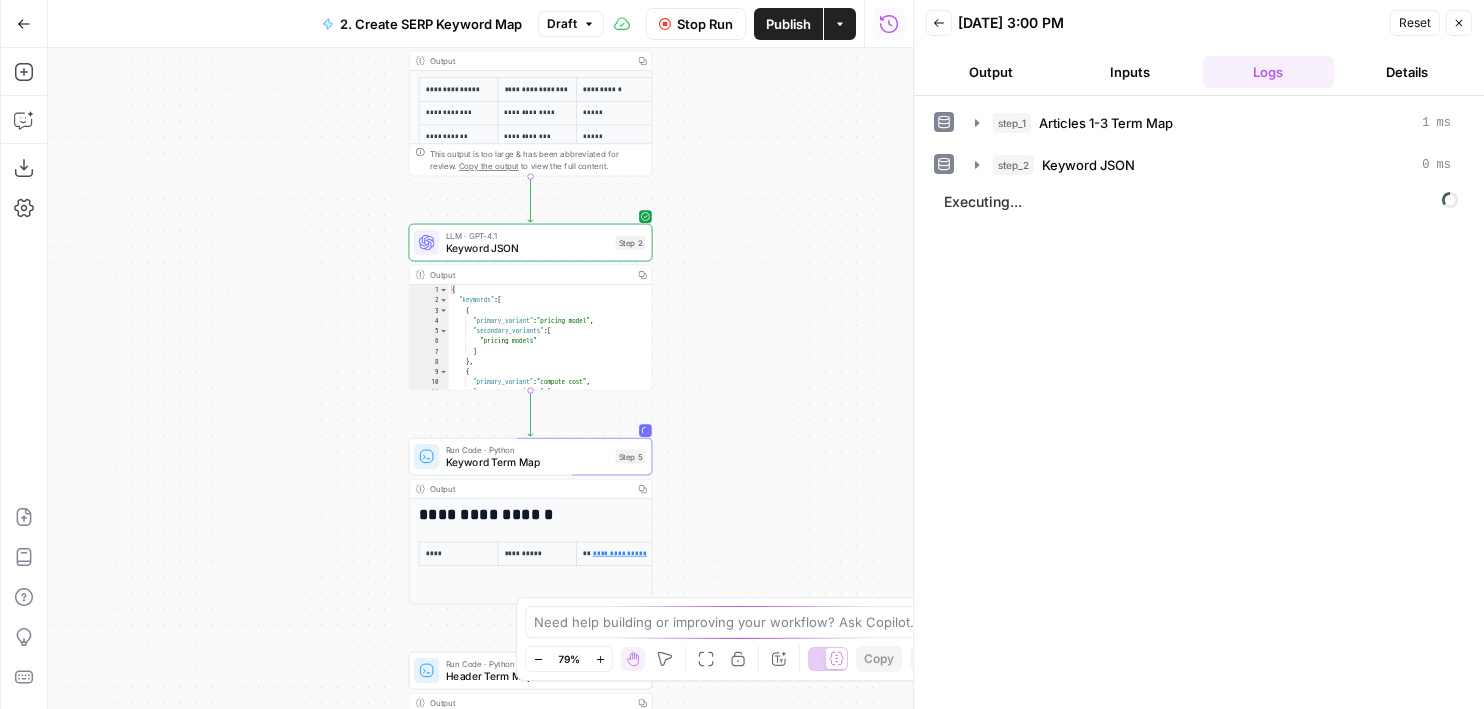 click on "**********" at bounding box center [480, 378] 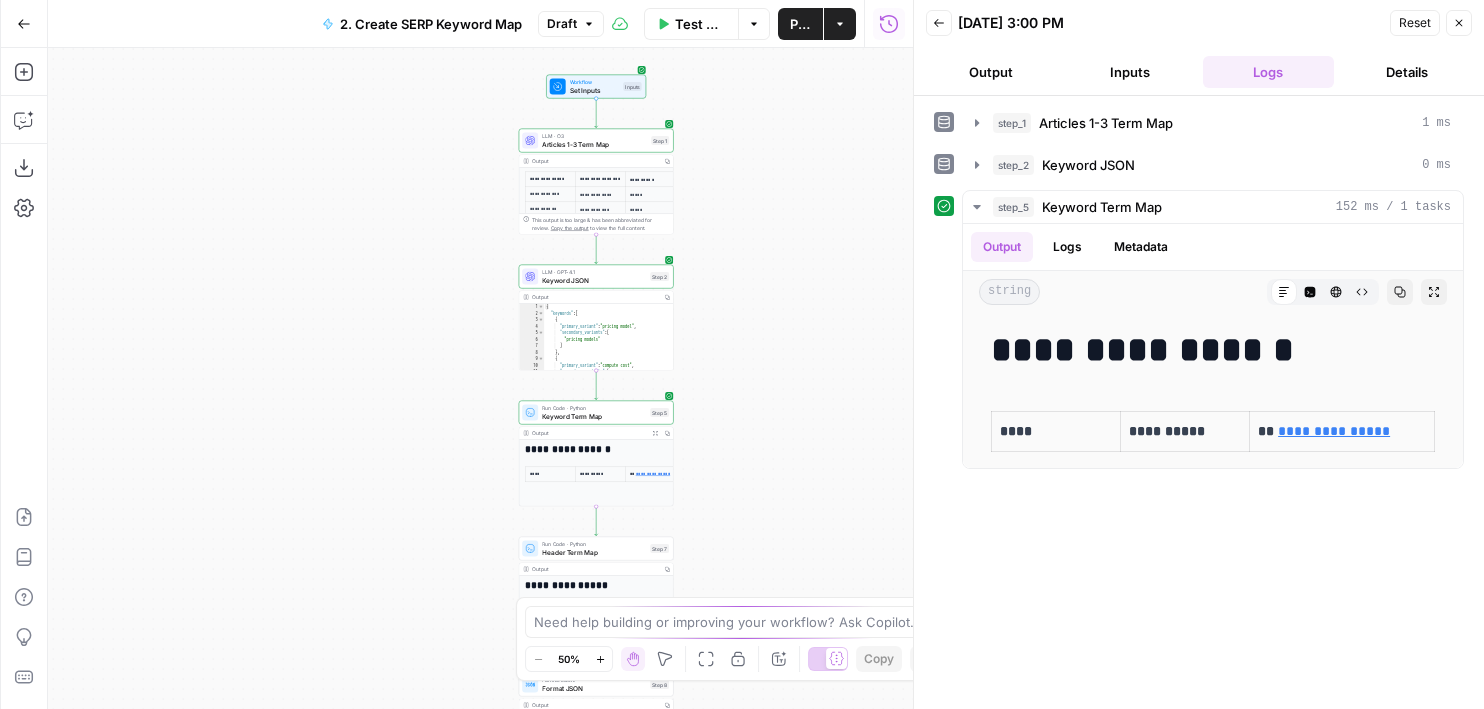 drag, startPoint x: 741, startPoint y: 334, endPoint x: 614, endPoint y: 334, distance: 127 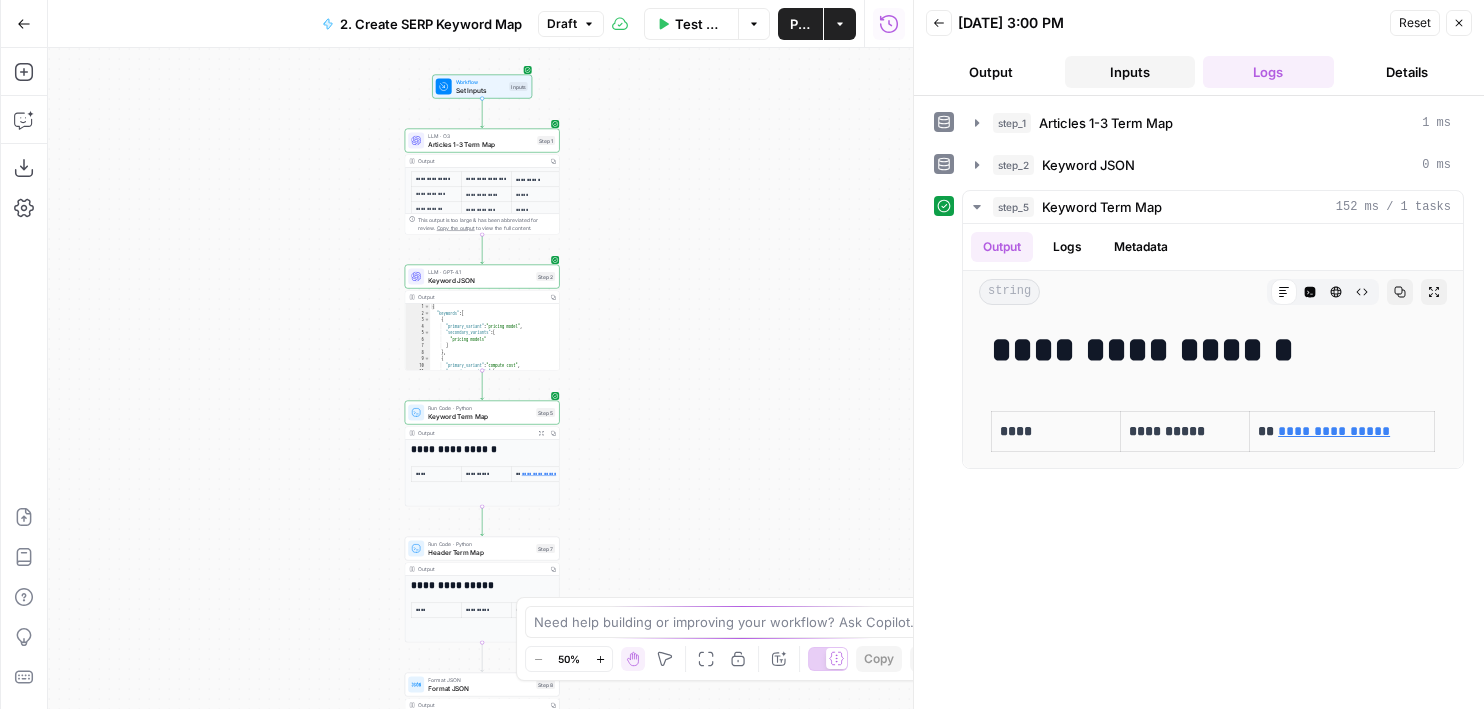 click on "Inputs" at bounding box center (1130, 72) 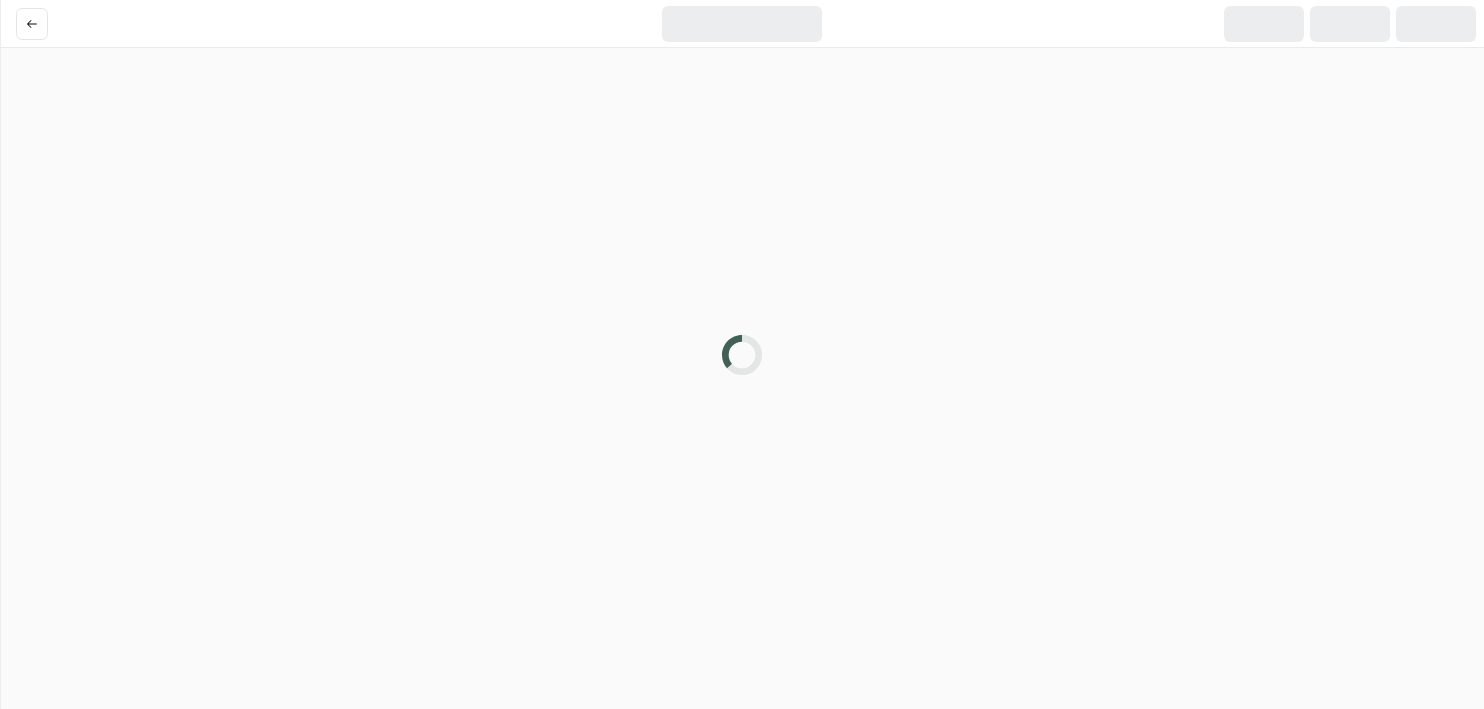 scroll, scrollTop: 0, scrollLeft: 0, axis: both 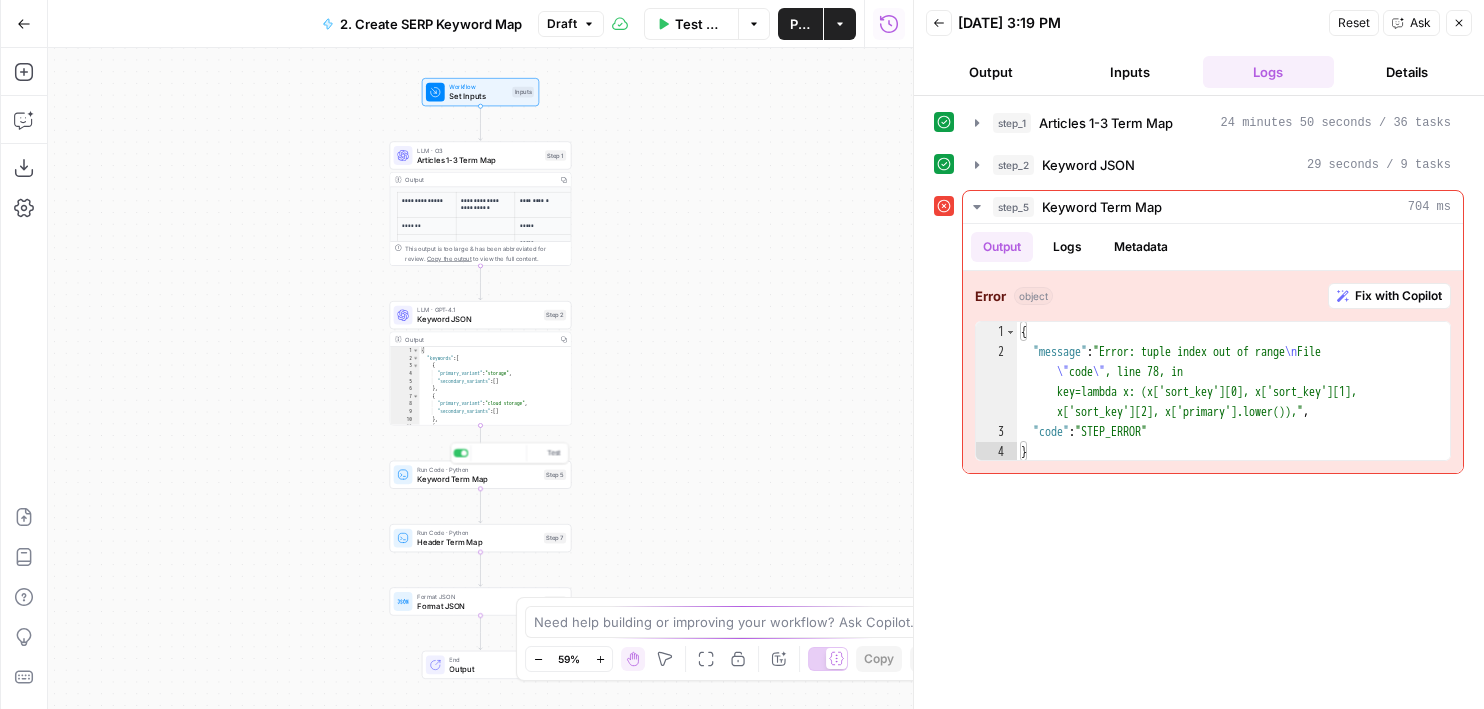 click on "Keyword Term Map" at bounding box center [478, 479] 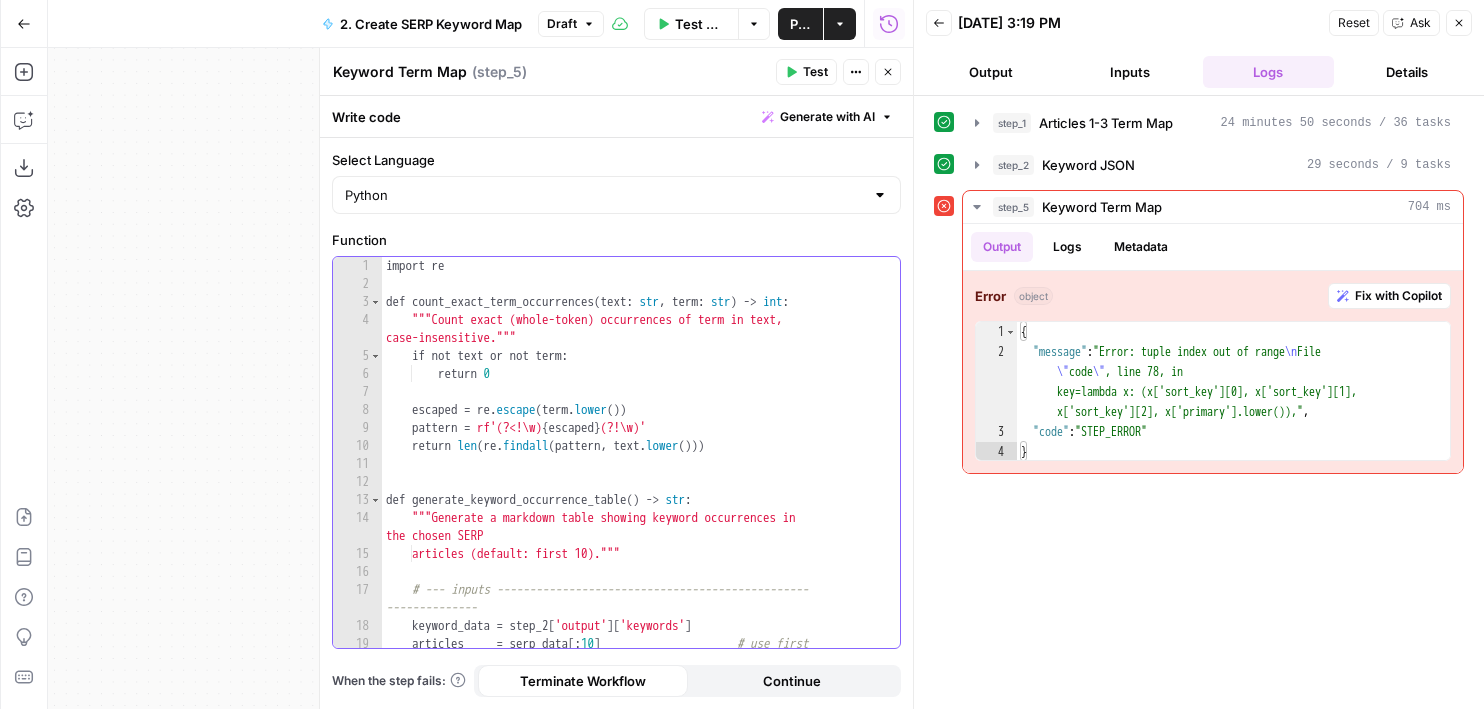 click on "import   re def   count_exact_term_occurrences ( text :   str ,   term :   str )   ->   int :      """Count exact (whole-token) occurrences of term in text,  case-insensitive."""      if   not   text   or   not   term :           return   0      escaped   =   re . escape ( term . lower ( ))      pattern   =   rf'(?<!\w) { escaped } (?!\w)'      return   len ( re . findall ( pattern ,   text . lower ( ))) def   generate_keyword_occurrence_table ( )   ->   str :      """Generate a markdown table showing keyword occurrences in  the chosen SERP         articles (default: first 10)."""      # --- inputs ------------------------------------------------ --------------      keyword_data   =   step_2 [ 'output' ] [ 'keywords' ]      articles       =   serp_data [ : 10 ]                       # use first  ten" at bounding box center (641, 479) 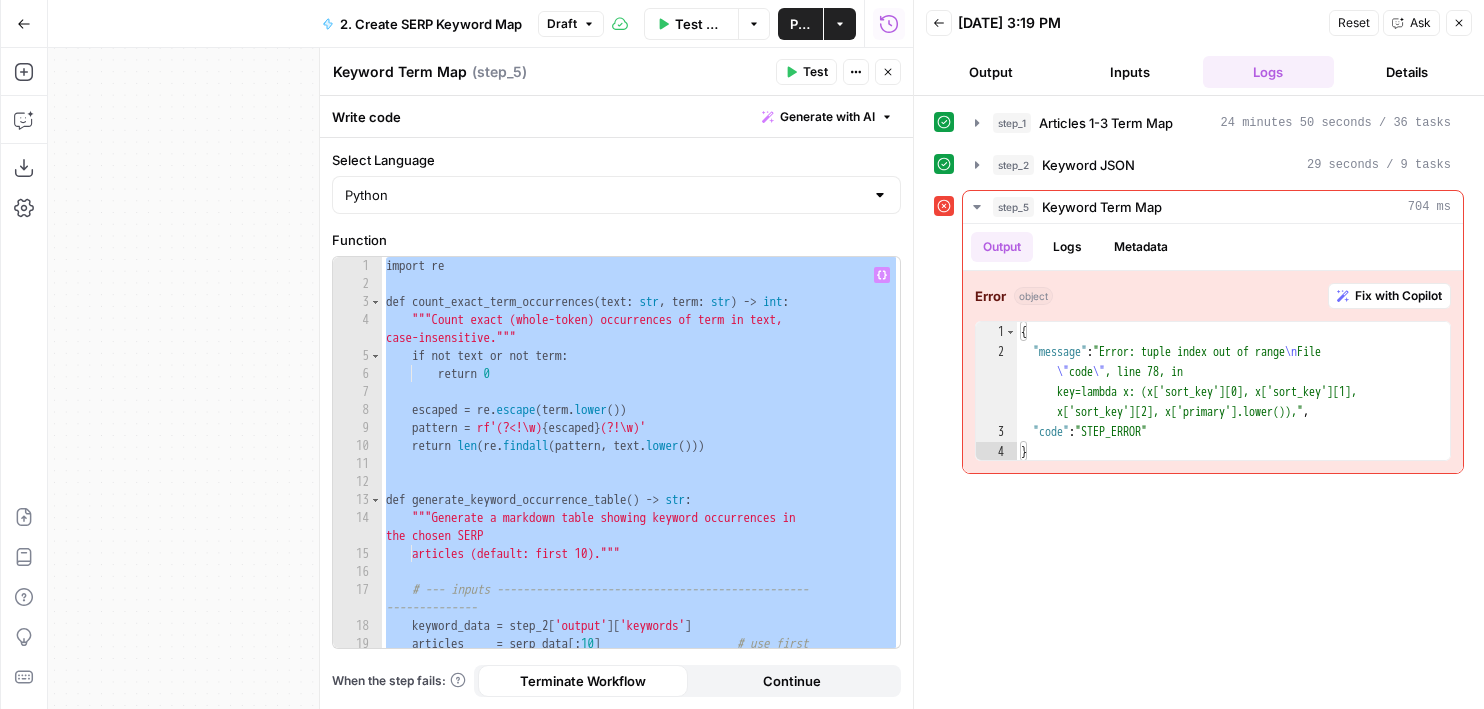 click on "import   re def   count_exact_term_occurrences ( text :   str ,   term :   str )   ->   int :      """Count exact (whole-token) occurrences of term in text,  case-insensitive."""      if   not   text   or   not   term :           return   0      escaped   =   re . escape ( term . lower ( ))      pattern   =   rf'(?<!\w) { escaped } (?!\w)'      return   len ( re . findall ( pattern ,   text . lower ( ))) def   generate_keyword_occurrence_table ( )   ->   str :      """Generate a markdown table showing keyword occurrences in  the chosen SERP         articles (default: first 10)."""      # --- inputs ------------------------------------------------ --------------      keyword_data   =   step_2 [ 'output' ] [ 'keywords' ]      articles       =   serp_data [ : 10 ]                       # use first  ten" at bounding box center (641, 479) 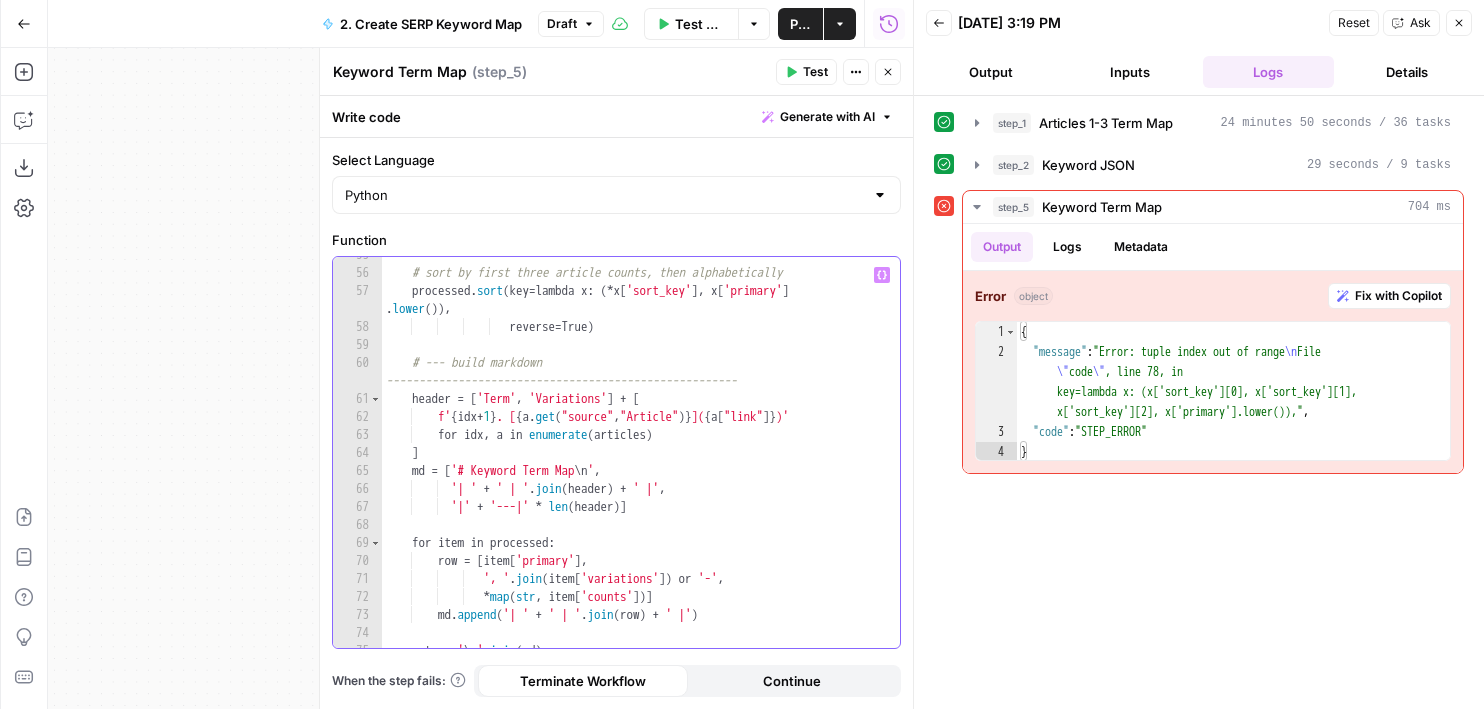 scroll, scrollTop: 1247, scrollLeft: 0, axis: vertical 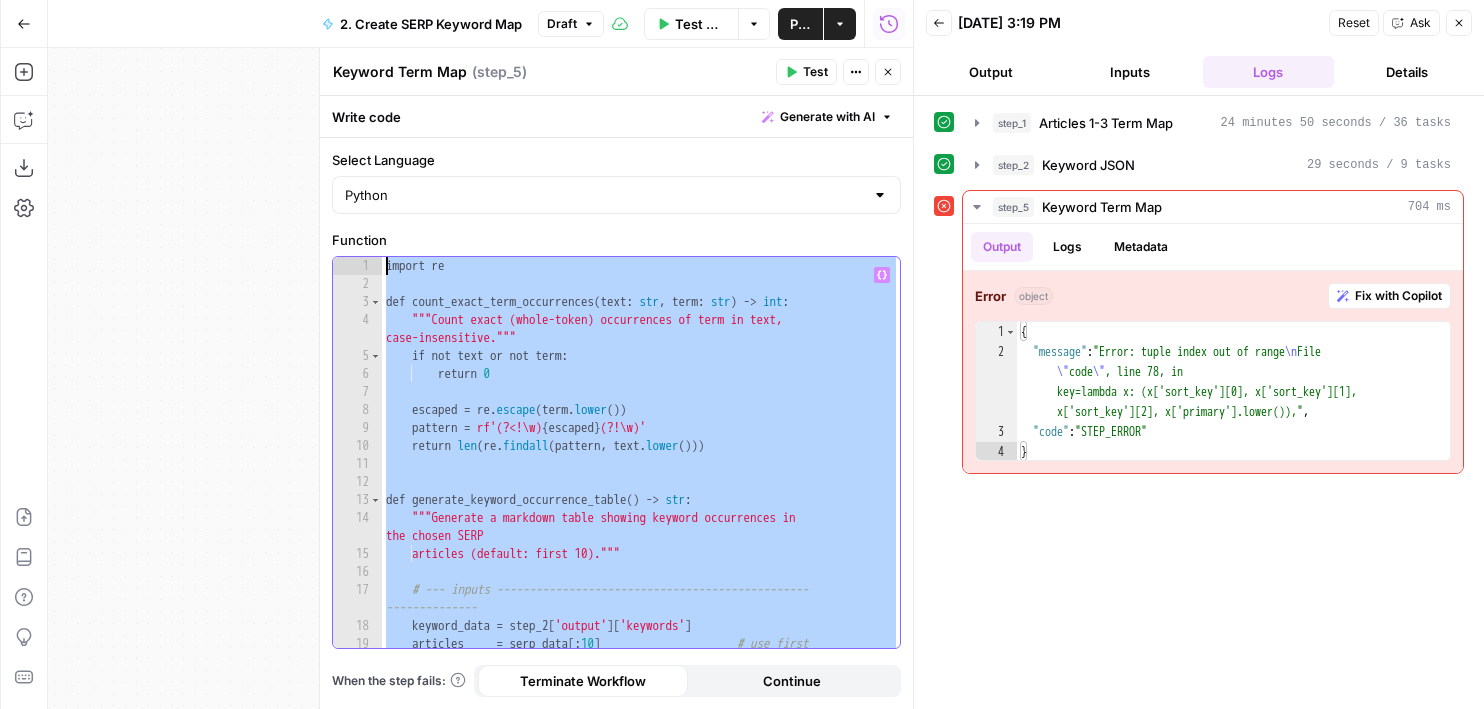 drag, startPoint x: 605, startPoint y: 539, endPoint x: 265, endPoint y: -93, distance: 717.65173 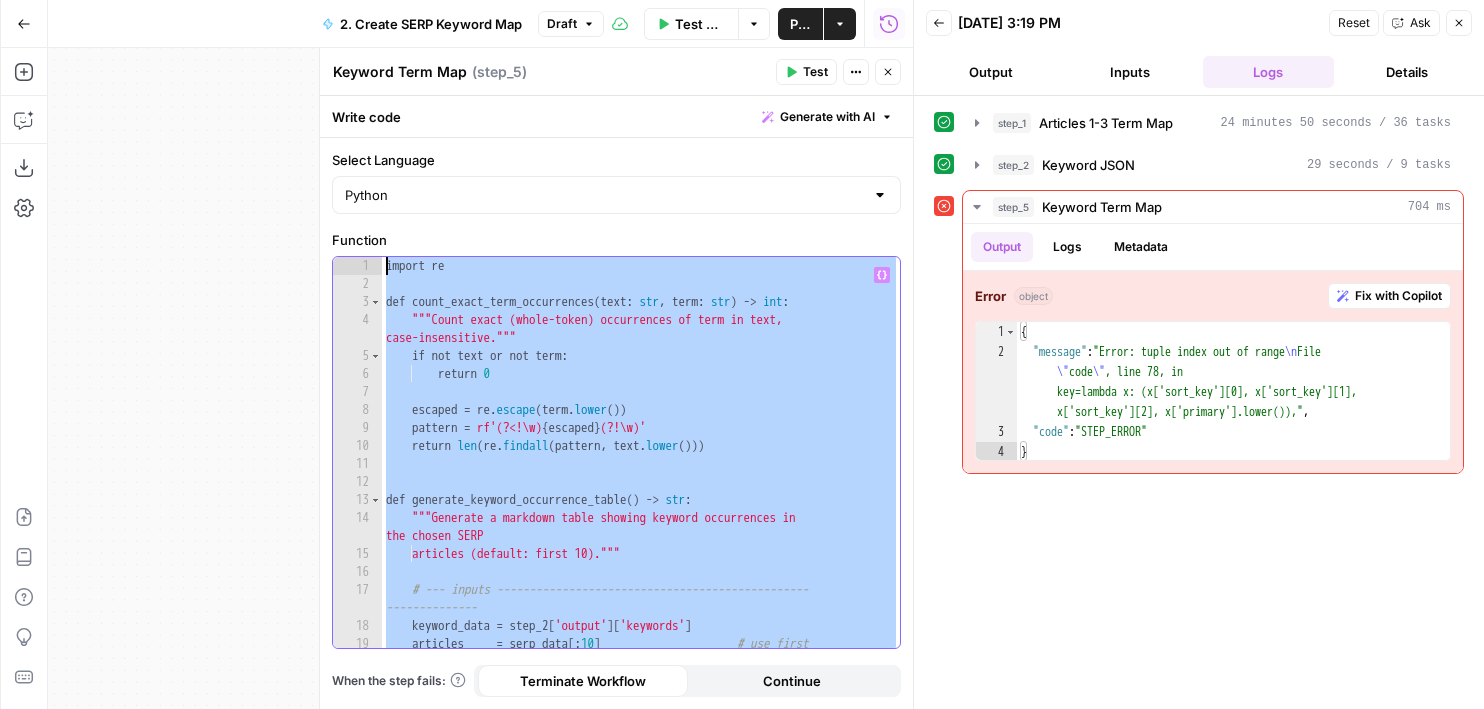 paste on "**********" 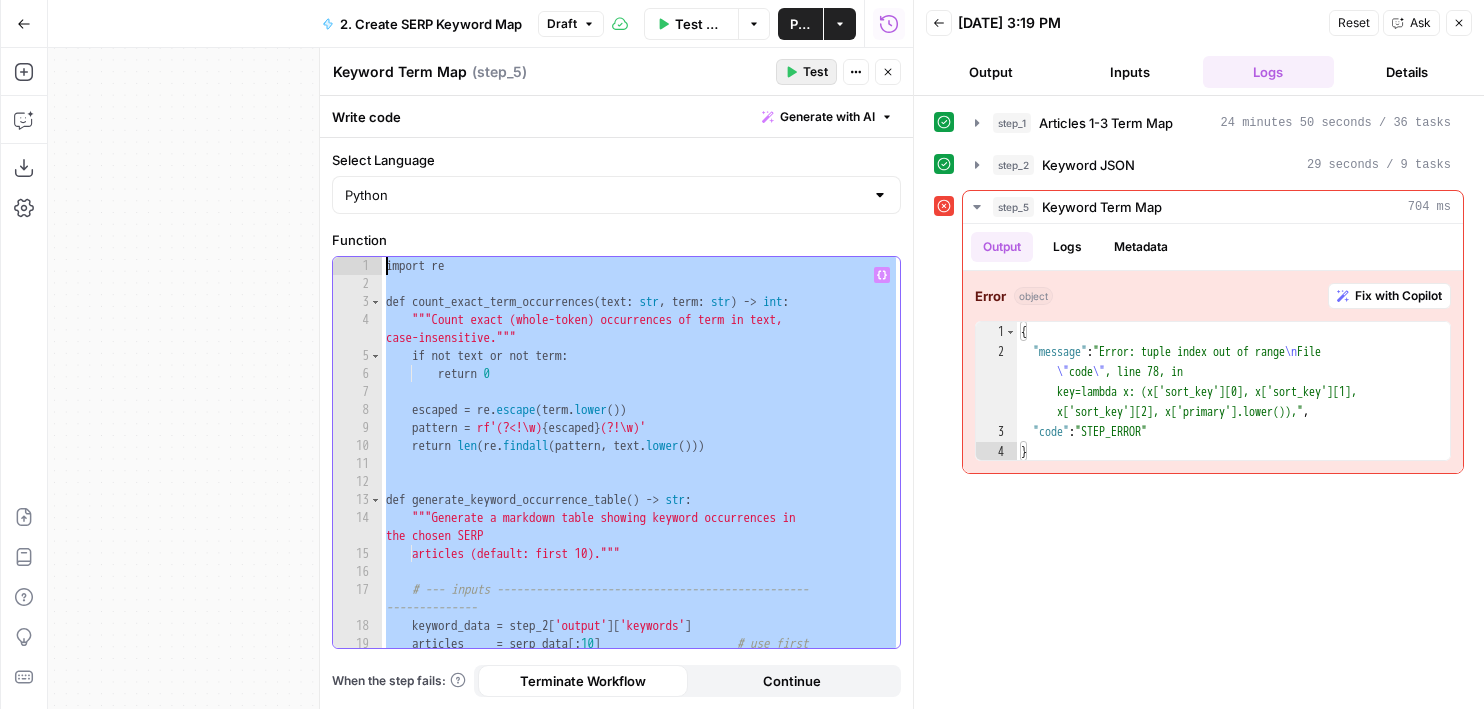 type on "**********" 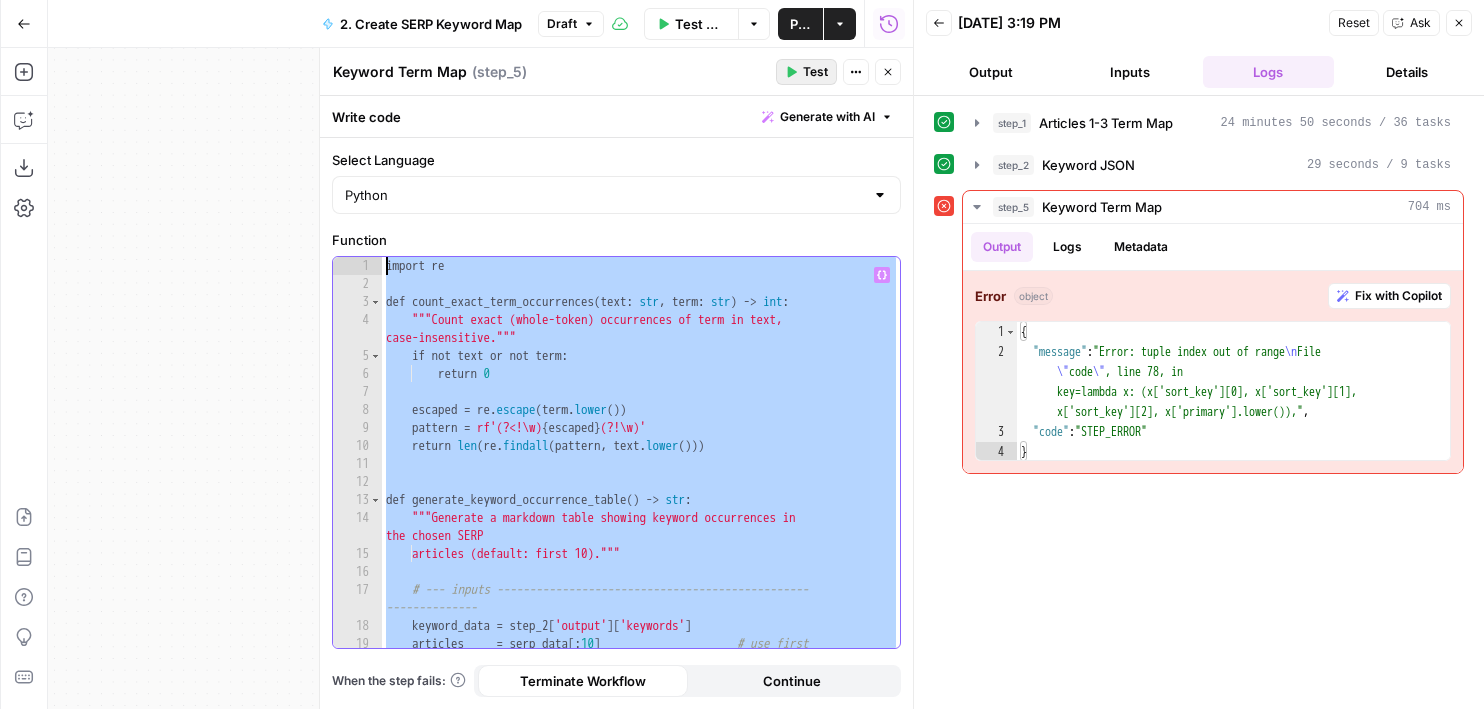scroll, scrollTop: 1337, scrollLeft: 0, axis: vertical 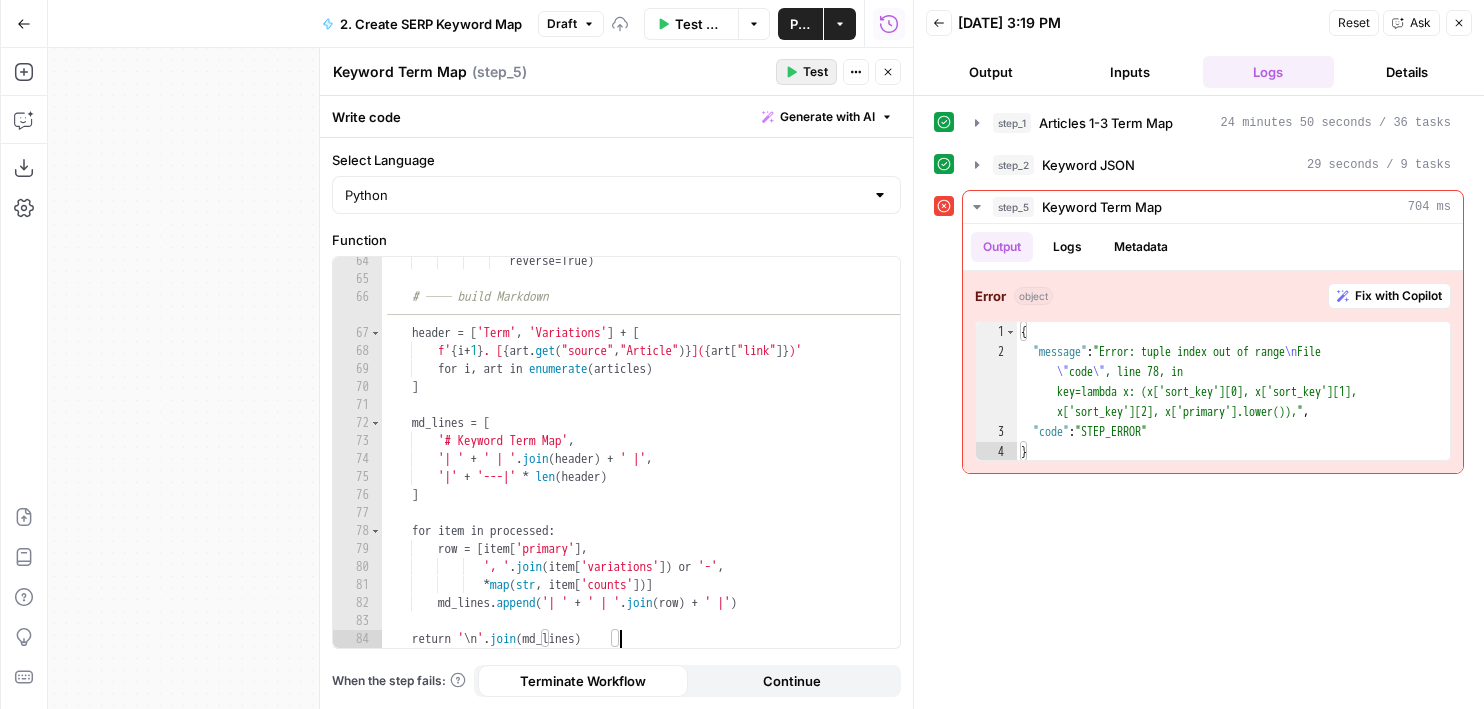 click 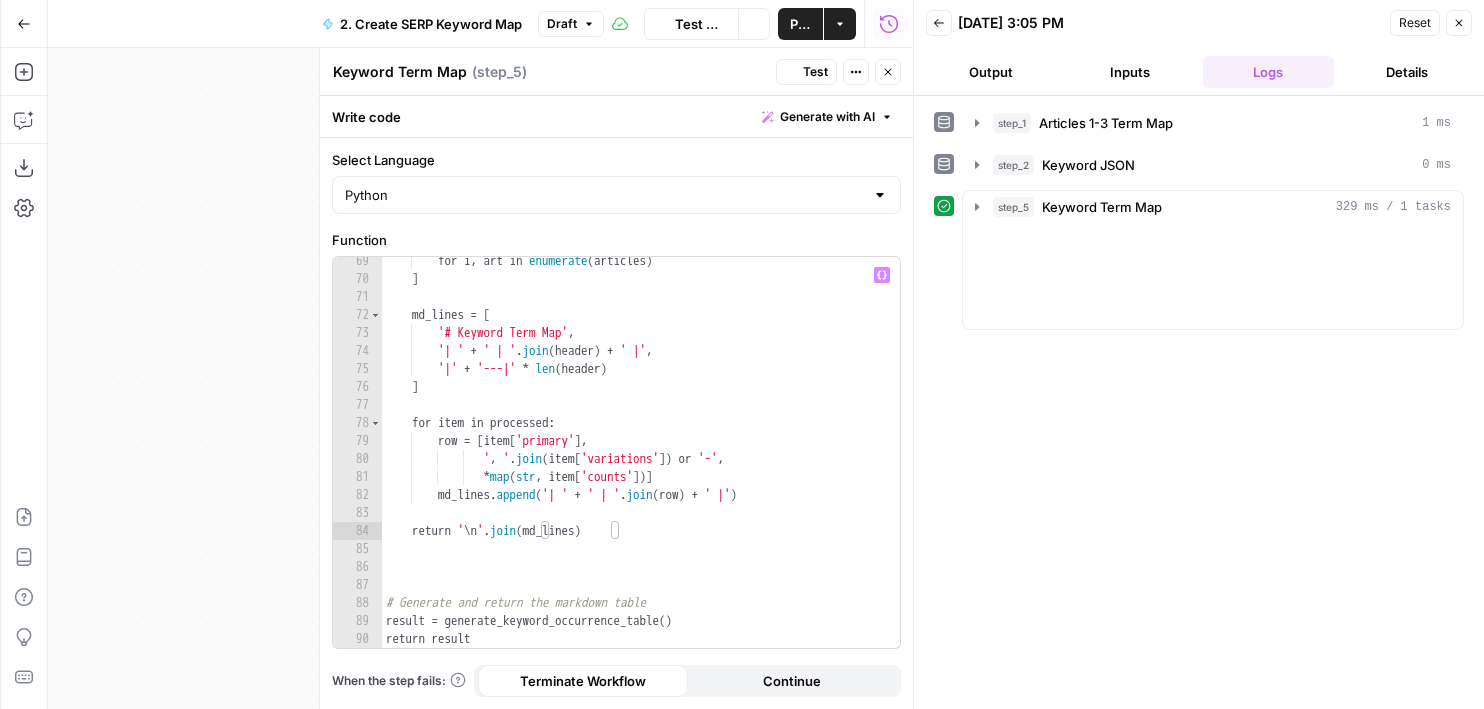 scroll, scrollTop: 1445, scrollLeft: 0, axis: vertical 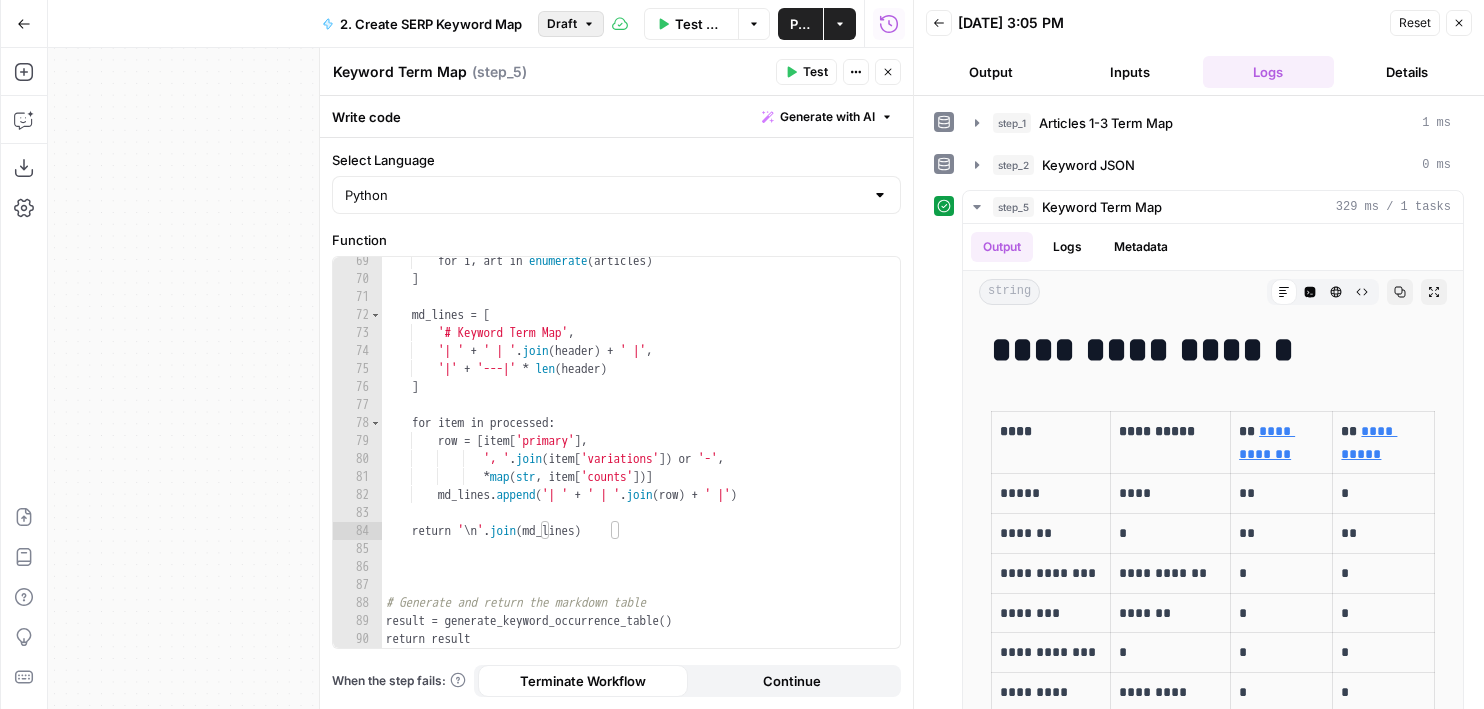 click 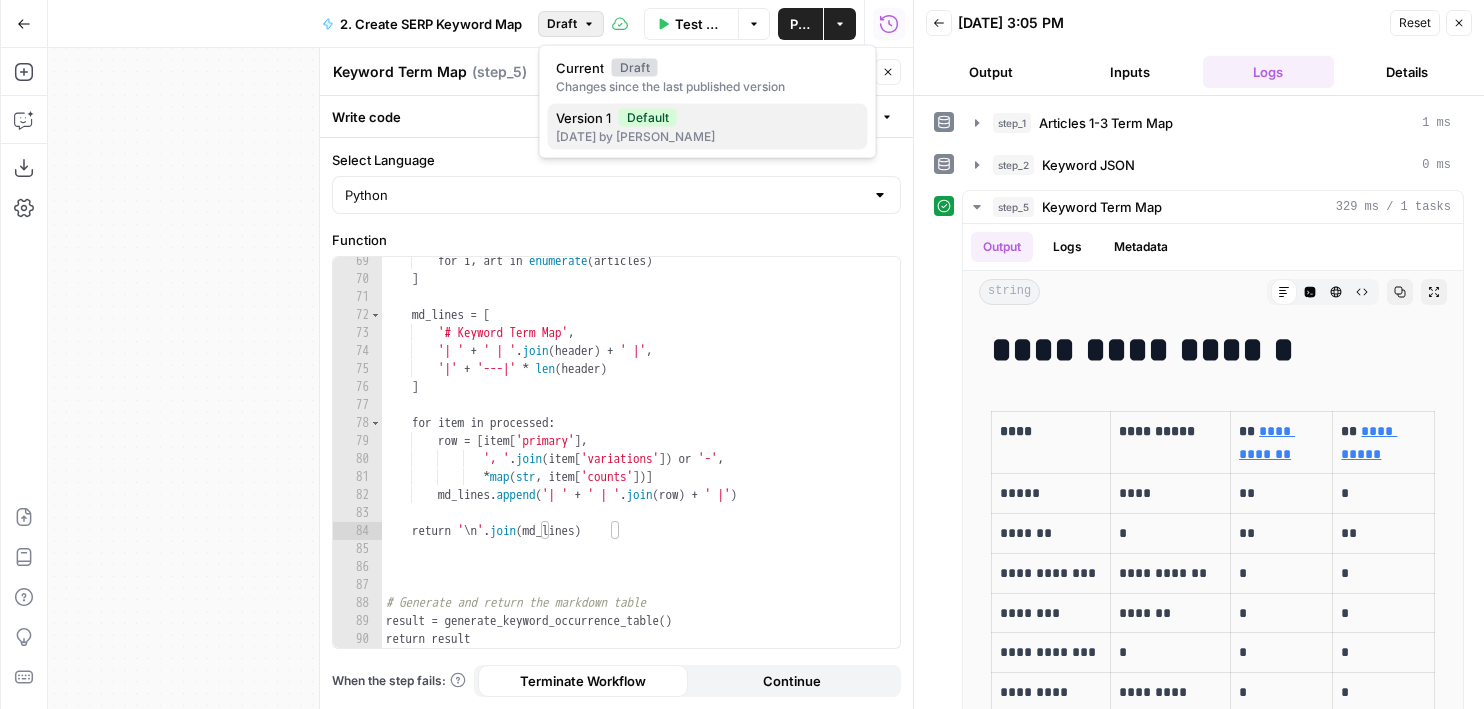 click on "Version 1" at bounding box center [583, 118] 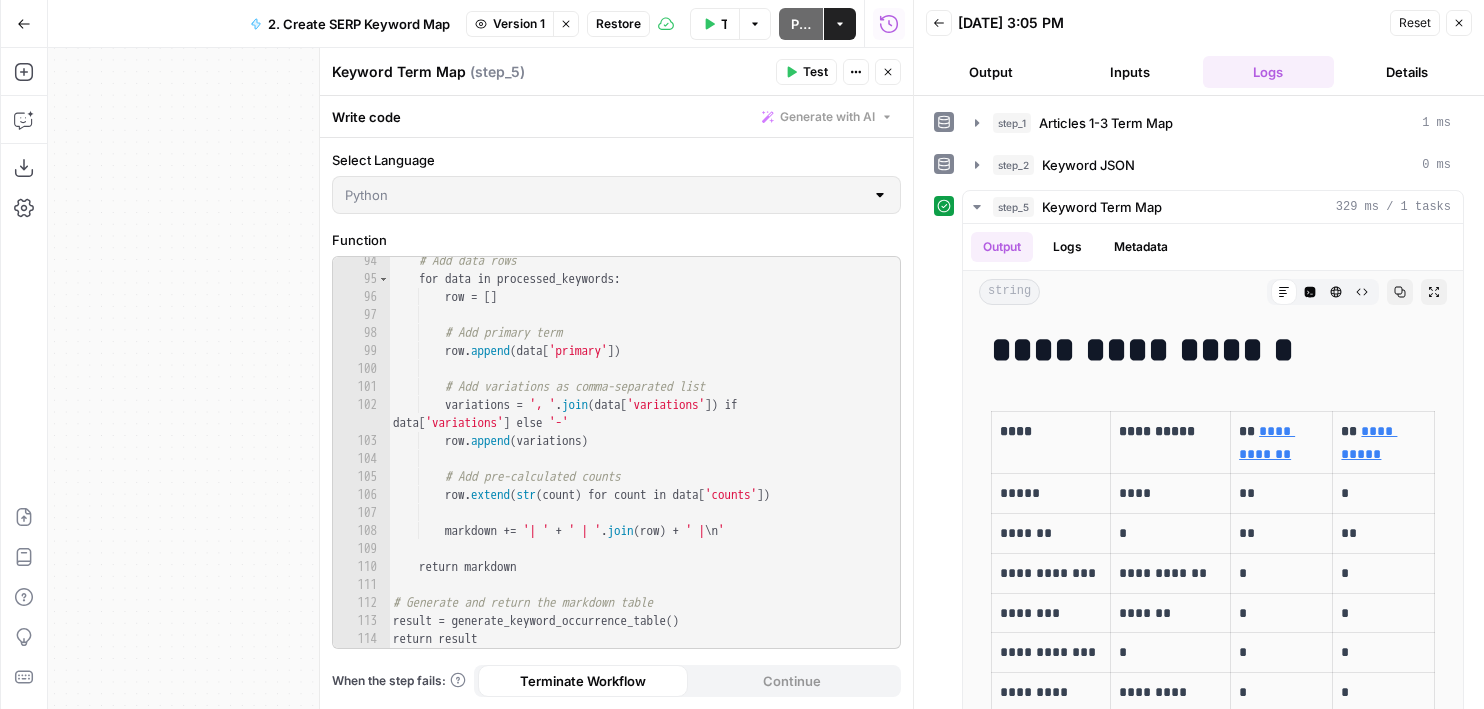 scroll, scrollTop: 1877, scrollLeft: 0, axis: vertical 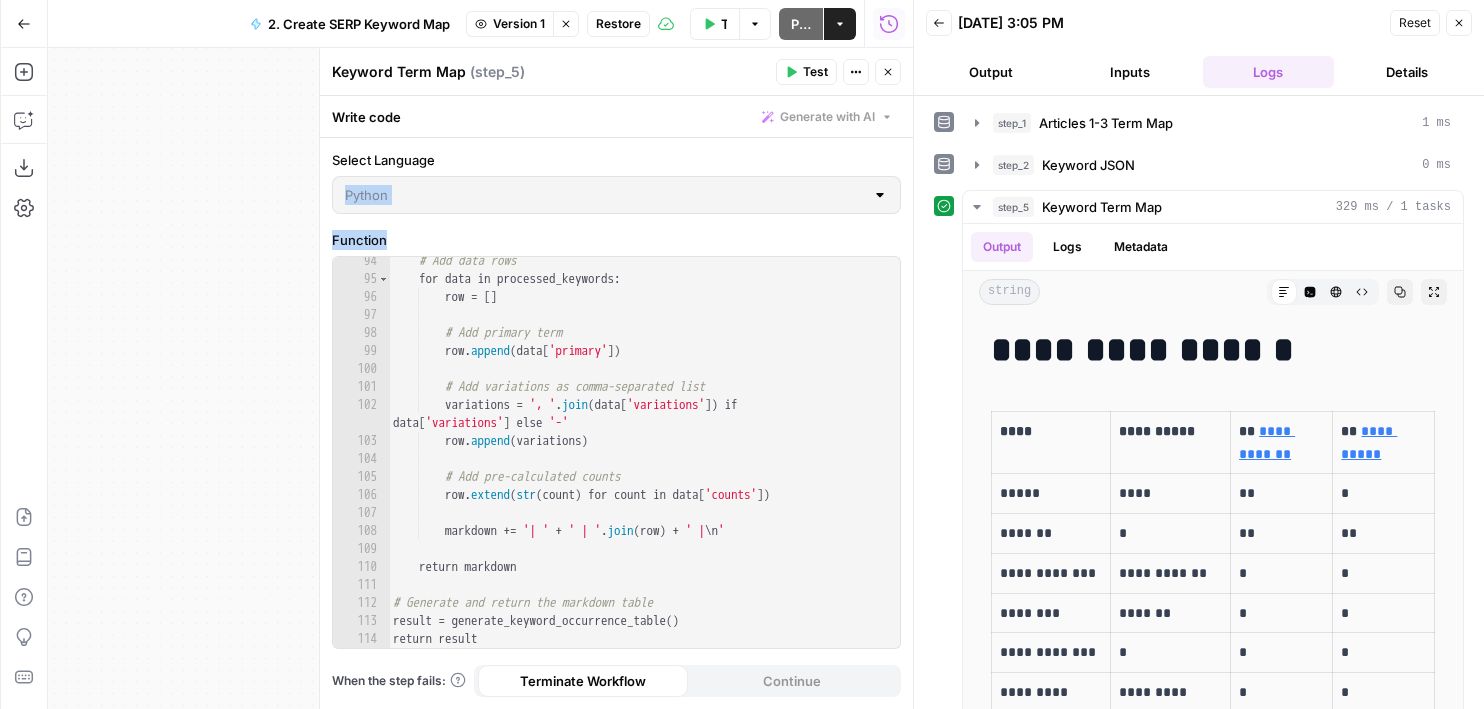 drag, startPoint x: 675, startPoint y: 640, endPoint x: 534, endPoint y: 208, distance: 454.42822 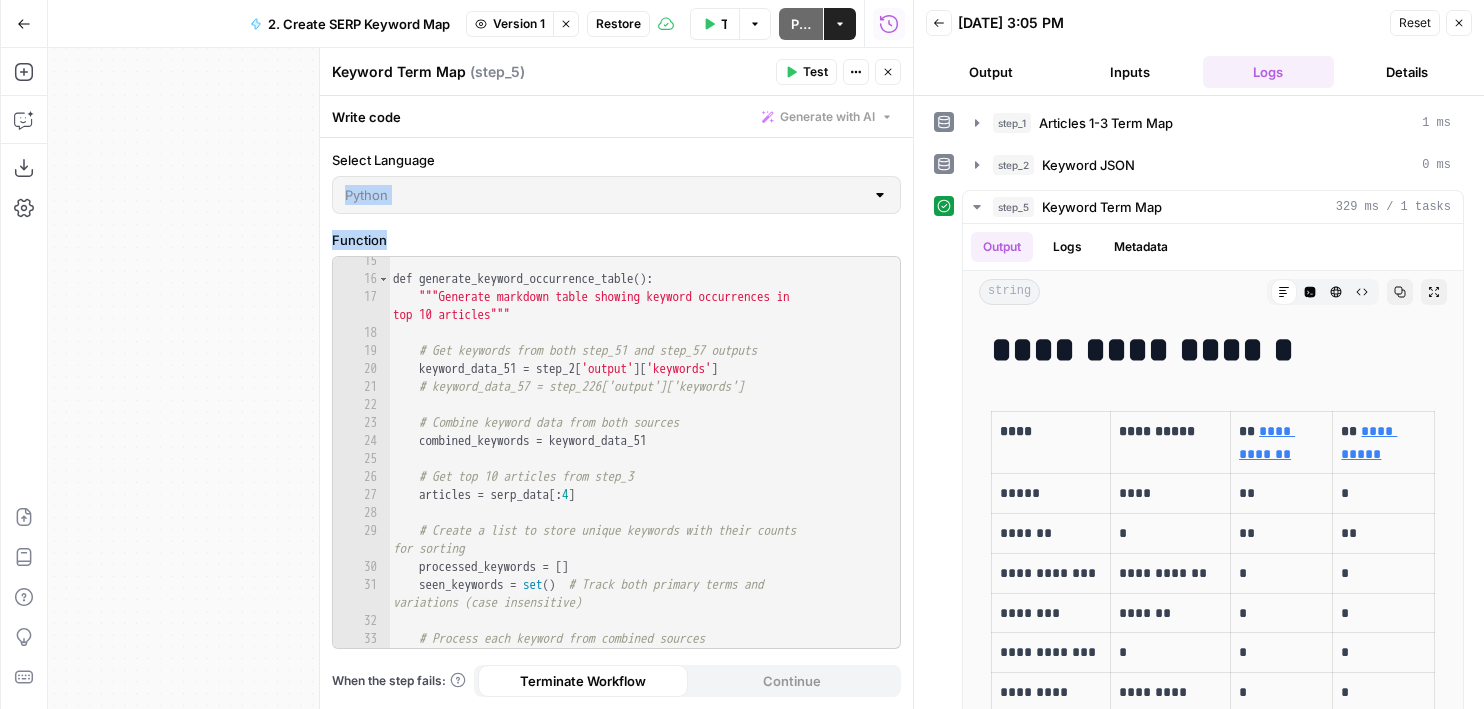 scroll, scrollTop: 411, scrollLeft: 0, axis: vertical 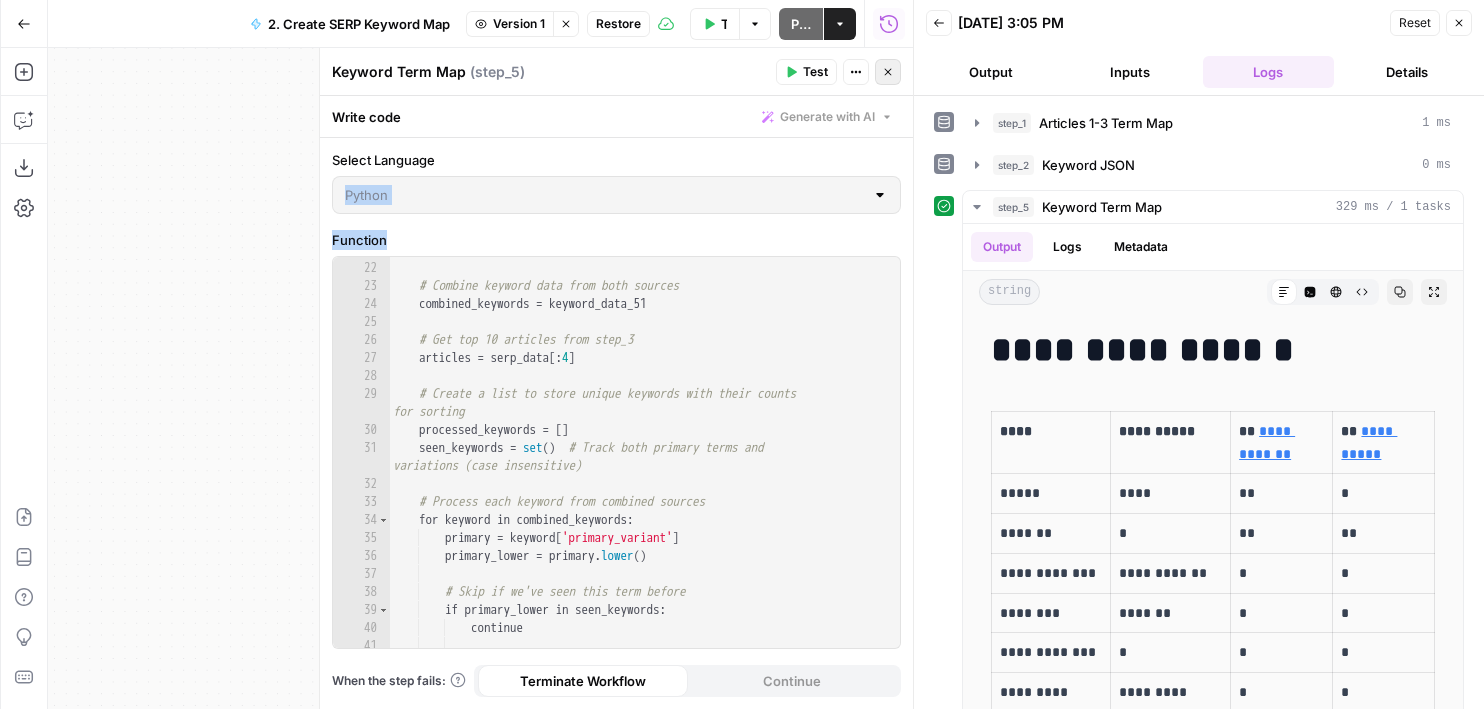click 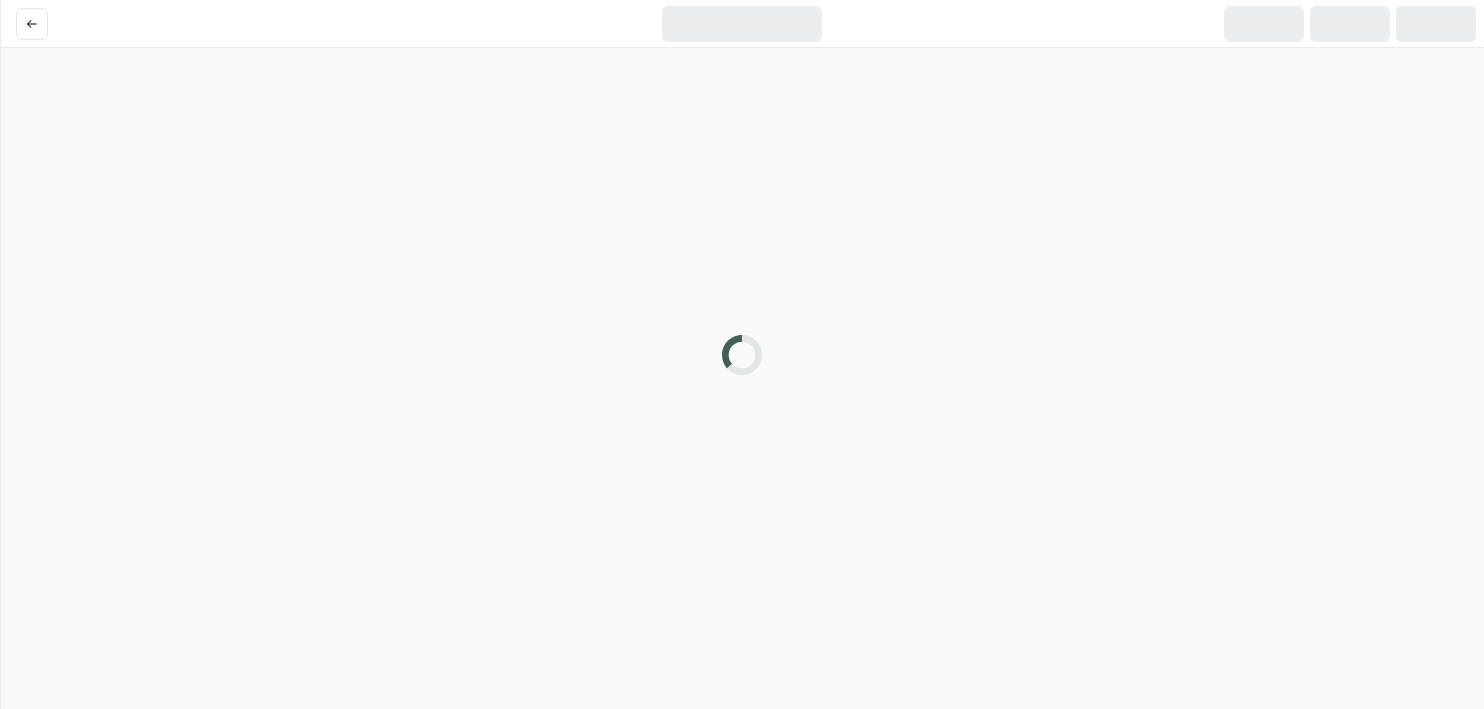 scroll, scrollTop: 0, scrollLeft: 0, axis: both 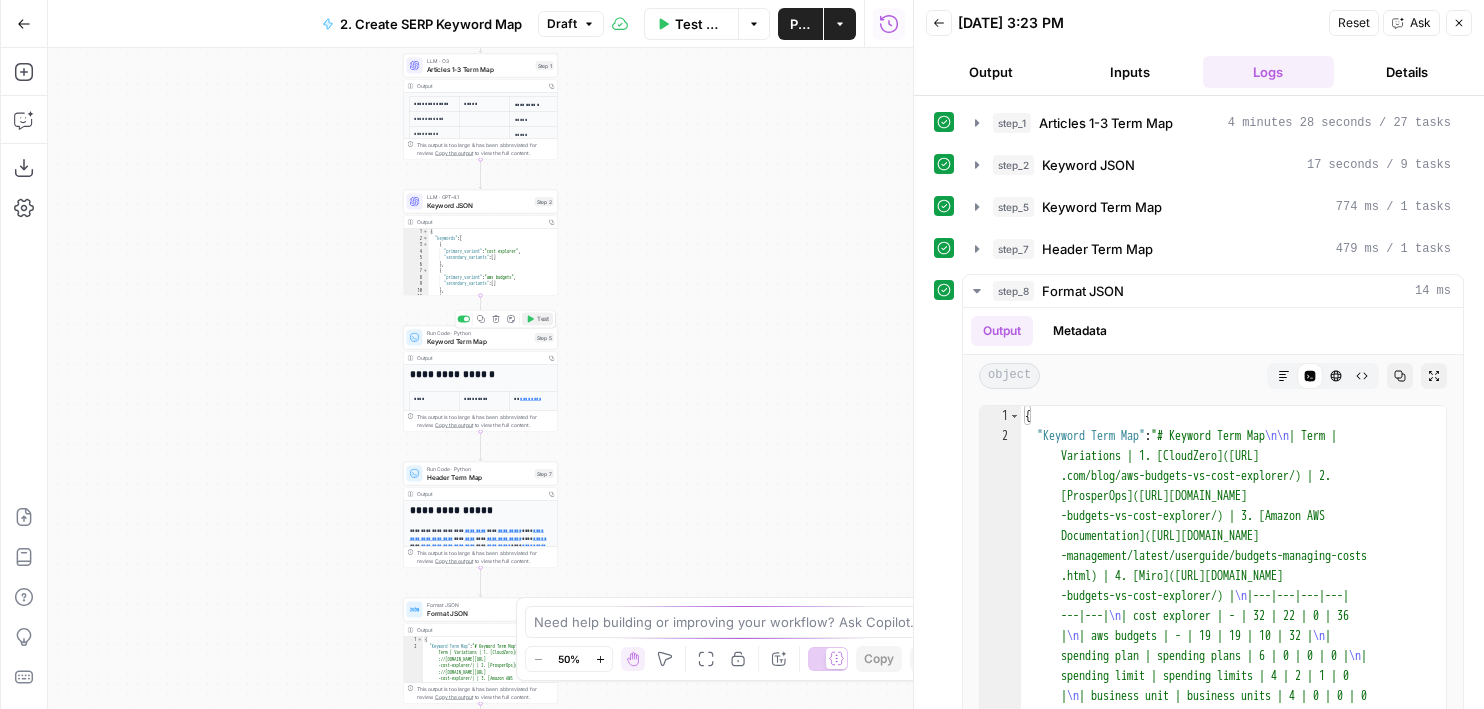 click on "Test" at bounding box center [543, 319] 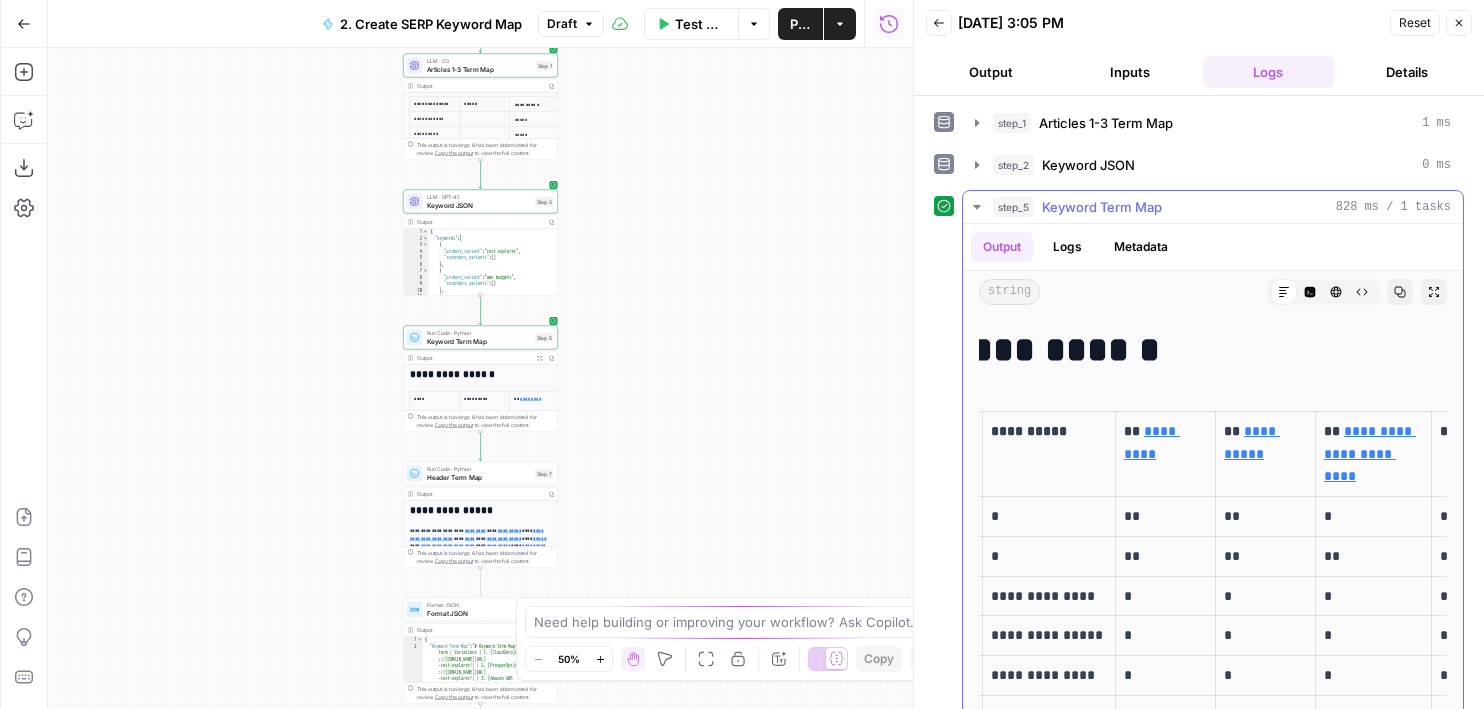 scroll, scrollTop: 0, scrollLeft: 0, axis: both 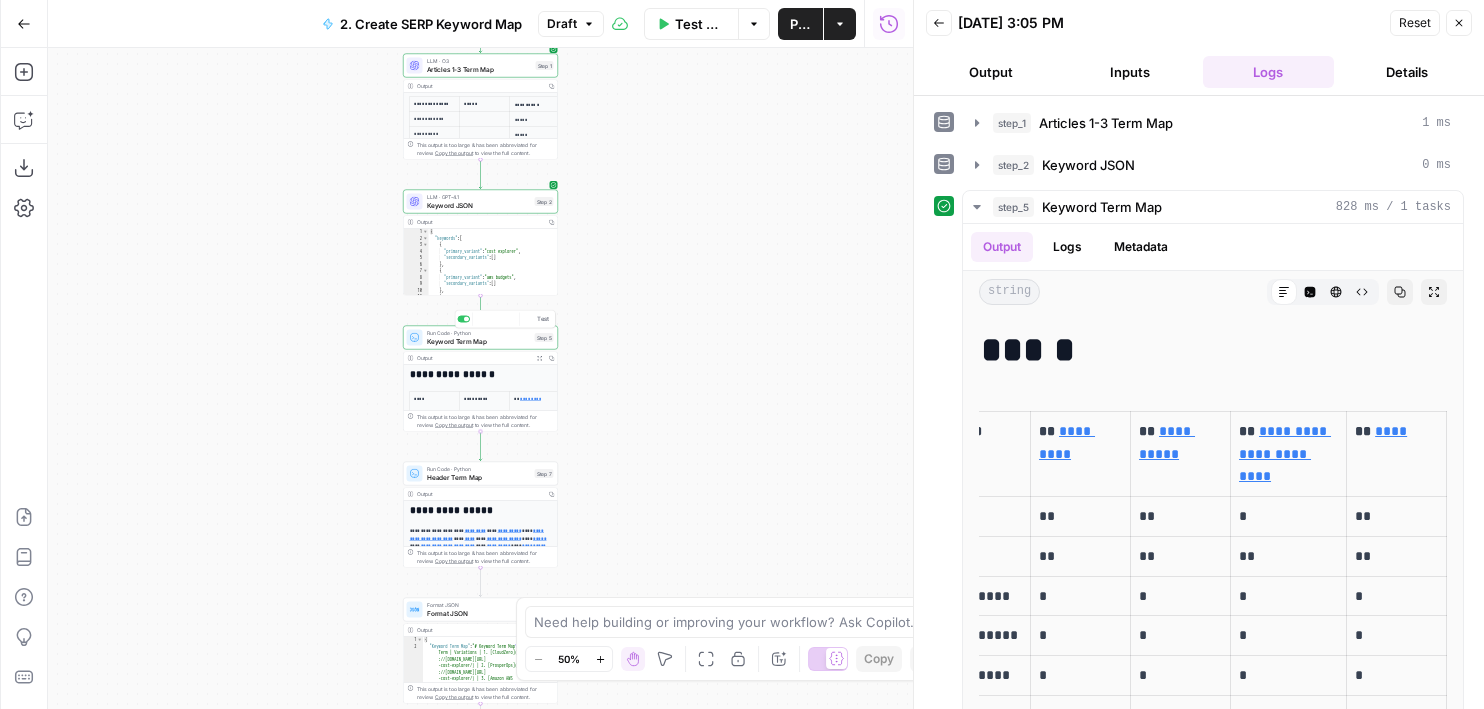 click on "Keyword Term Map" at bounding box center (479, 341) 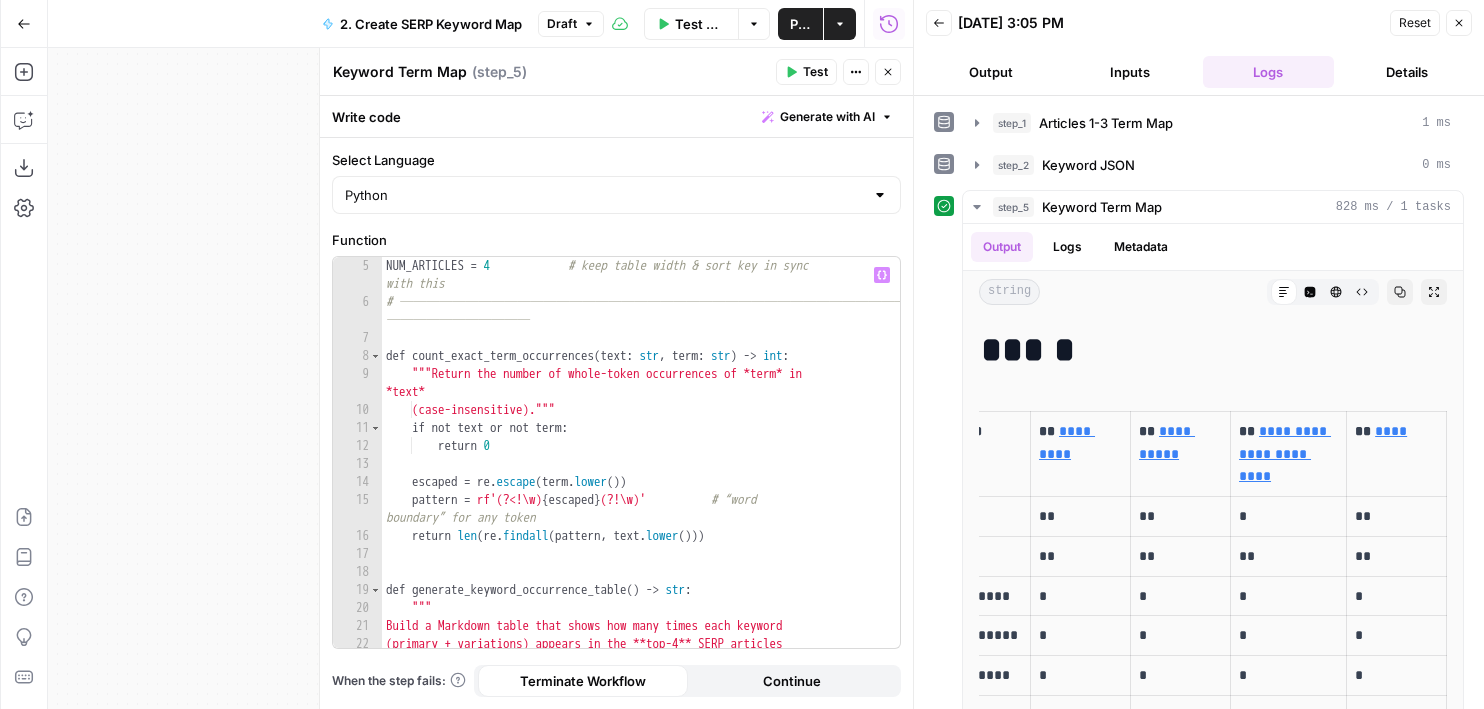 scroll, scrollTop: 0, scrollLeft: 0, axis: both 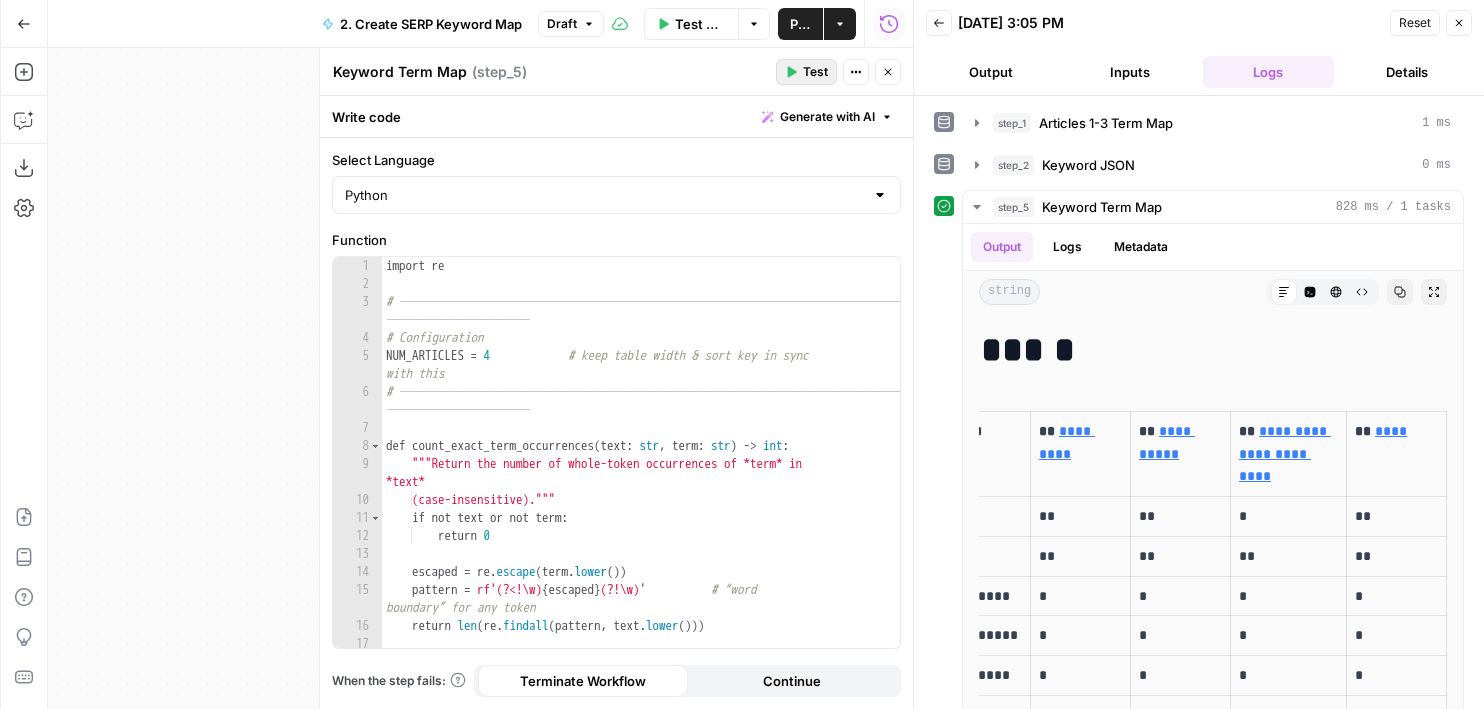 click 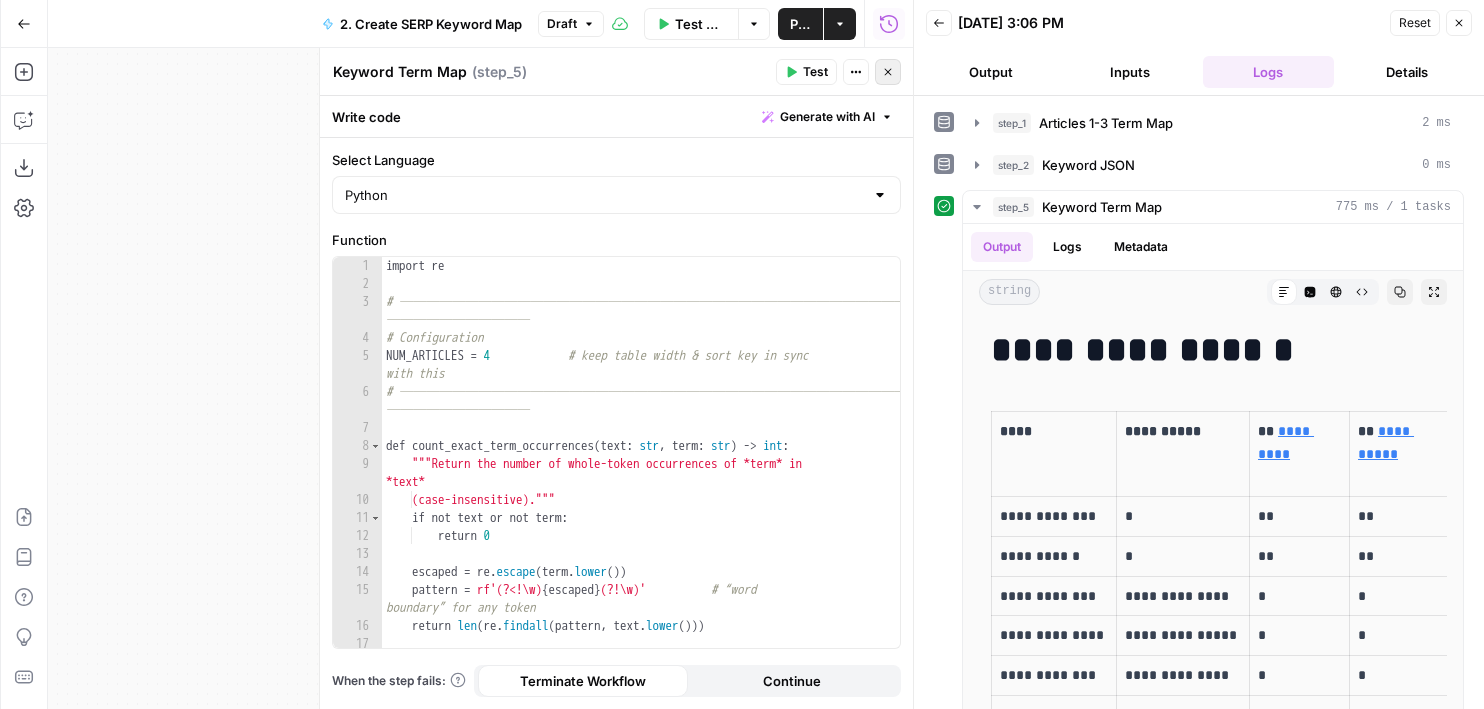 click 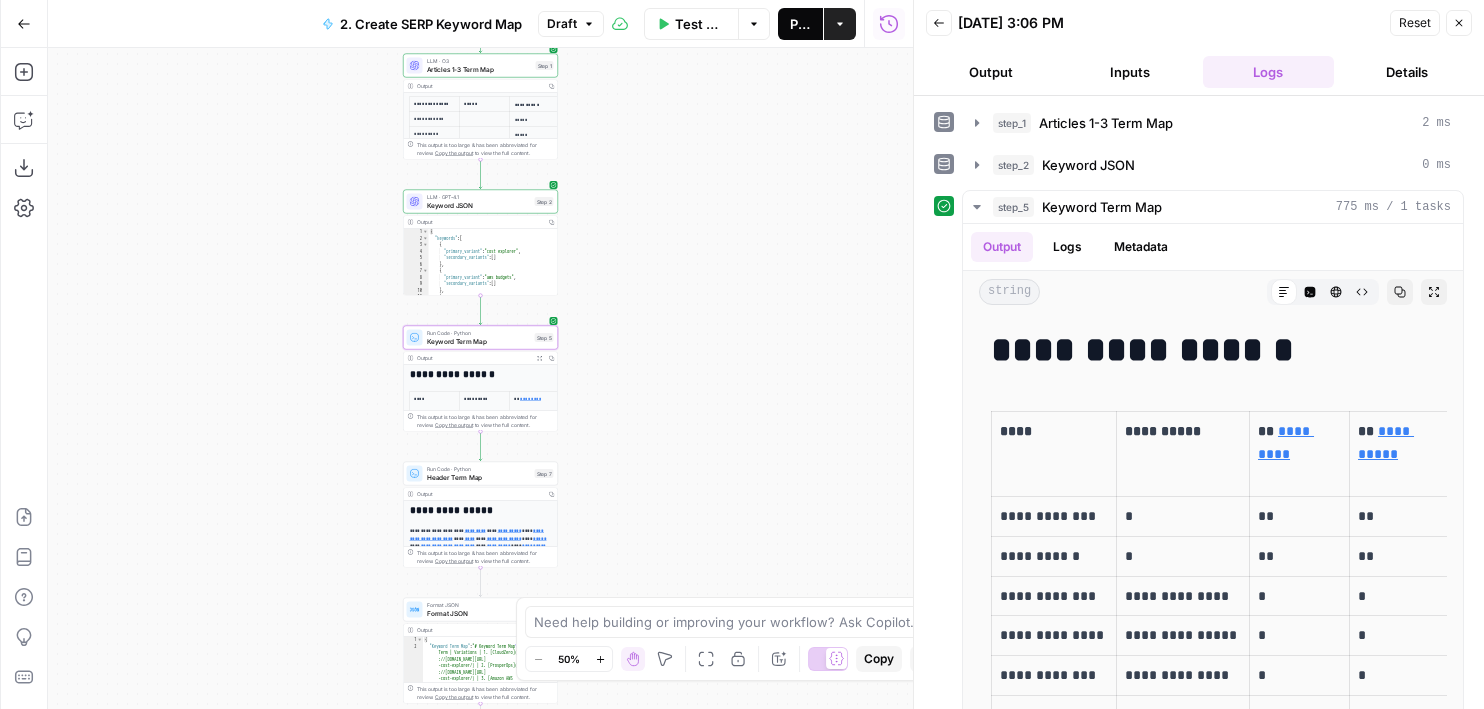 click on "Publish" at bounding box center (800, 24) 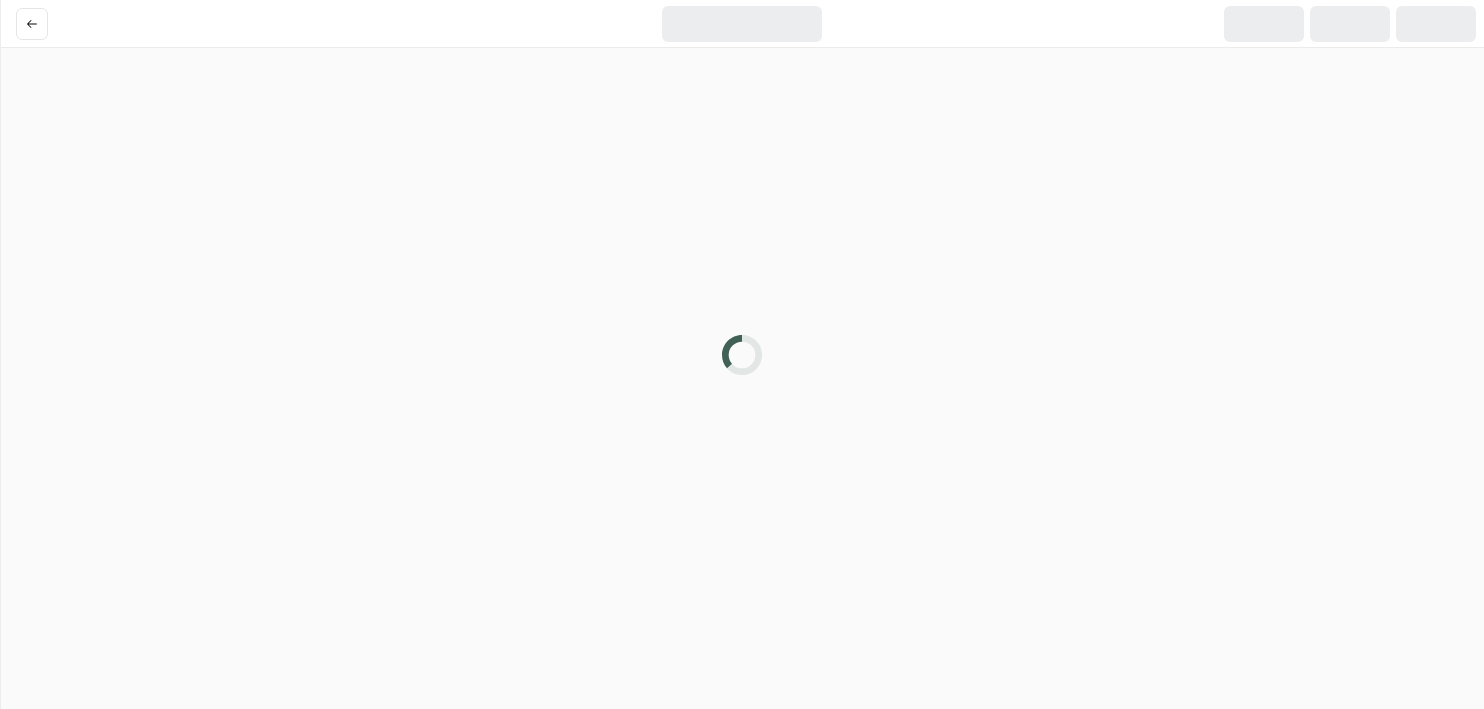 scroll, scrollTop: 0, scrollLeft: 0, axis: both 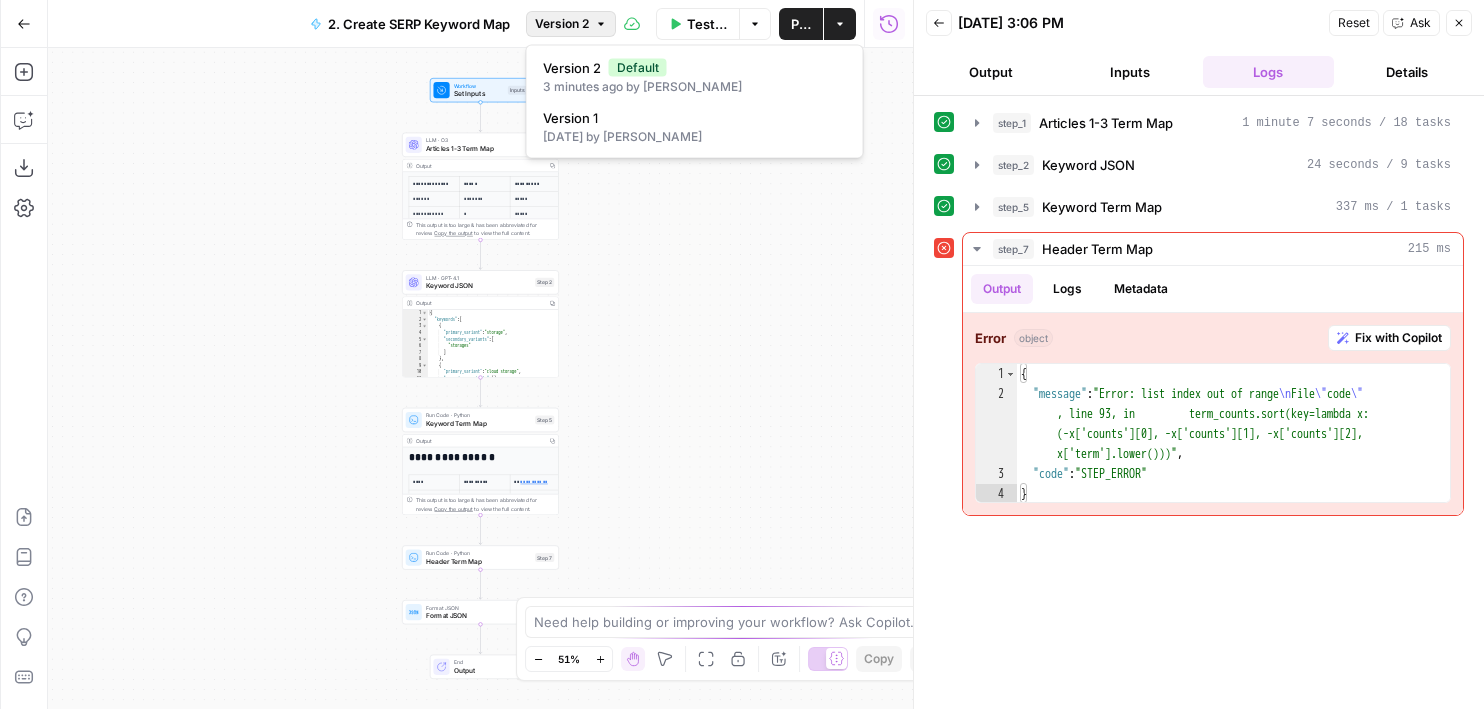 click on "Version 2" at bounding box center [562, 24] 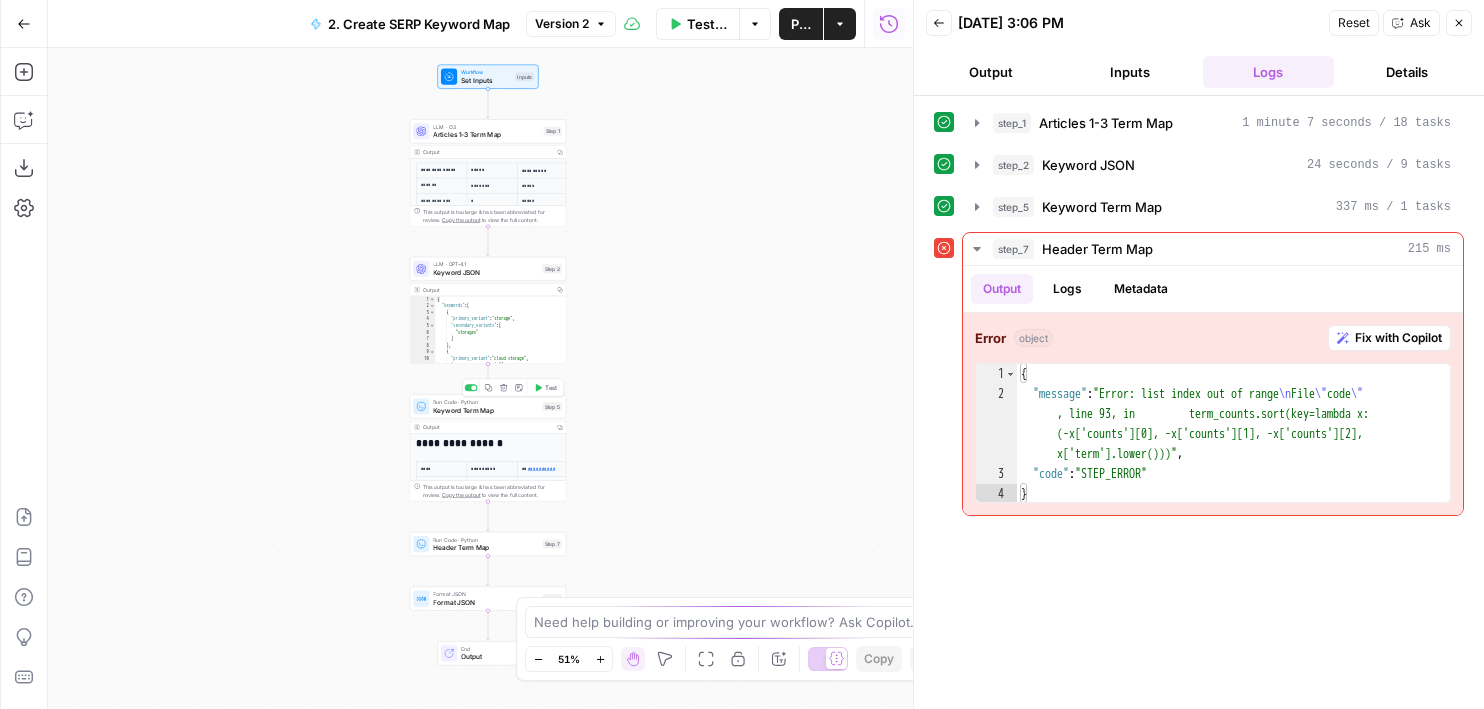 click on "Copy step Delete step Add Note Test" at bounding box center (513, 388) 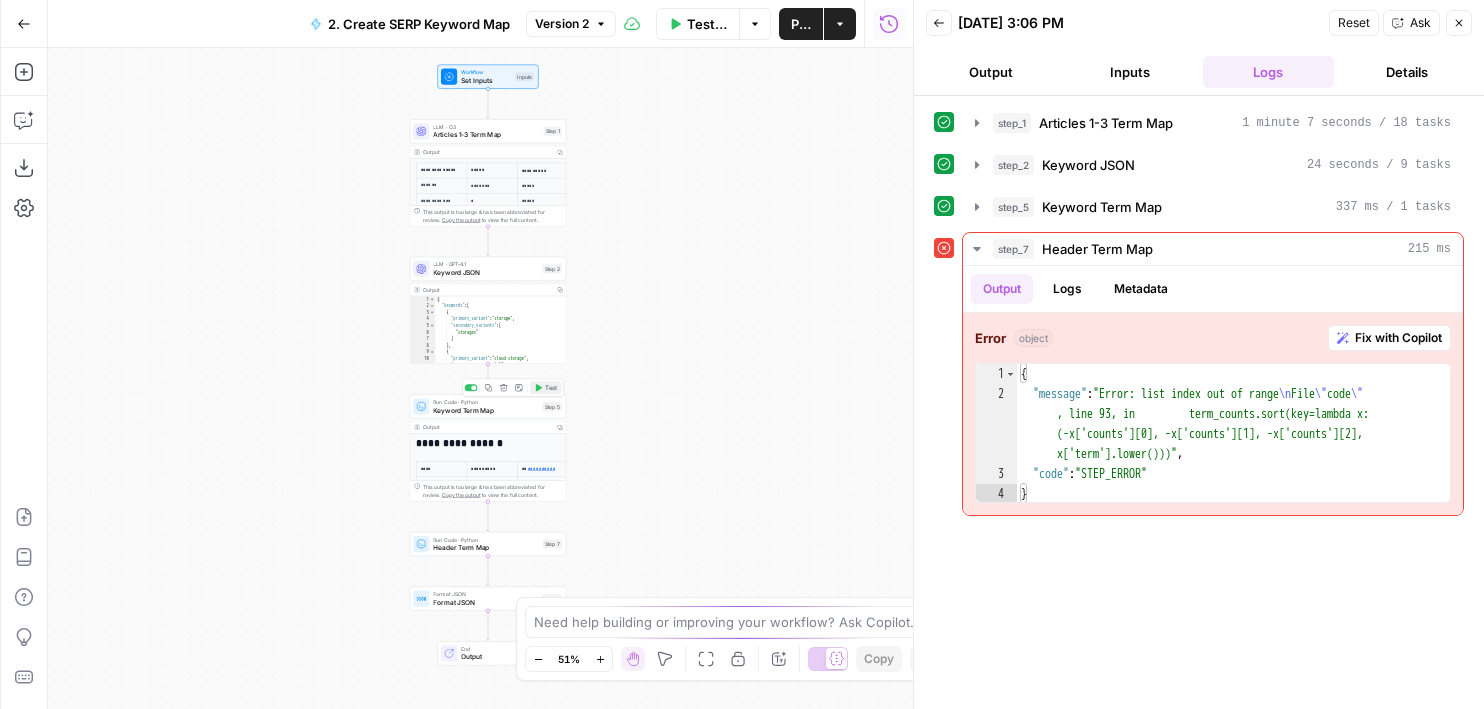 click 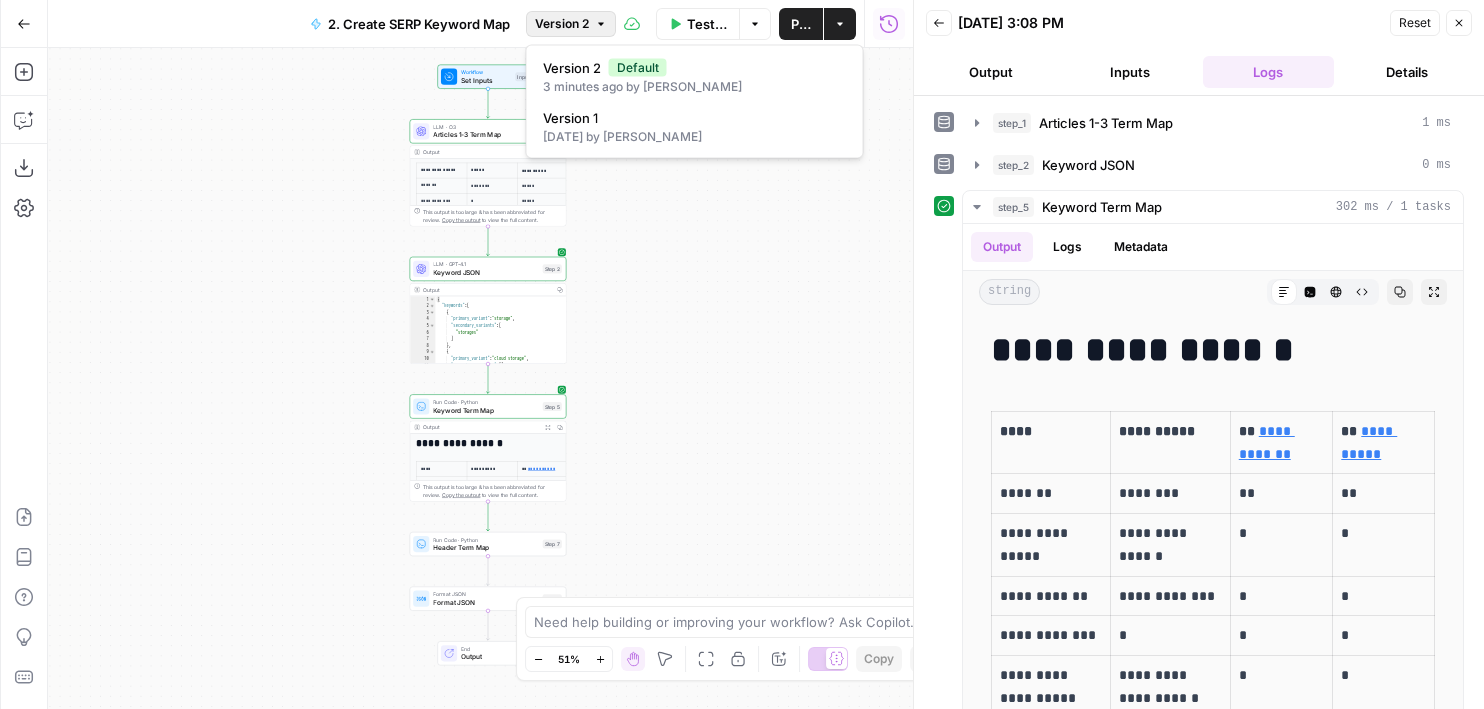 click on "Version 2" at bounding box center (562, 24) 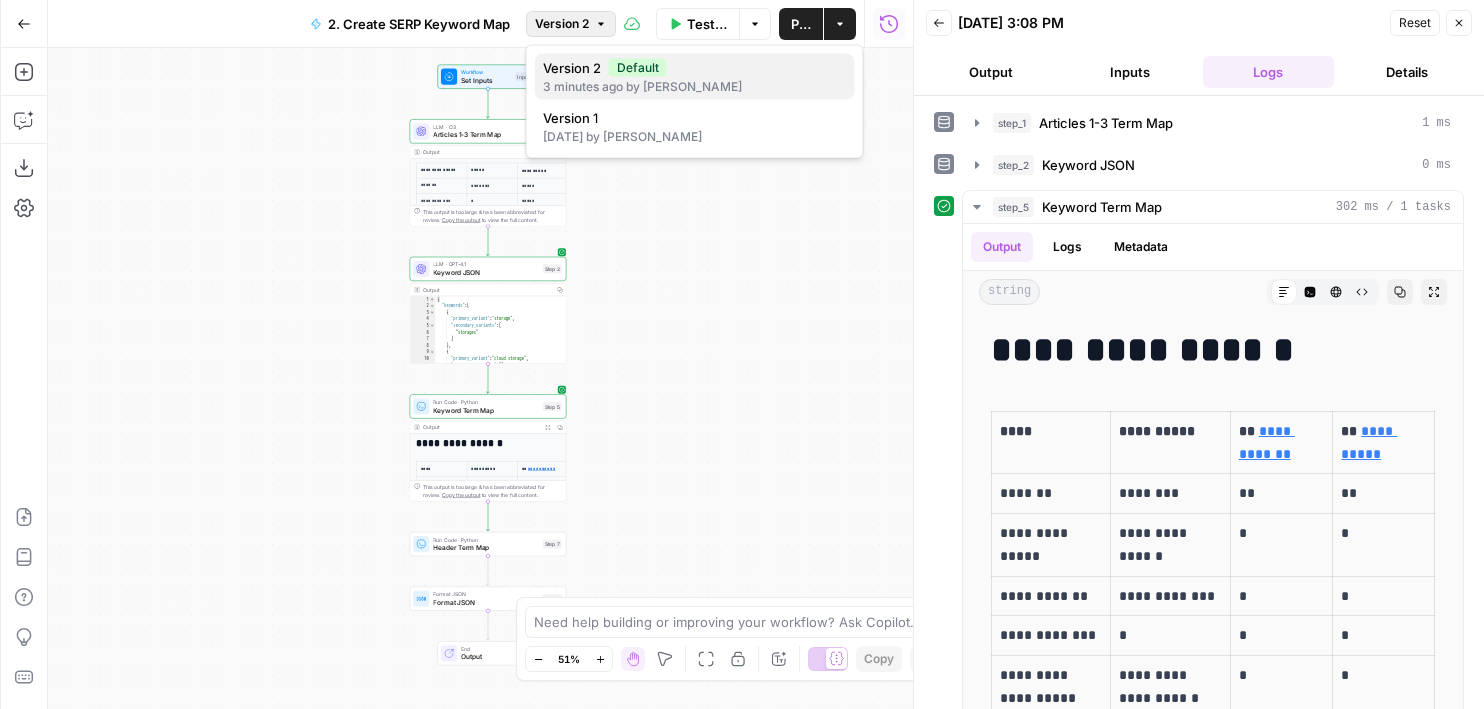 click on "3 minutes ago
by Cindy Ouyang" at bounding box center [695, 87] 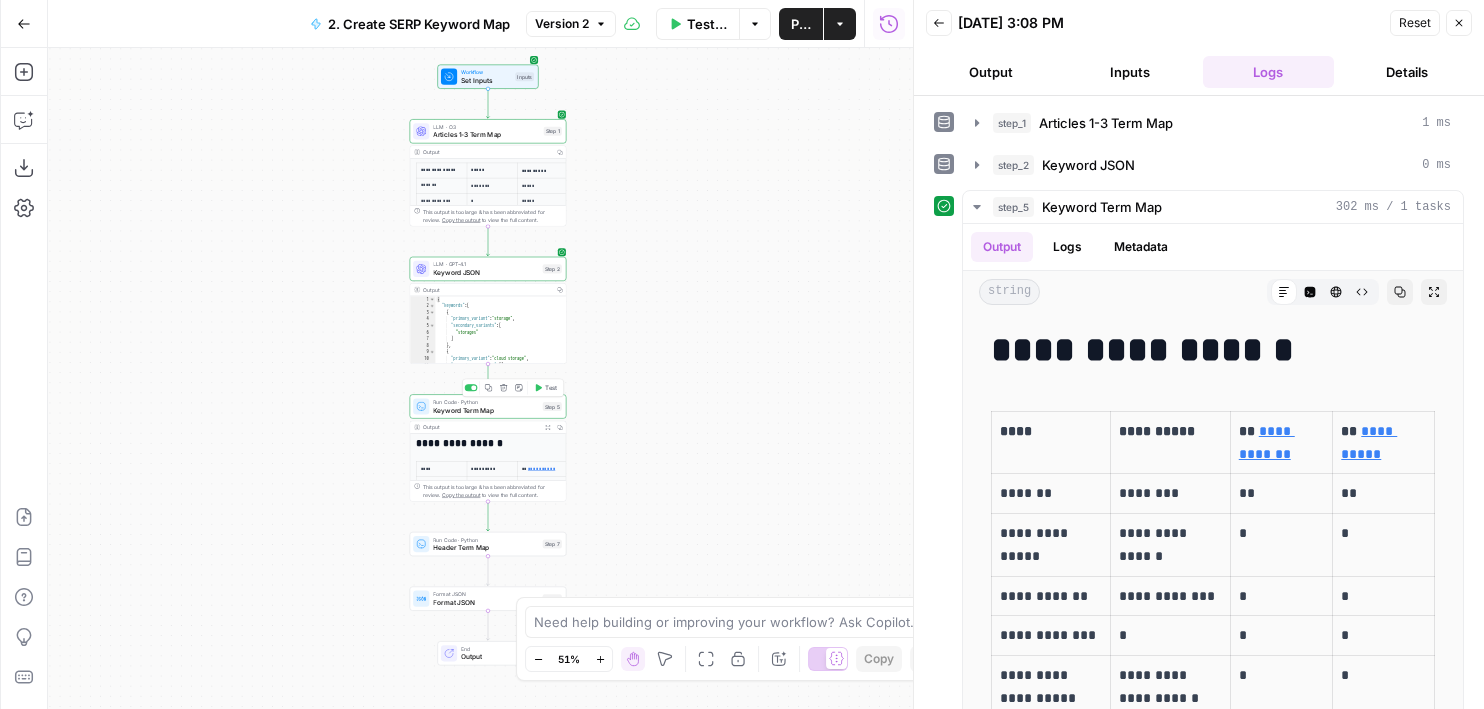 click on "Keyword Term Map" at bounding box center (485, 410) 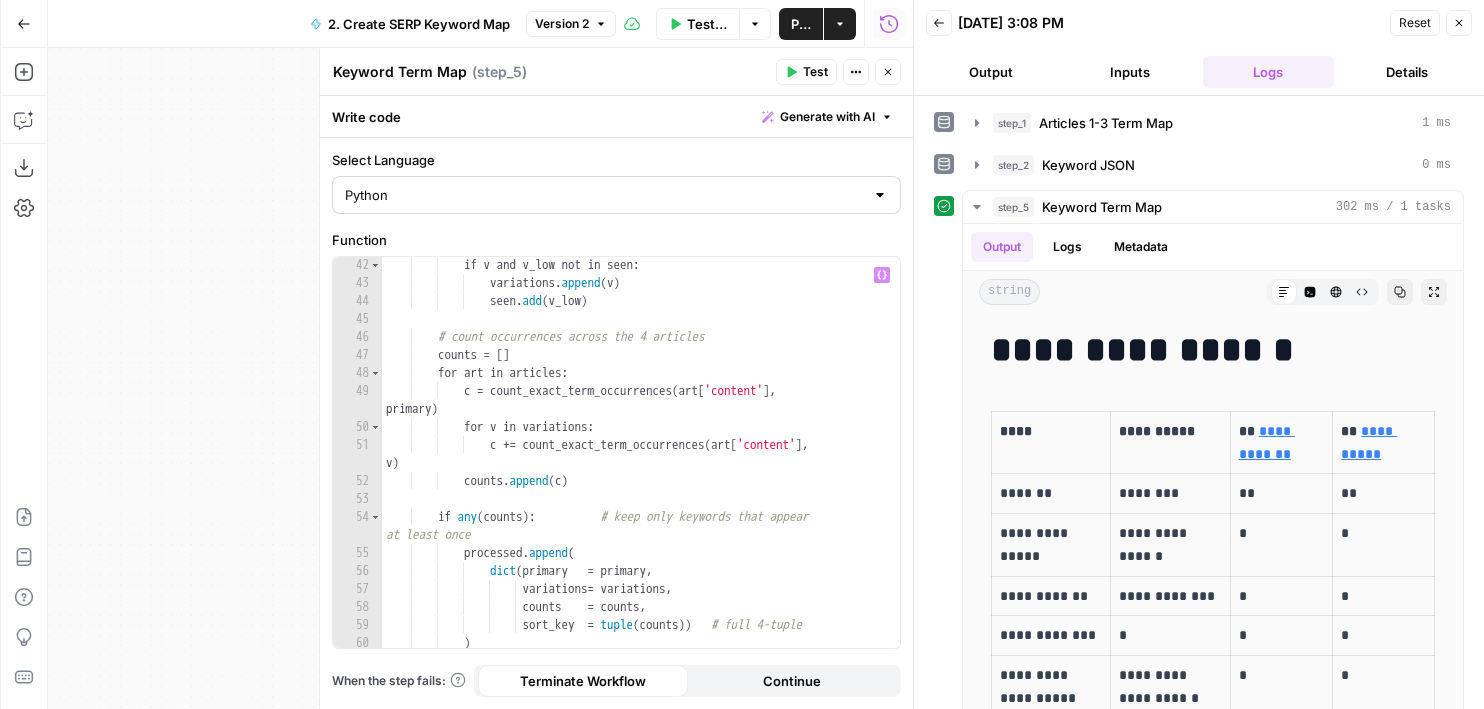 scroll, scrollTop: 934, scrollLeft: 0, axis: vertical 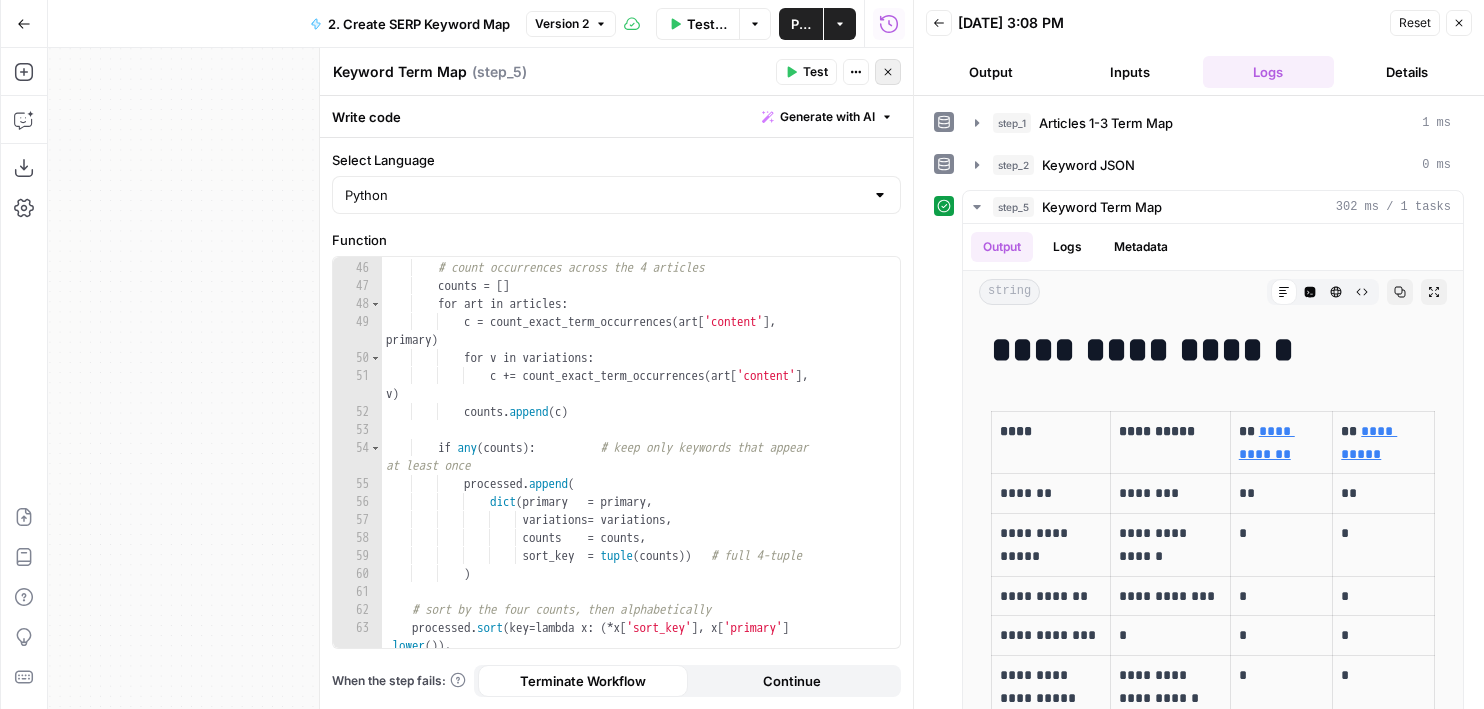 click 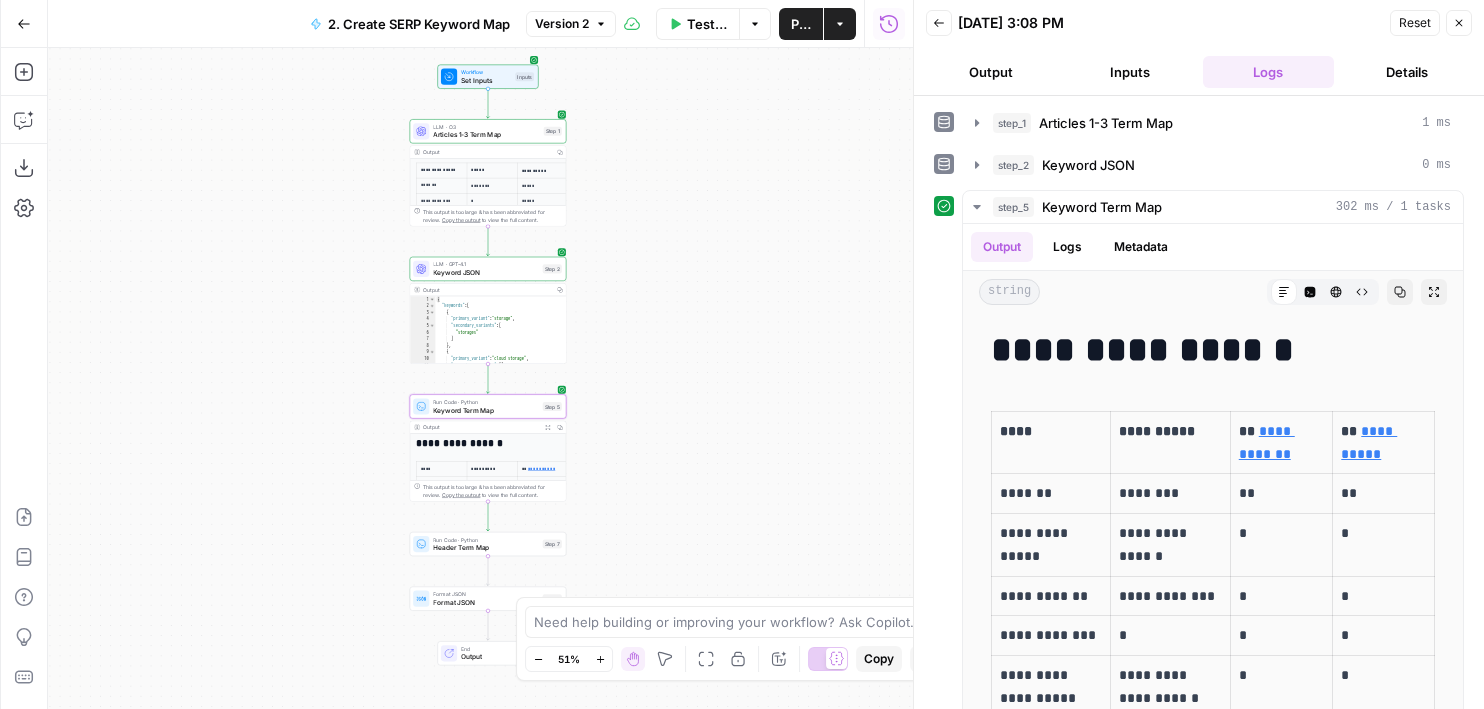 click on "2. Create SERP Keyword Map Version 2" at bounding box center [457, 24] 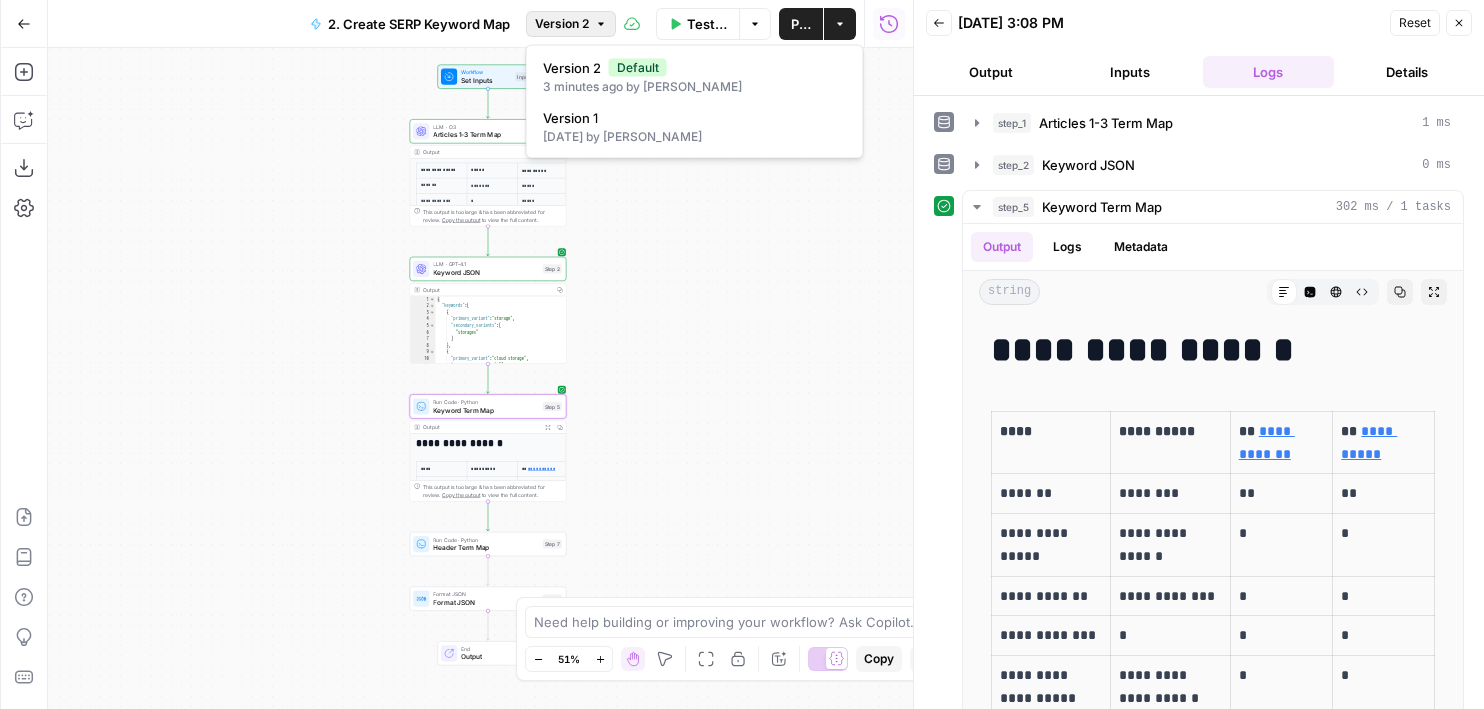 click on "Version 2" at bounding box center (562, 24) 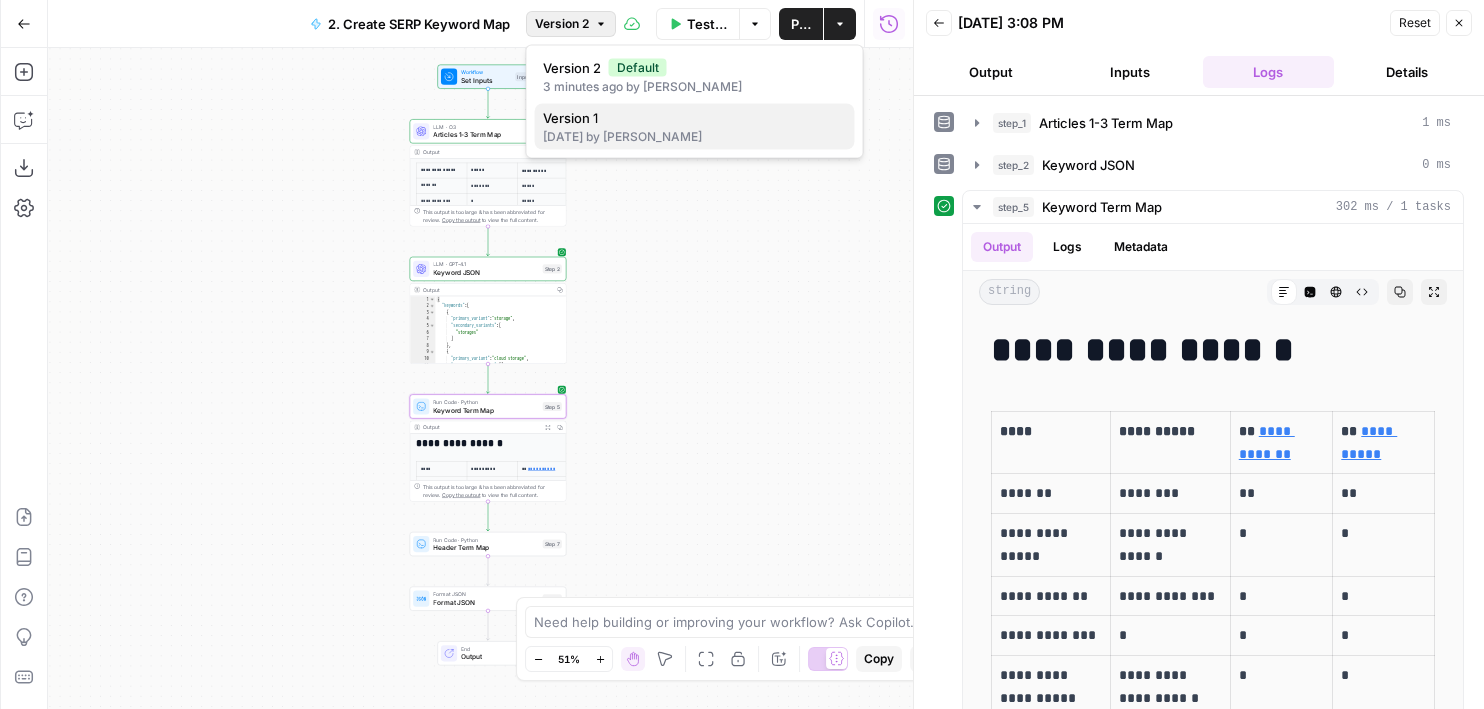 click on "Version 1" at bounding box center [570, 118] 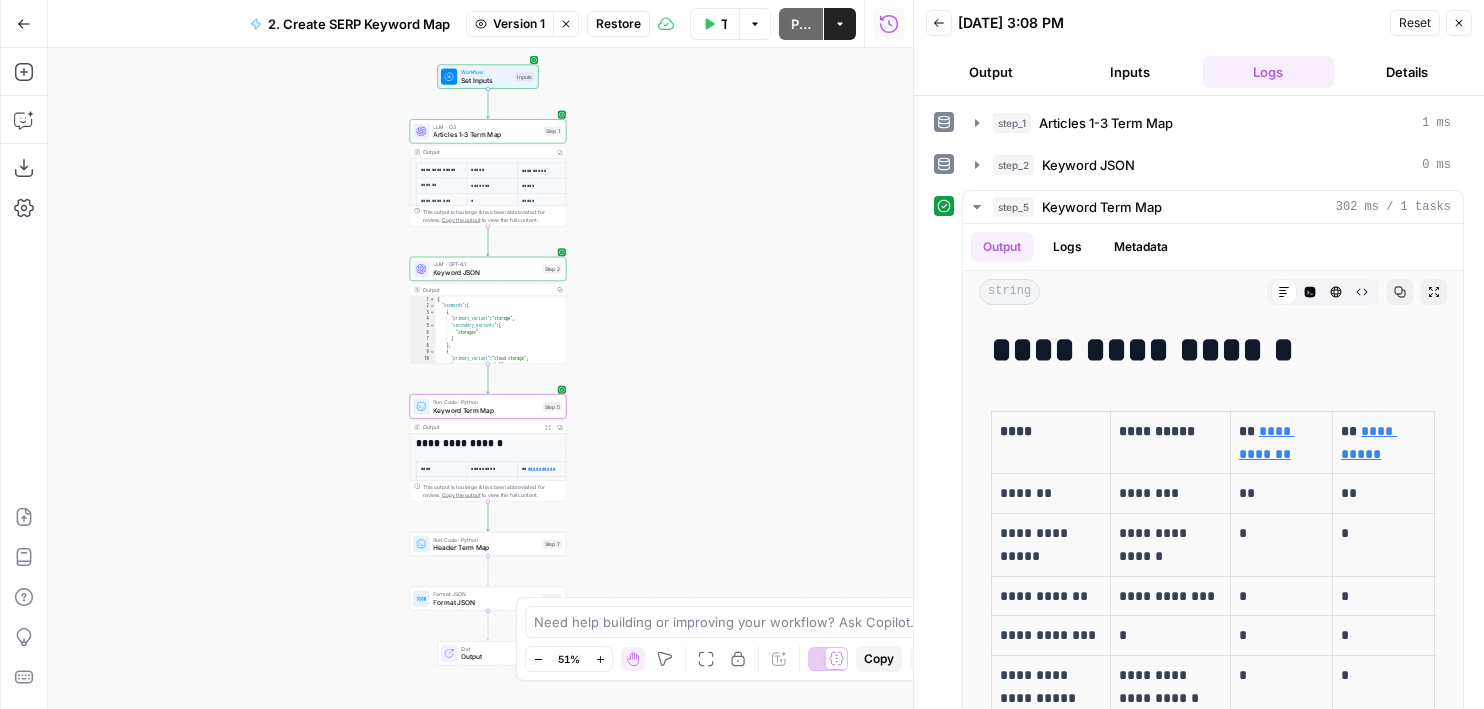 click on "Keyword Term Map" at bounding box center (485, 410) 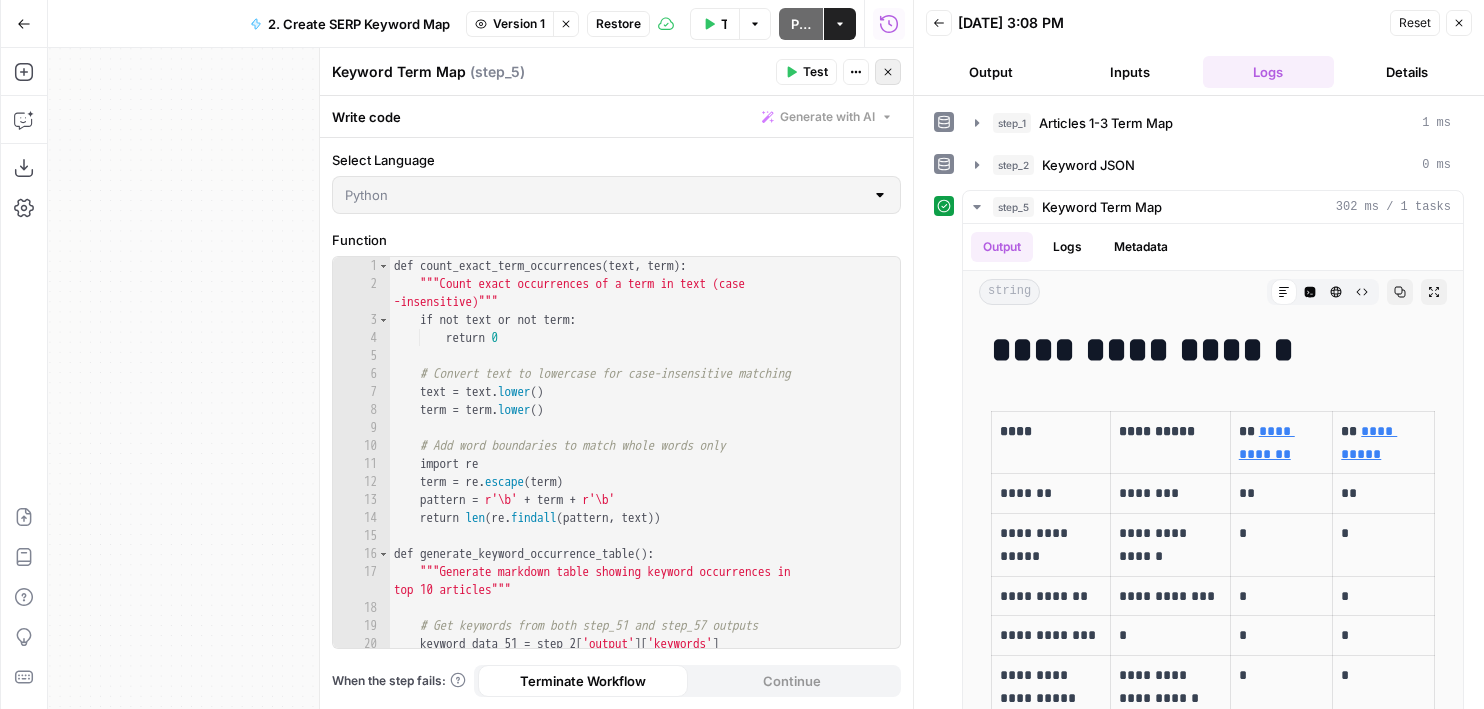 click 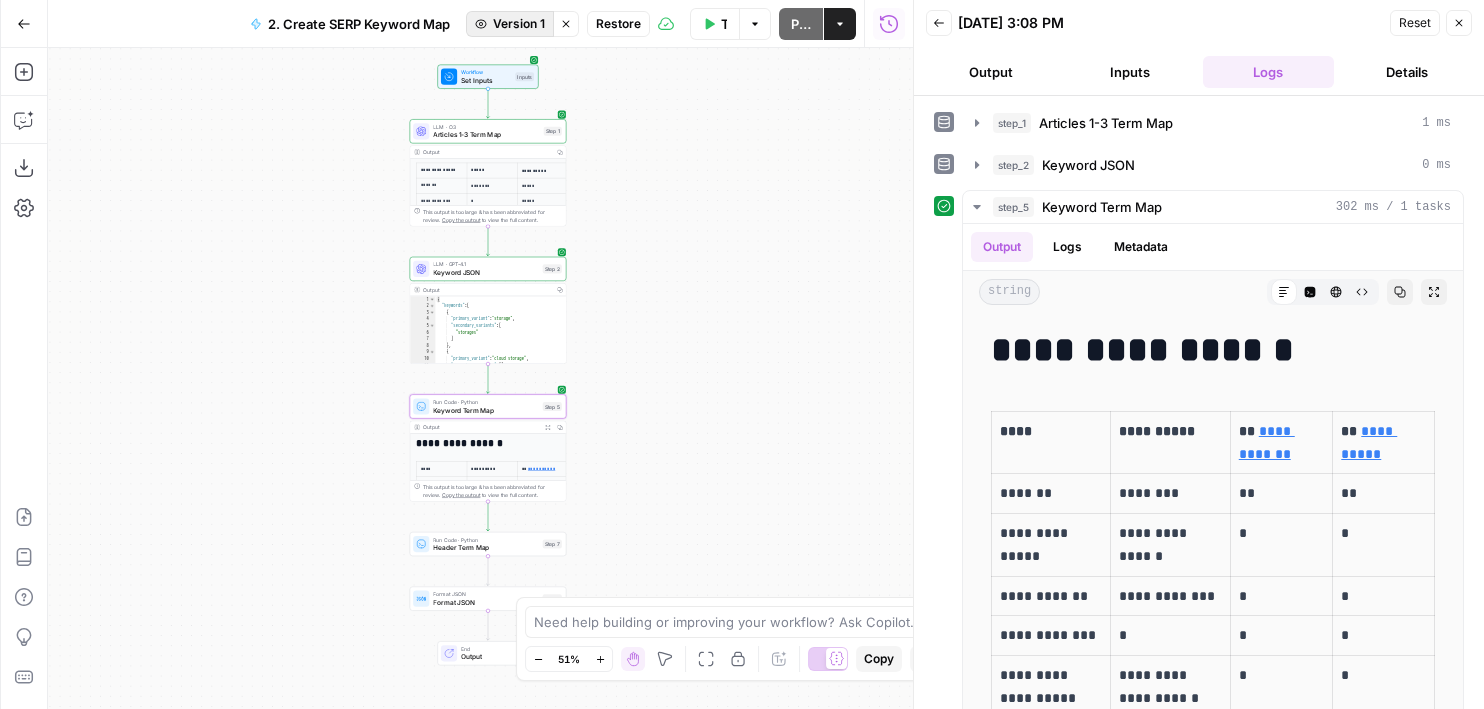 click on "Version 1" at bounding box center (519, 24) 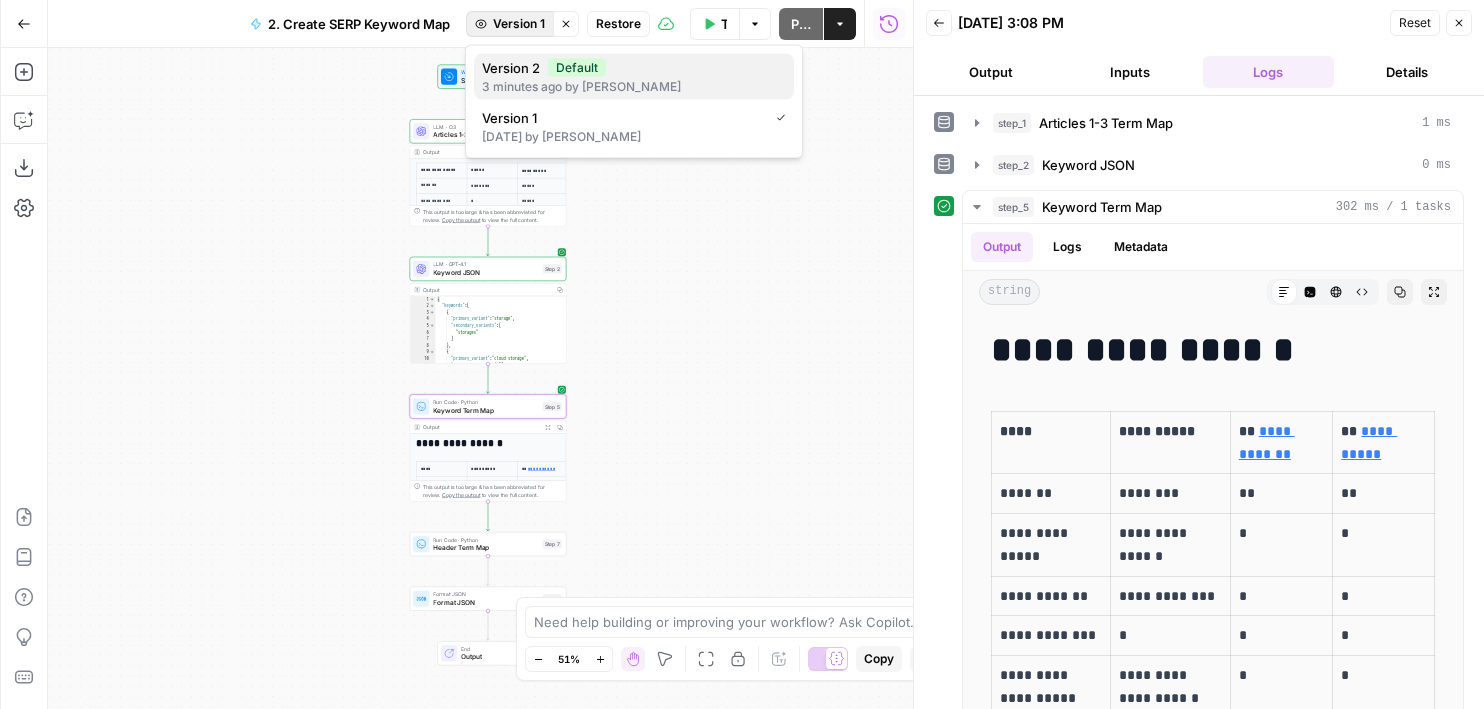 click on "Version 2 Default 3 minutes ago
by Cindy Ouyang" at bounding box center (634, 77) 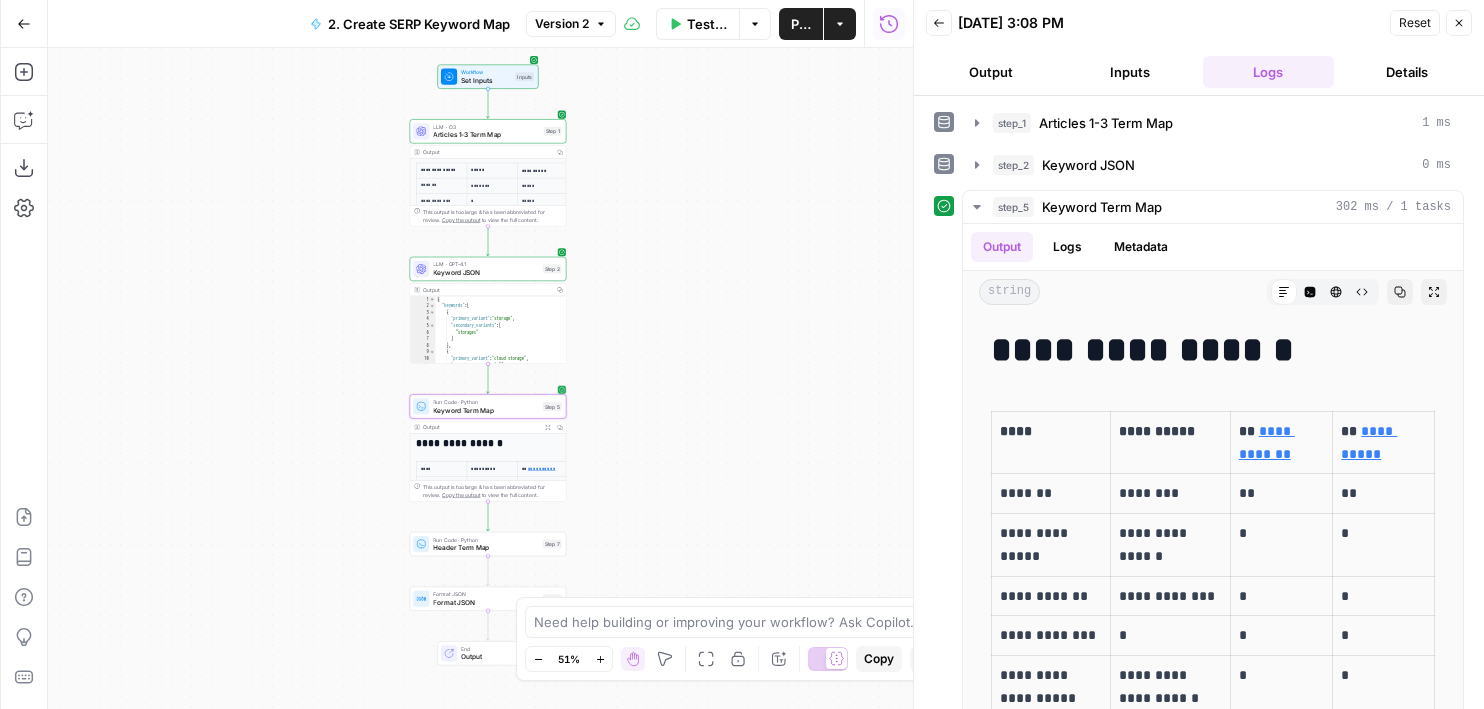 click on "Run Code · Python" at bounding box center [485, 402] 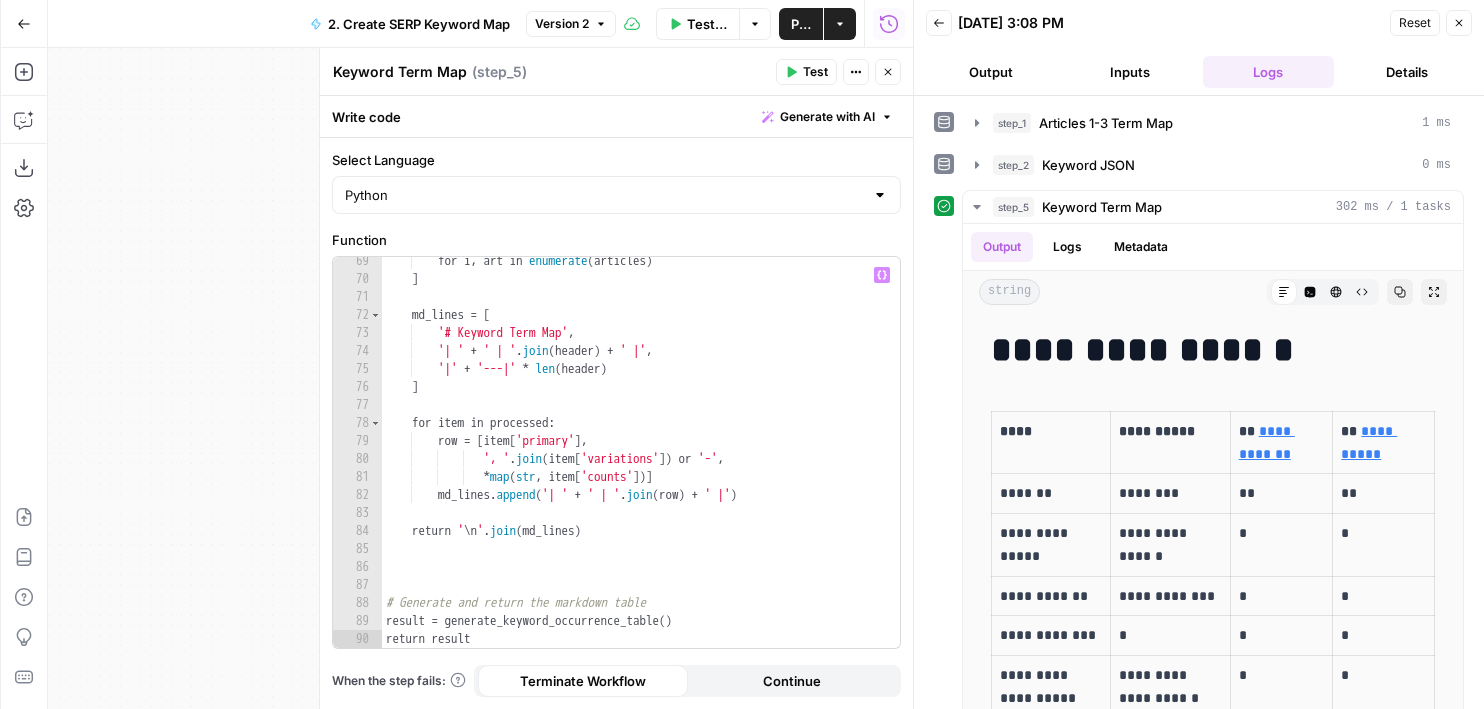 scroll, scrollTop: 1445, scrollLeft: 0, axis: vertical 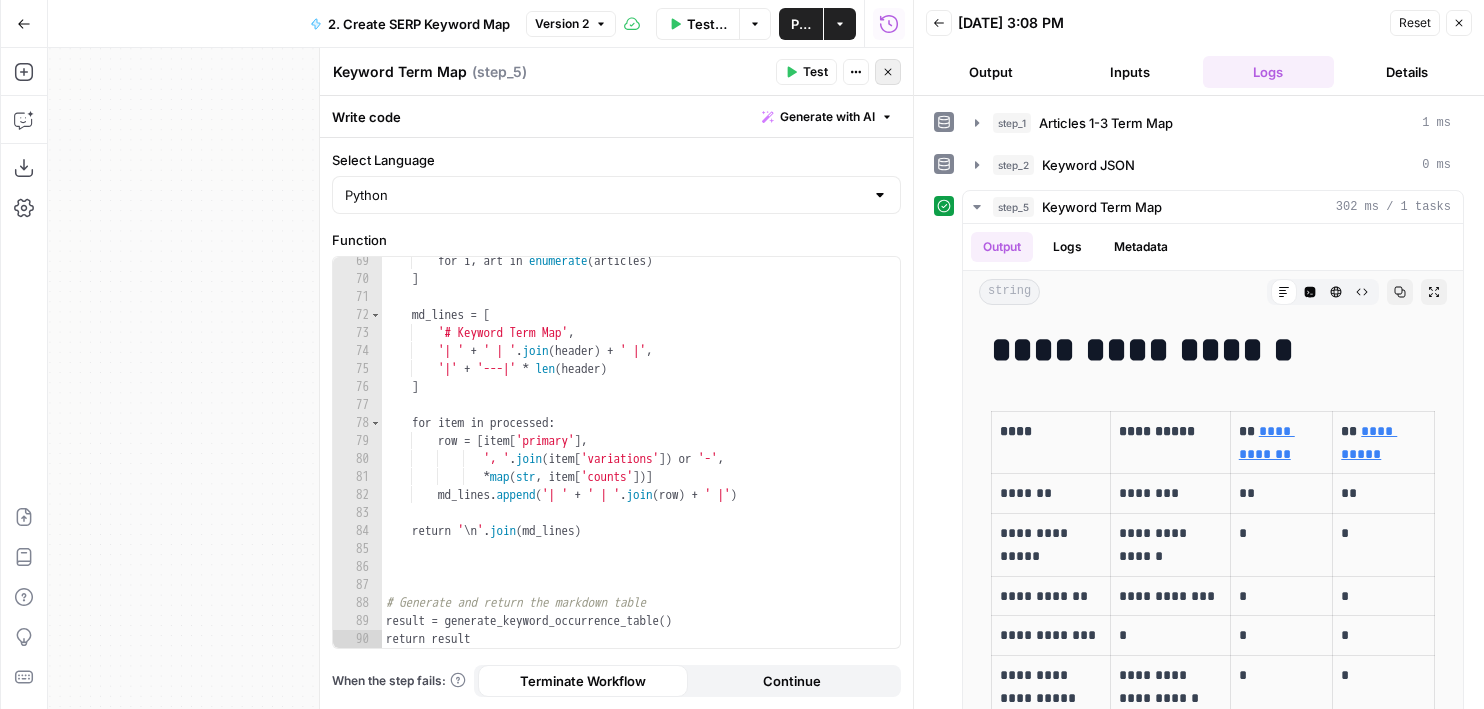 click on "Close" at bounding box center [888, 72] 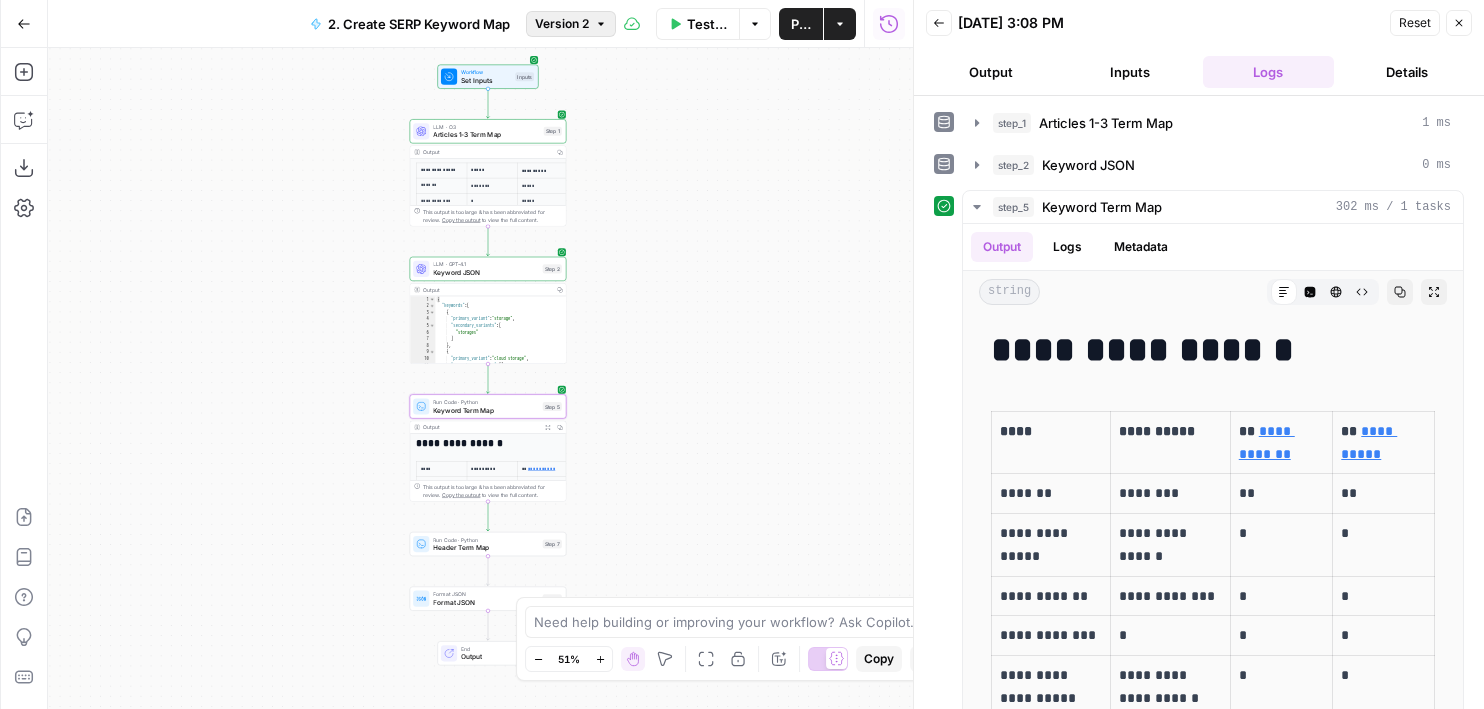 click on "Version 2" at bounding box center (562, 24) 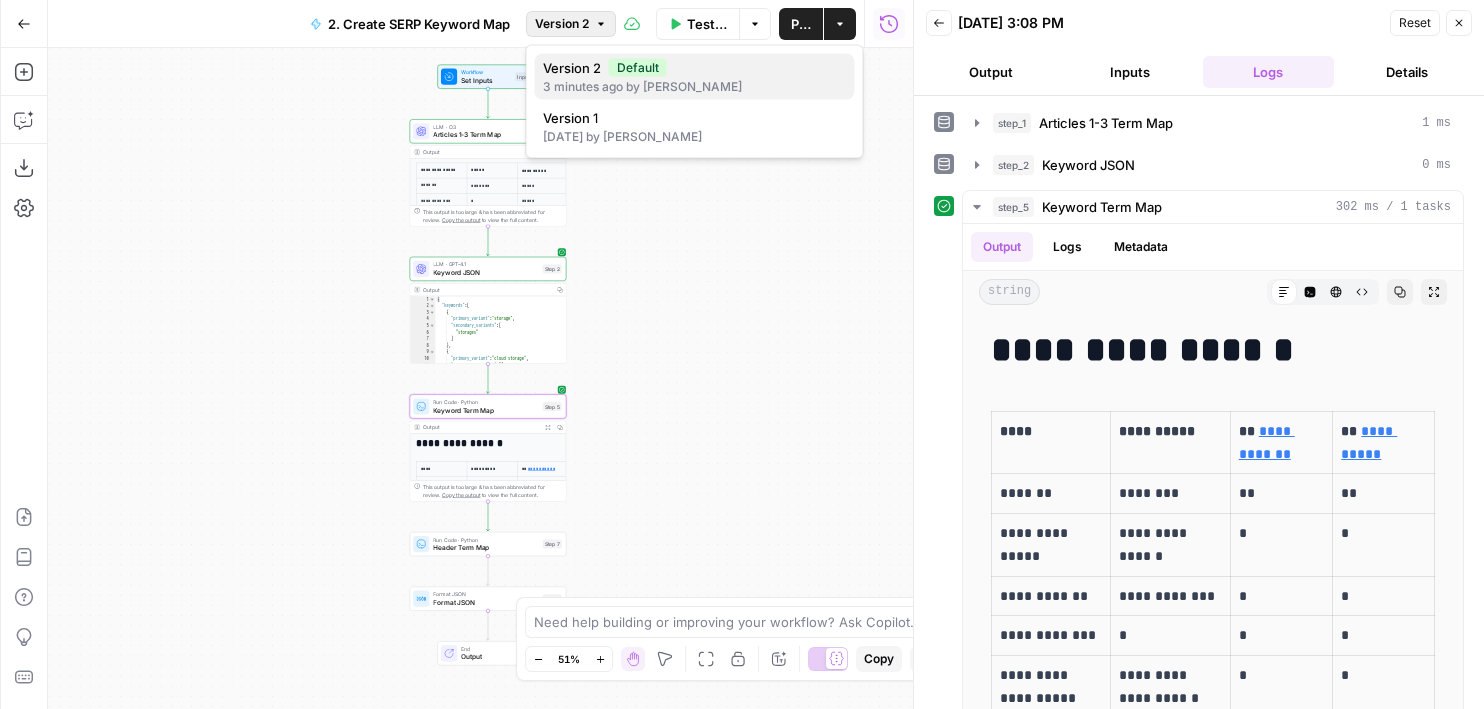 click on "3 minutes ago
by Cindy Ouyang" at bounding box center (695, 87) 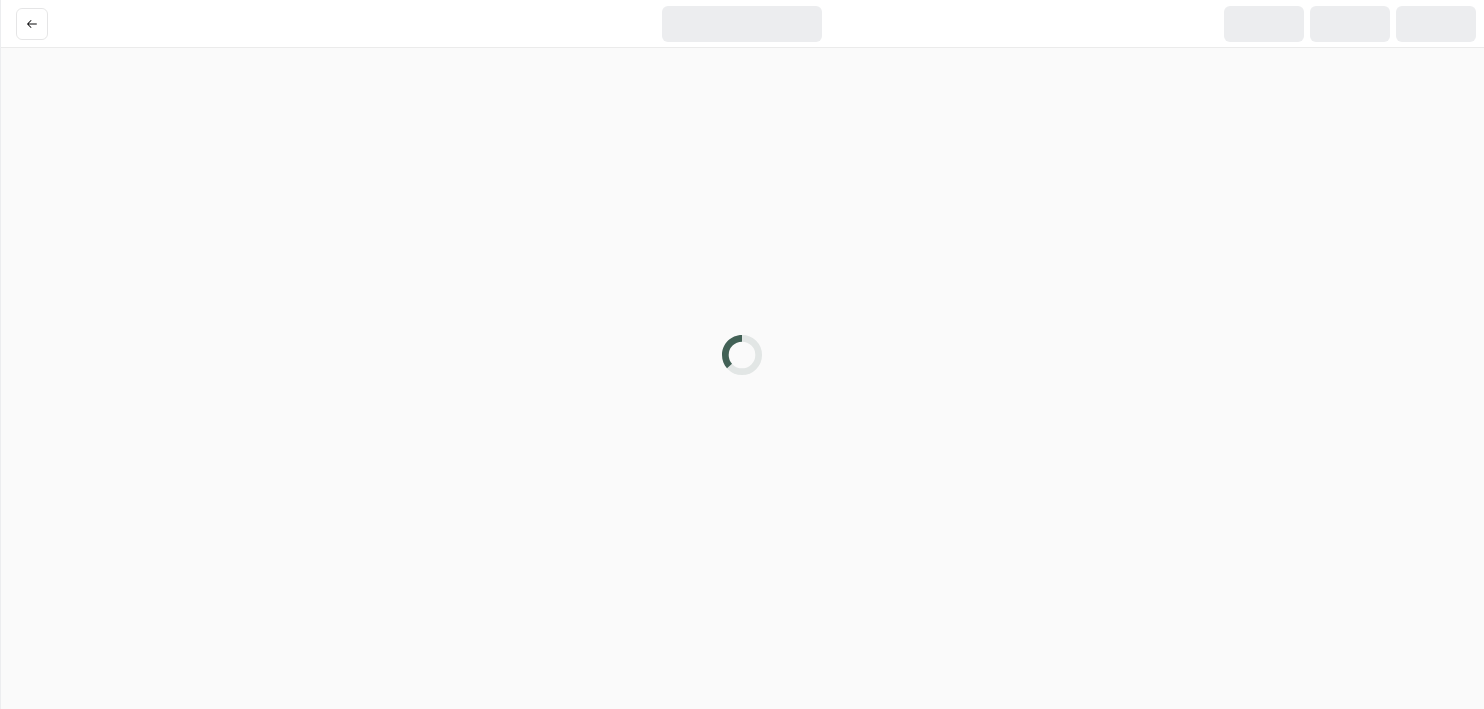 scroll, scrollTop: 0, scrollLeft: 0, axis: both 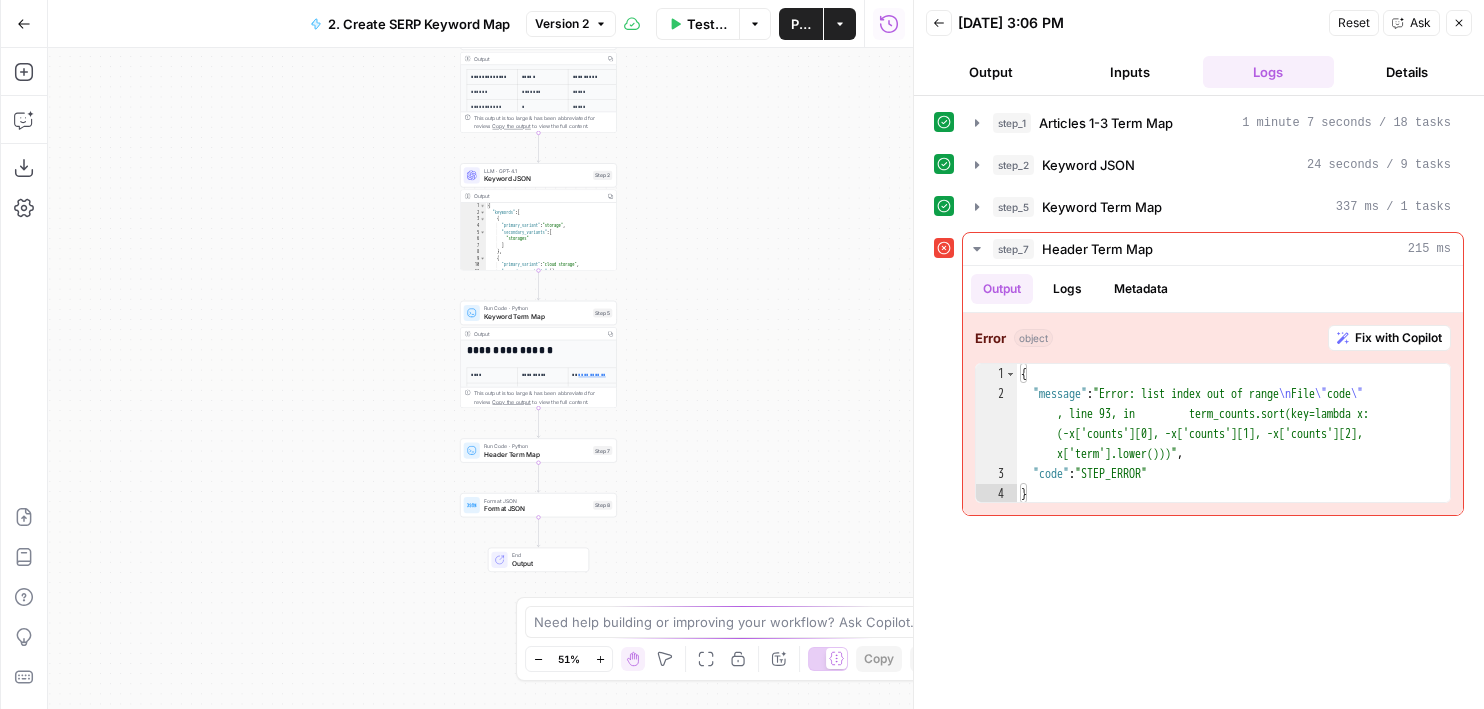 drag, startPoint x: 626, startPoint y: 531, endPoint x: 684, endPoint y: 423, distance: 122.588745 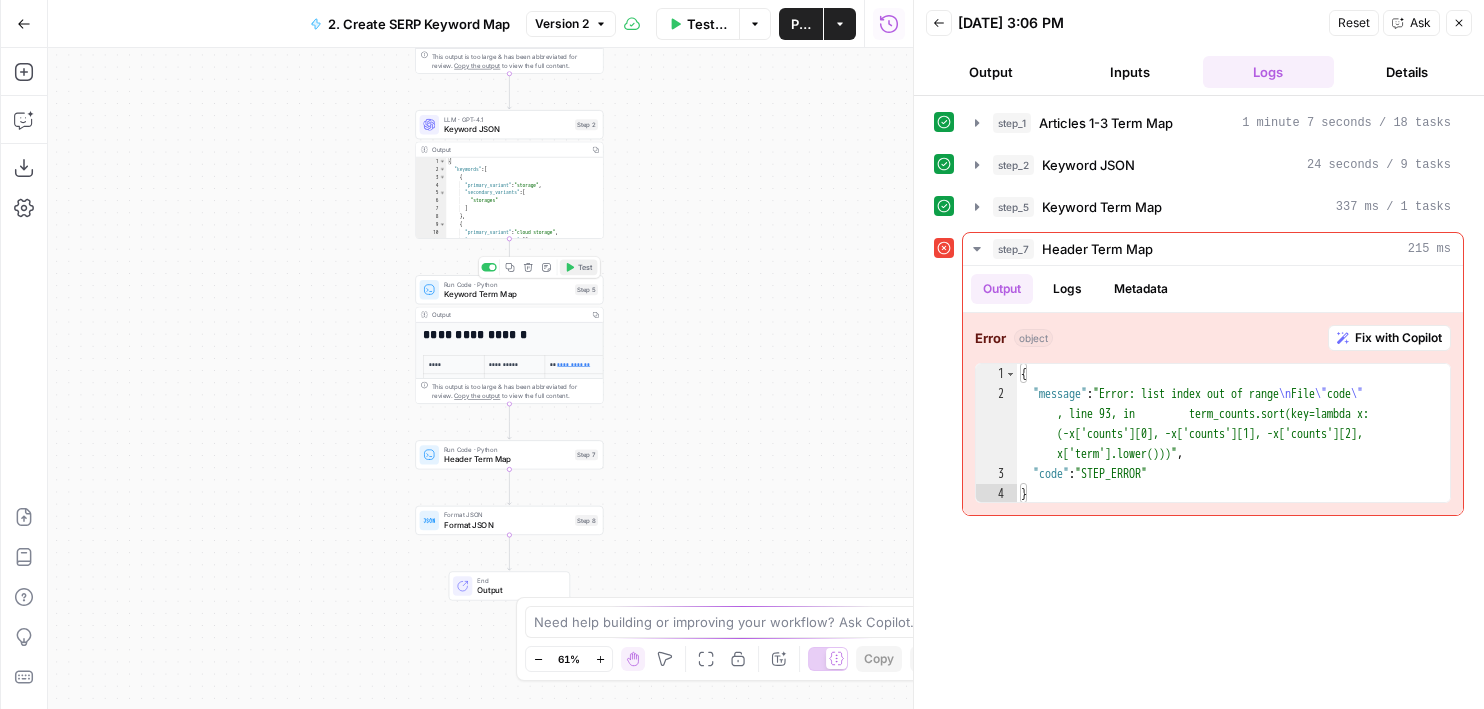 click on "Test" at bounding box center [579, 267] 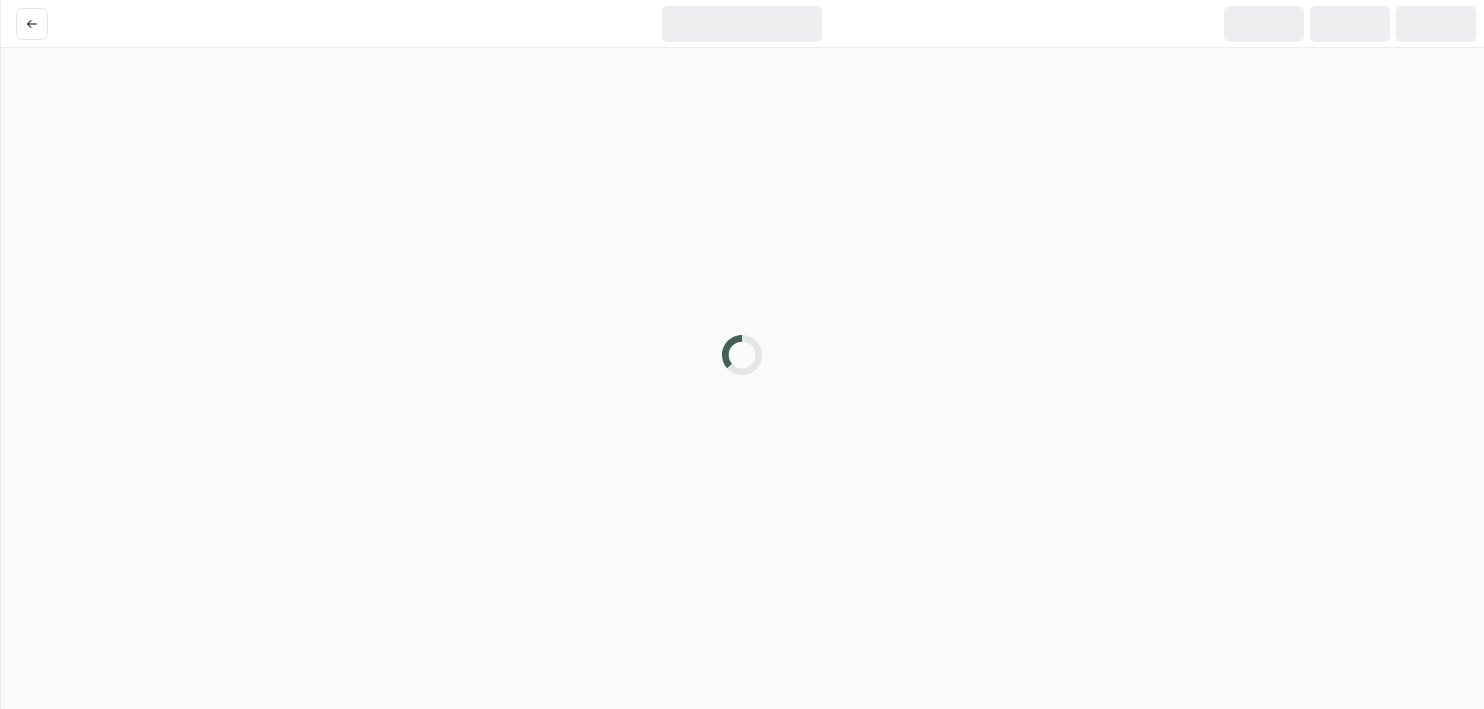 scroll, scrollTop: 0, scrollLeft: 0, axis: both 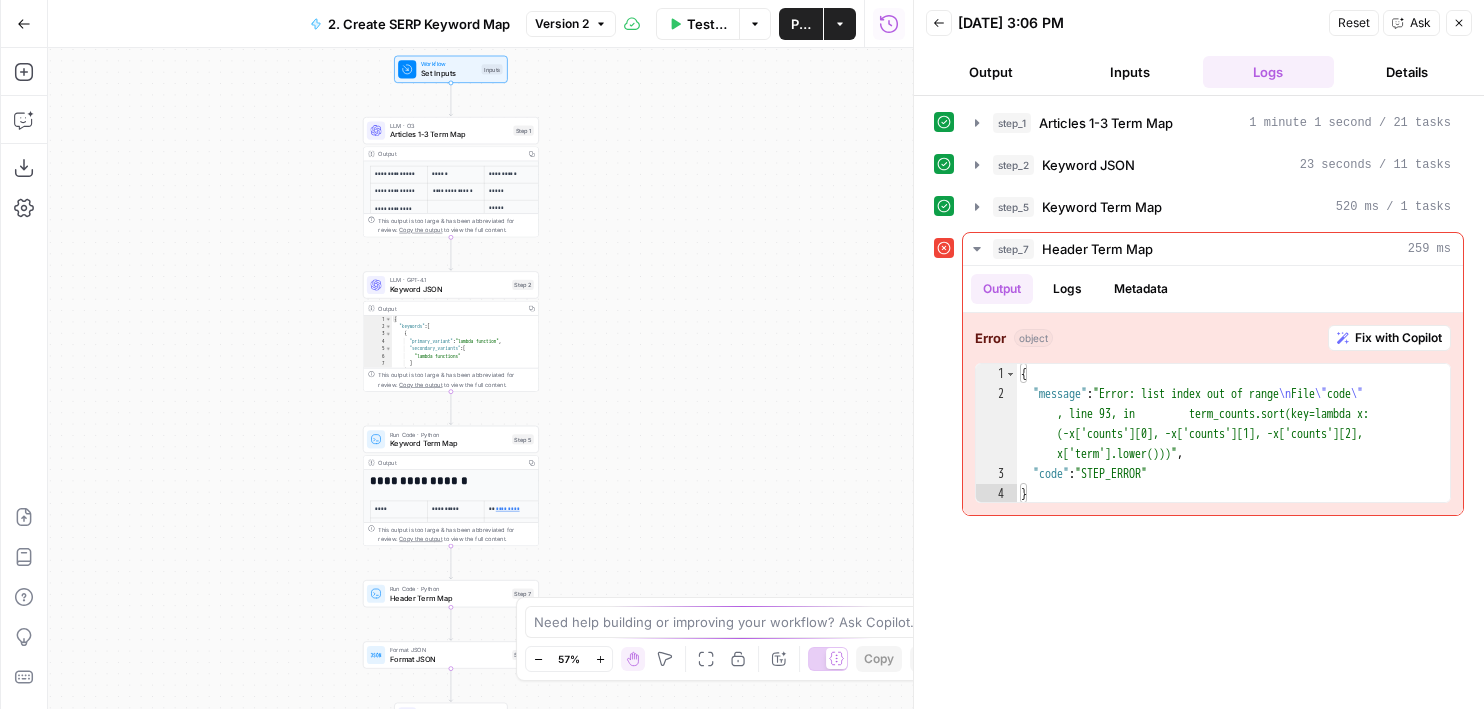 drag, startPoint x: 723, startPoint y: 251, endPoint x: 861, endPoint y: 147, distance: 172.80046 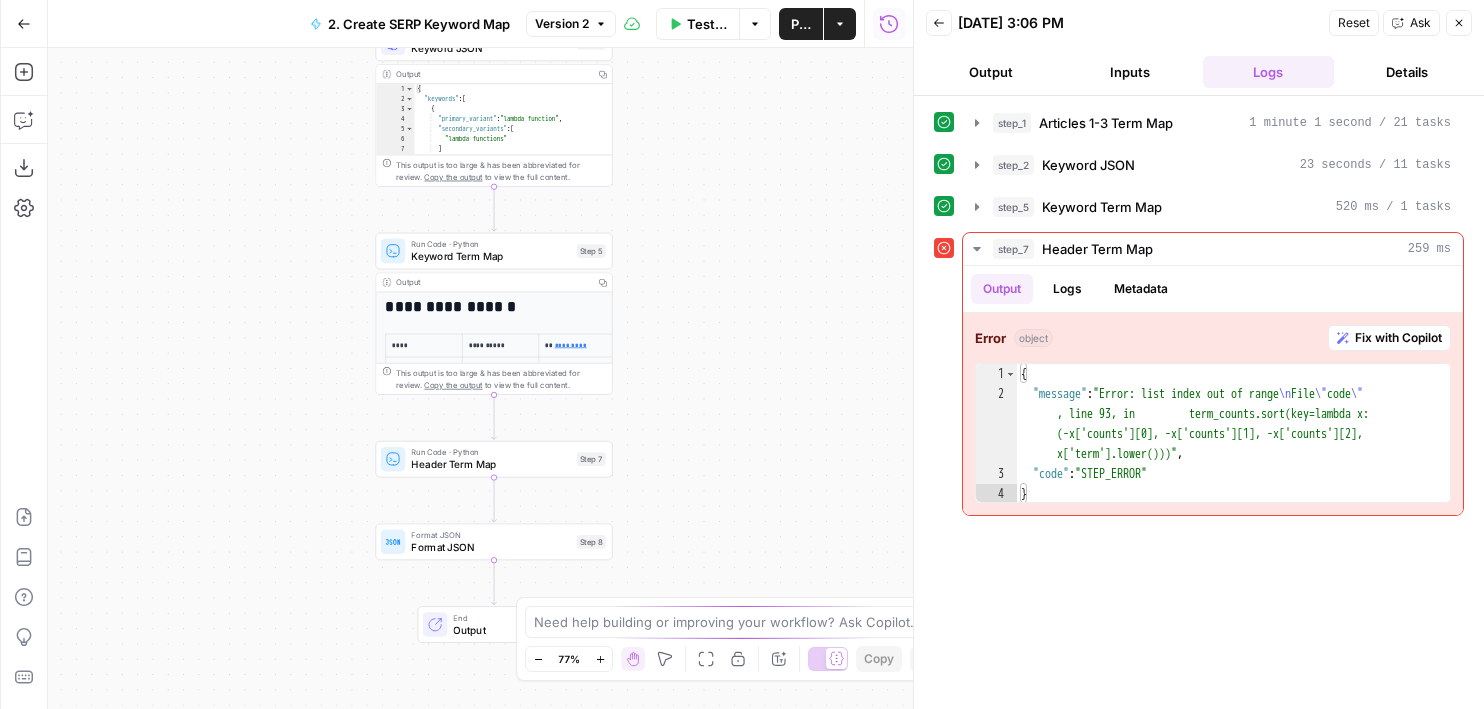 drag, startPoint x: 688, startPoint y: 379, endPoint x: 688, endPoint y: 227, distance: 152 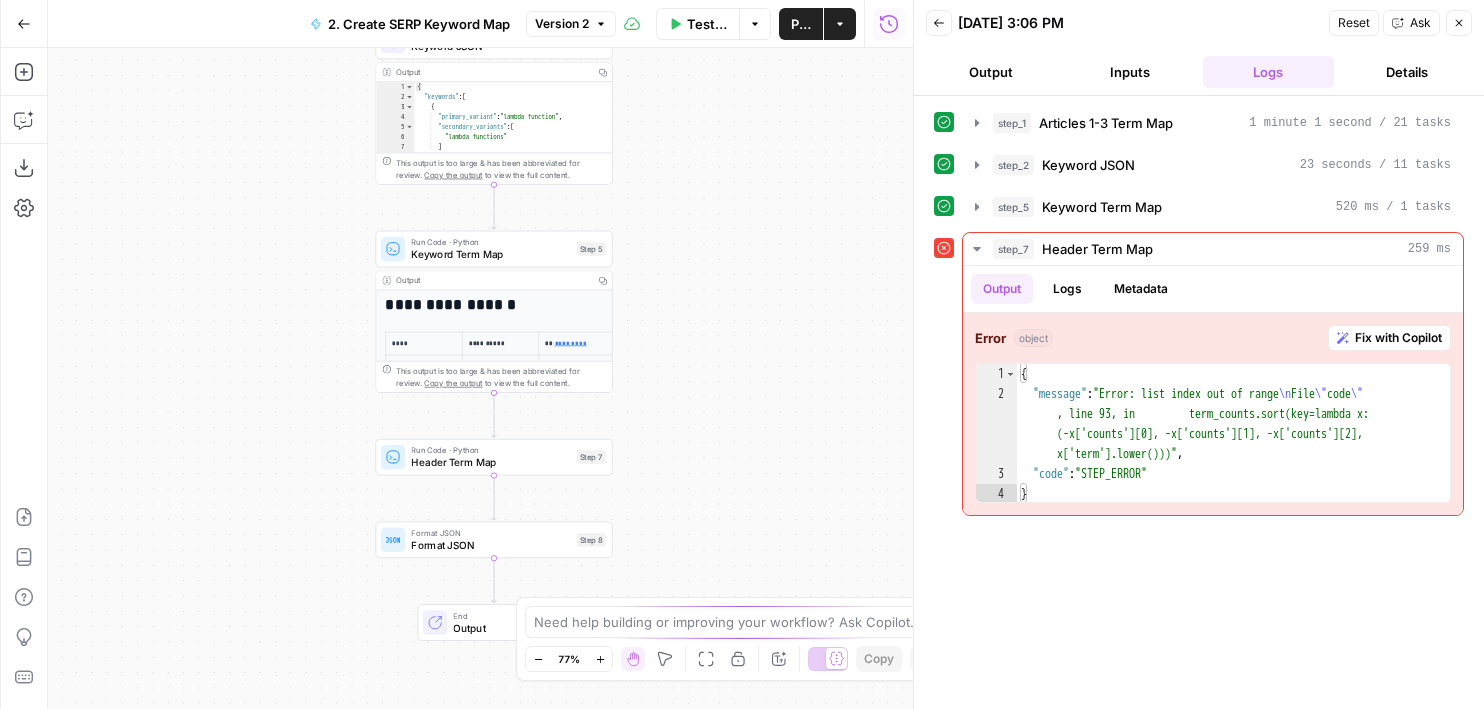 click on "Header Term Map" at bounding box center [490, 462] 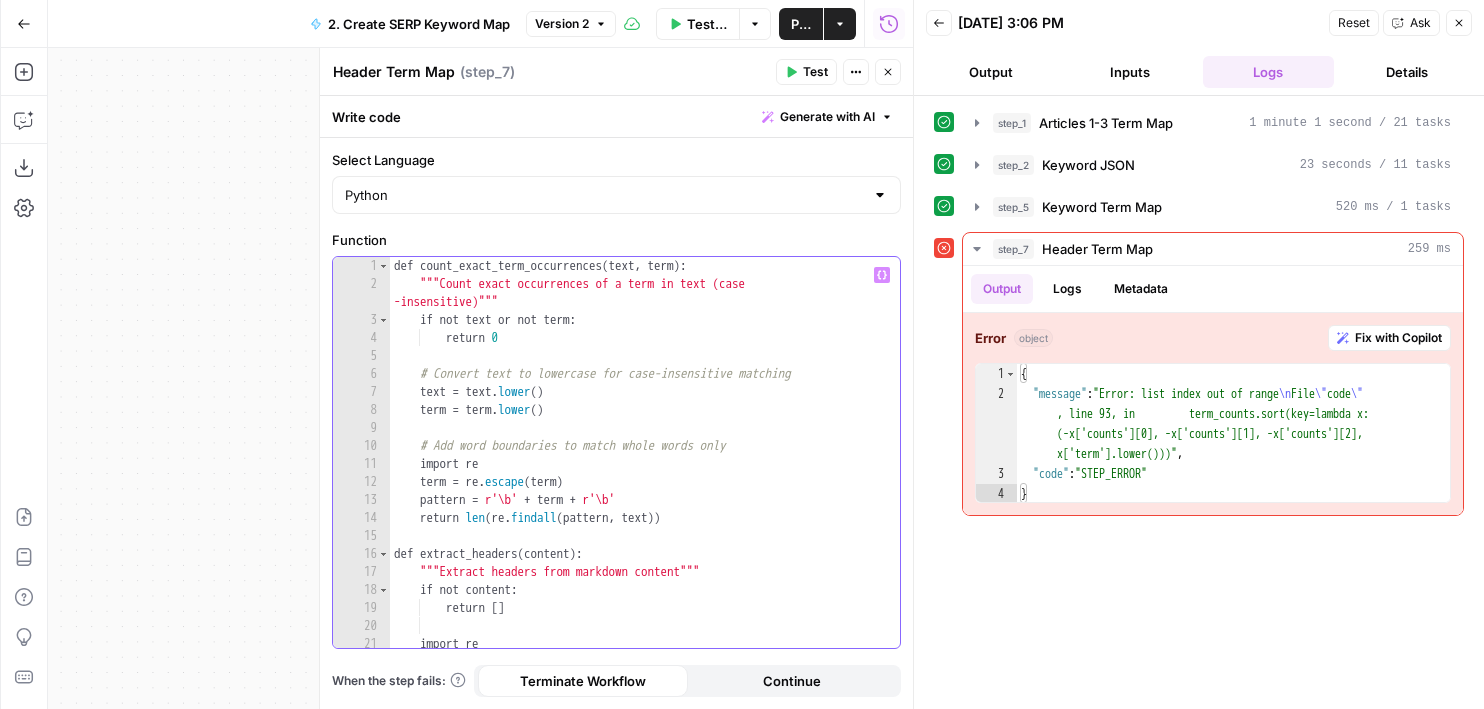 click on "def   count_exact_term_occurrences ( text ,   term ) :      """Count exact occurrences of a term in text (case -insensitive)"""      if   not   text   or   not   term :           return   0           # Convert text to lowercase for case-insensitive matching      text   =   text . lower ( )      term   =   term . lower ( )           # Add word boundaries to match whole words only      import   re      term   =   re . escape ( term )      pattern   =   r'\b'   +   term   +   r'\b'      return   len ( re . findall ( pattern ,   text )) def   extract_headers ( content ) :      """Extract headers from markdown content"""      if   not   content :           return   [ ]                import   re      # Match headers starting with #, ##, ###, or ####" at bounding box center [645, 470] 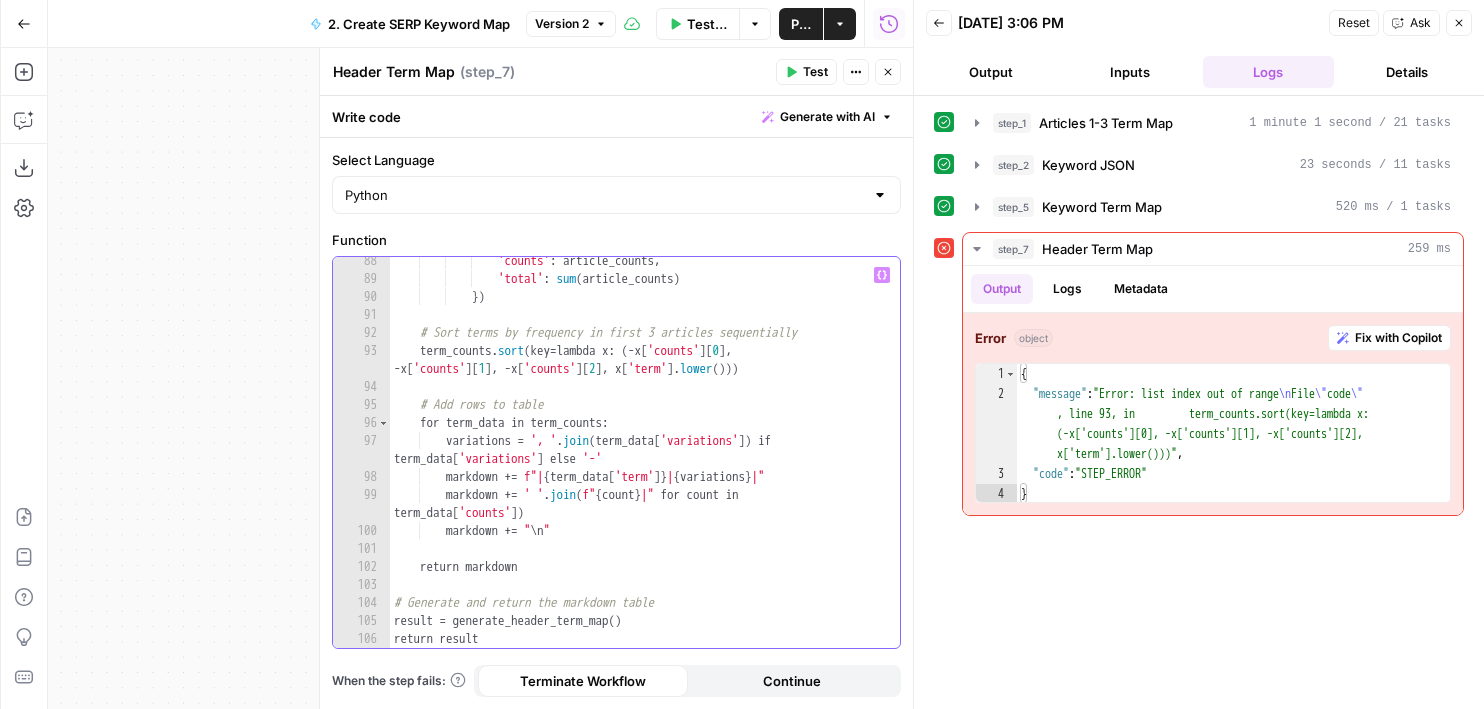 scroll, scrollTop: 1697, scrollLeft: 0, axis: vertical 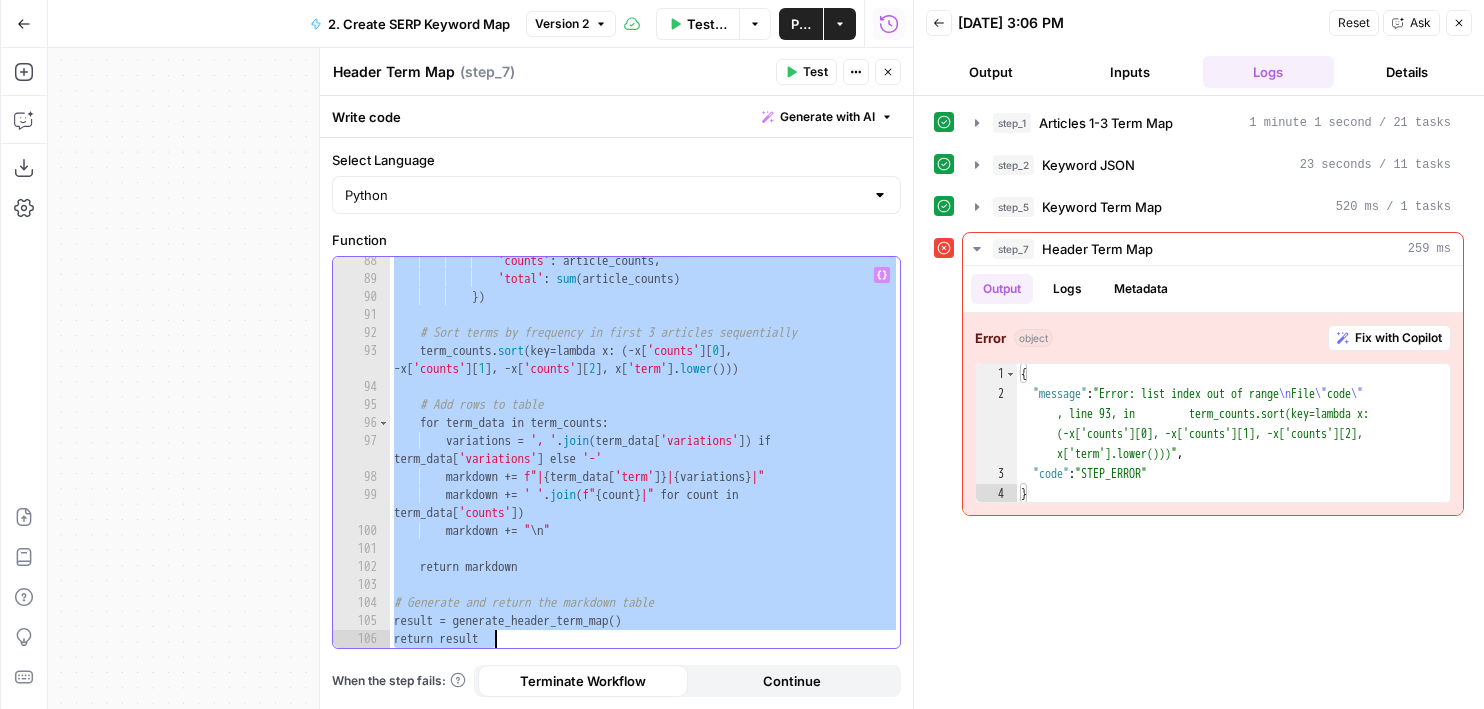 click on "'counts' :   article_counts ,                     'total' :   sum ( article_counts )                })           # Sort terms by frequency in first 3 articles sequentially      term_counts . sort ( key = lambda   x :   ( - x [ 'counts' ] [ 0 ] ,   - x [ 'counts' ] [ 1 ] ,   - x [ 'counts' ] [ 2 ] ,   x [ 'term' ] . lower ( )))           # Add rows to table      for   term_data   in   term_counts :           variations   =   ', ' . join ( term_data [ 'variations' ])   if   term_data [ 'variations' ]   else   '-'           markdown   +=   f"|  { term_data [ 'term' ]}  |  { variations }  |"           markdown   +=   ' ' . join ( f"  { count }  |"   for   count   in   term_data [ 'counts' ])           markdown   +=   " \n "           return   markdown # Generate and return the markdown table result   =   generate_header_term_map ( ) return   result" at bounding box center [645, 465] 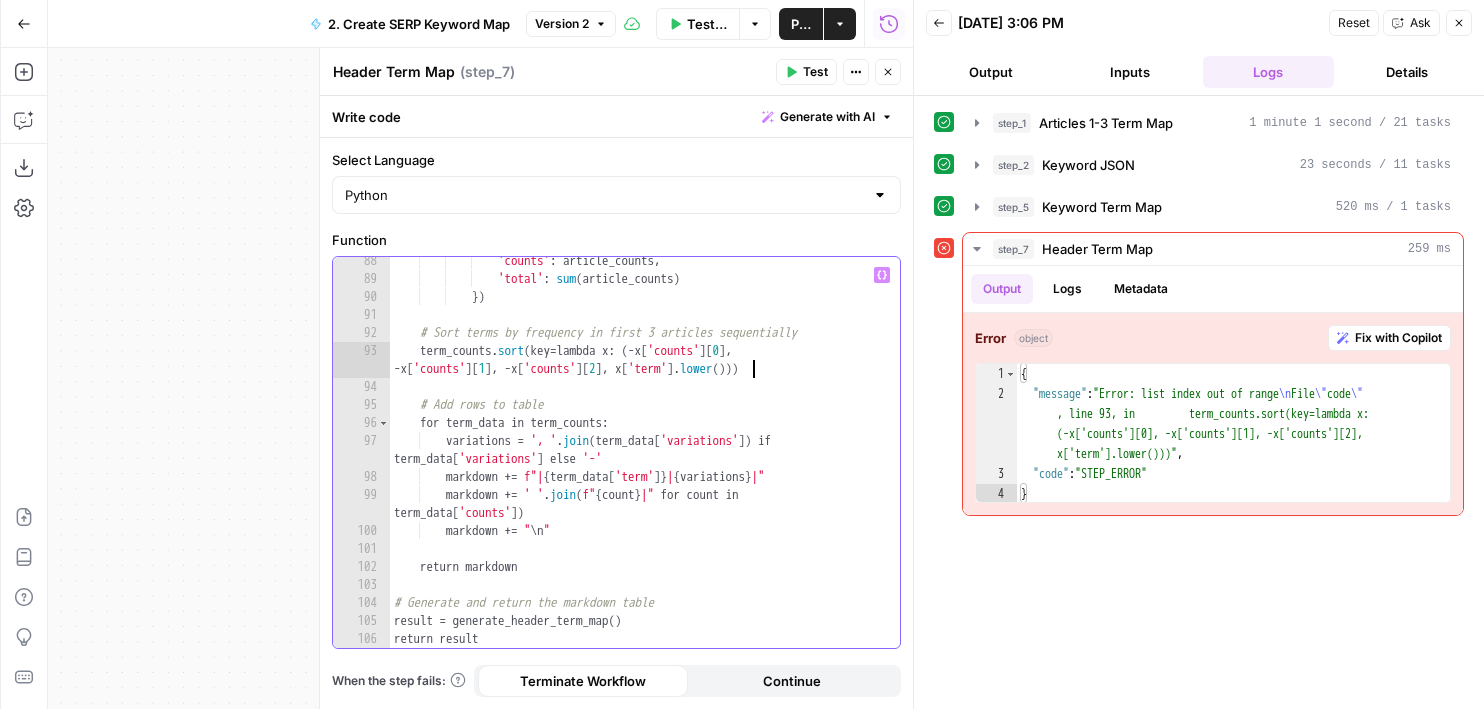 type on "**********" 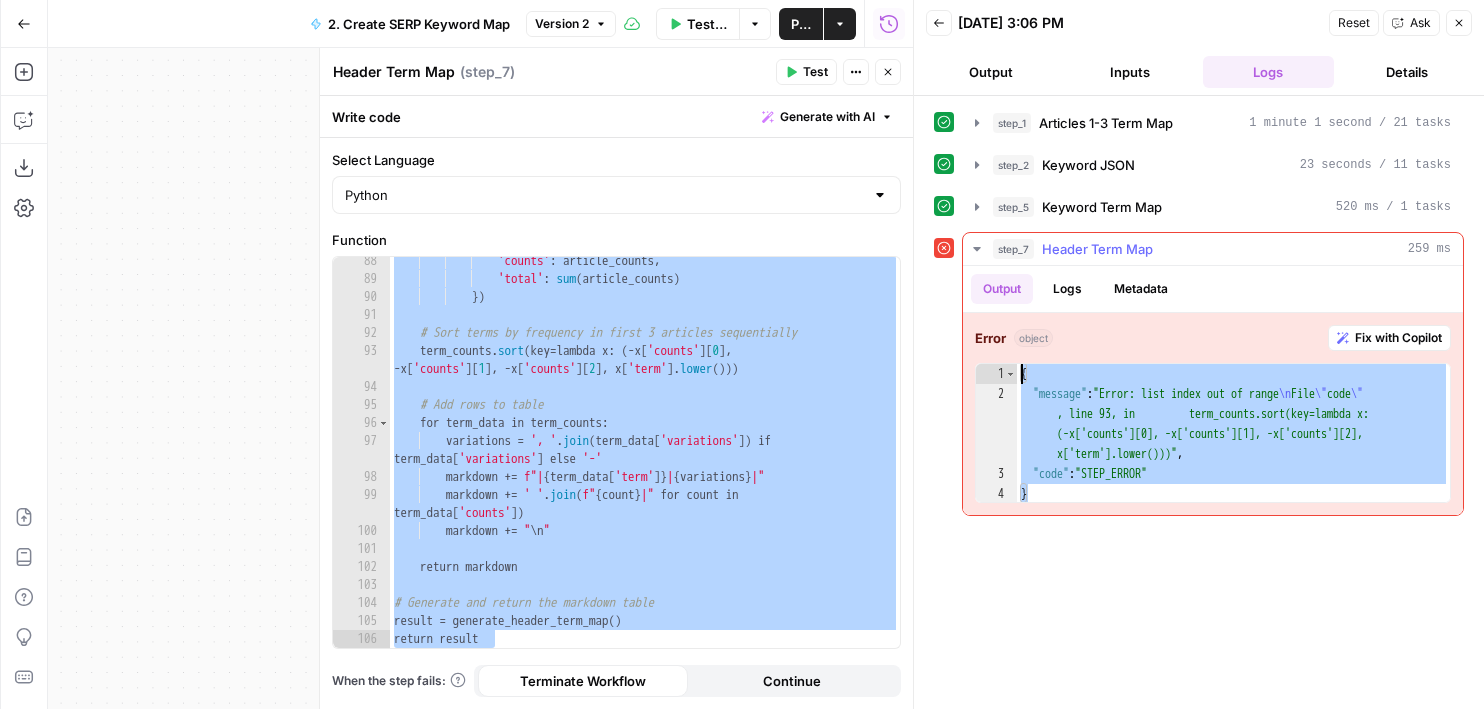 drag, startPoint x: 1228, startPoint y: 489, endPoint x: 989, endPoint y: 354, distance: 274.49225 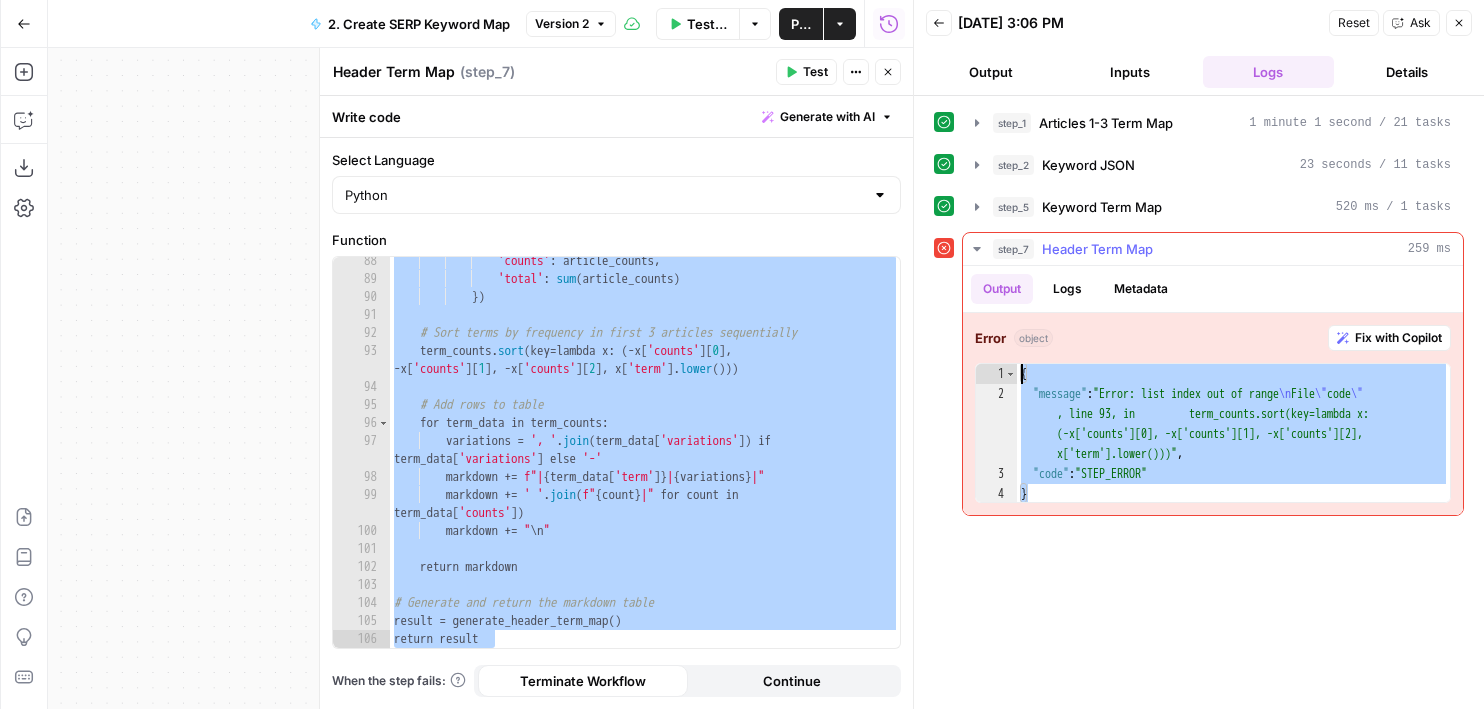 click on "Error object Fix with Copilot * 1 2 3 4 {    "message" :  "Error: list index out of range \n File  \" code \"        , line 93, in         term_counts.sort(key=lambda x:         (-x['counts'][0], -x['counts'][1], -x['counts'][2],         x['term'].lower()))" ,    "code" :  "STEP_ERROR" }     XXXXXXXXXXXXXXXXXXXXXXXXXXXXXXXXXXXXXXXXXXXXXXXXXXXXXXXXXXXXXXXXXXXXXXXXXXXXXXXXXXXXXXXXXXXXXXXXXXXXXXXXXXXXXXXXXXXXXXXXXXXXXXXXXXXXXXXXXXXXXXXXXXXXXXXXXXXXXXXXXXXXXXXXXXXXXXXXXXXXXXXXXXXXXXXXXXXXXXXXXXXXXXXXXXXXXXXXXXXXXXXXXXXXXXXXXXXXXXXXXXXXXXXXXXXXXXXXXXXXXXXXXXXXXXXXXXXXXXXXXXXXXXXXXXXXXXXXXXXXXXXXXXXXXXXXXXXXXXXXXXXXXXXXXXXXXXXXXXXXXXXXXXXXXXXXXXXXXXXXXXXXXXXXXXXXXXXXXXXXXXXXXXXXXXXXXXXXXXXXXXXXXXXXXXXXXXXXXXXXXXXXXXXXXXXXXXXXXXXXXXXXXXXXXXXXXXXXXXXXXXXXXXXXXXXXXXXXXXXXXXXXXXXXXXXXXXXXXXXXXXXXXXXXXXXX" at bounding box center [1213, 414] 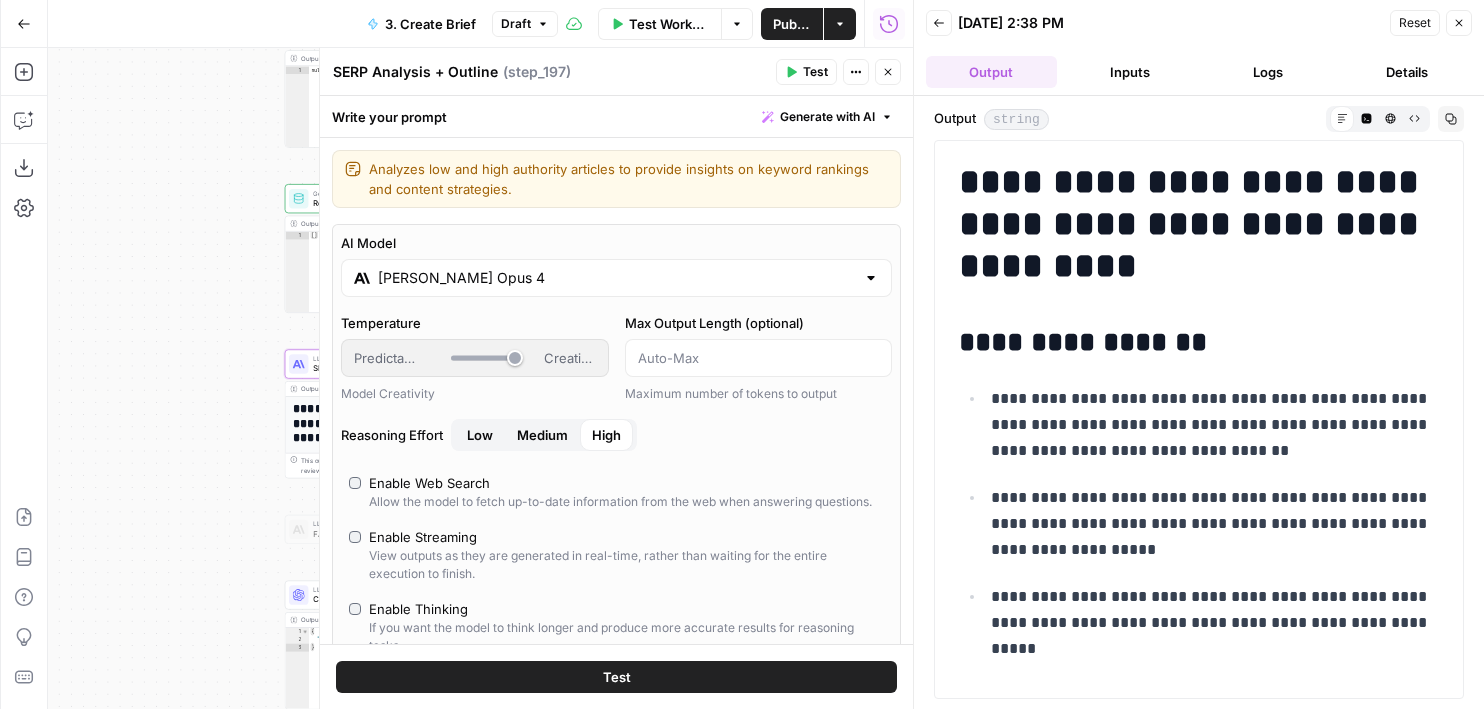 scroll, scrollTop: 0, scrollLeft: 0, axis: both 